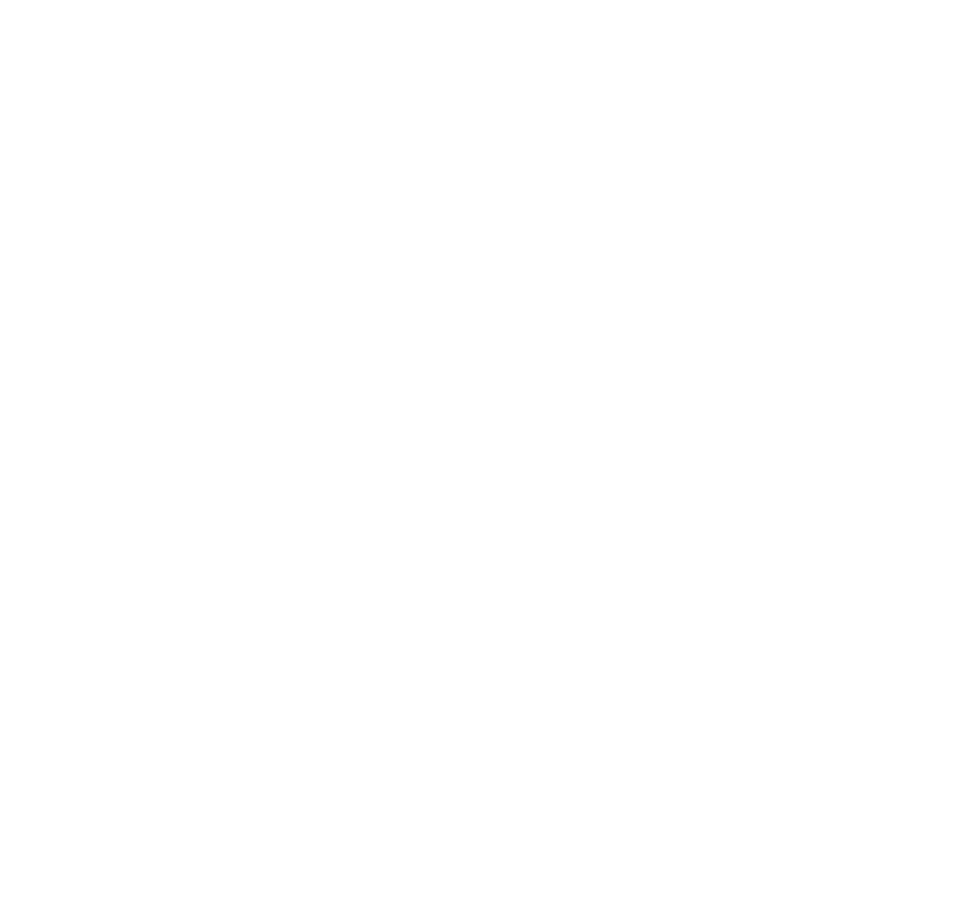 scroll, scrollTop: 0, scrollLeft: 0, axis: both 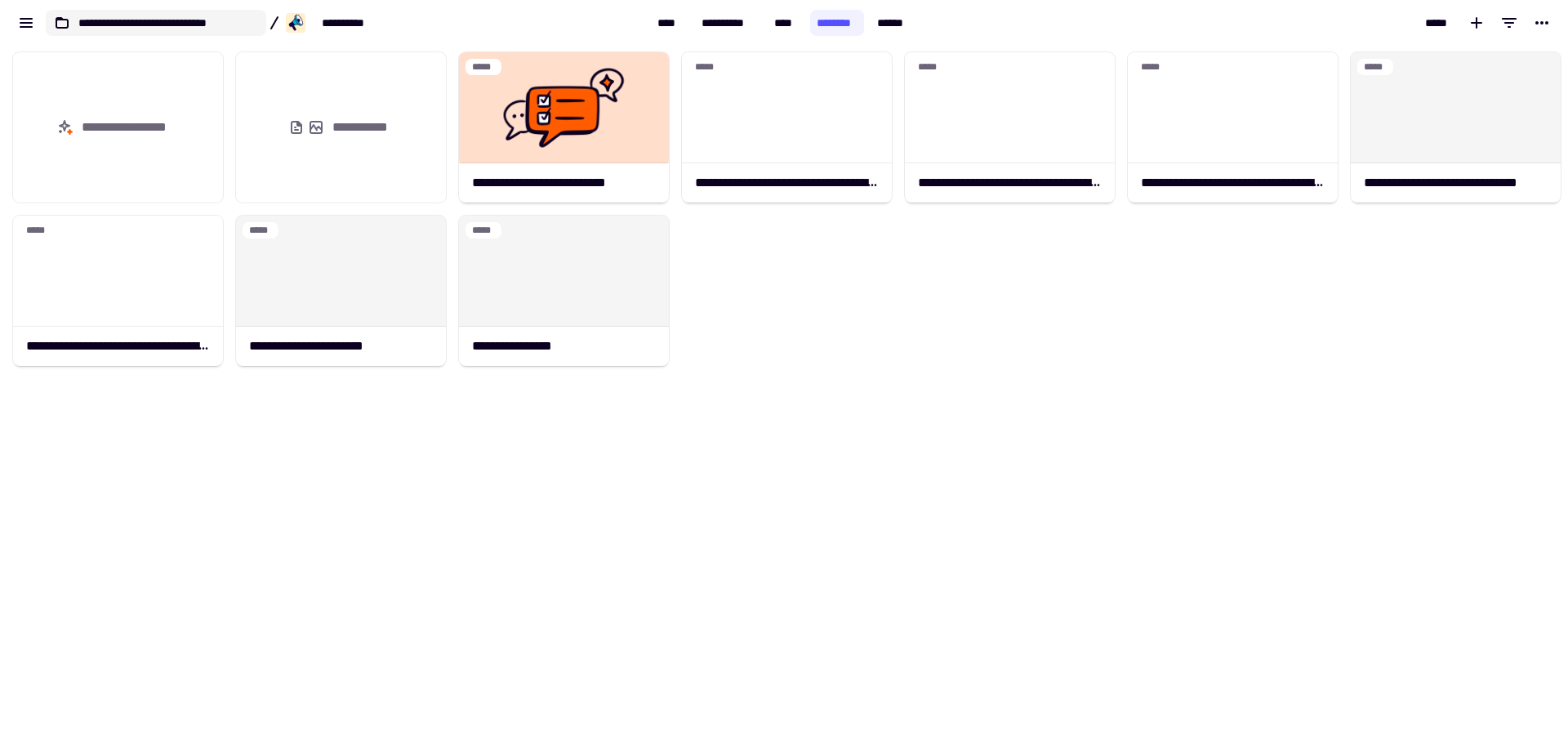 click on "**********" 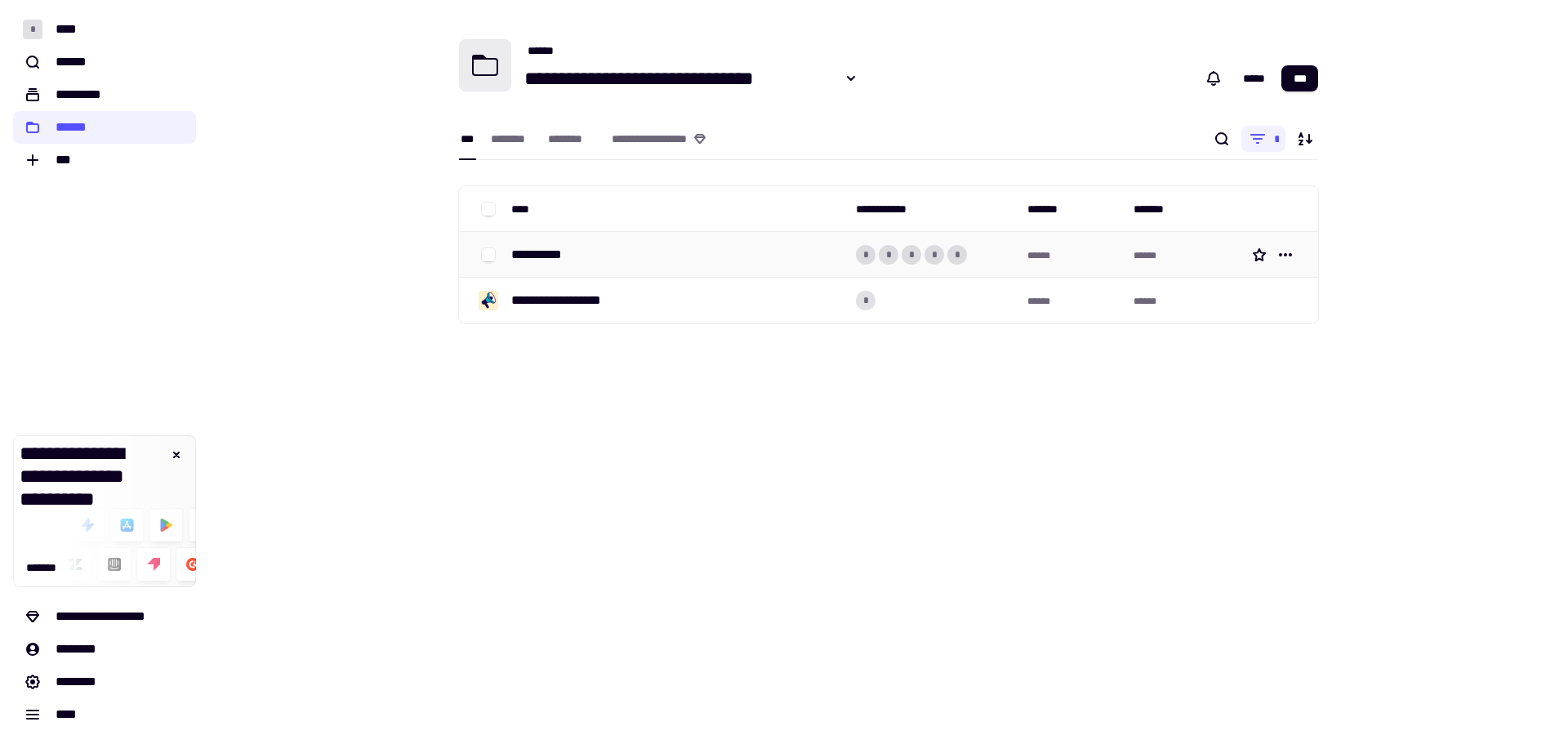click on "**********" at bounding box center [543, 255] 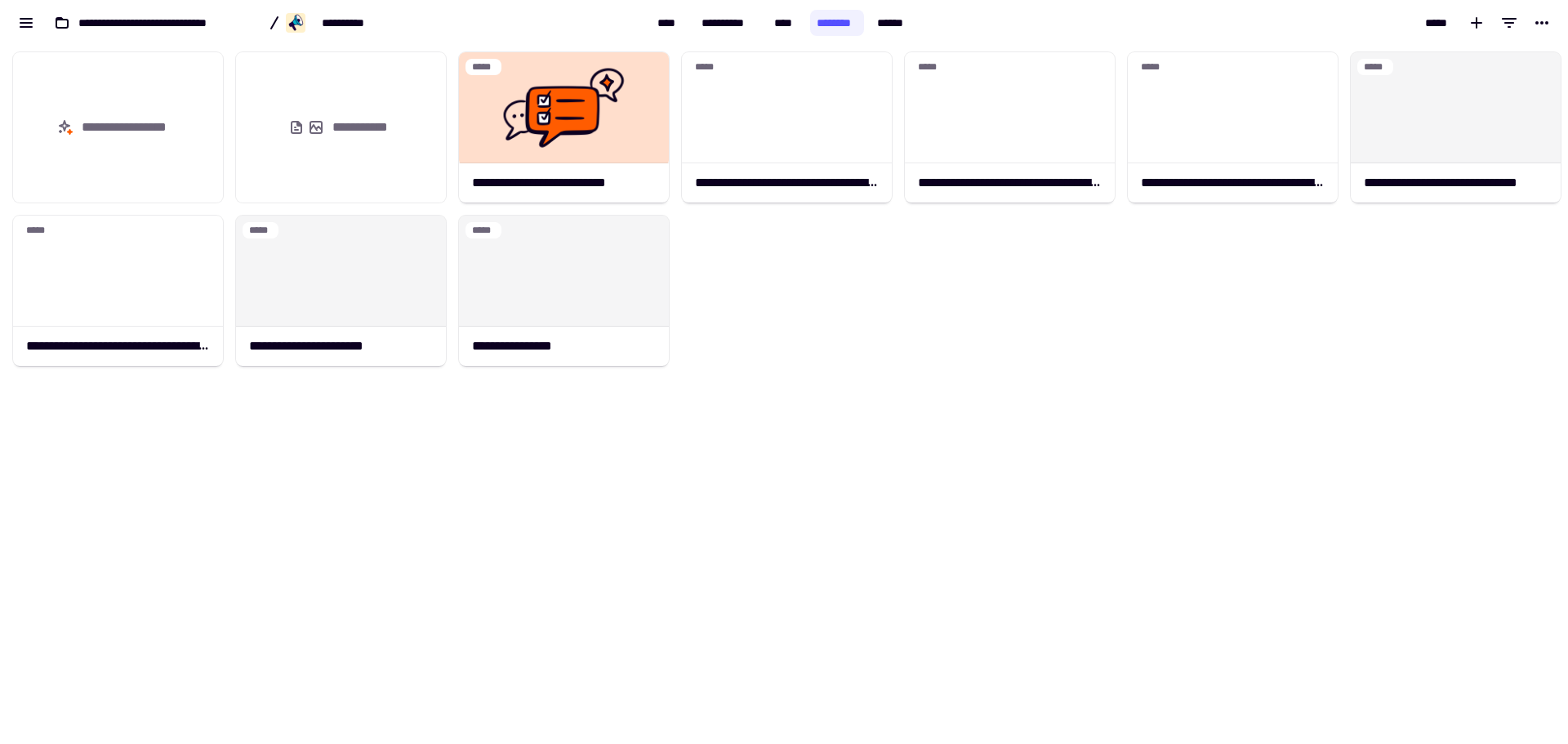 scroll, scrollTop: 13, scrollLeft: 13, axis: both 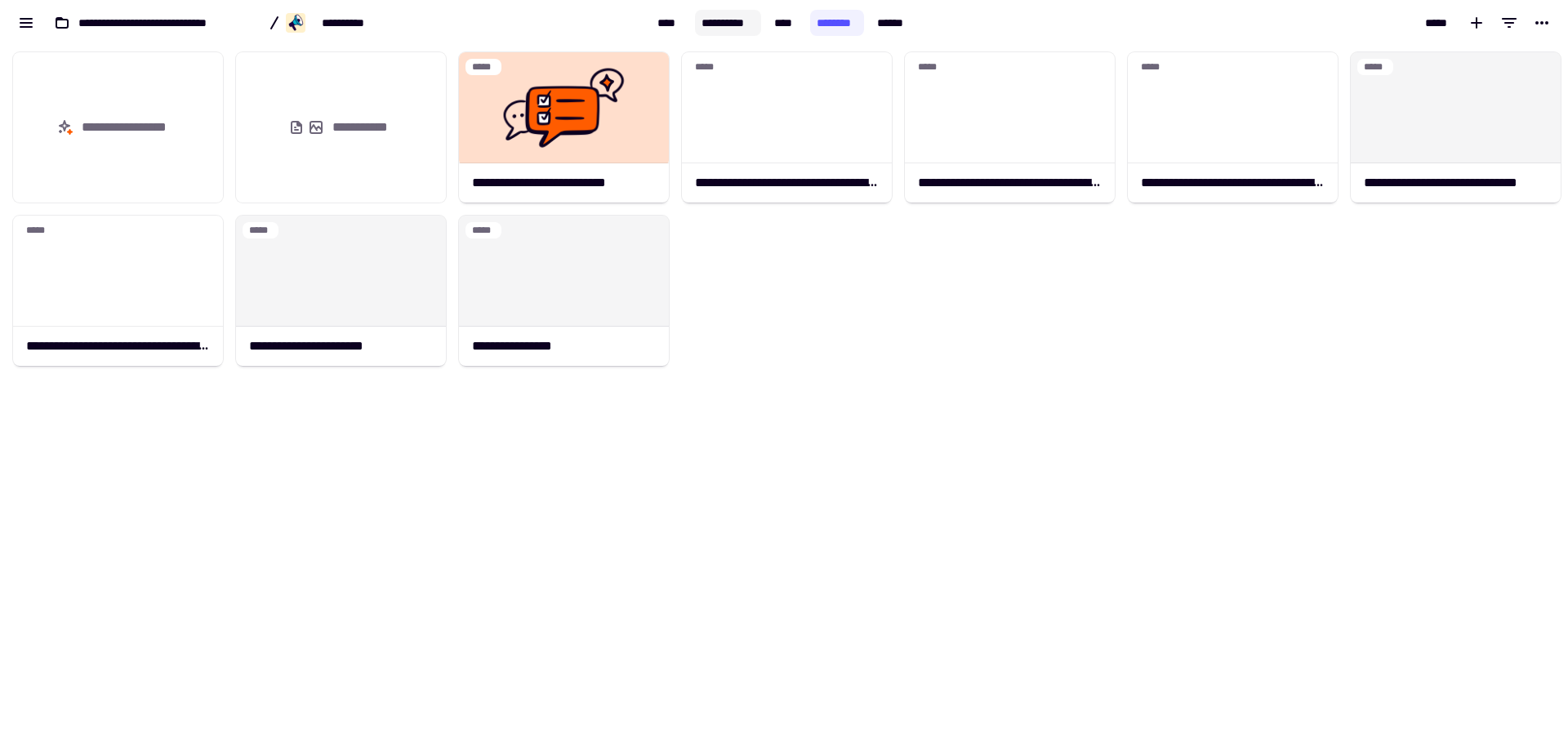 click on "**********" 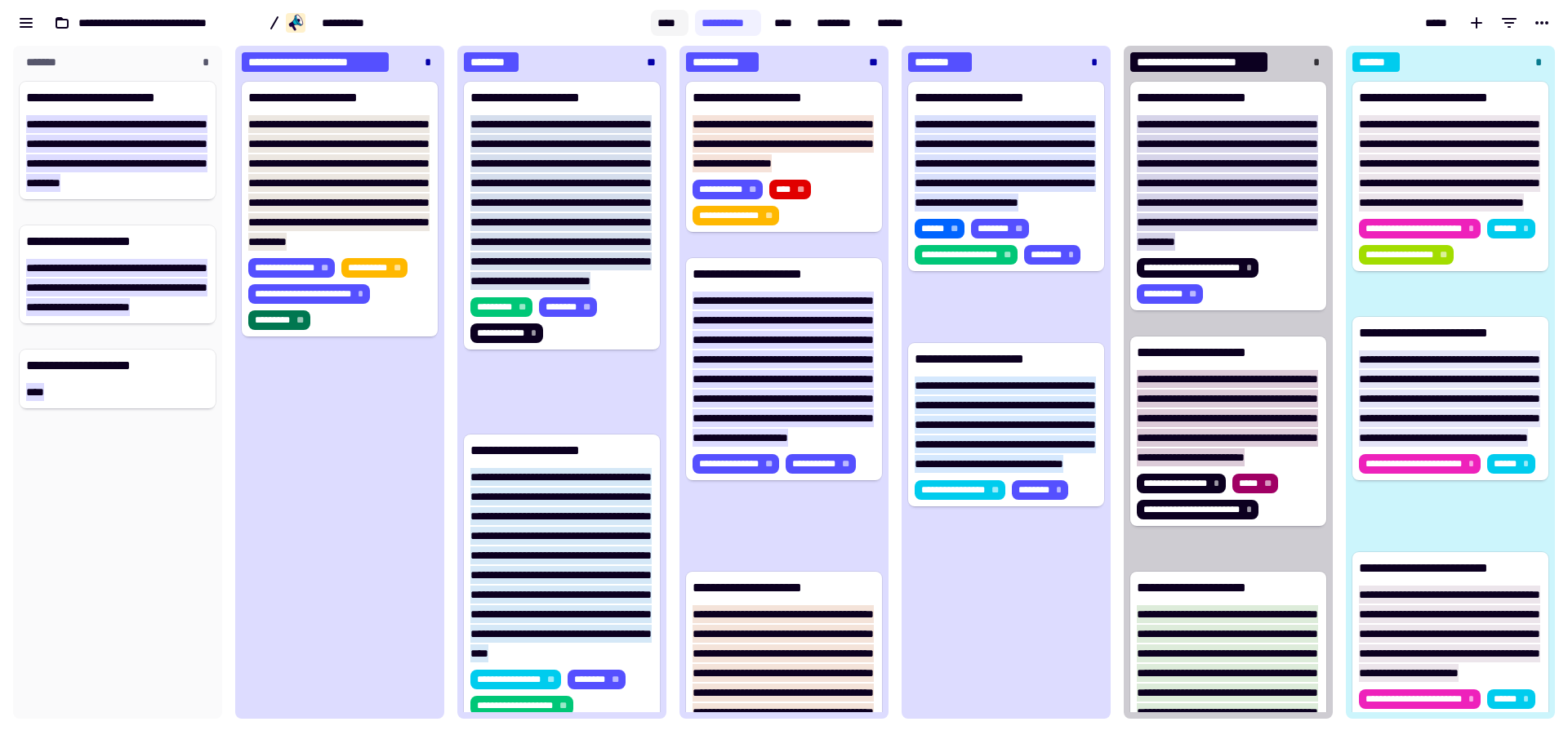 scroll, scrollTop: 13, scrollLeft: 13, axis: both 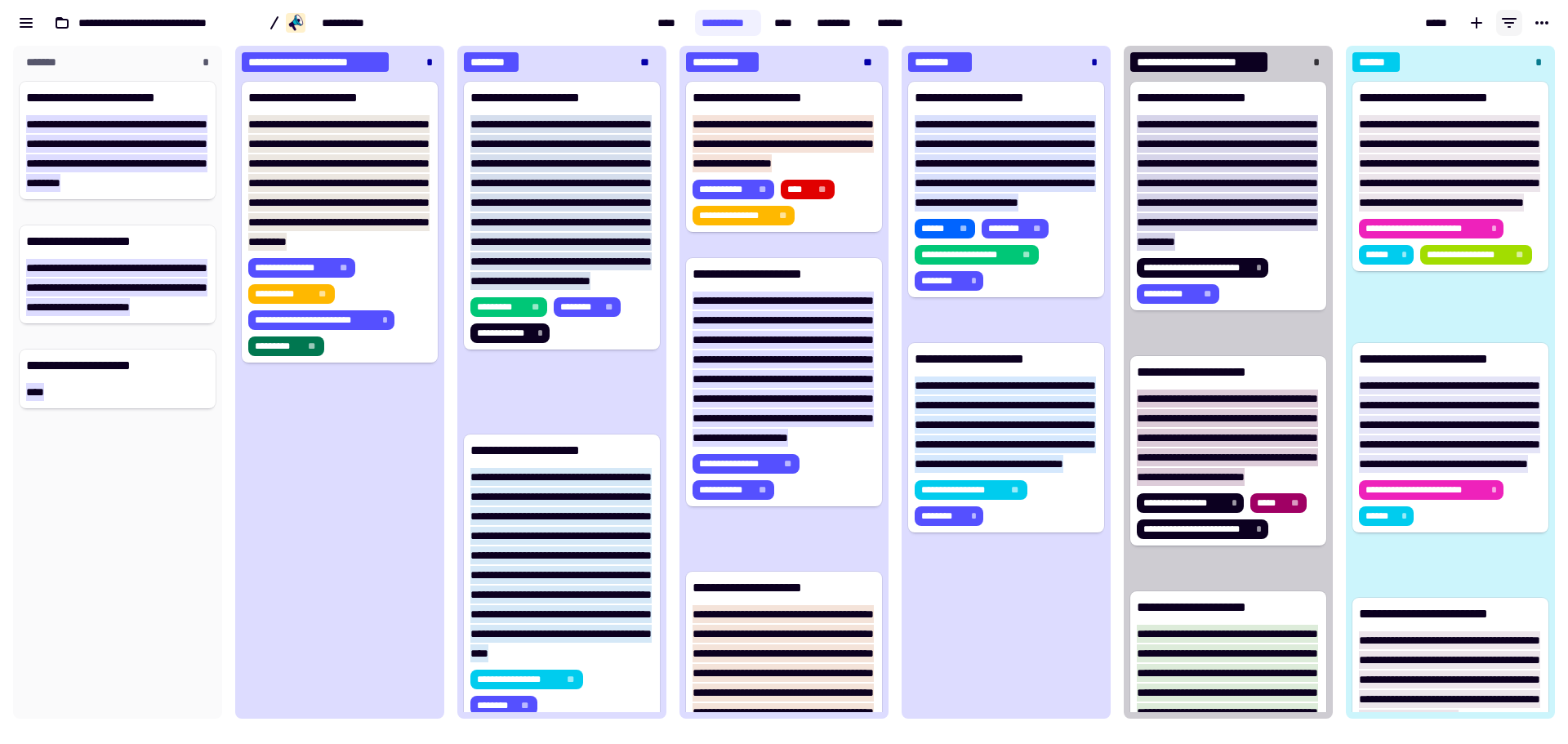 click 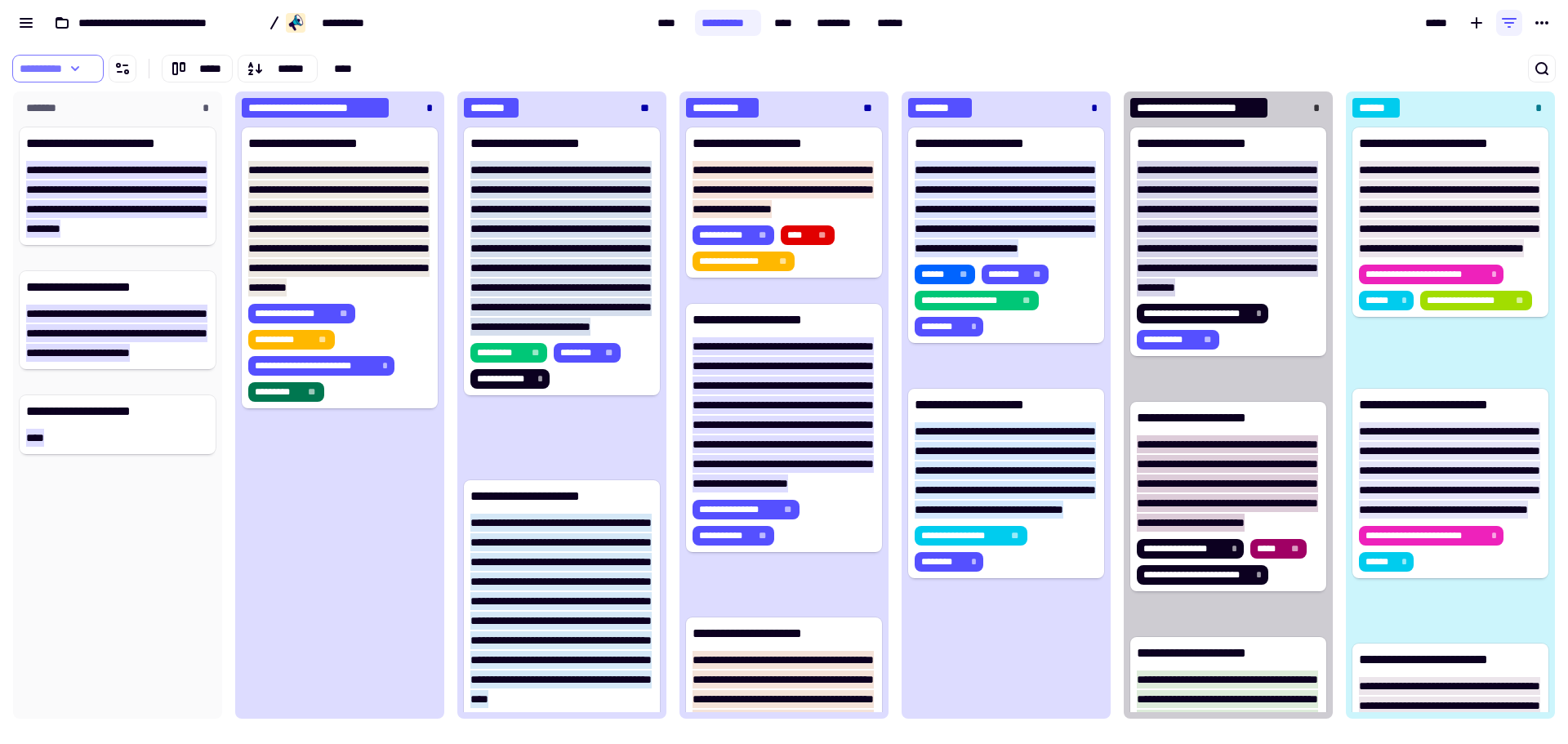 click 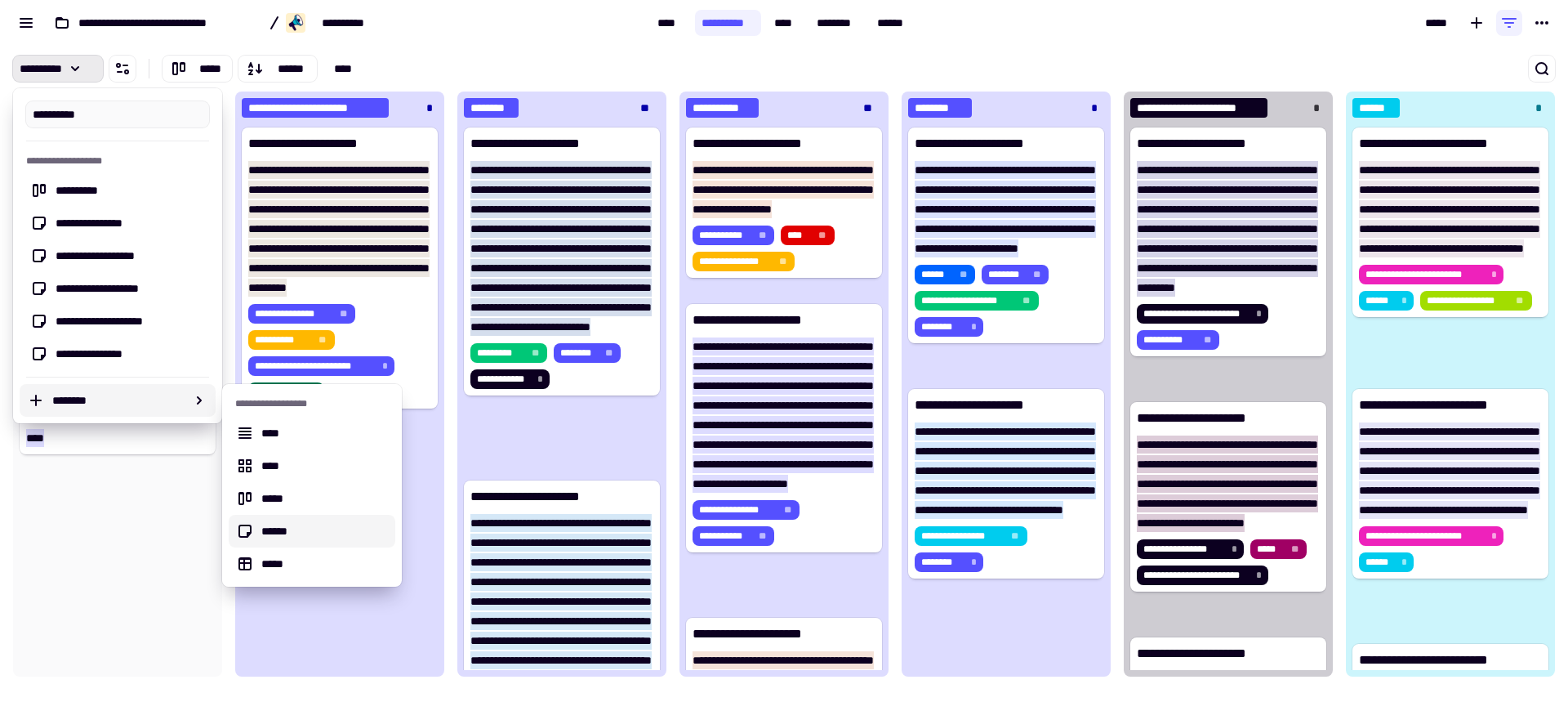 click on "******" at bounding box center [325, 531] 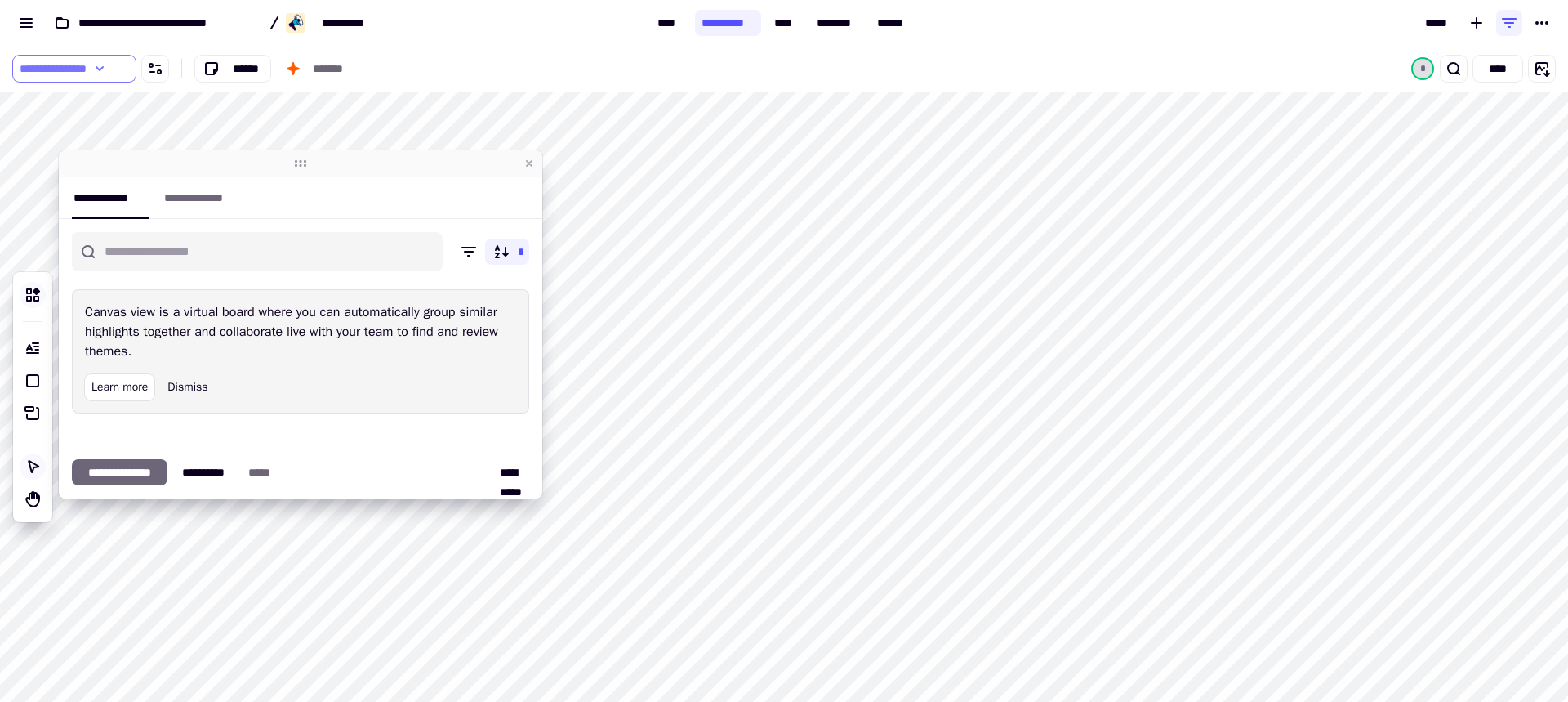 click on "**********" 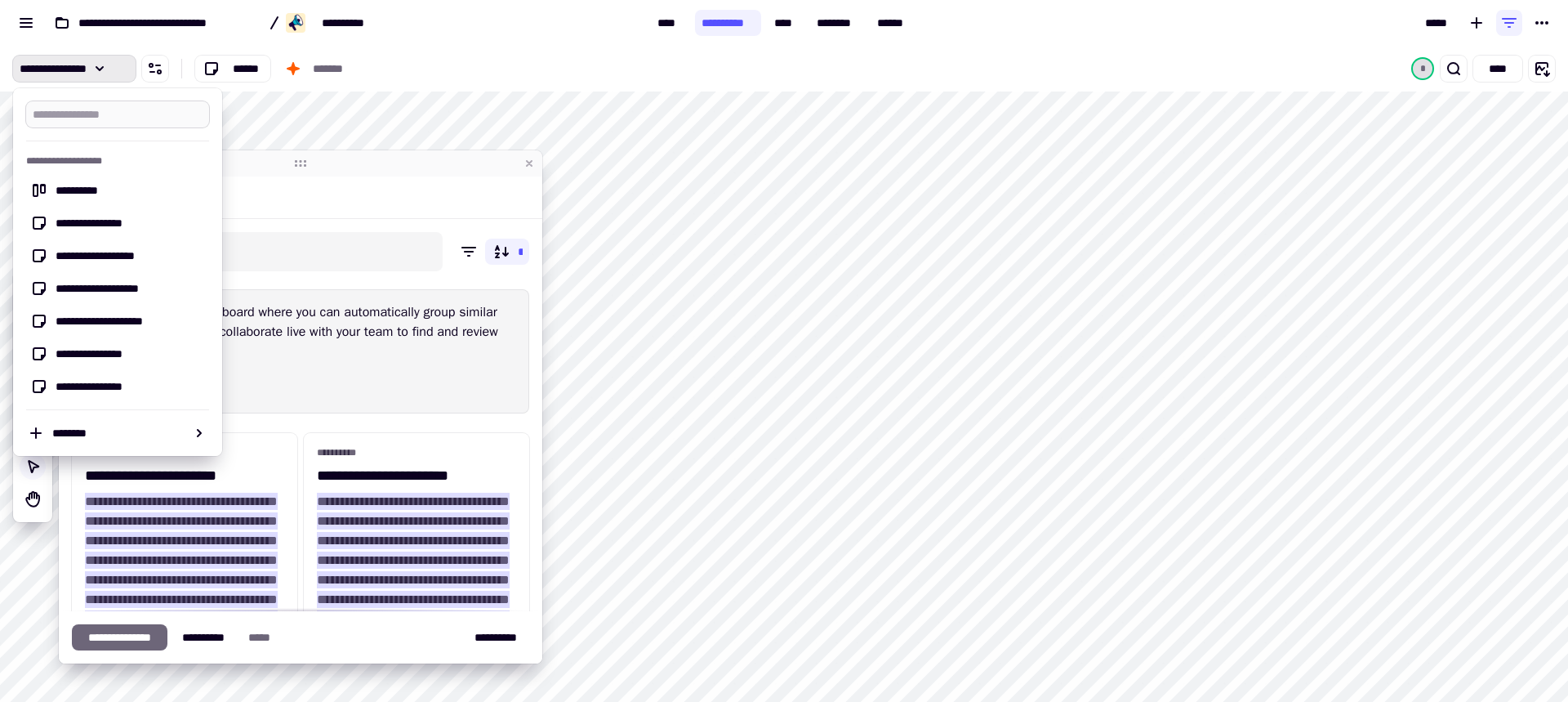 click at bounding box center (118, 114) 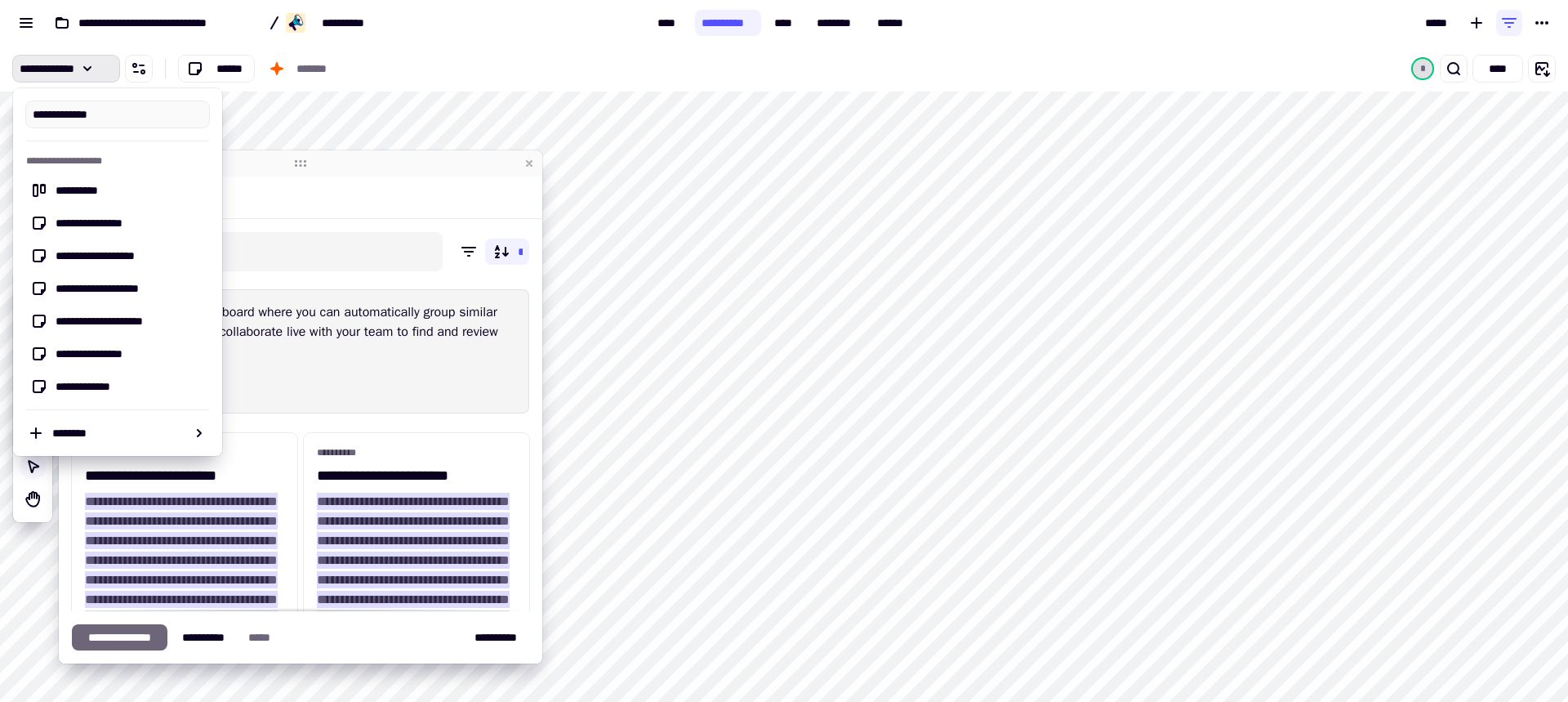 type on "**********" 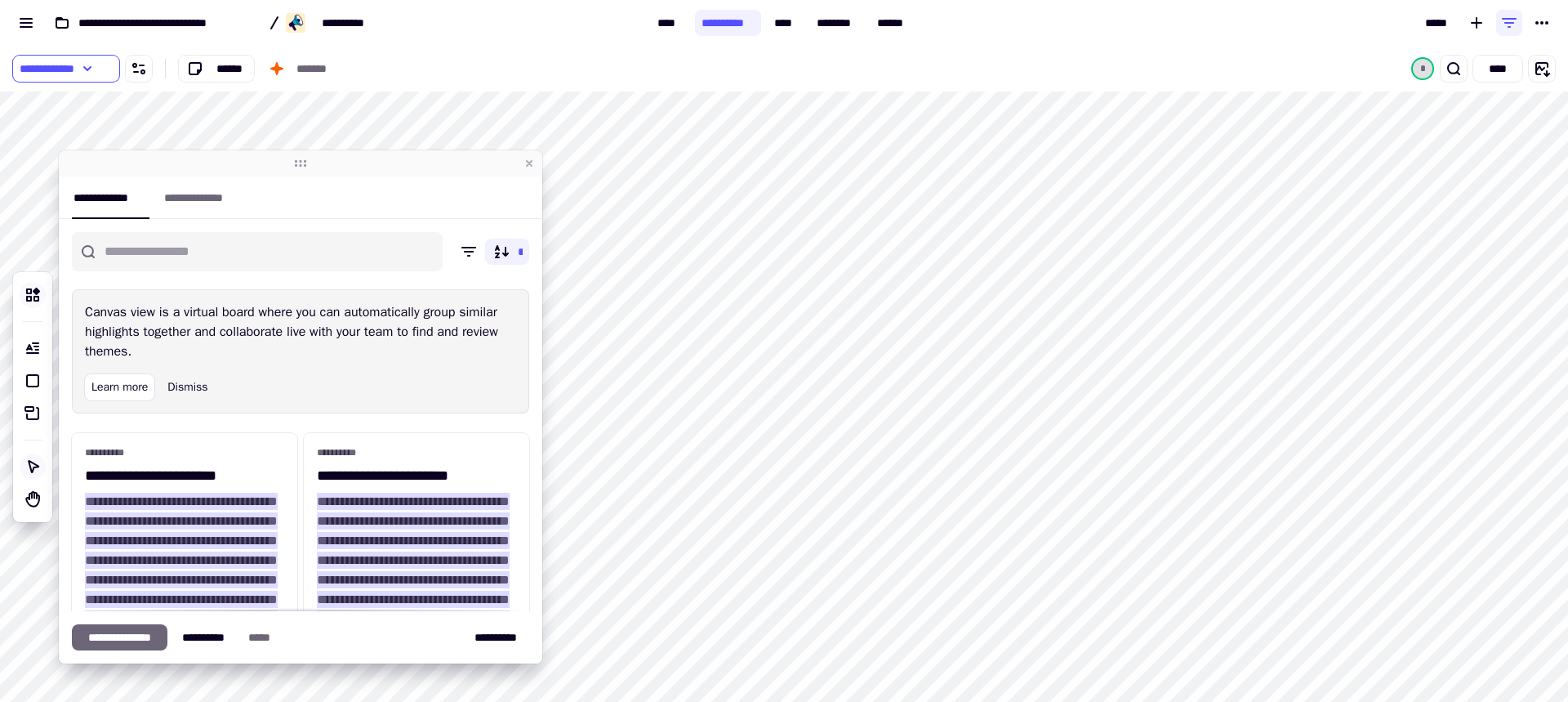 click on "*" at bounding box center [301, 258] 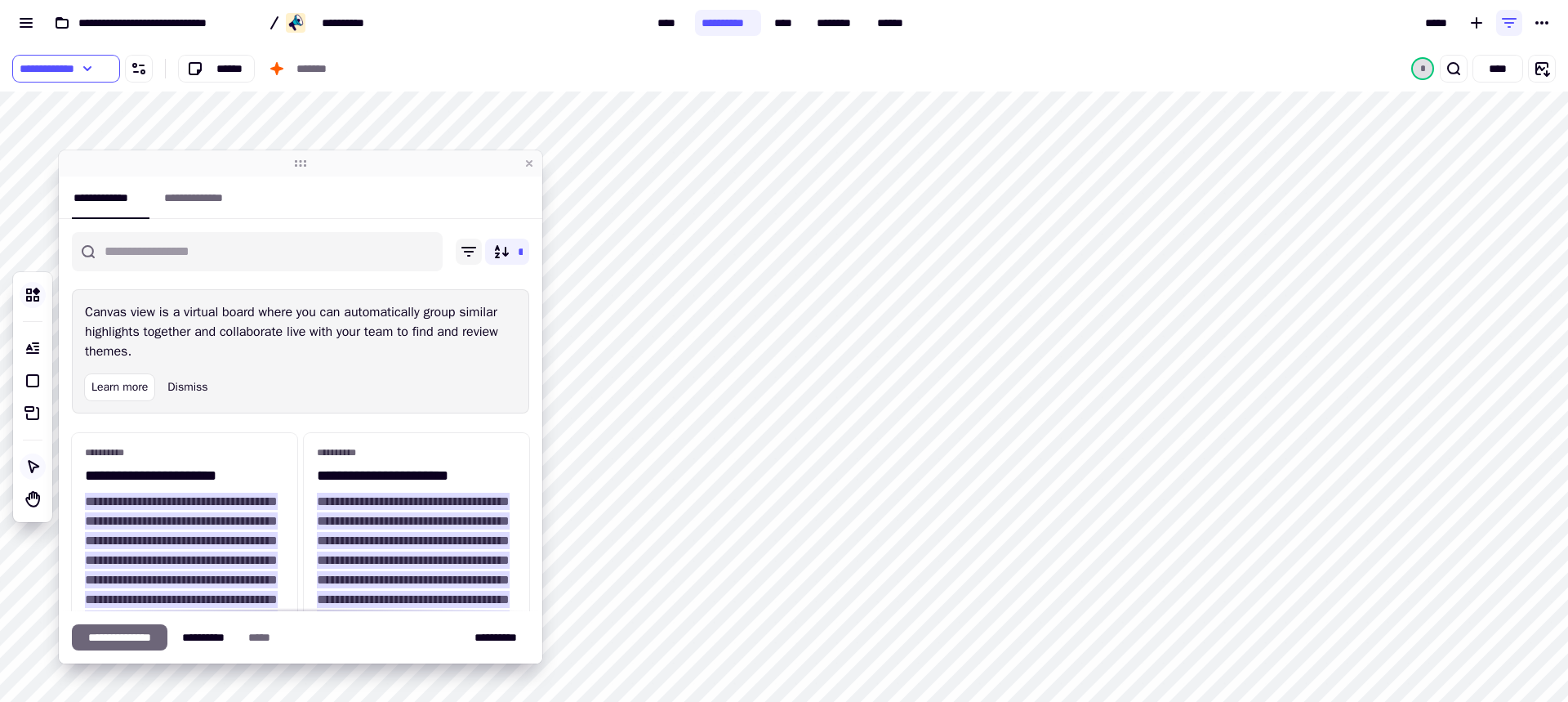 click 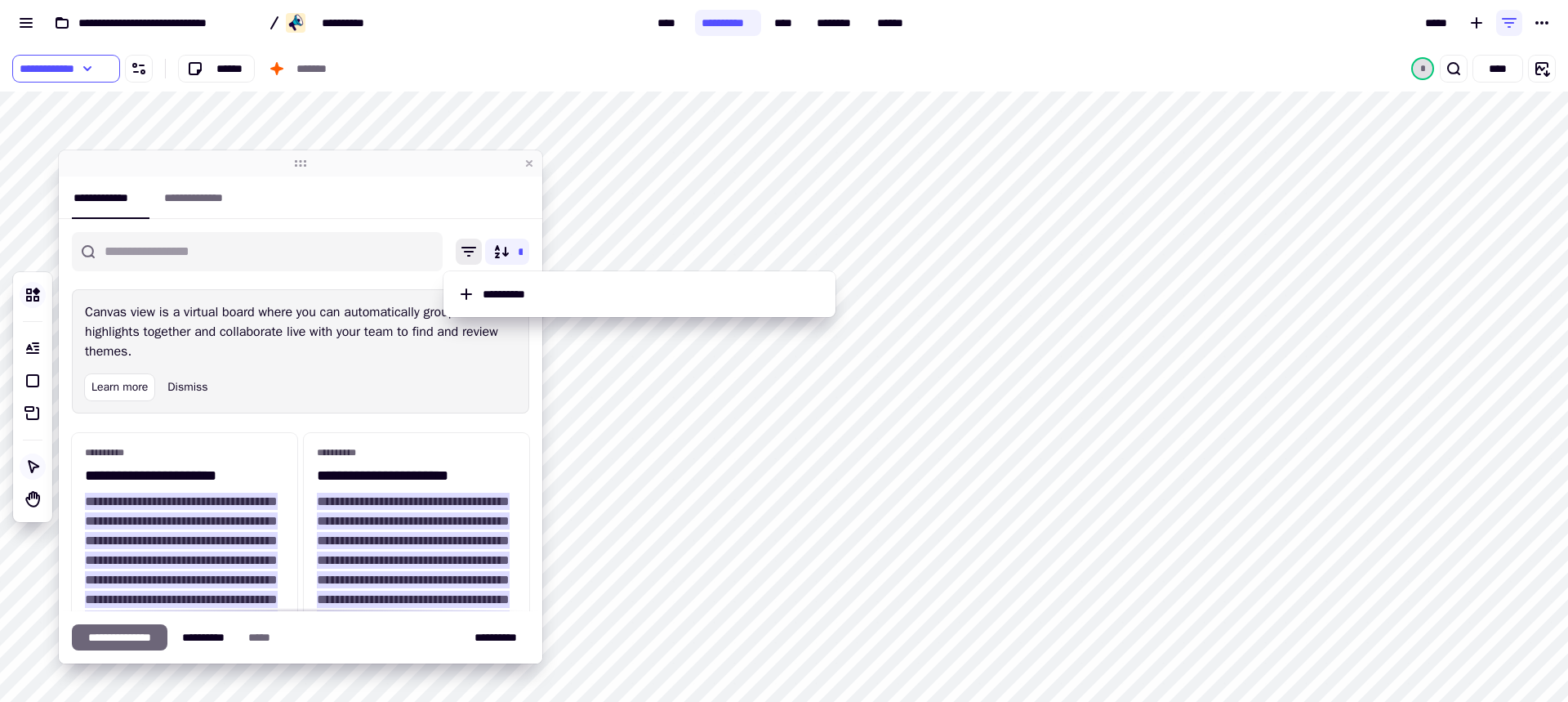 click on "**********" at bounding box center [301, 198] 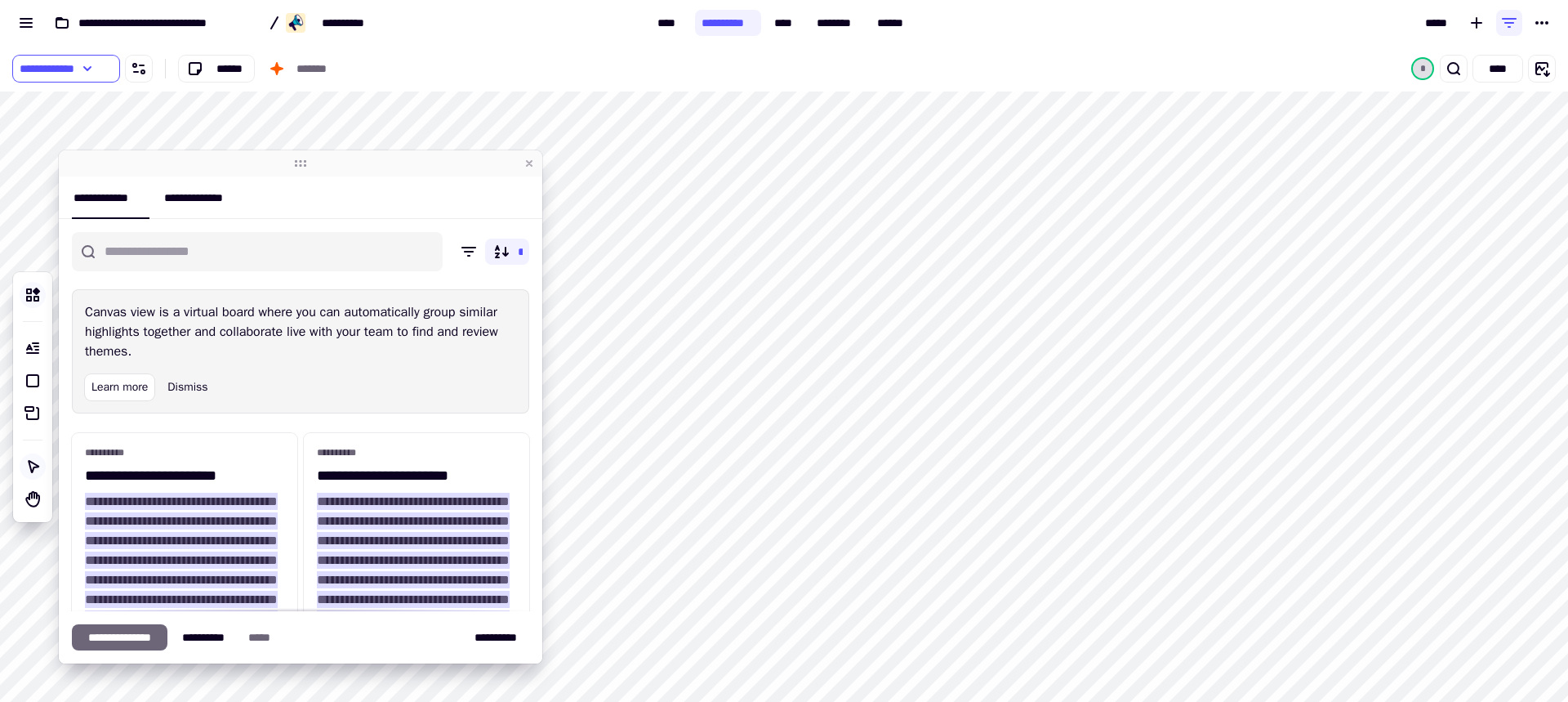 click on "**********" at bounding box center (198, 198) 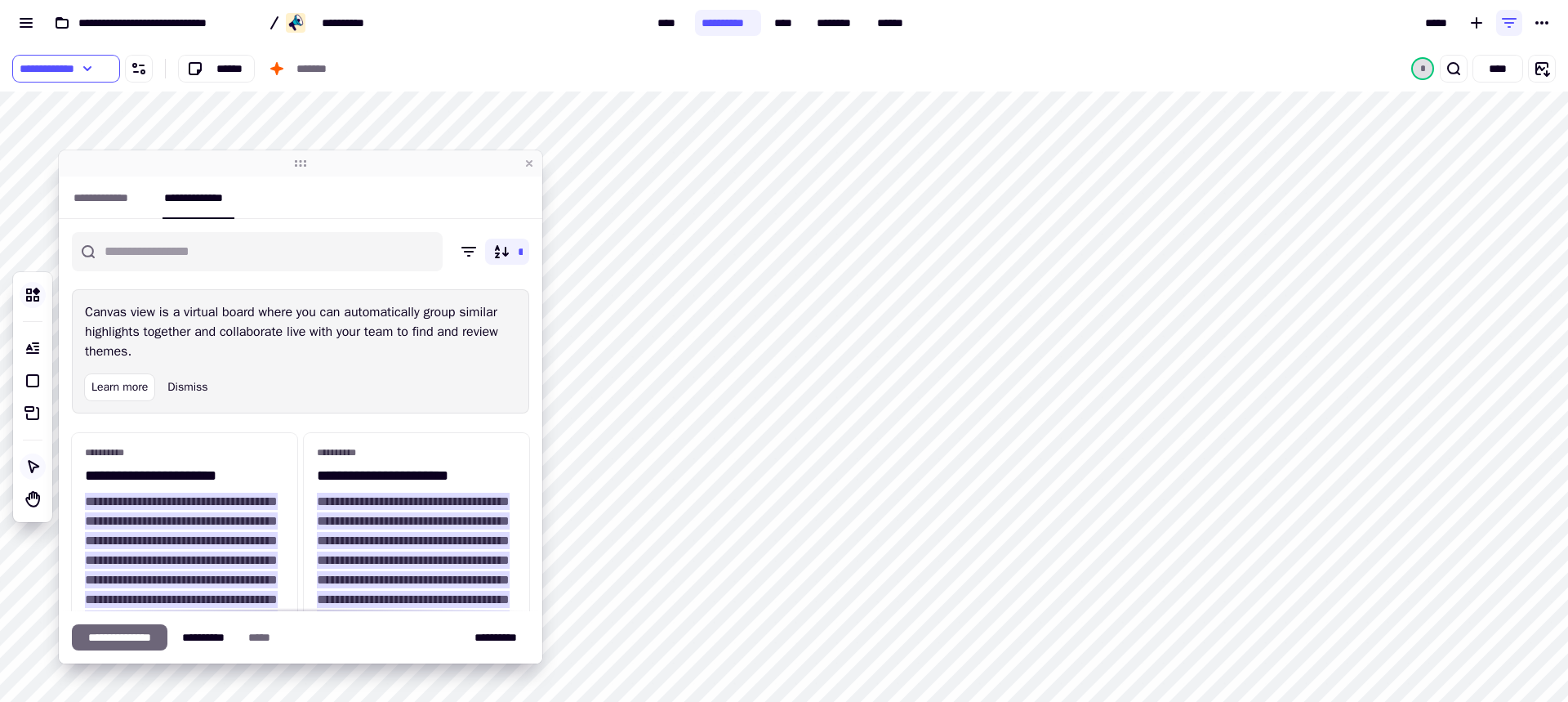 click on "**********" at bounding box center [198, 198] 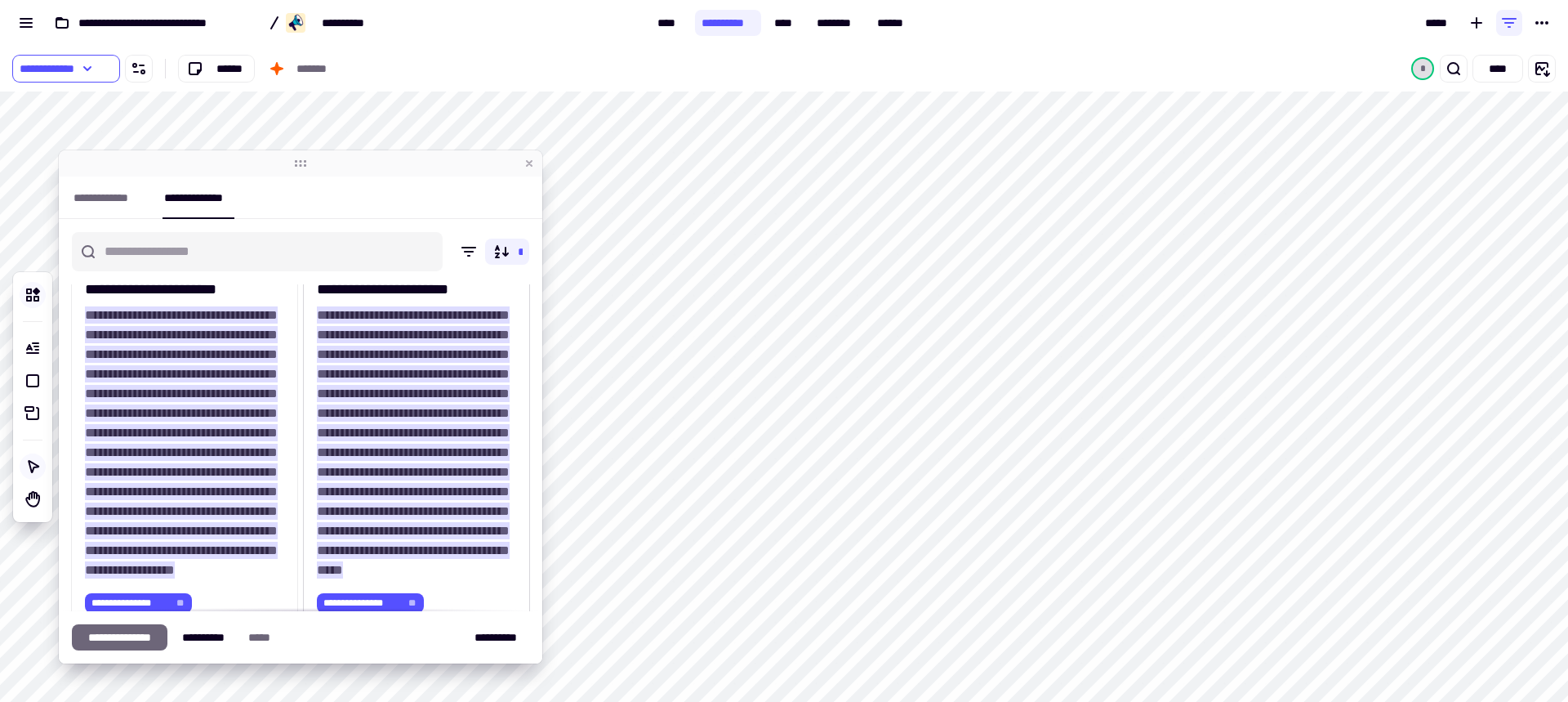 scroll, scrollTop: 0, scrollLeft: 0, axis: both 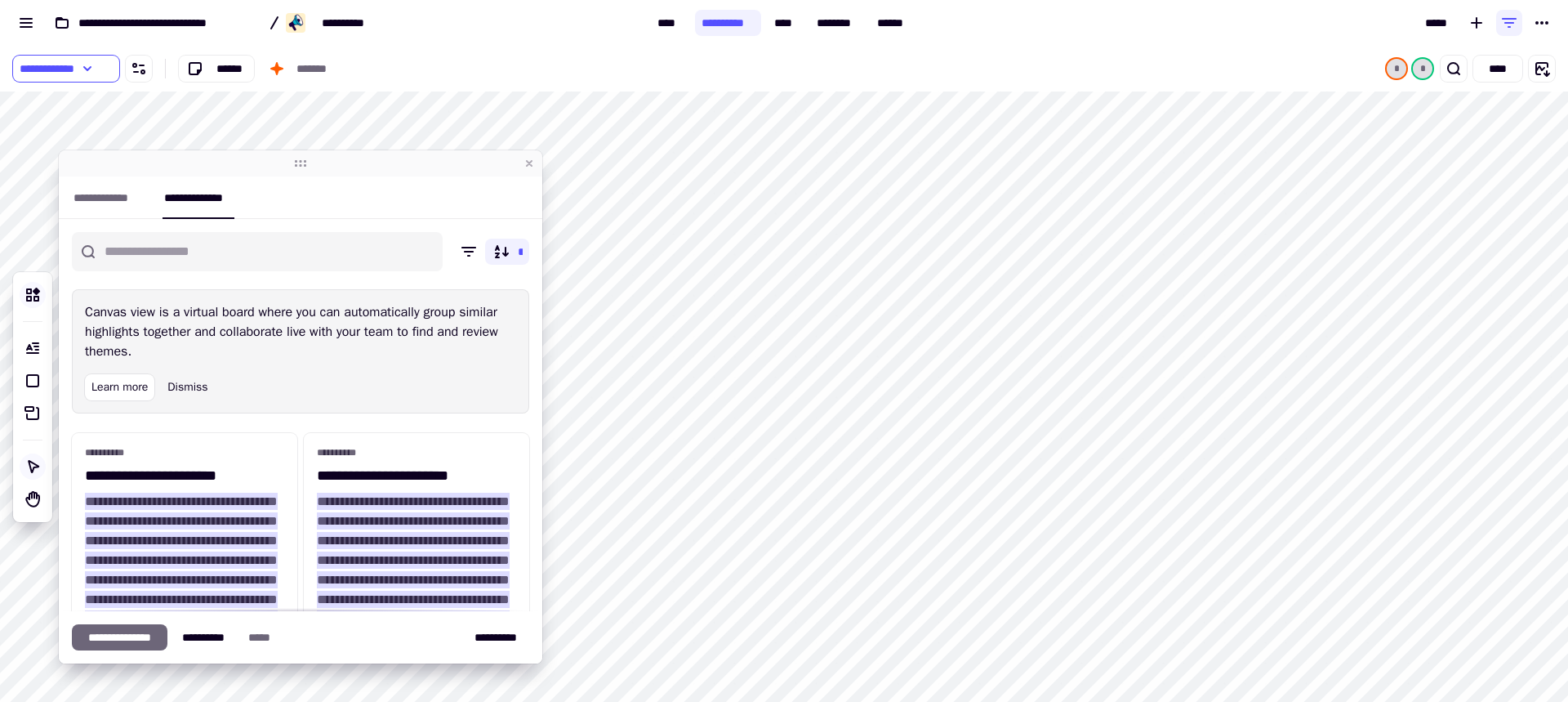 click on "*" at bounding box center (301, 258) 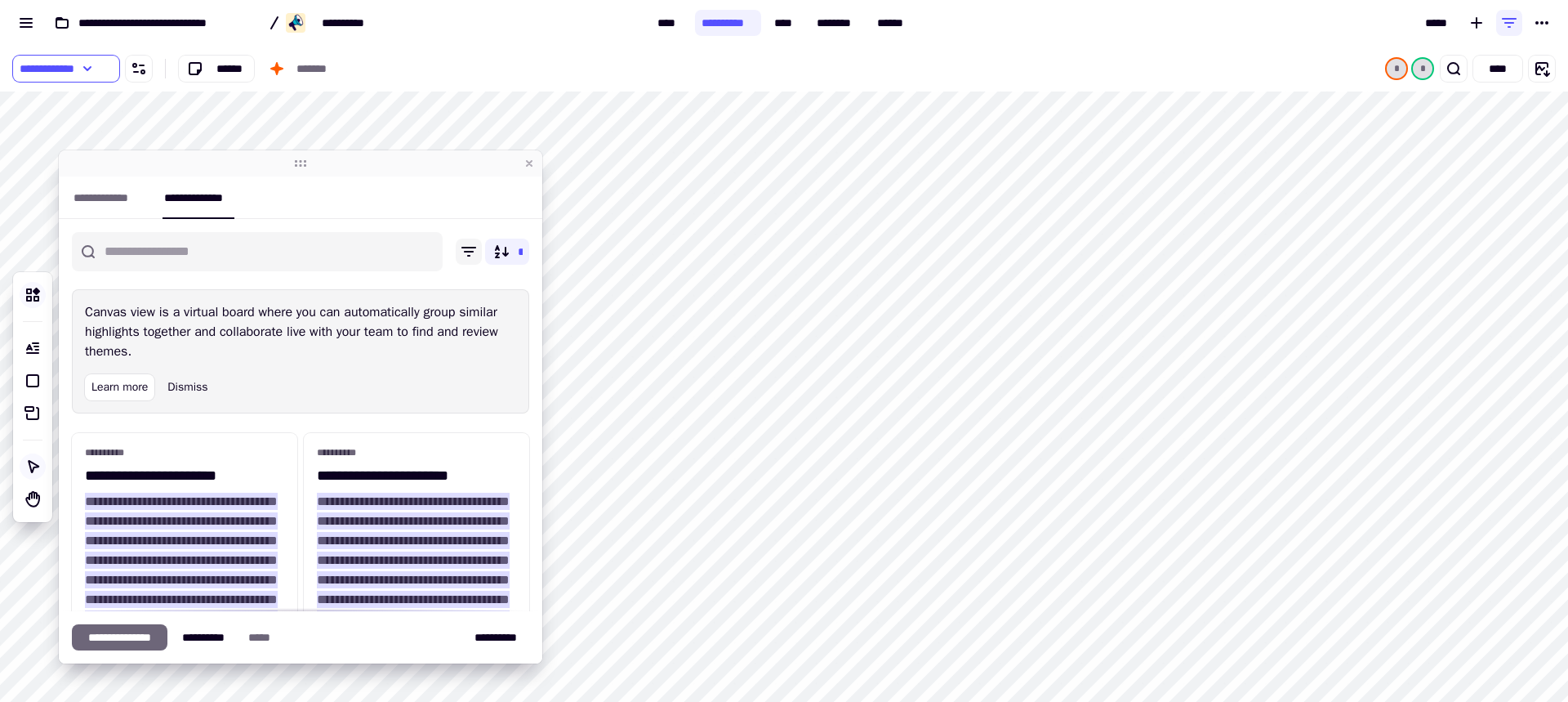 click 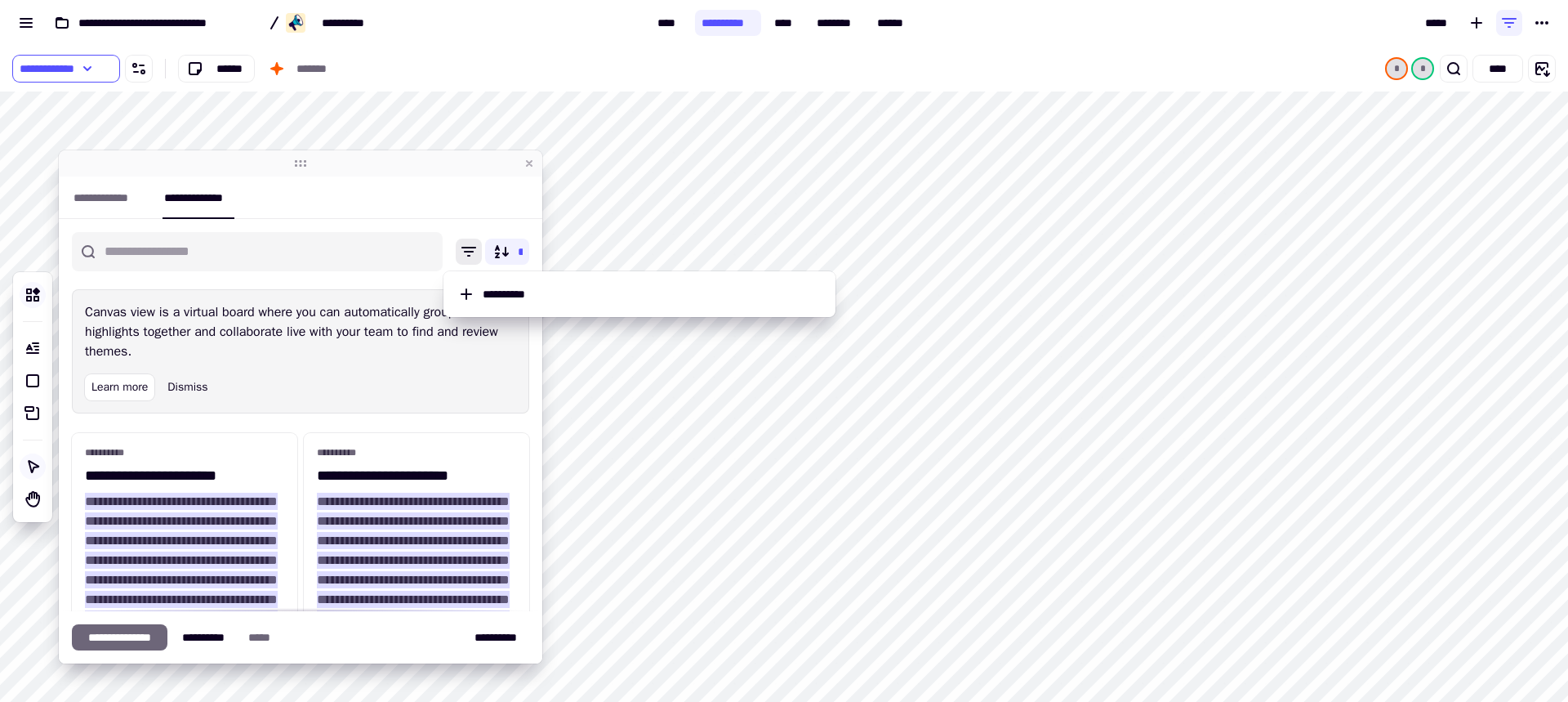 click on "**********" at bounding box center (301, 198) 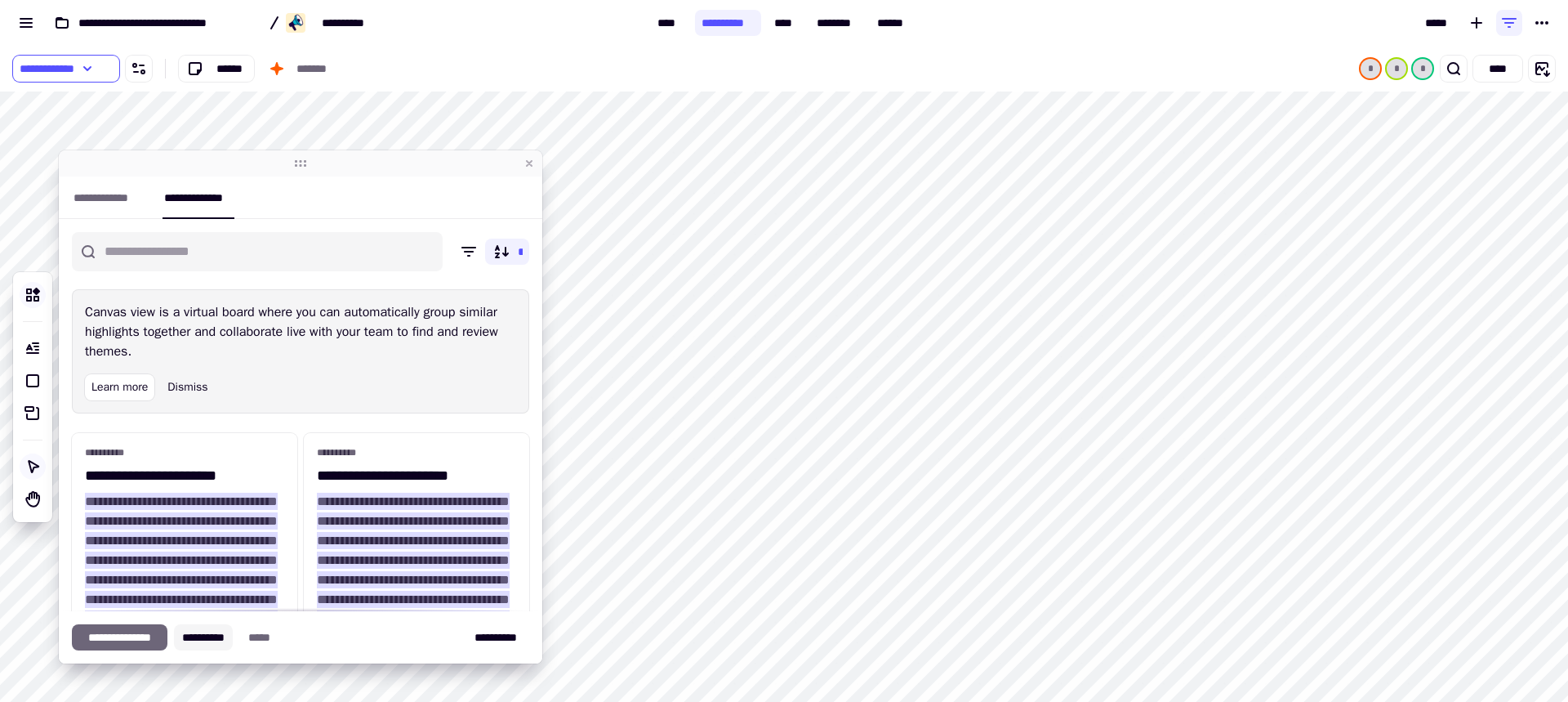 click on "**********" 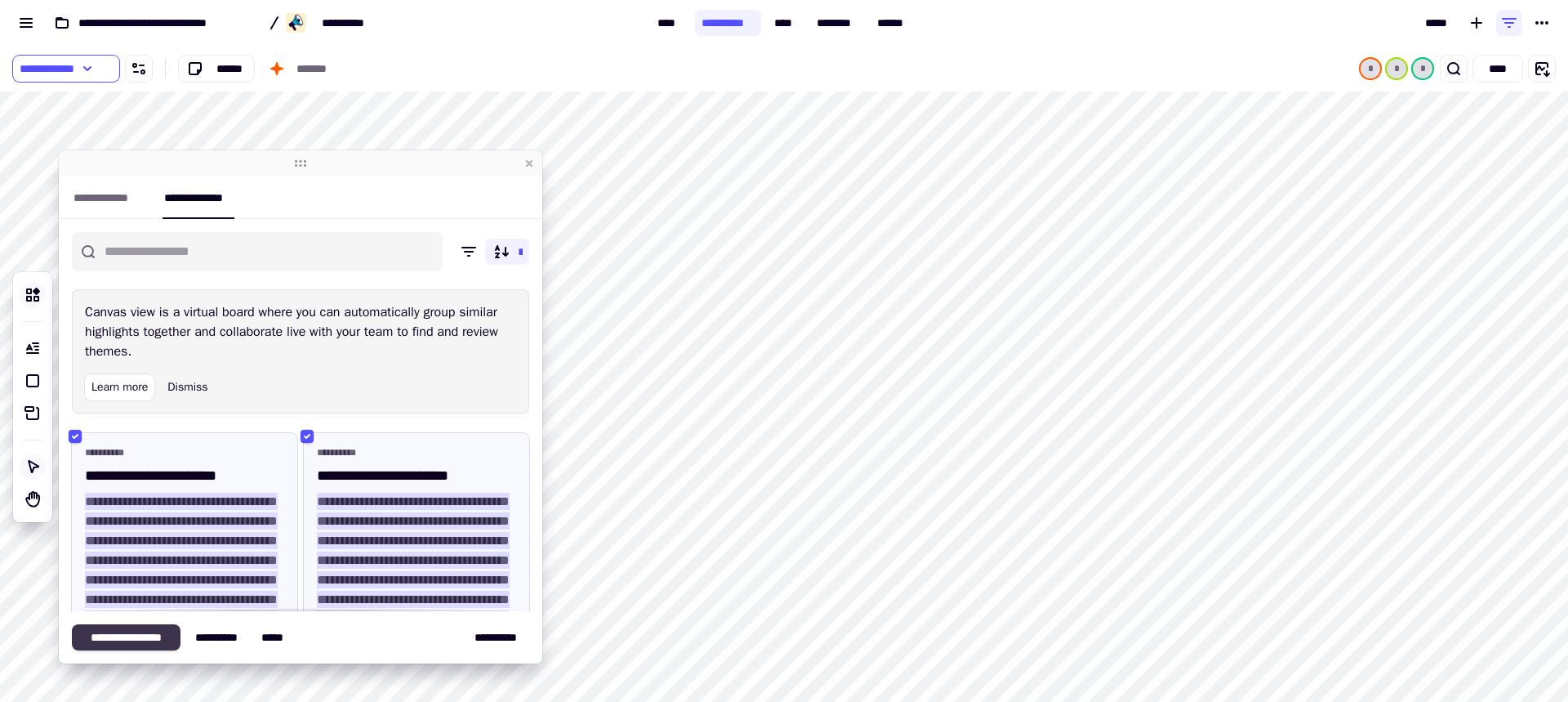 click on "**********" 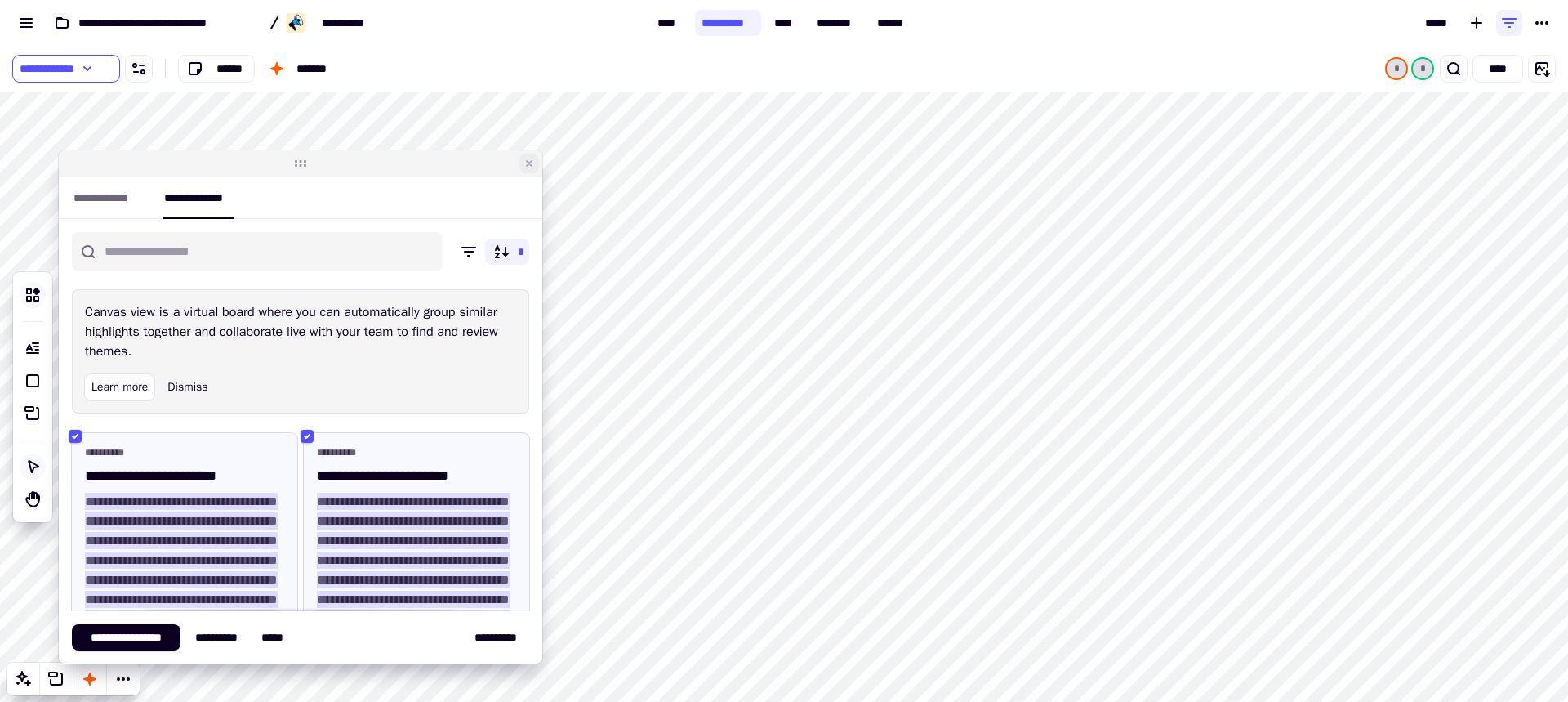 click 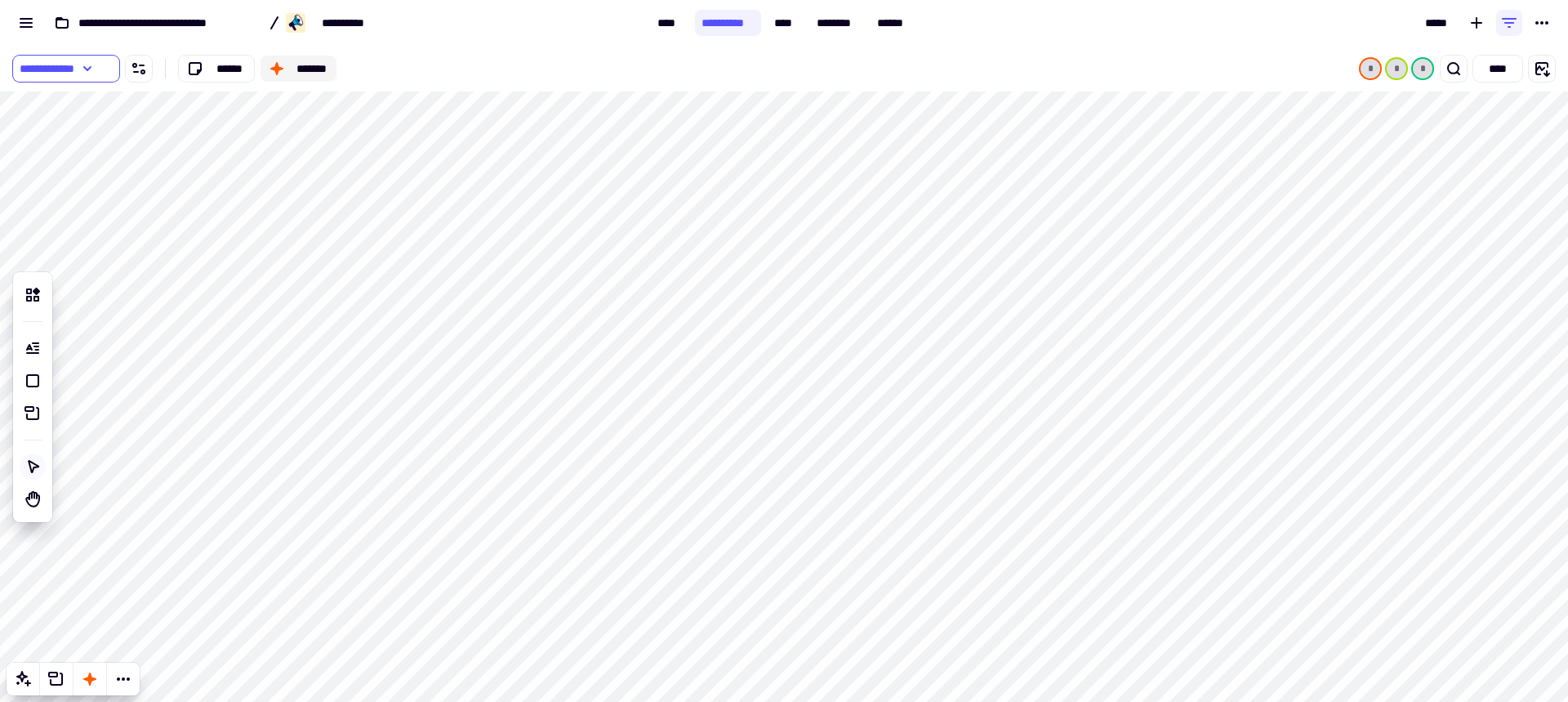 click on "*******" 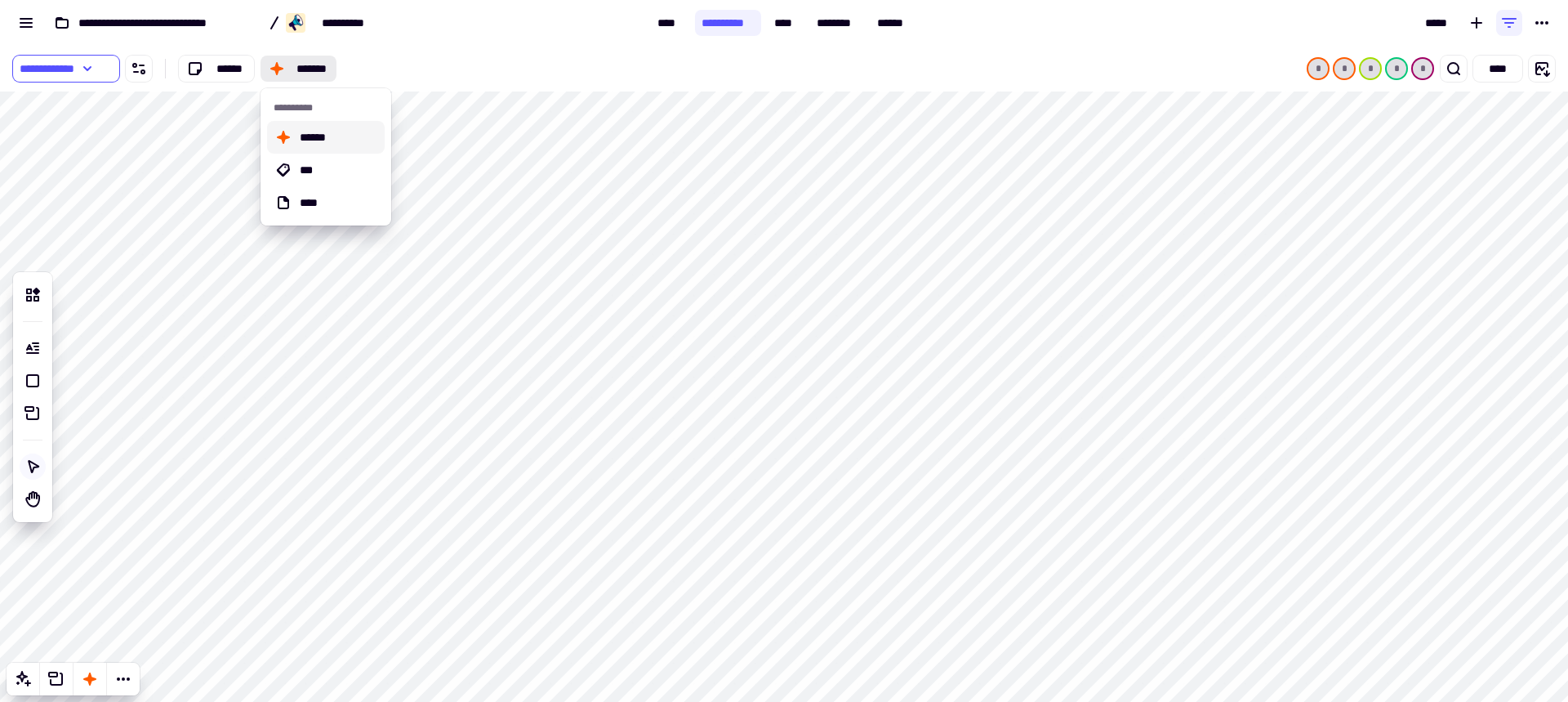 click on "******" at bounding box center [339, 137] 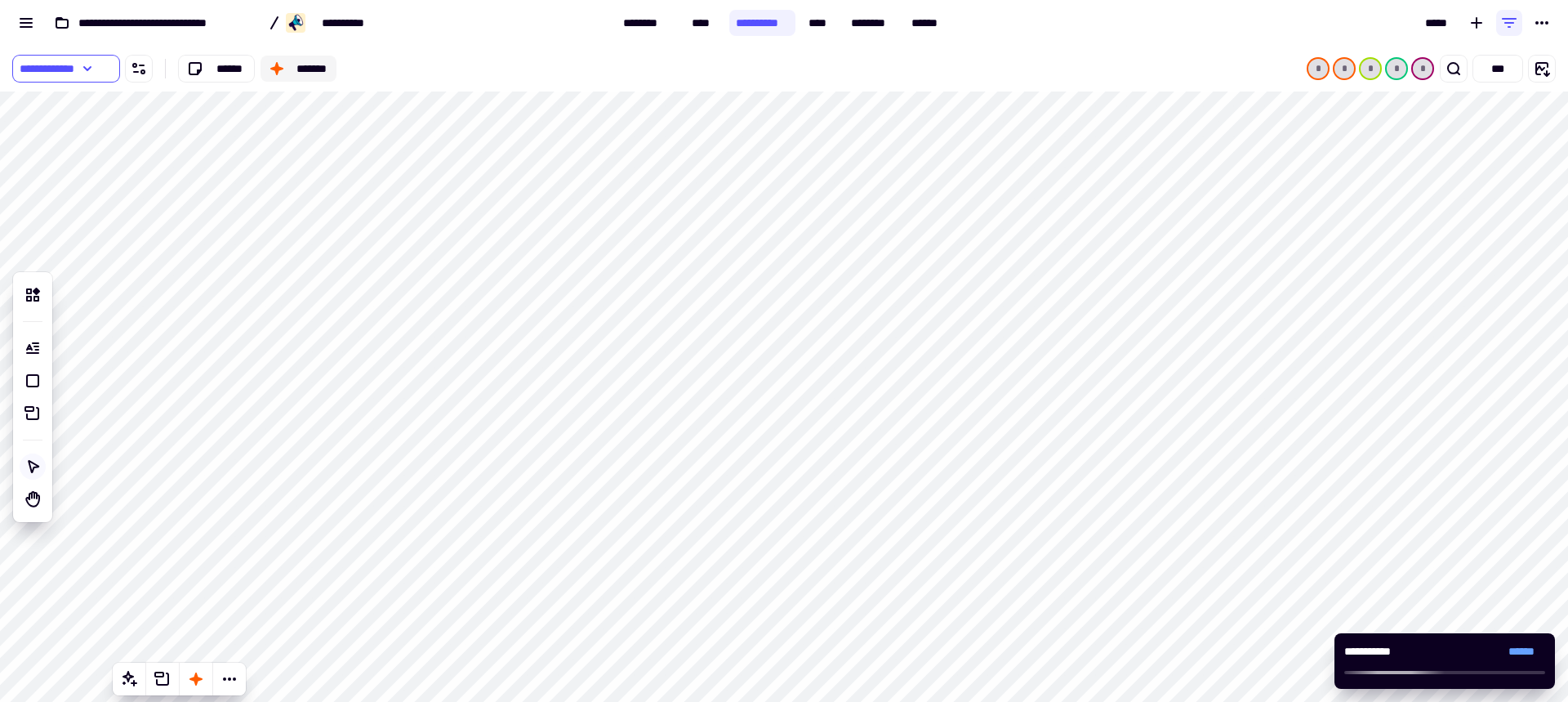 click on "*******" 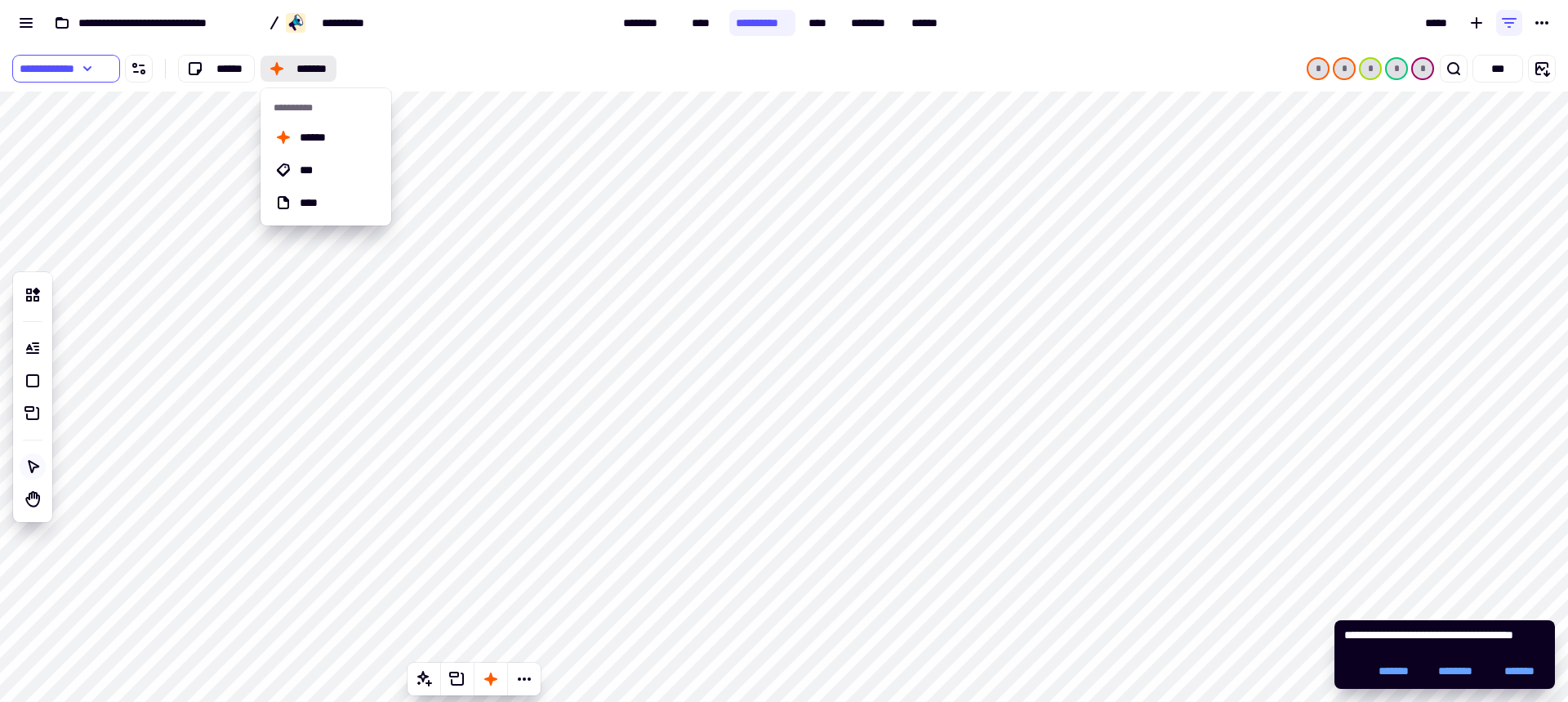 click on "**********" at bounding box center (308, 23) 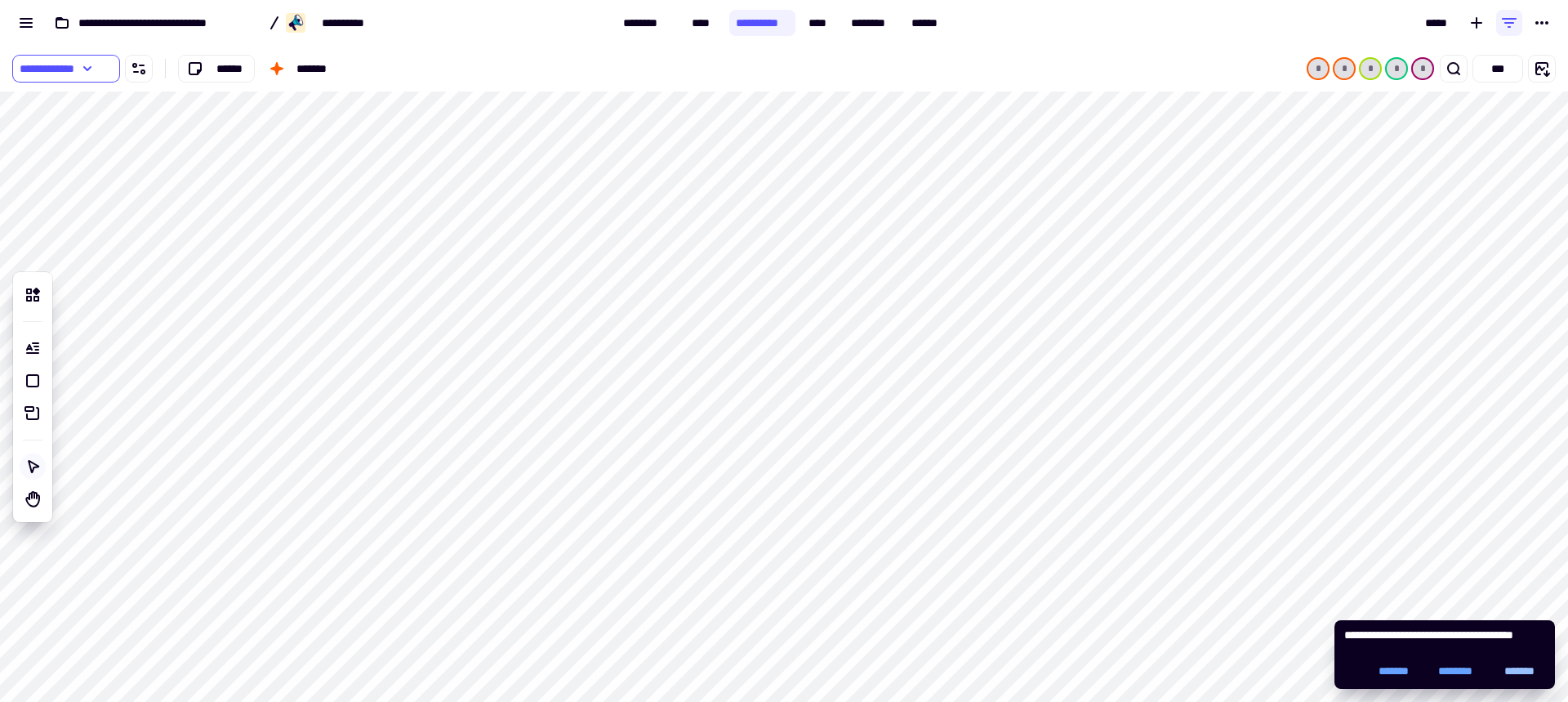 click on "*******" 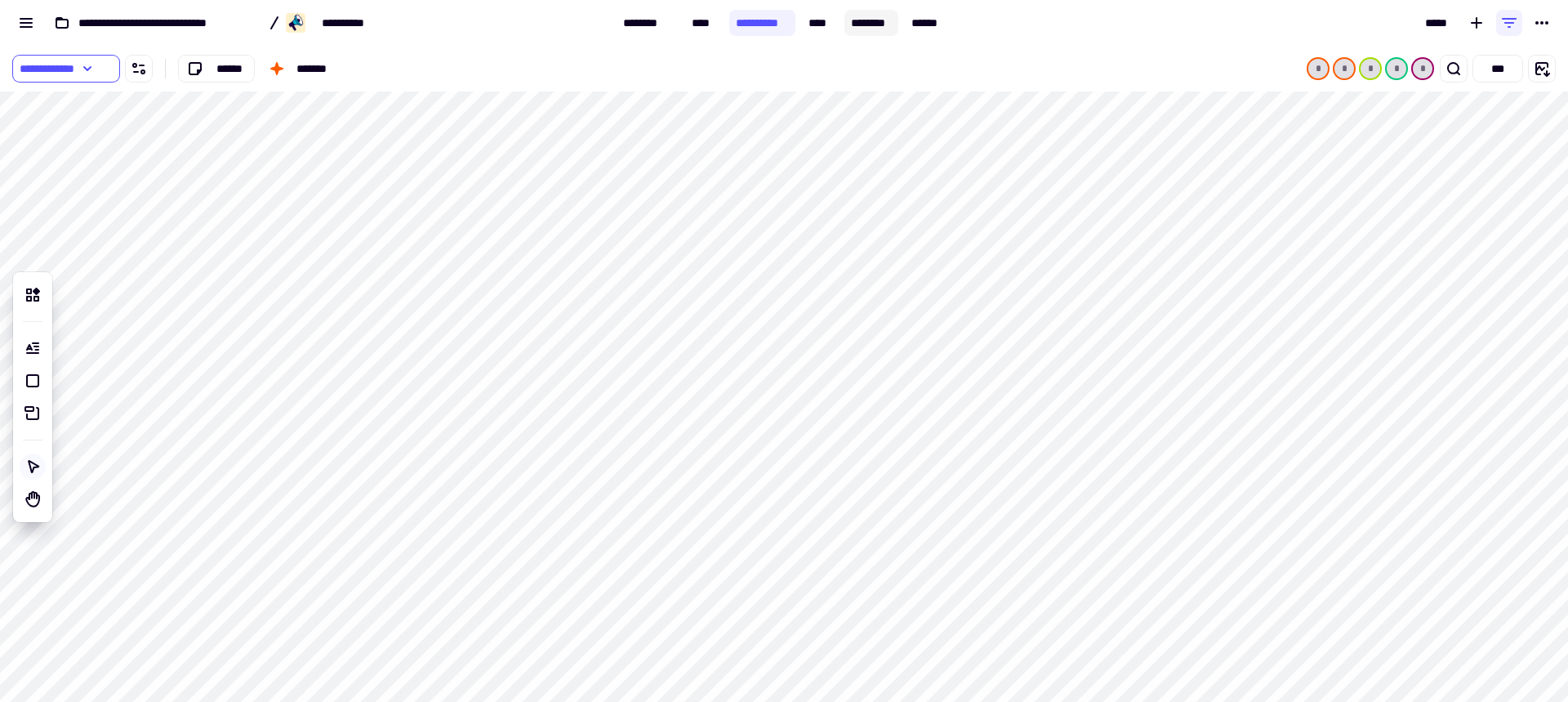 click on "********" 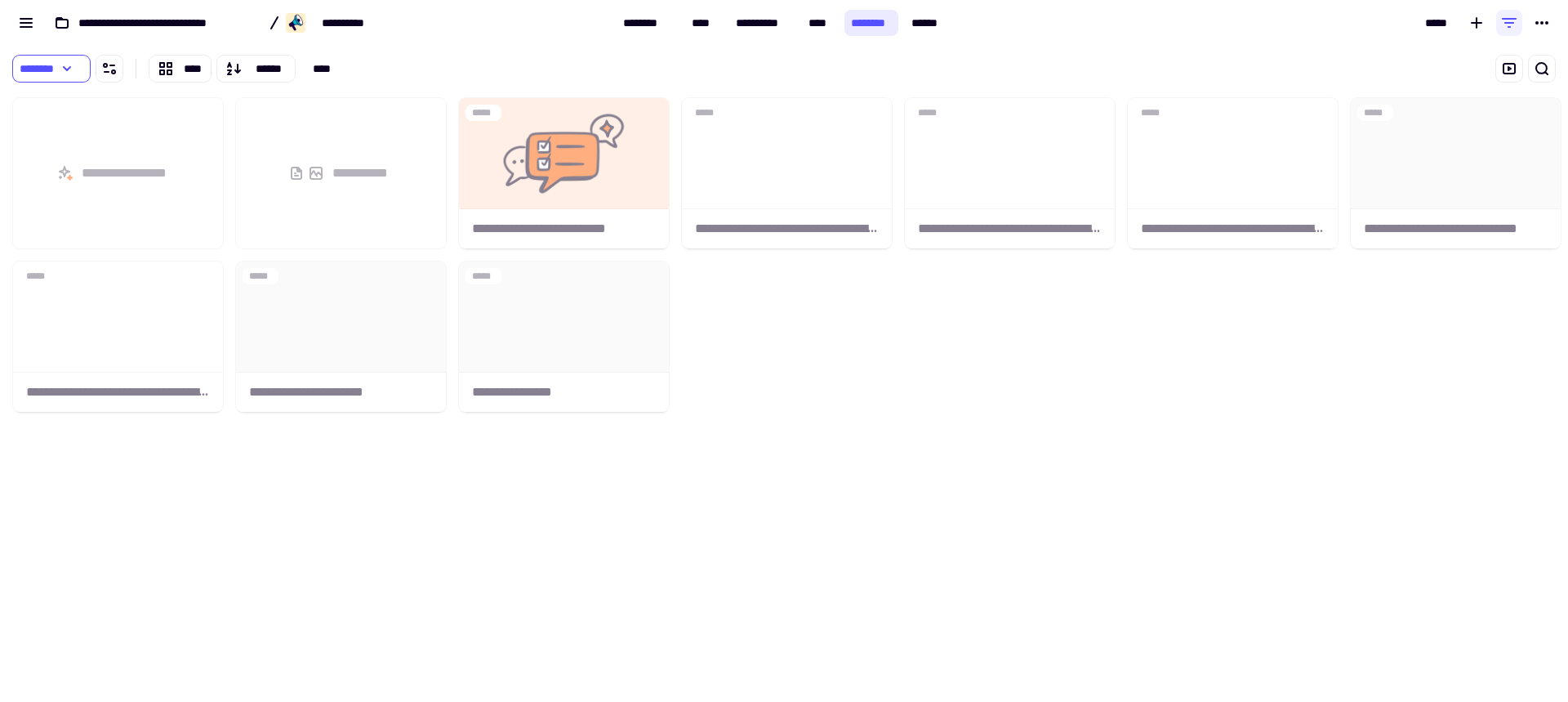 scroll, scrollTop: 13, scrollLeft: 13, axis: both 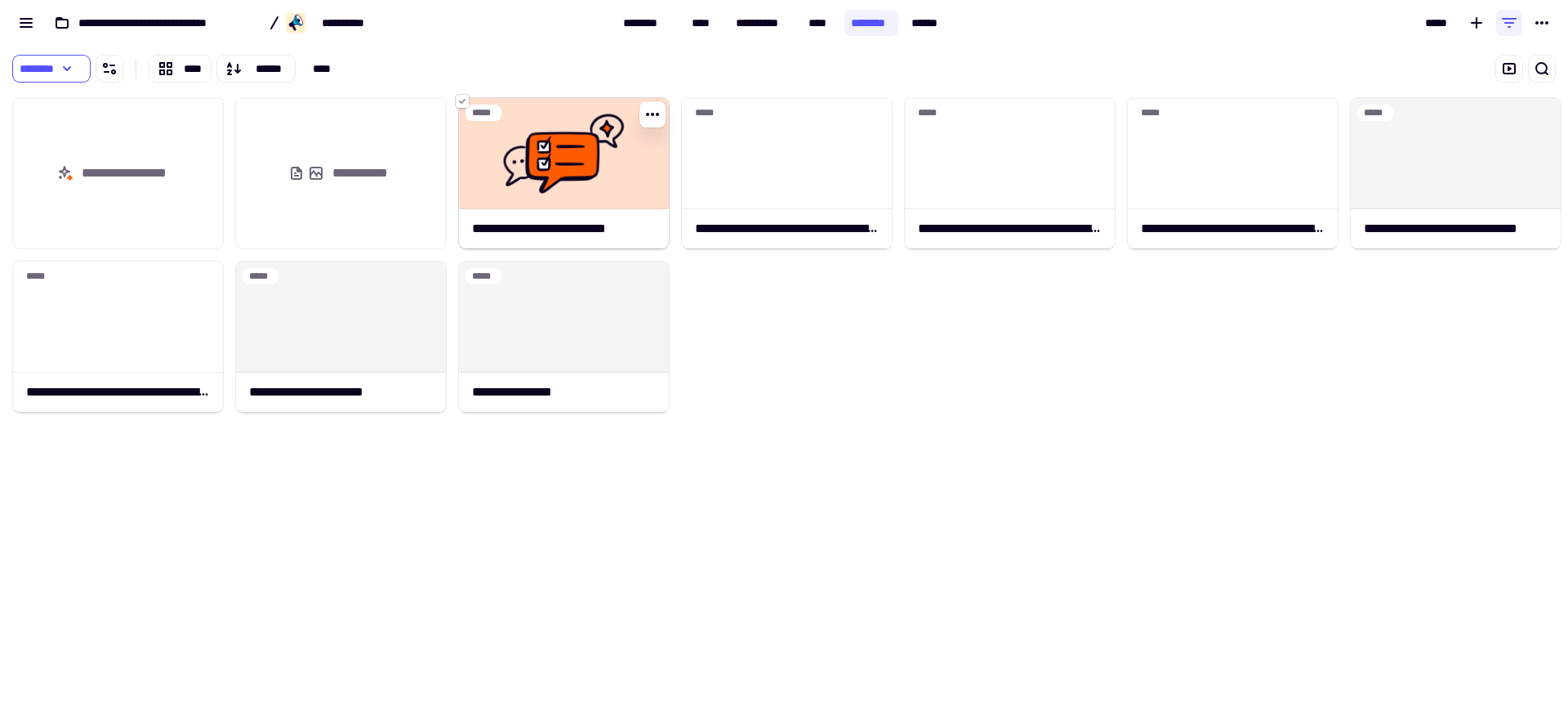 click 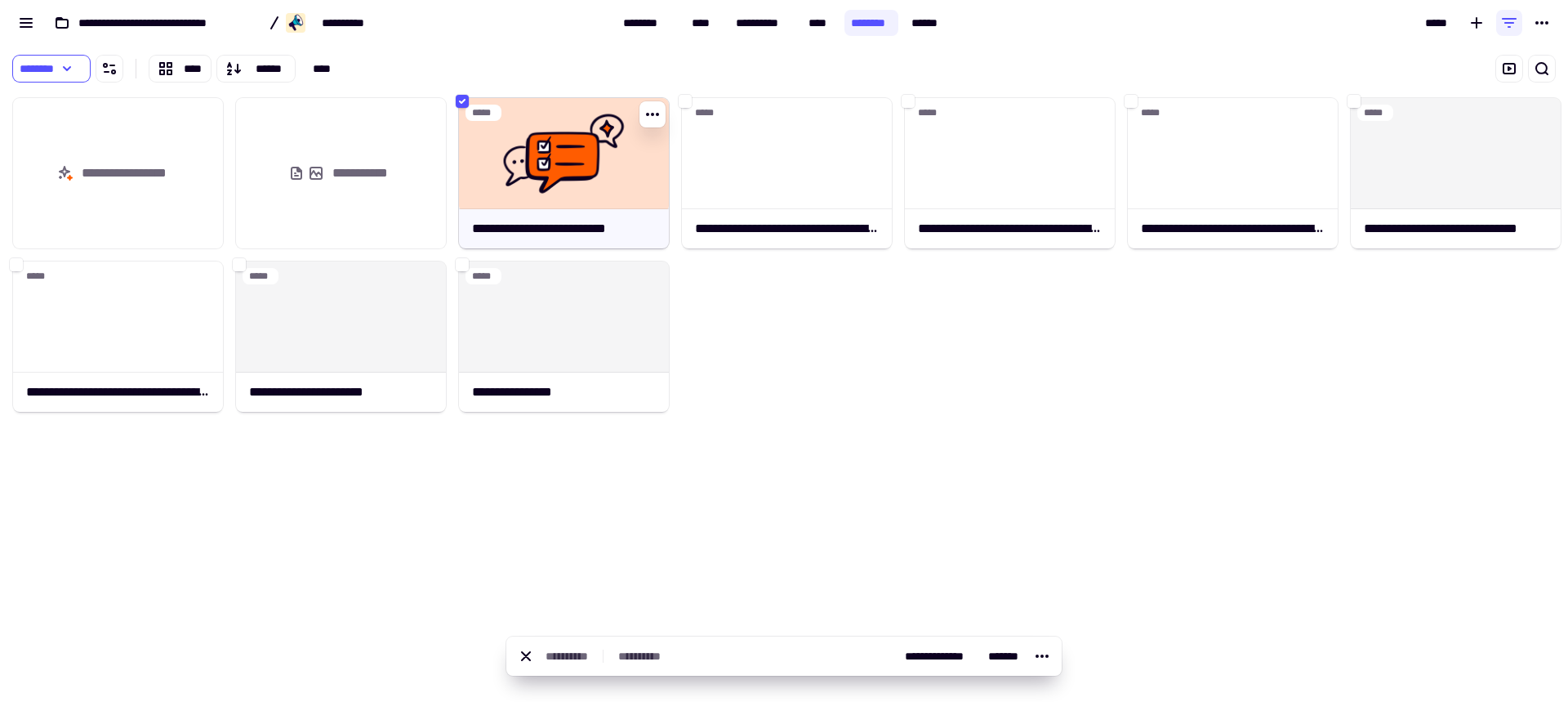 click 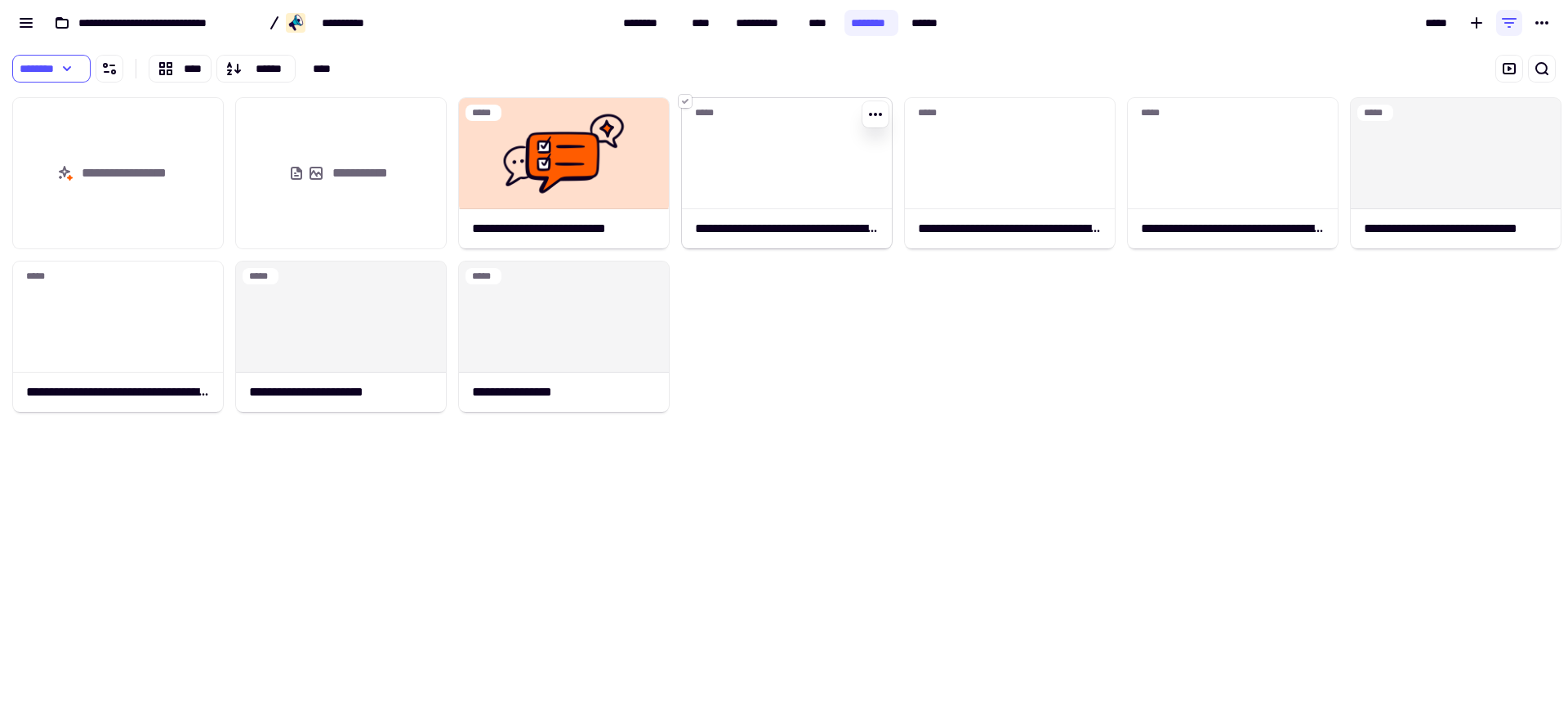 click 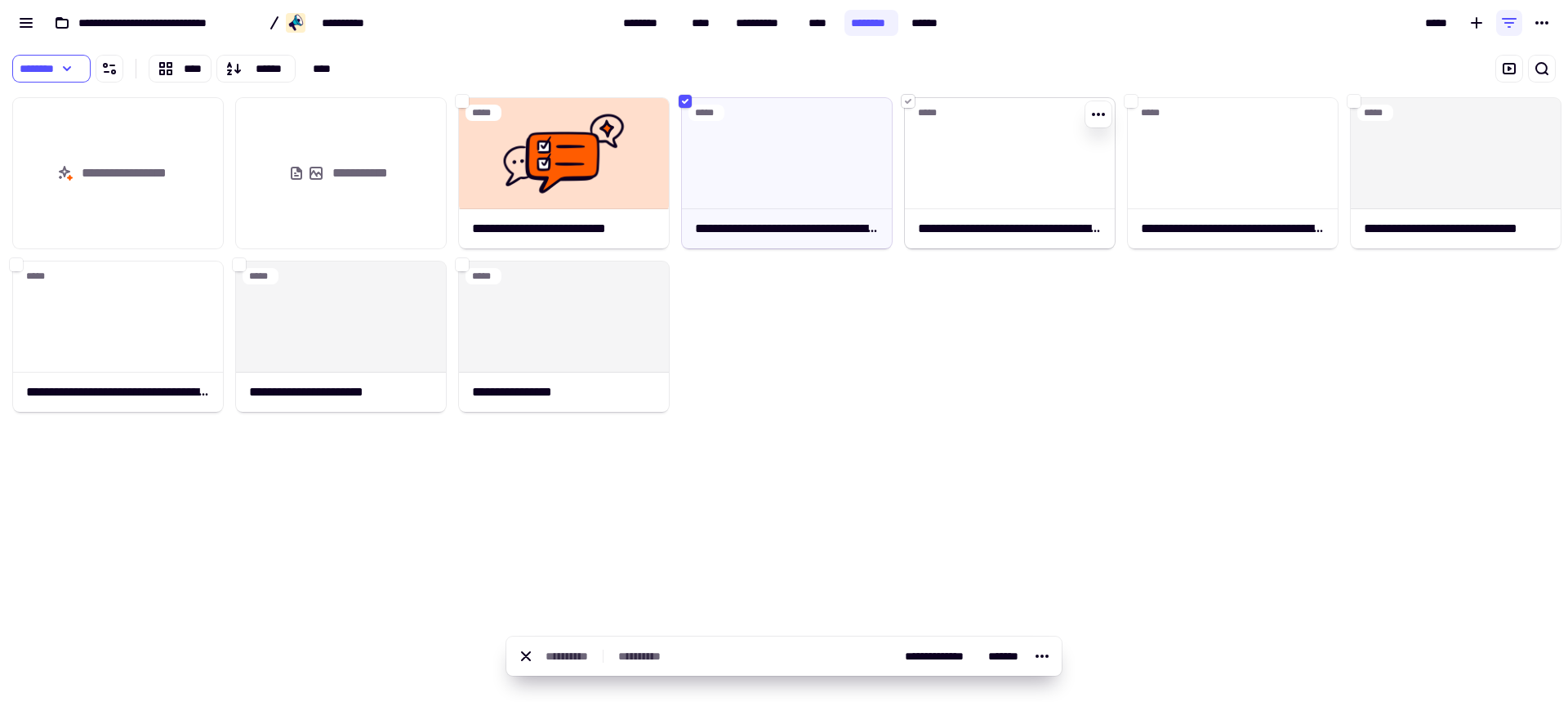 click 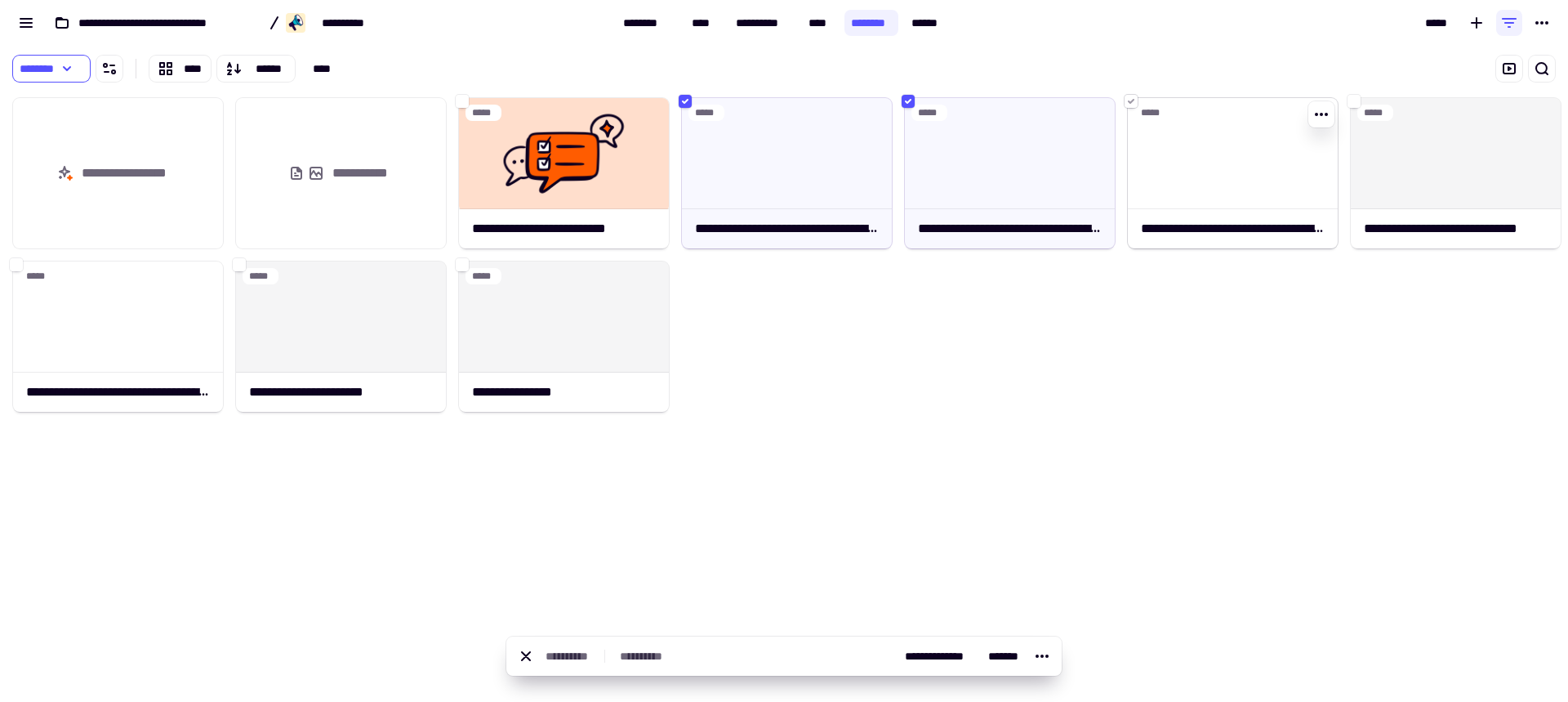 click 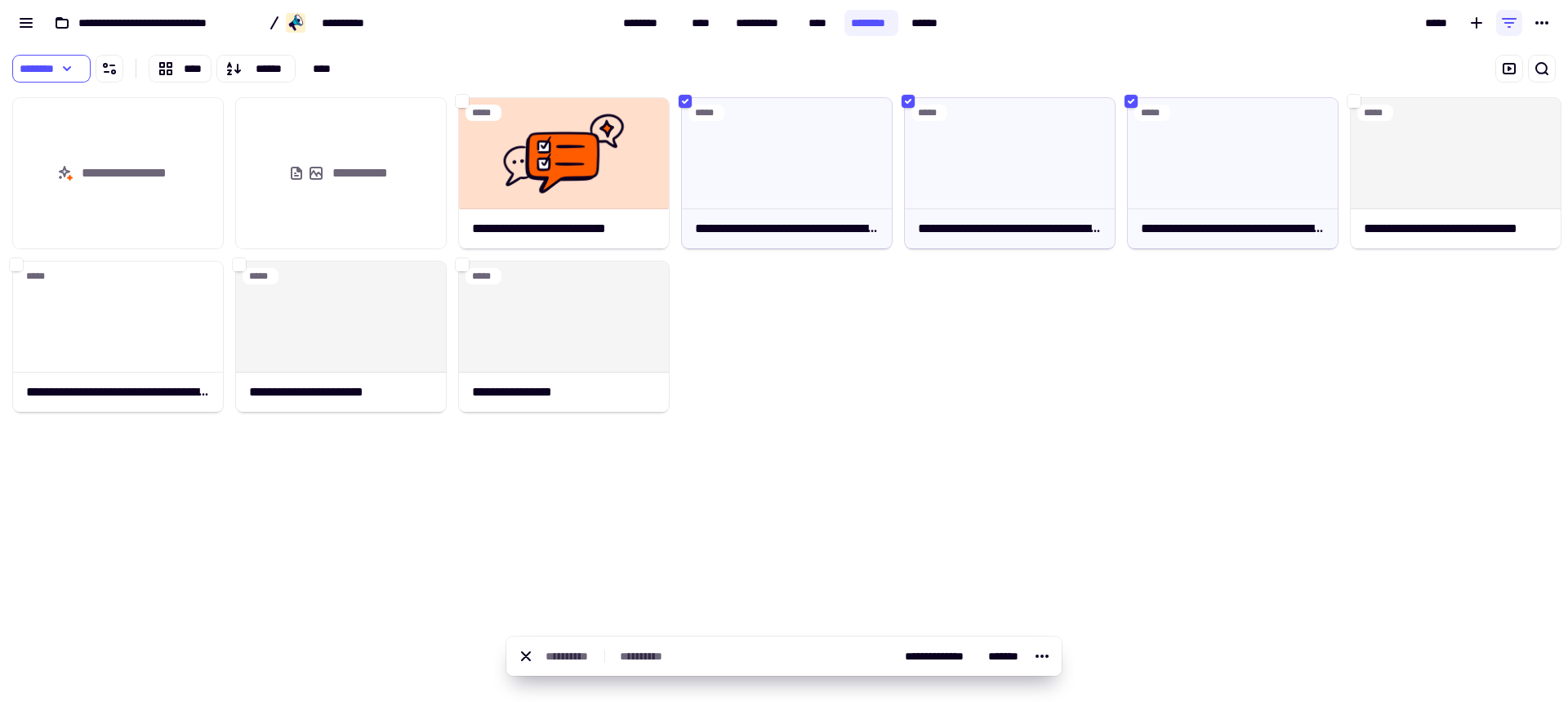 click on "**********" 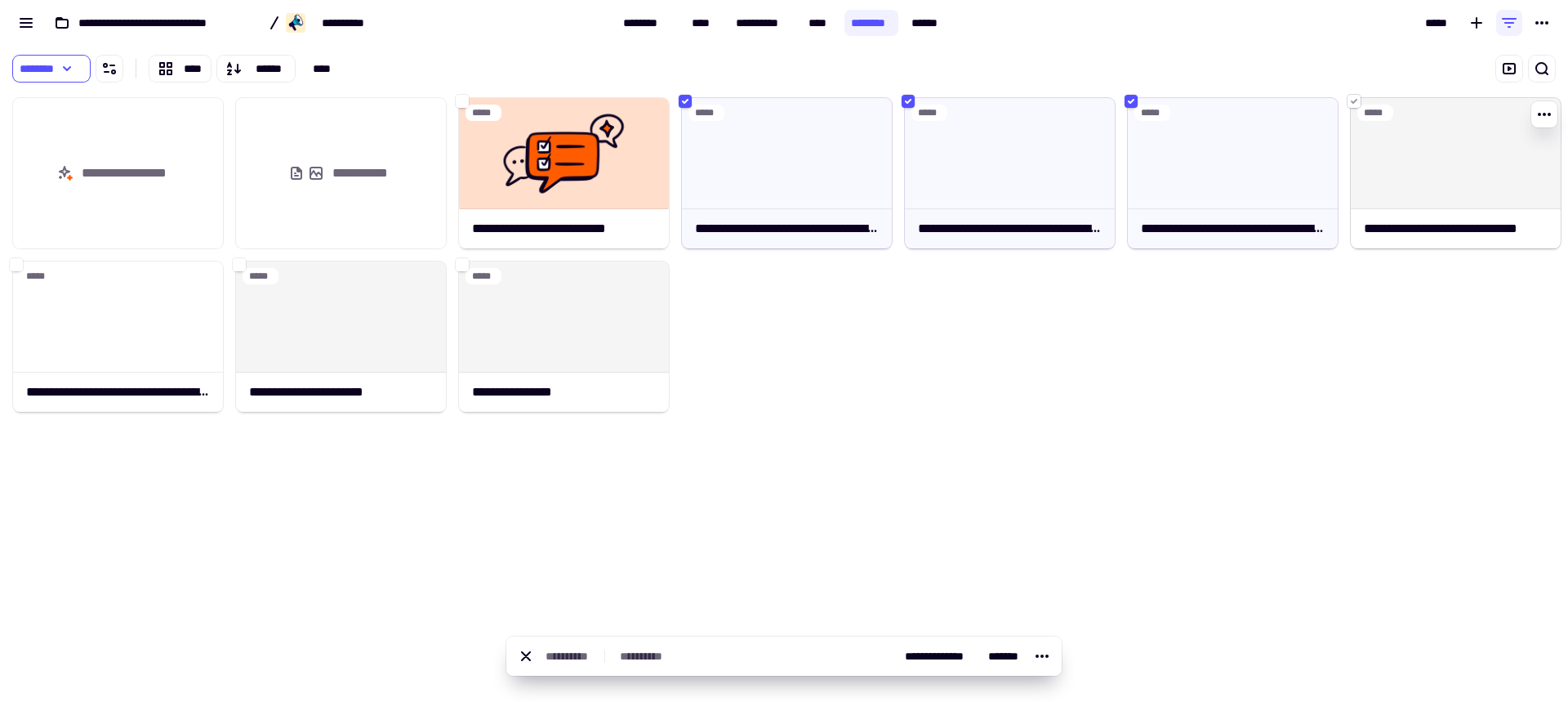 click 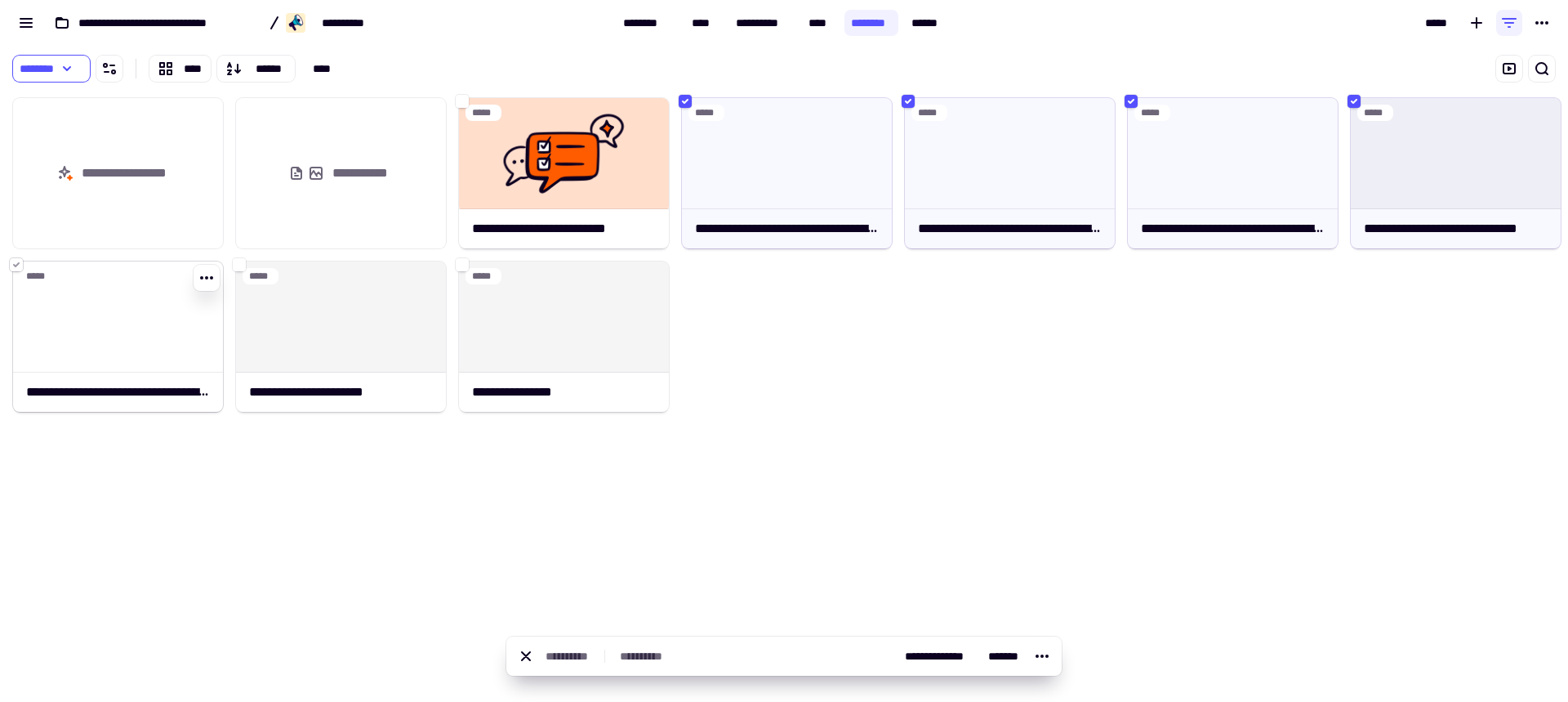 click 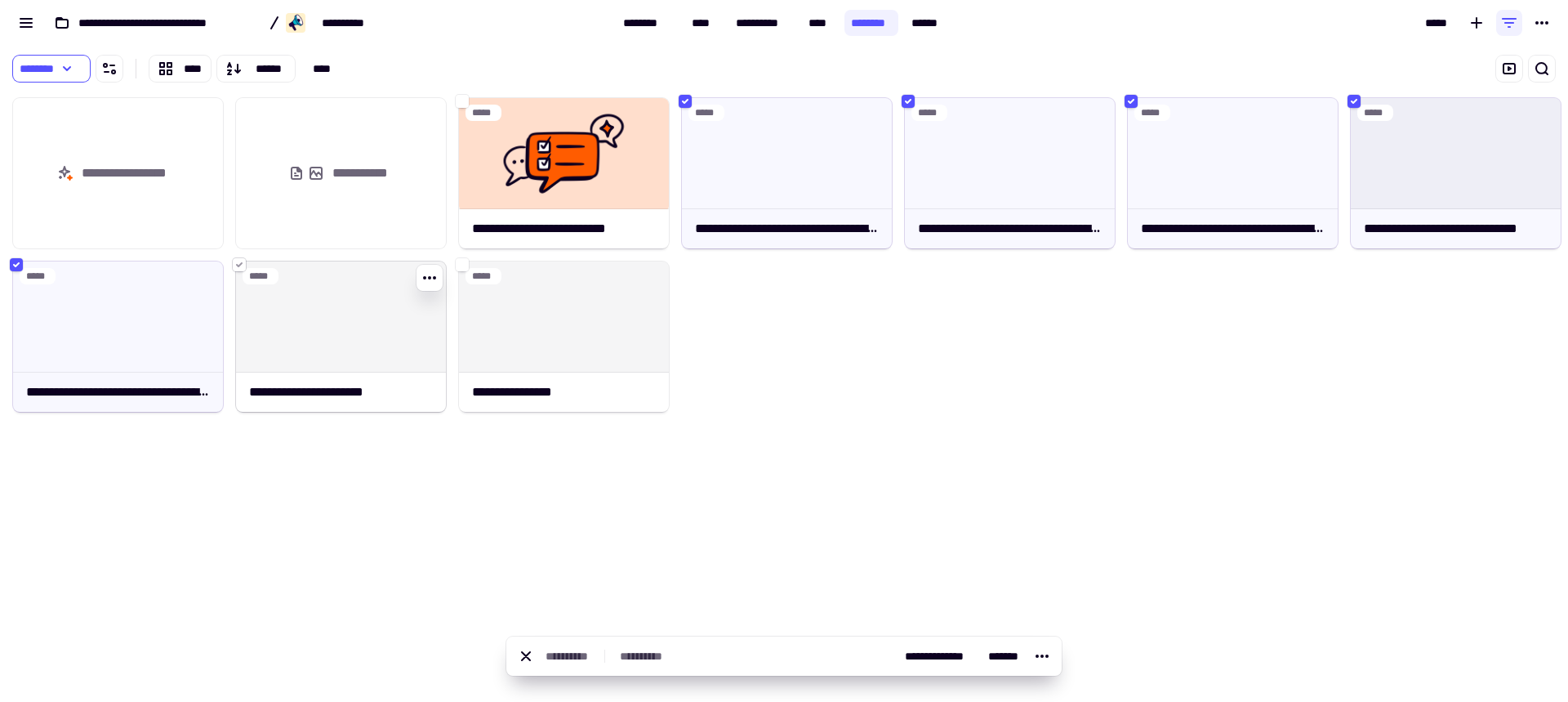 click 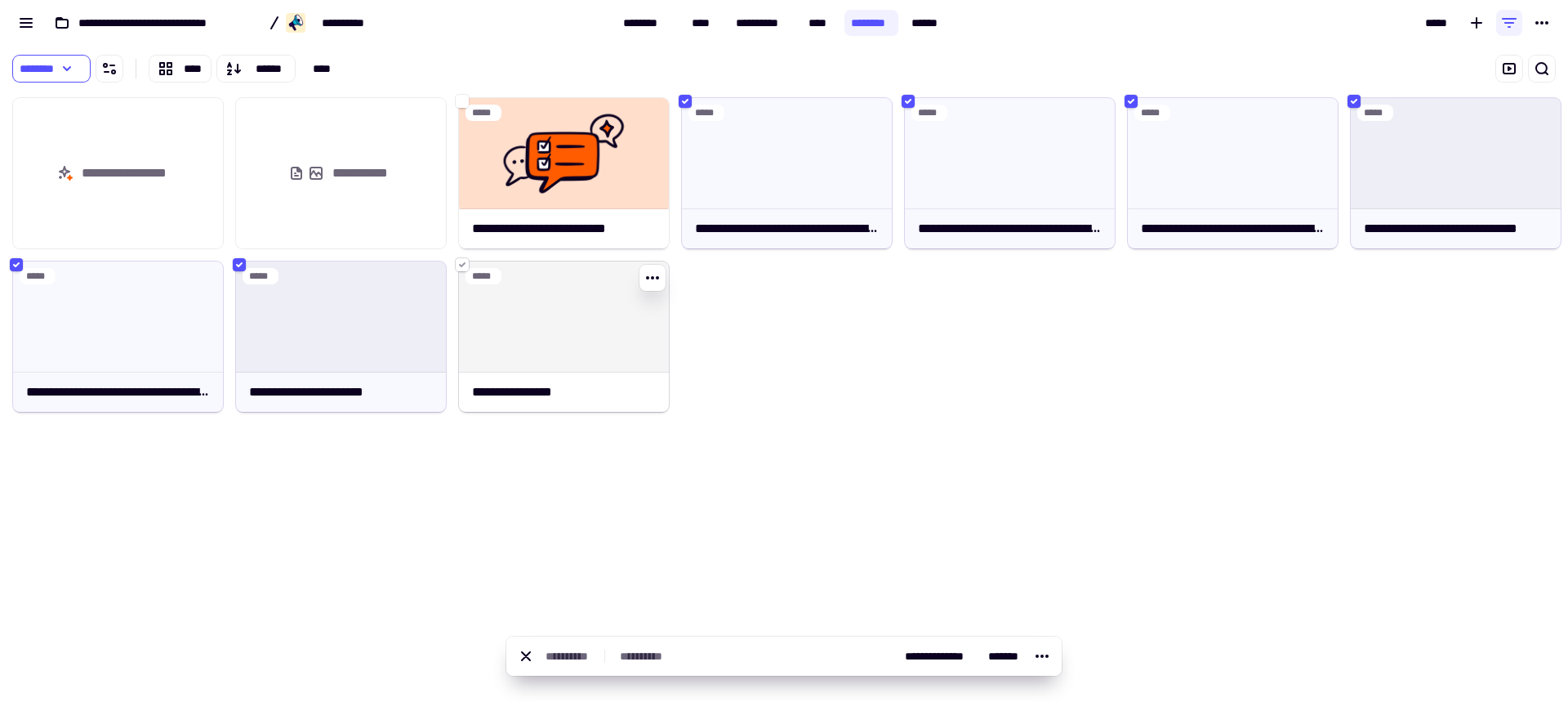 click 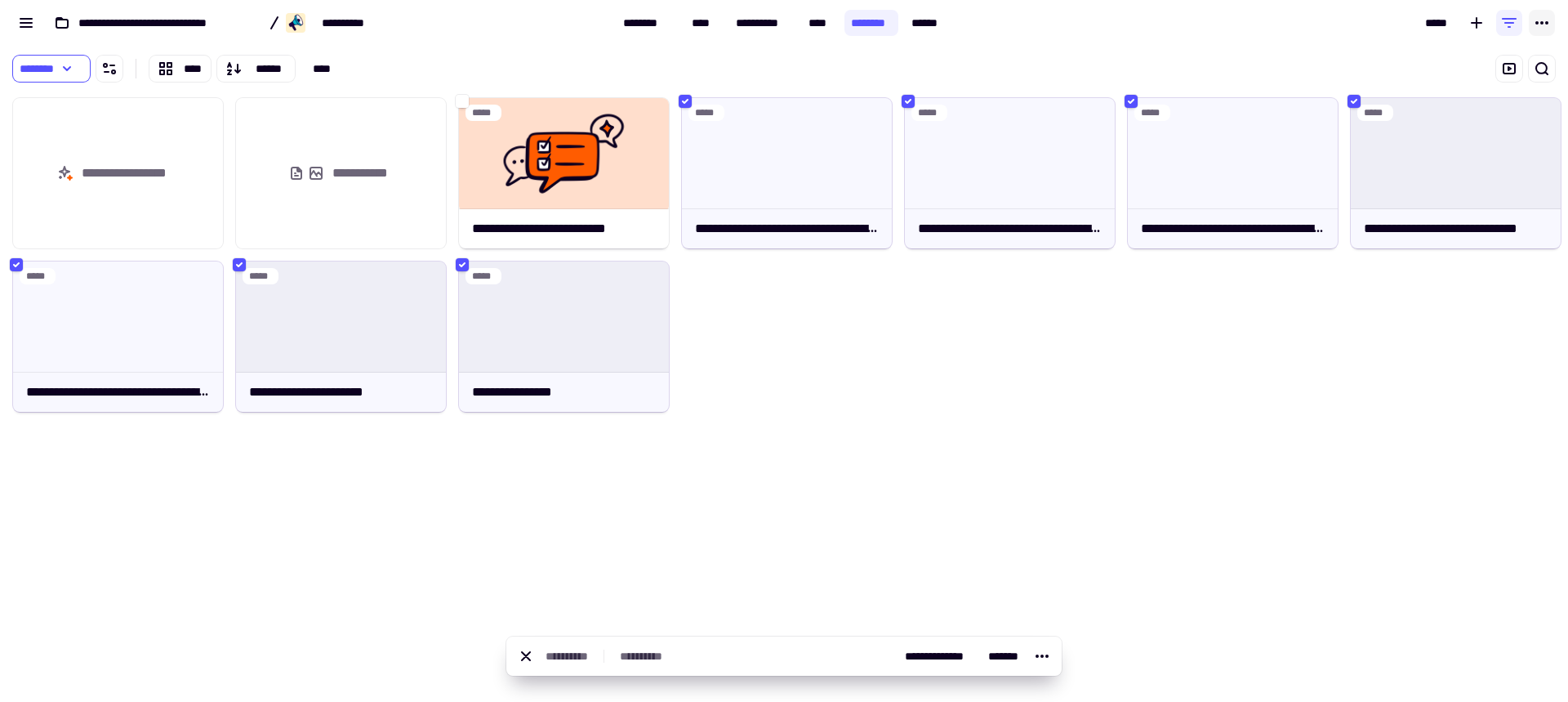click 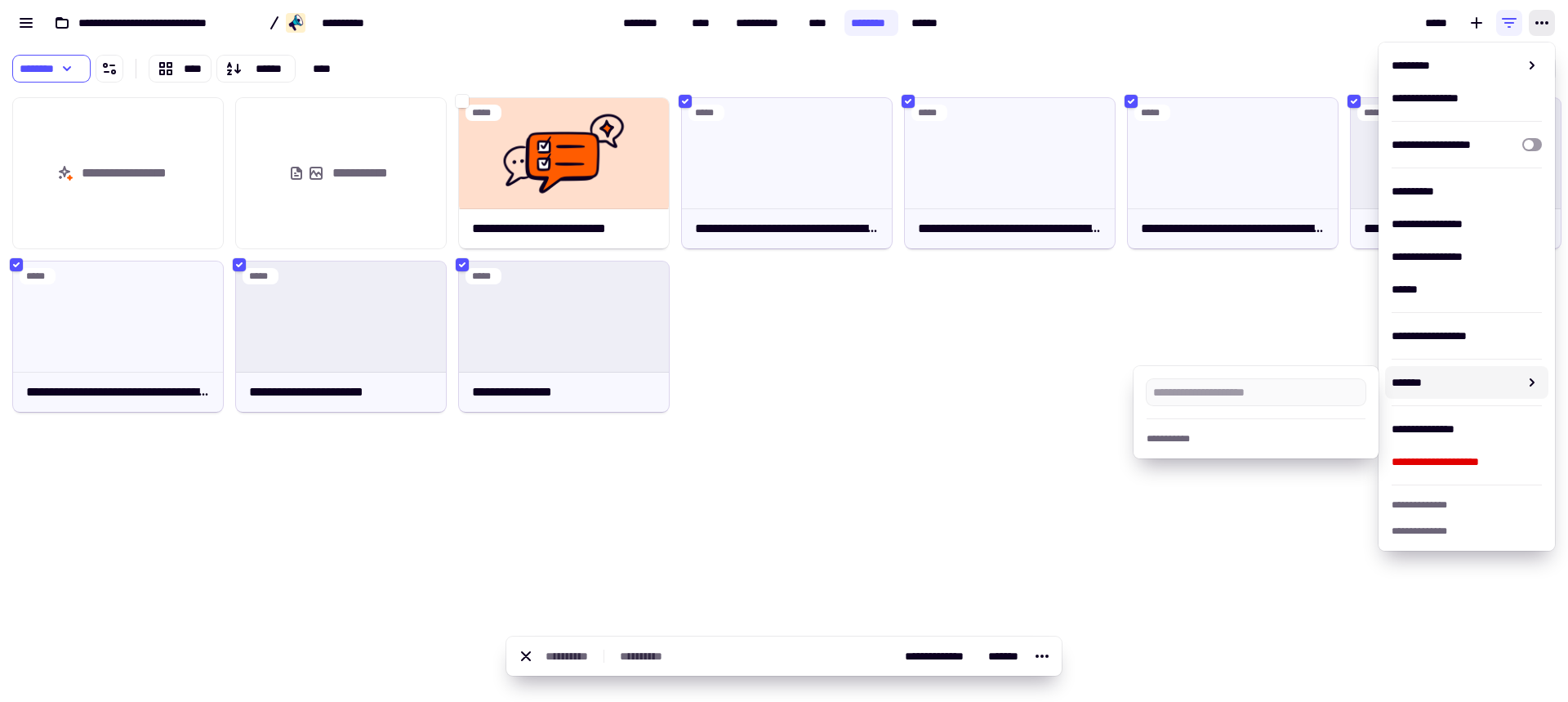 click on "**********" 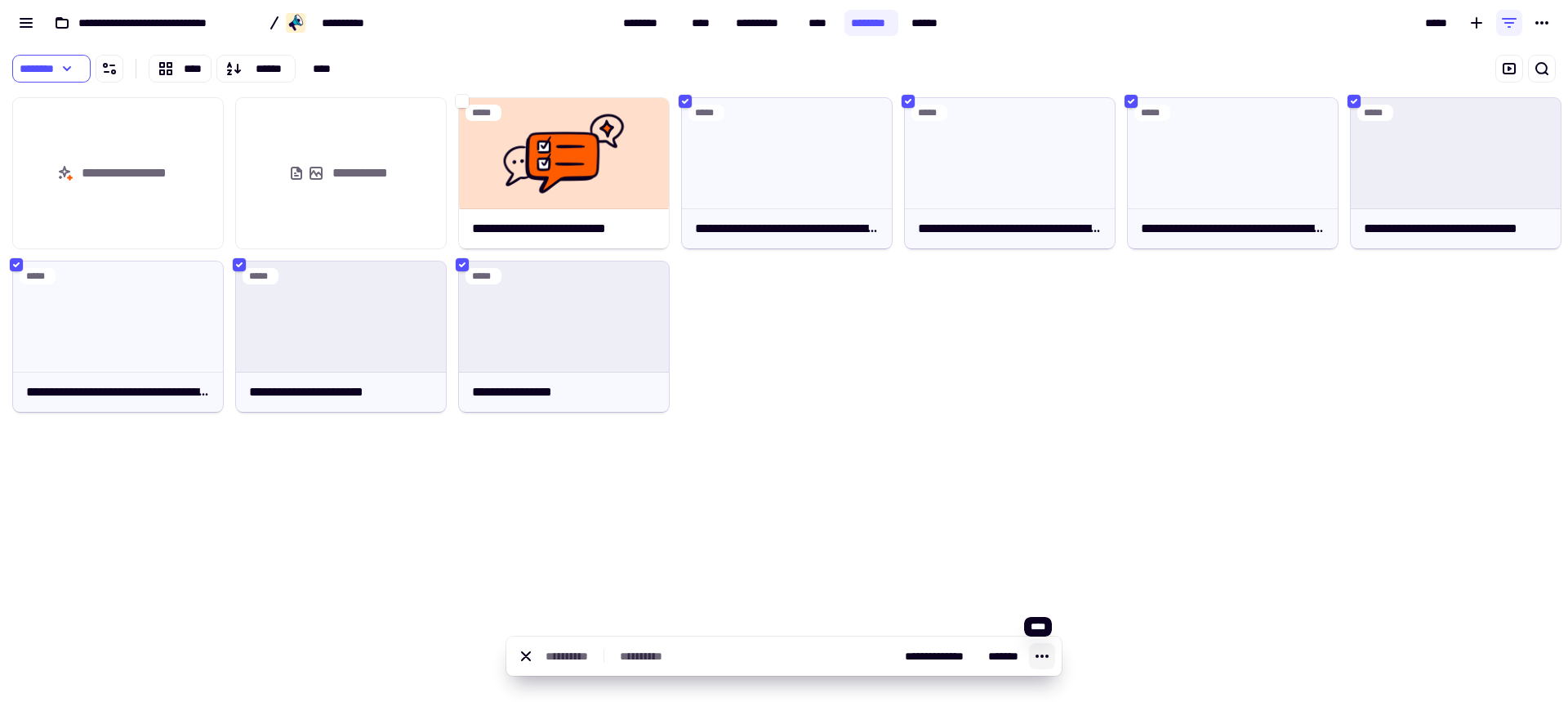 click 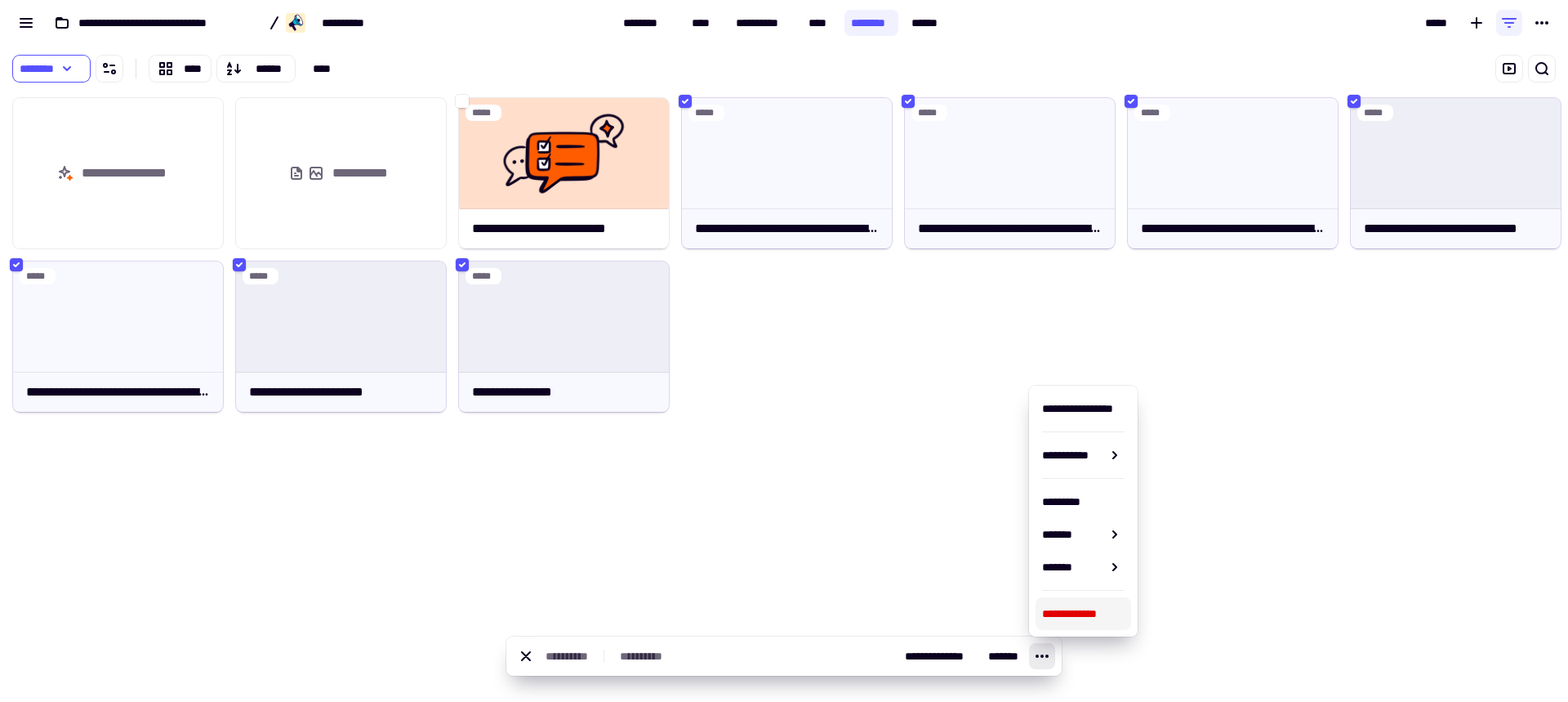 click on "**********" at bounding box center [1083, 614] 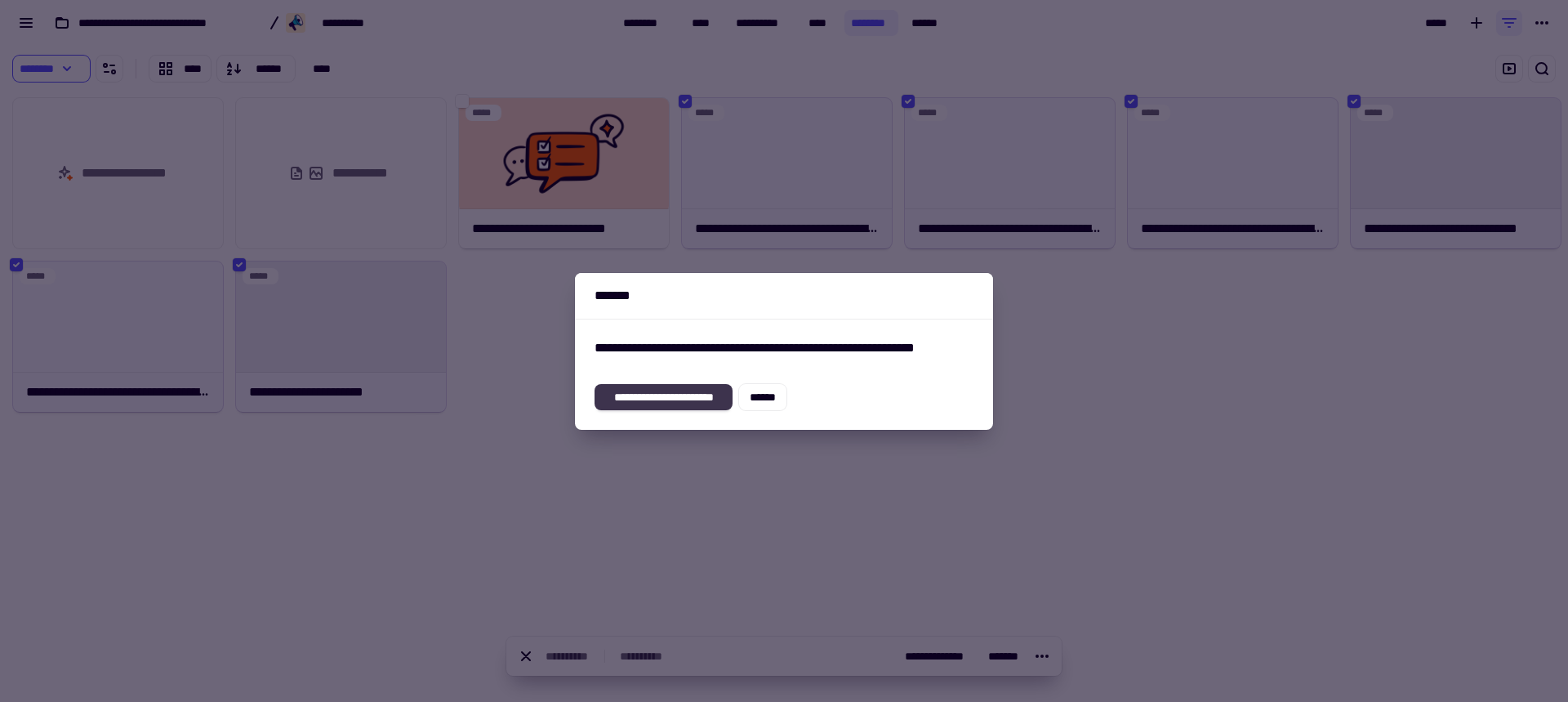 click on "**********" 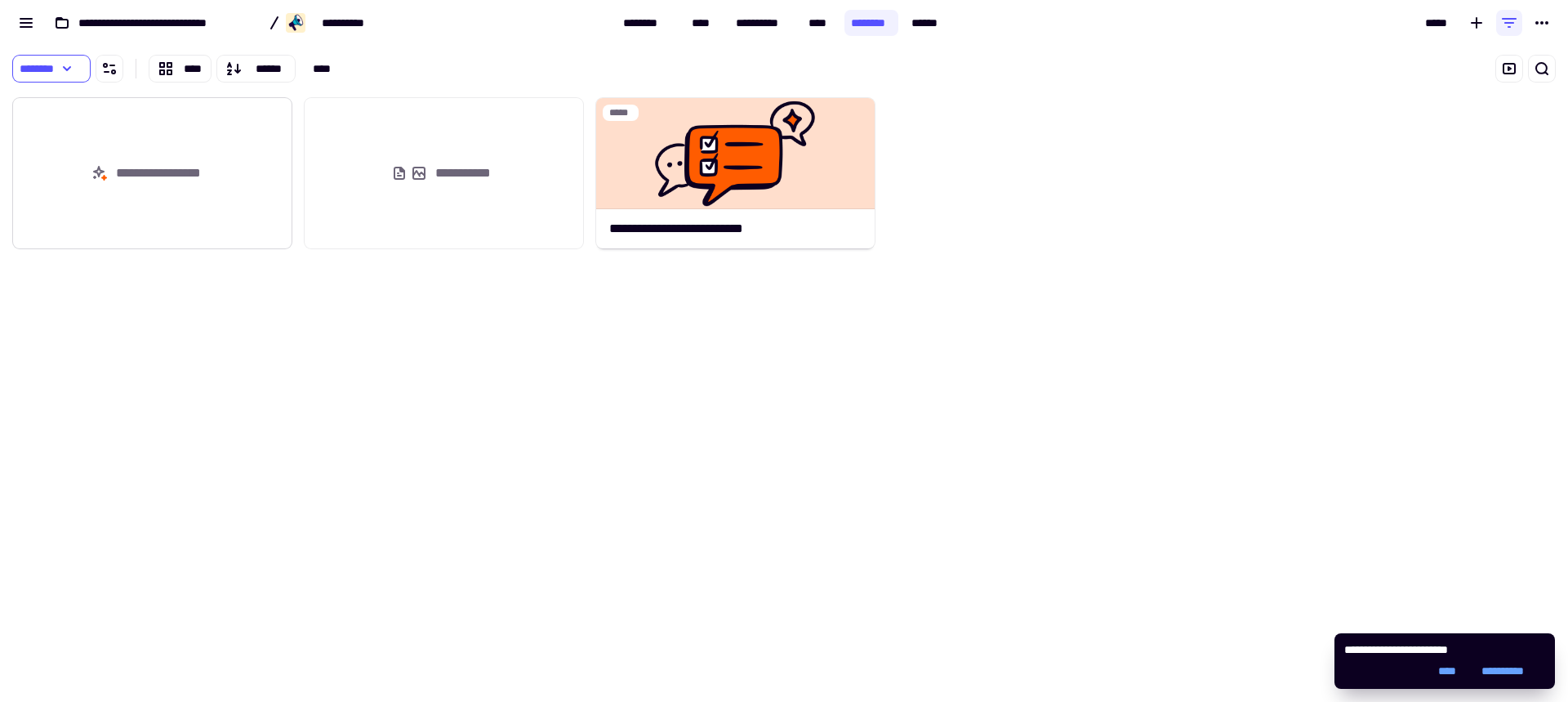click on "**********" 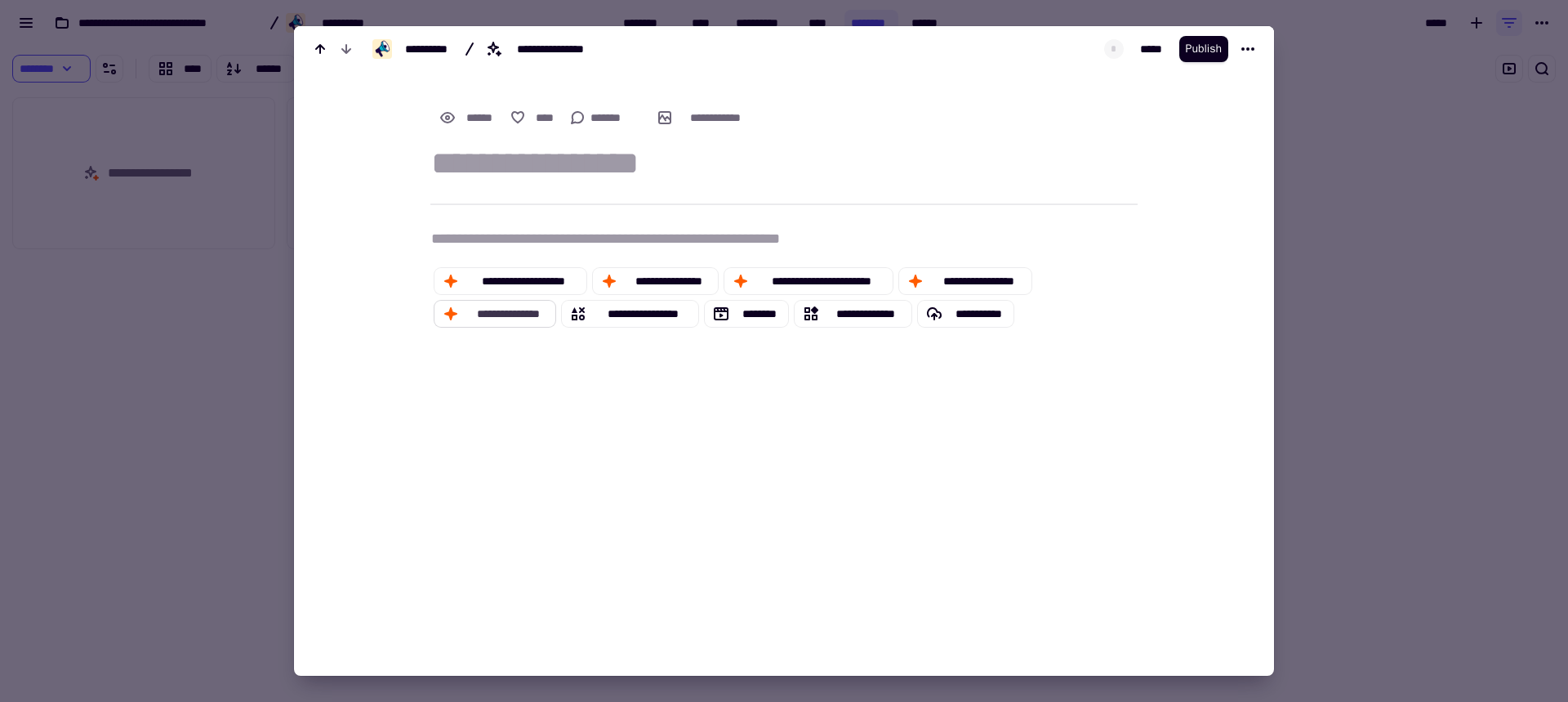 click on "**********" 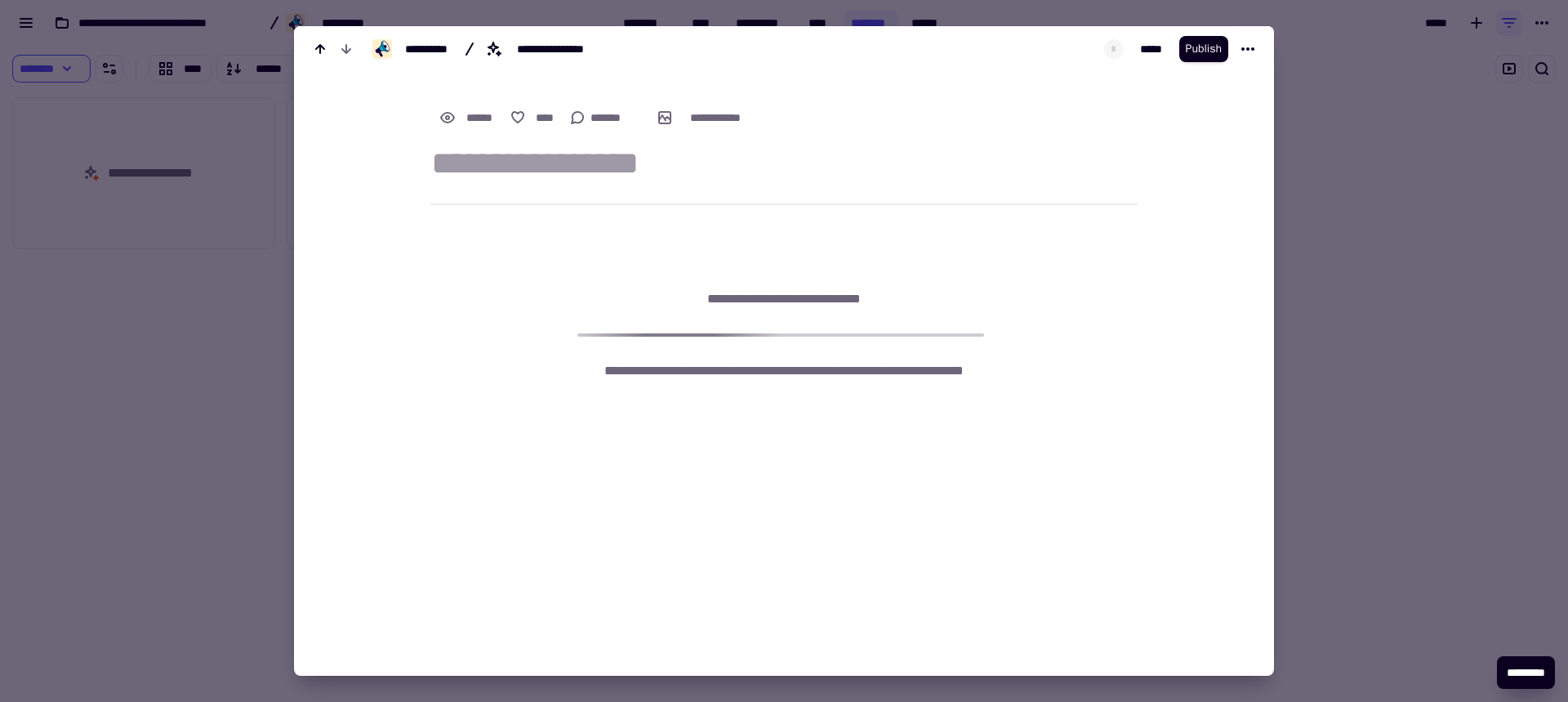 type on "**********" 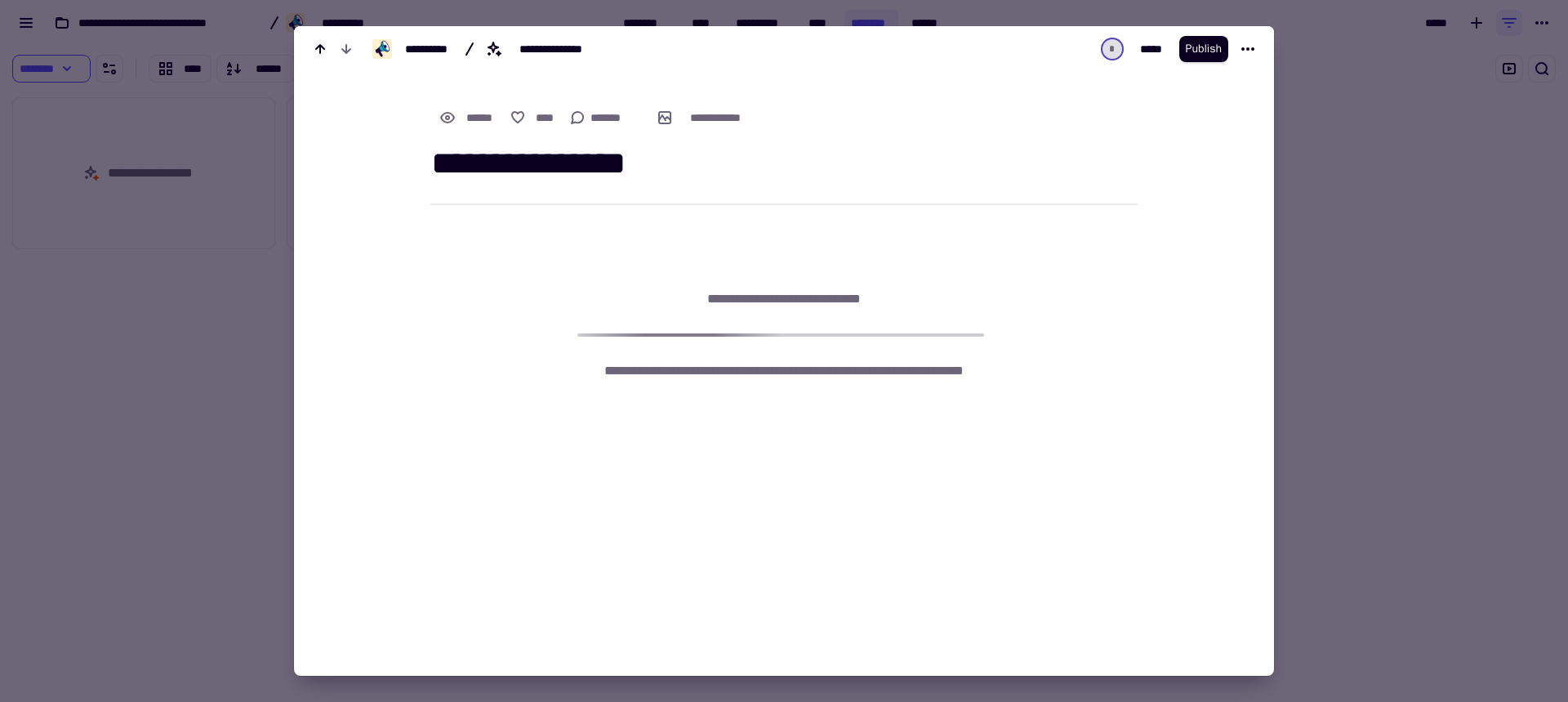 click at bounding box center (784, 351) 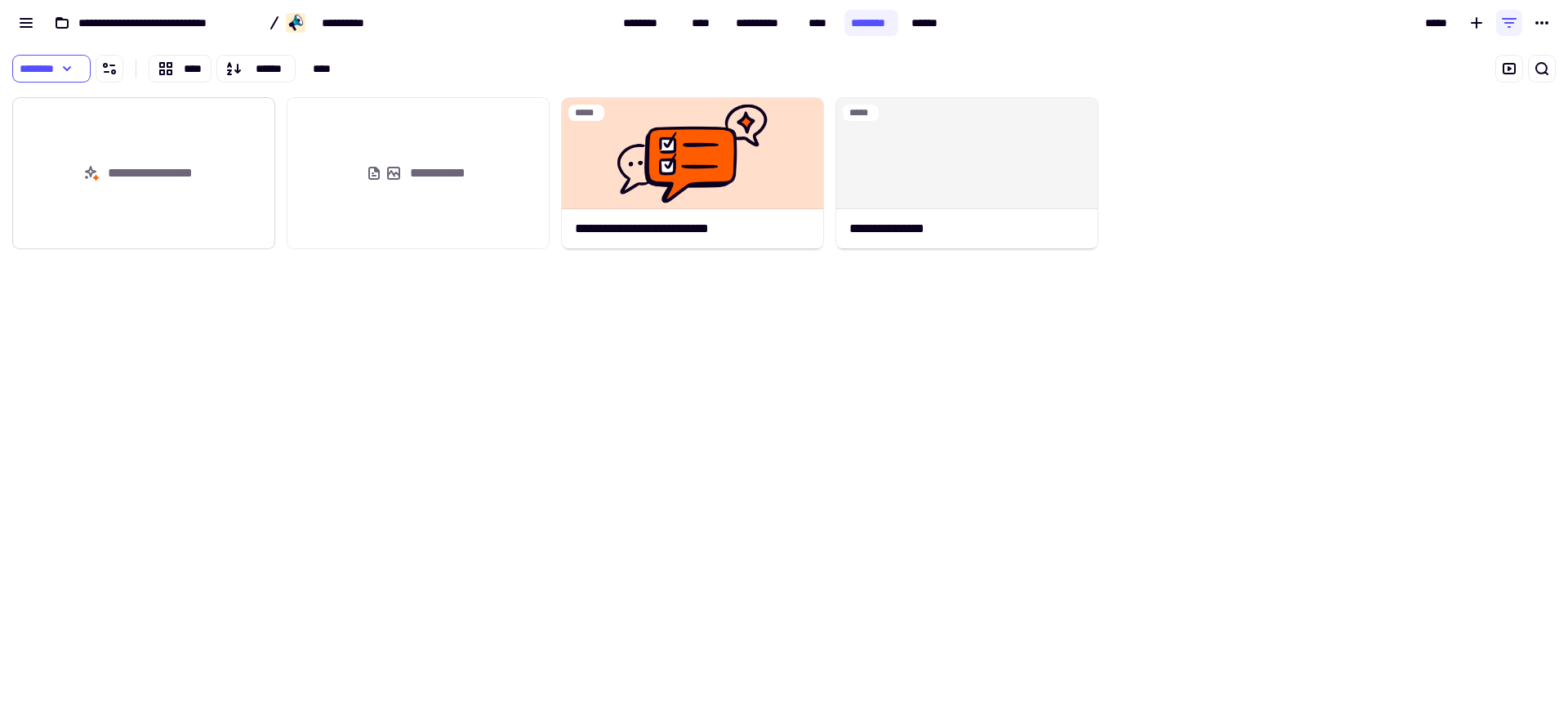 click on "**********" 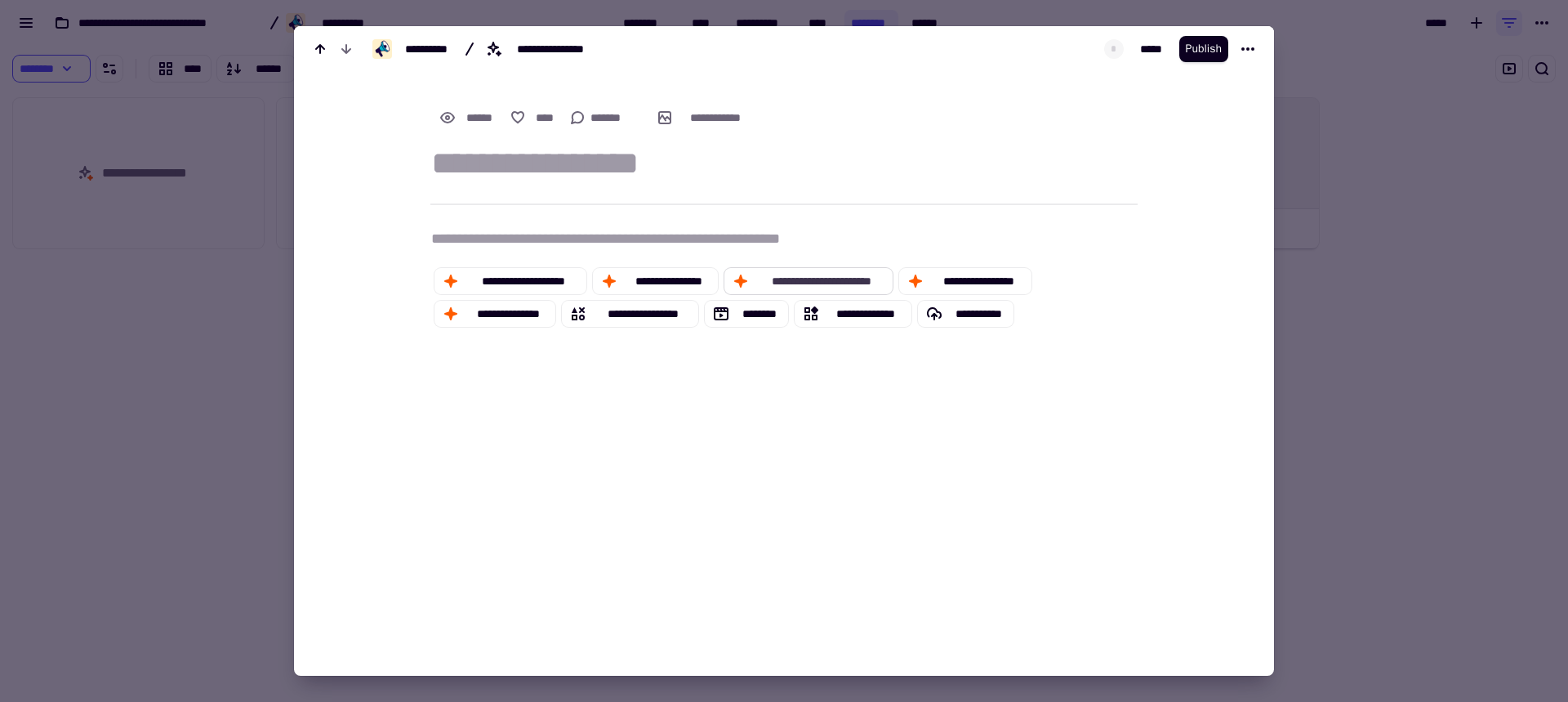 click on "**********" 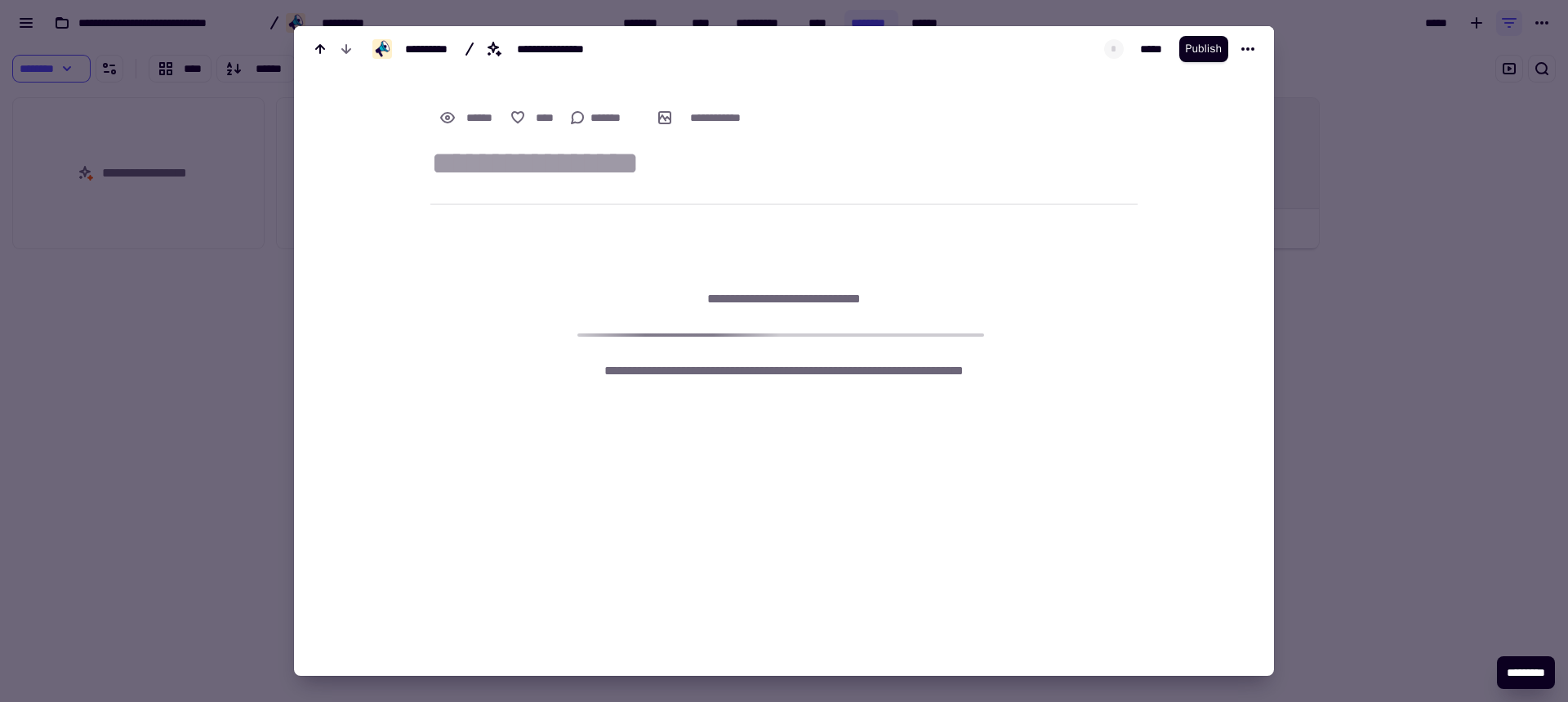 type on "**********" 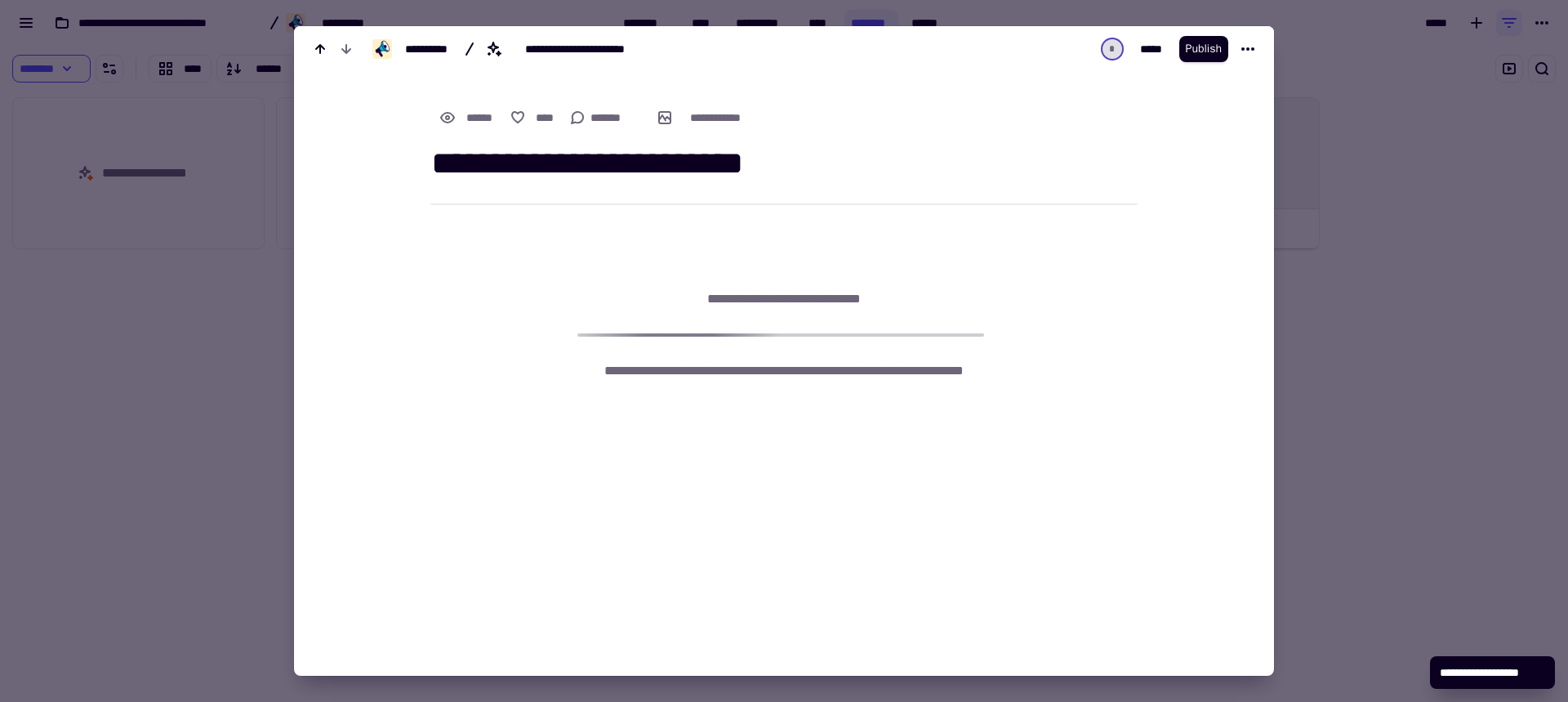 click at bounding box center [784, 351] 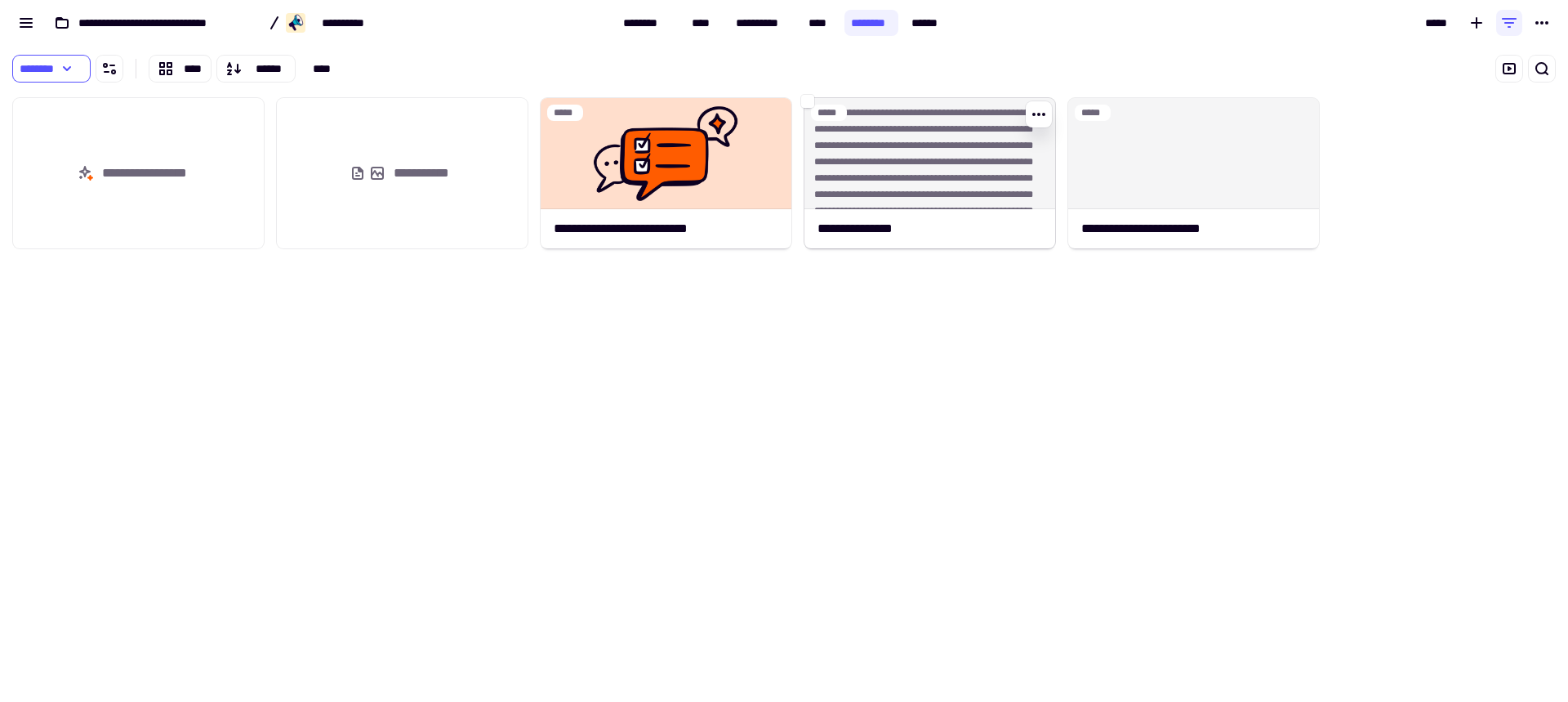 click on "**********" 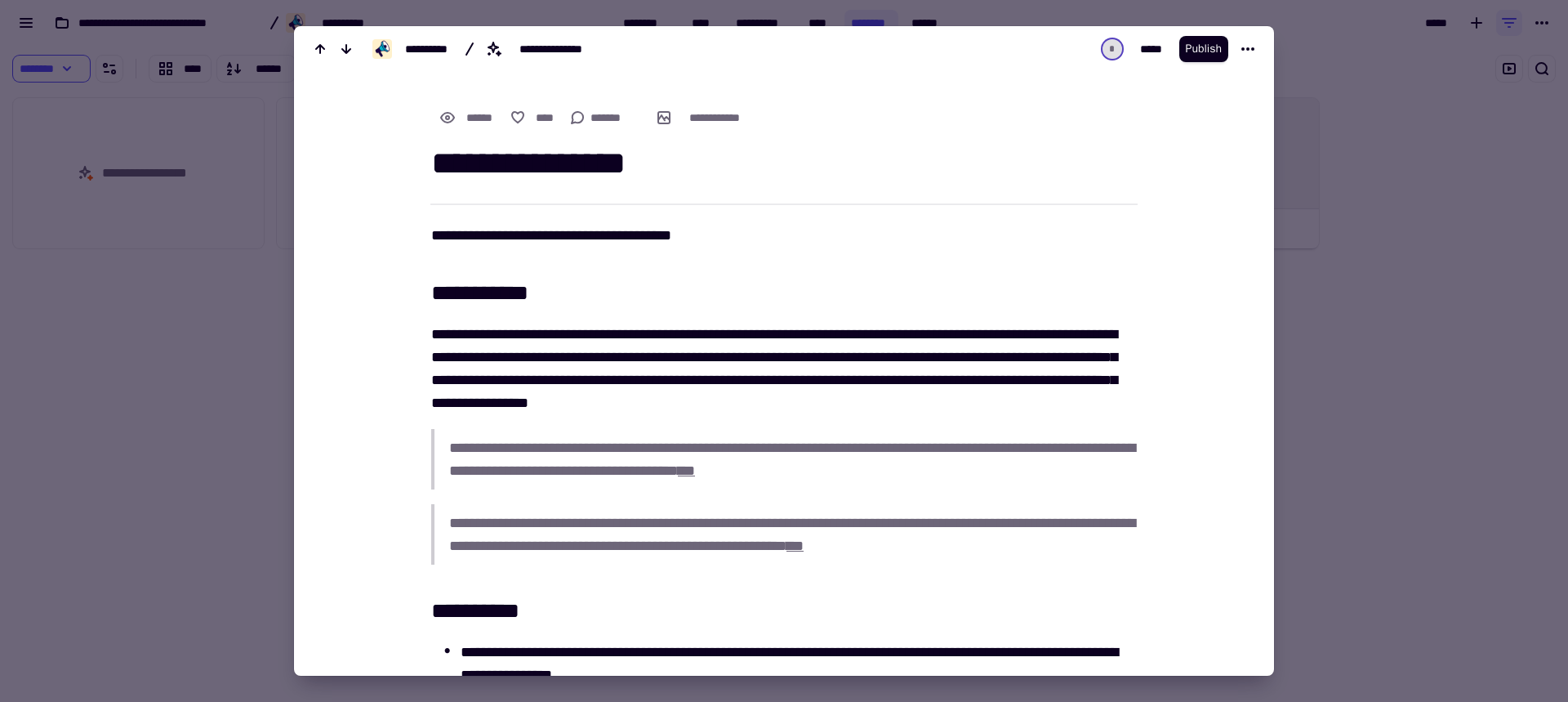 scroll, scrollTop: 1, scrollLeft: 0, axis: vertical 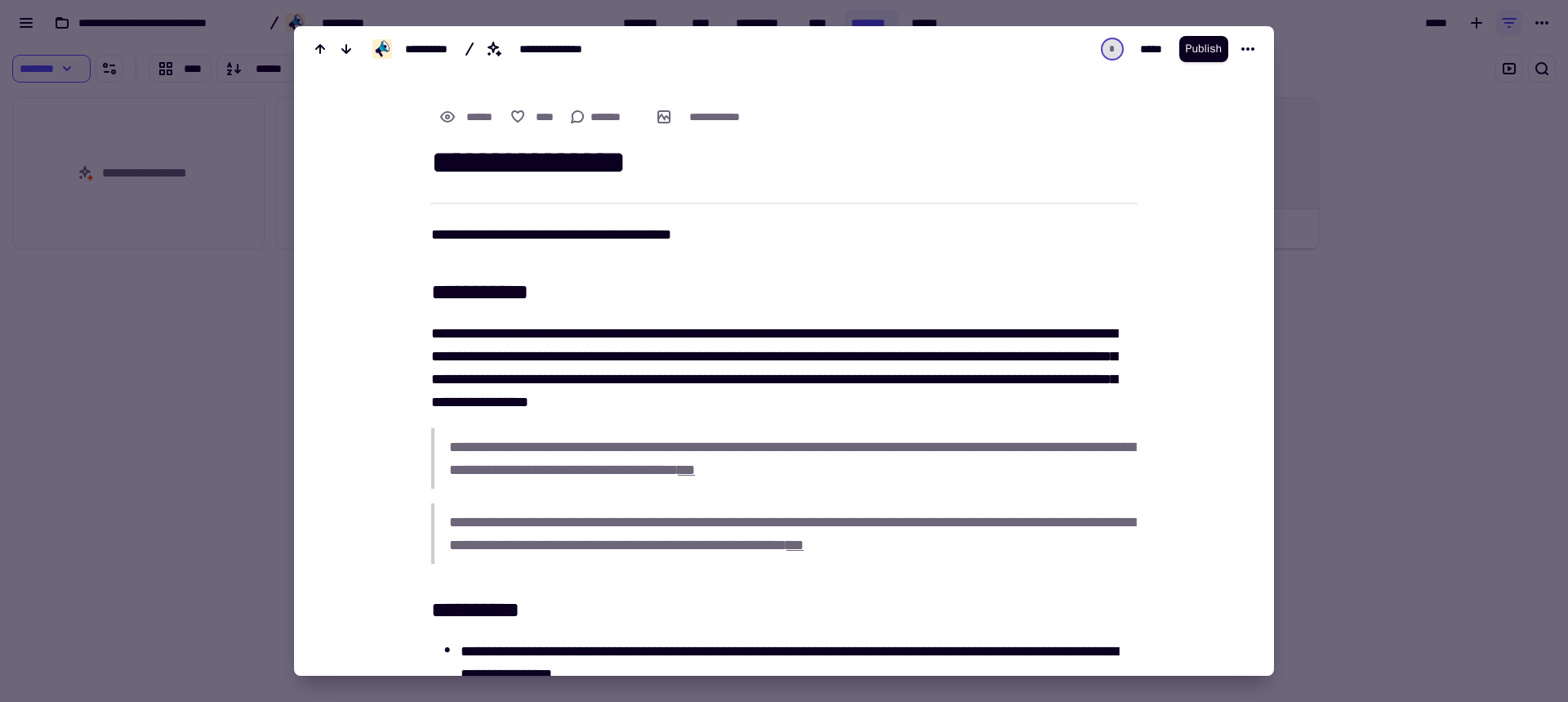 click at bounding box center (784, 351) 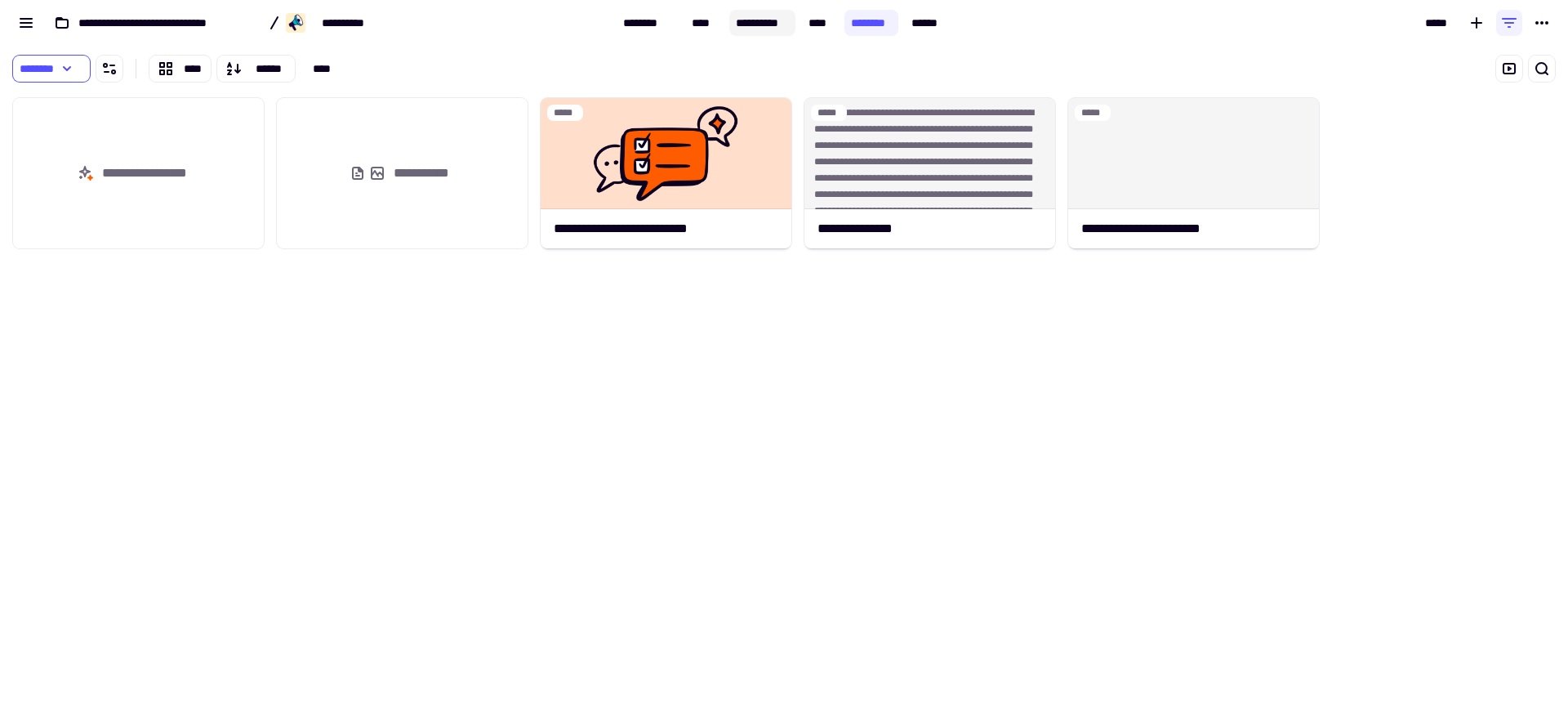 click on "**********" 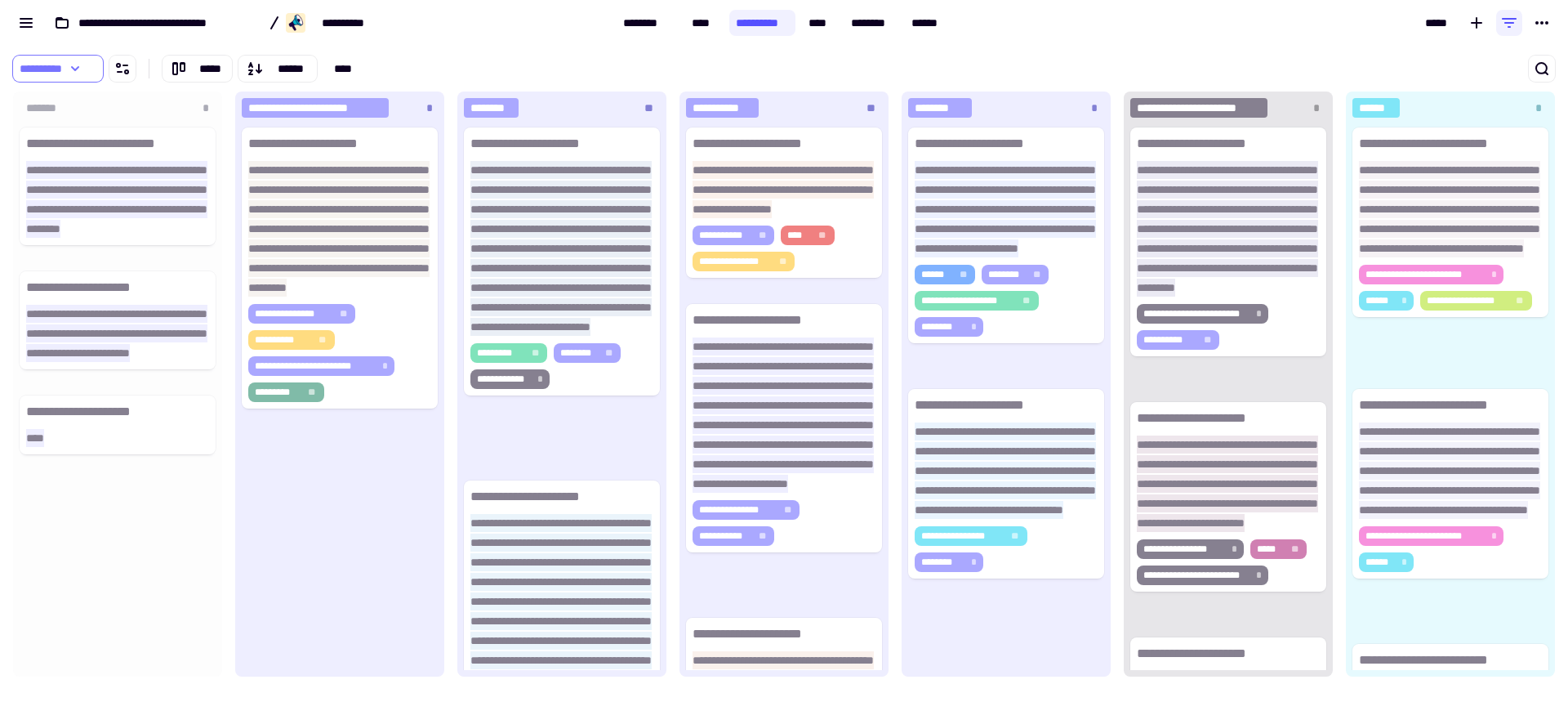 click 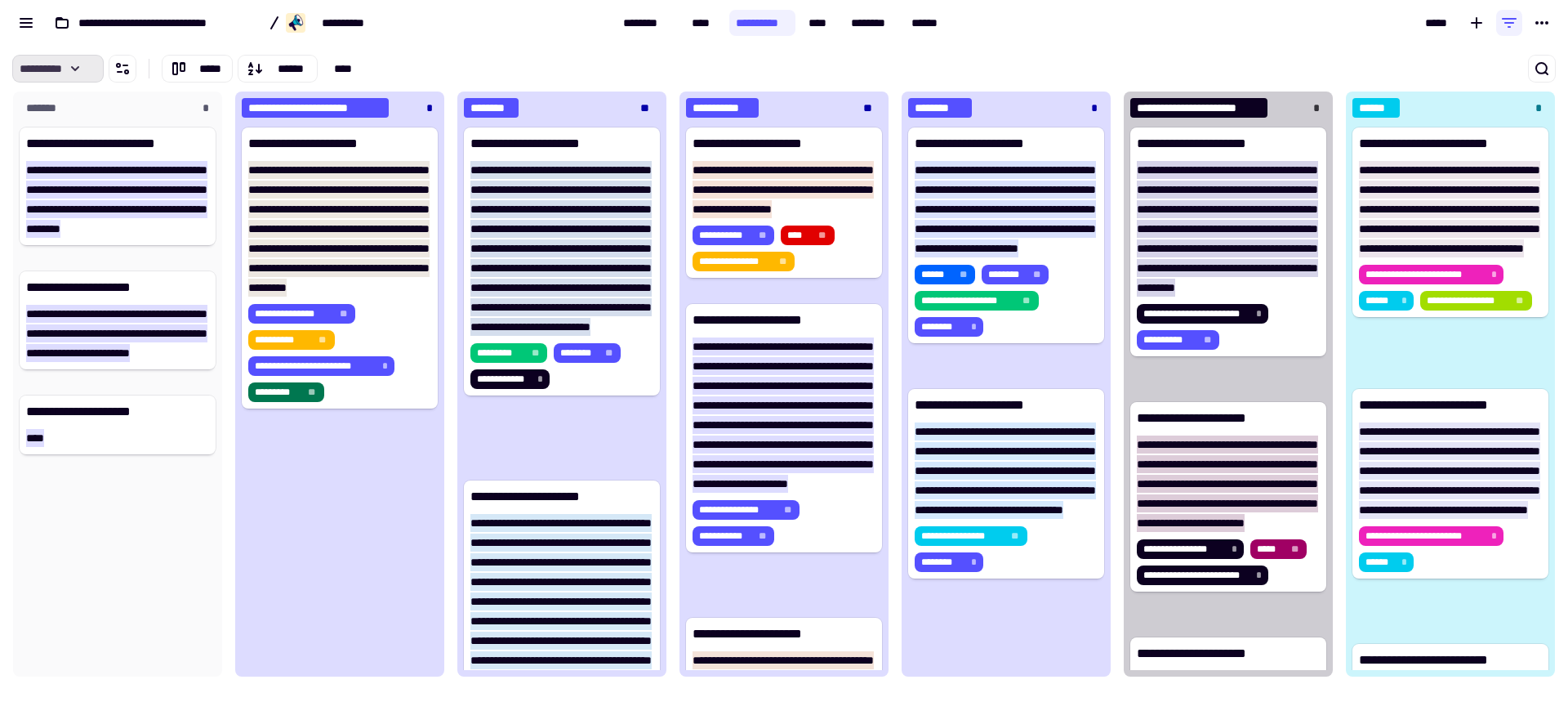 scroll, scrollTop: 13, scrollLeft: 13, axis: both 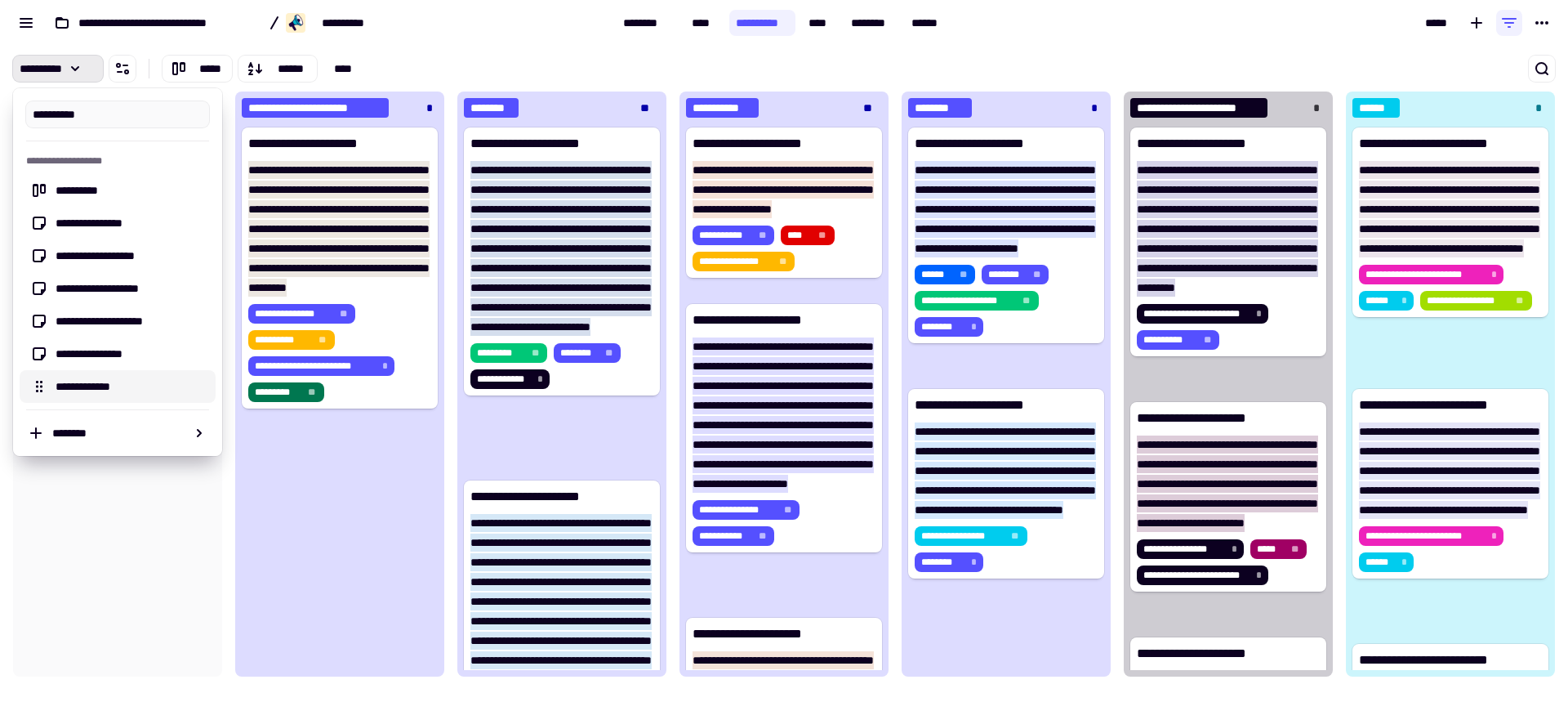 click on "**********" at bounding box center [131, 387] 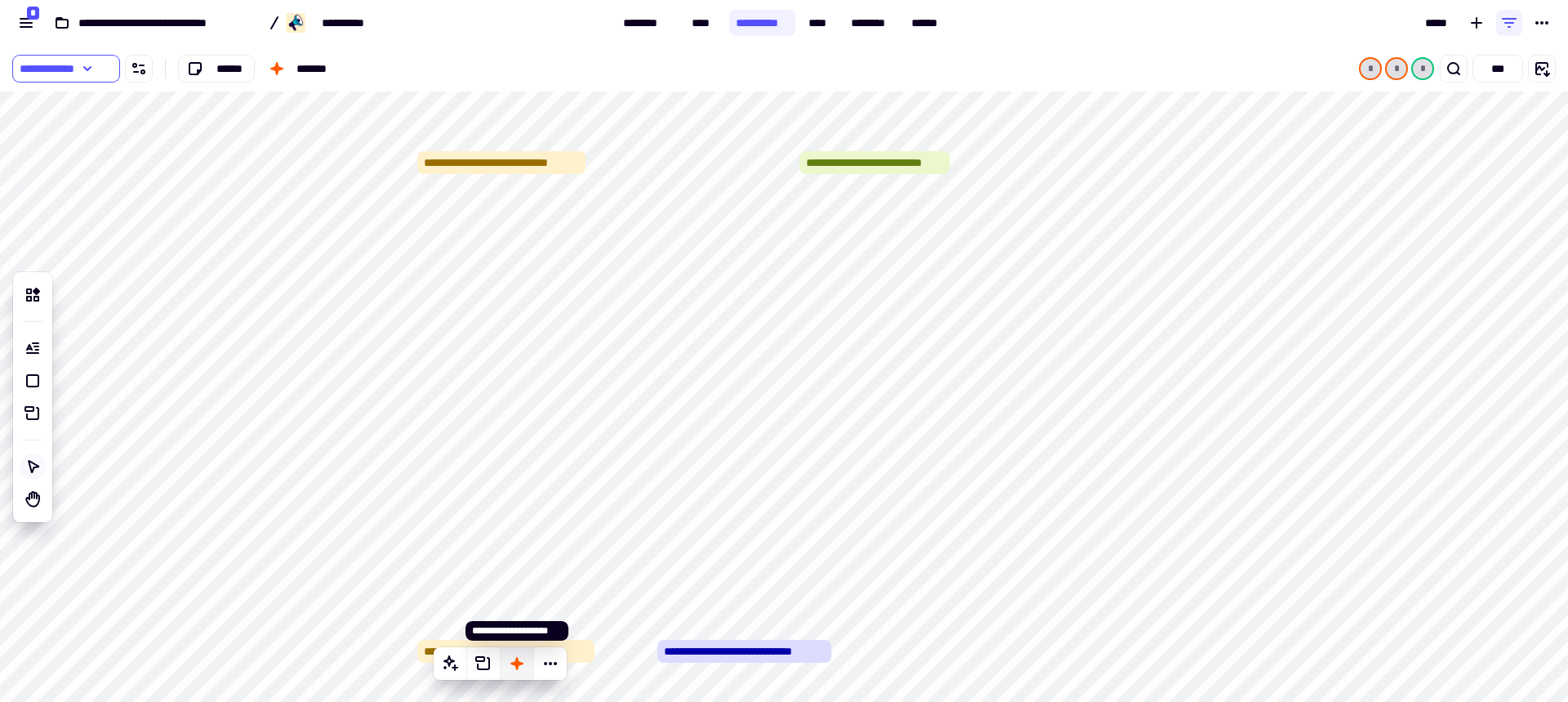 click 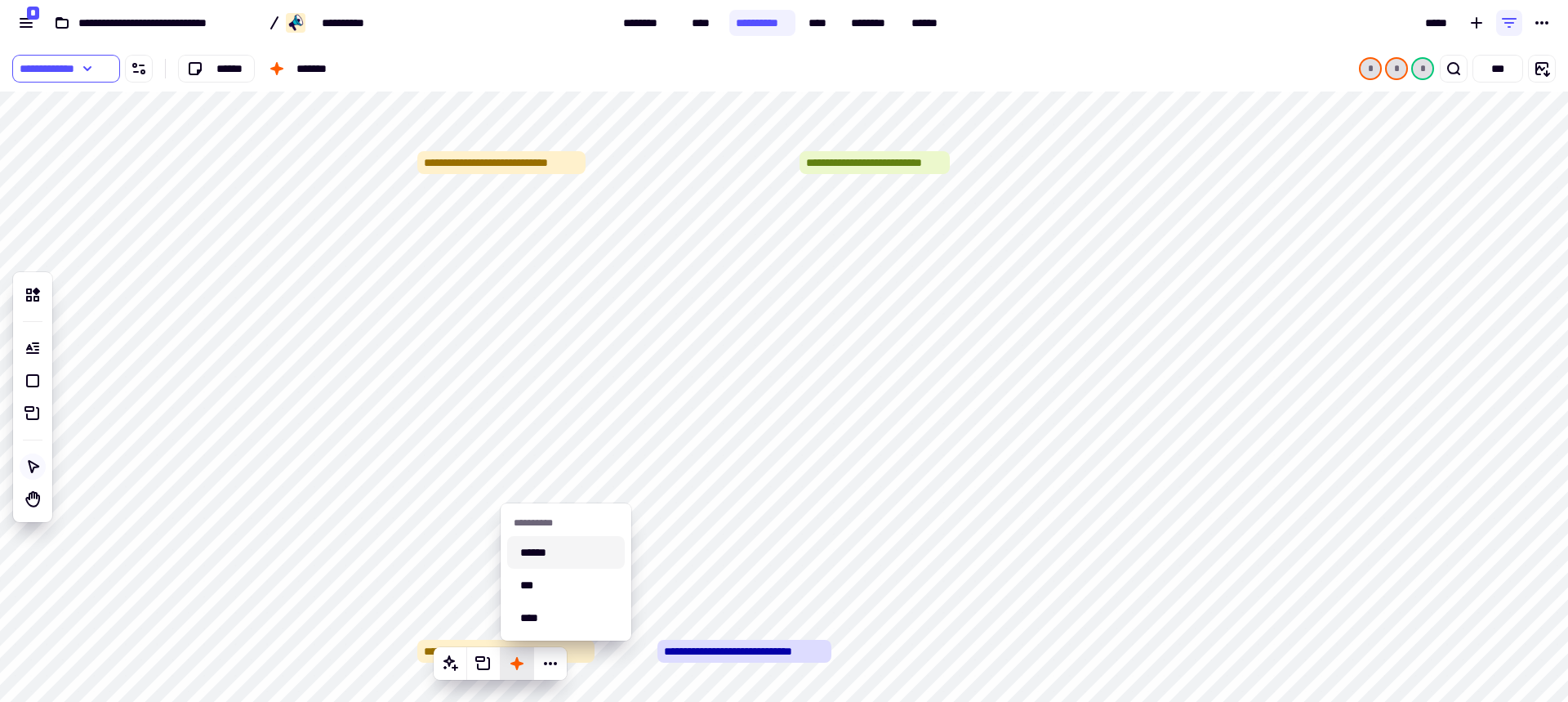 click on "******" at bounding box center [569, 552] 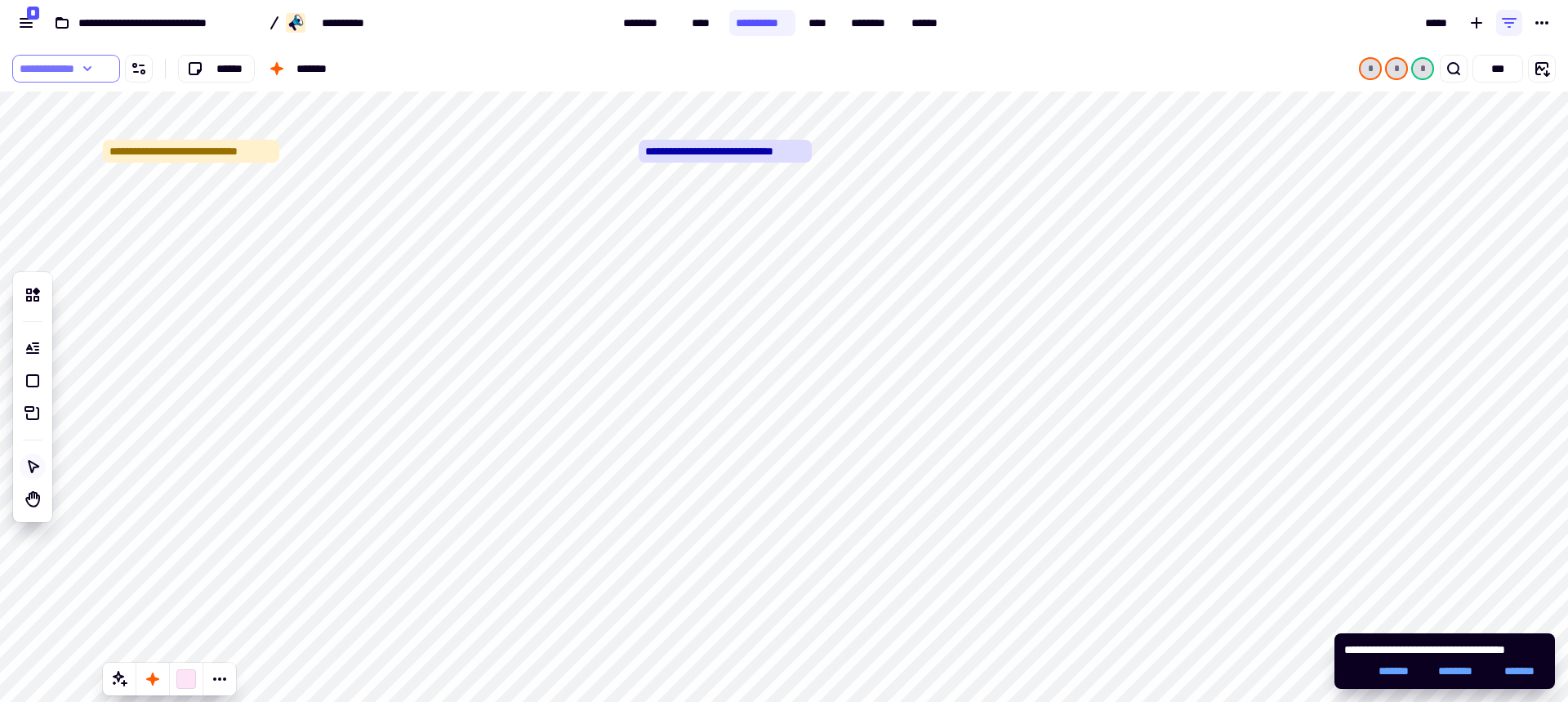 click 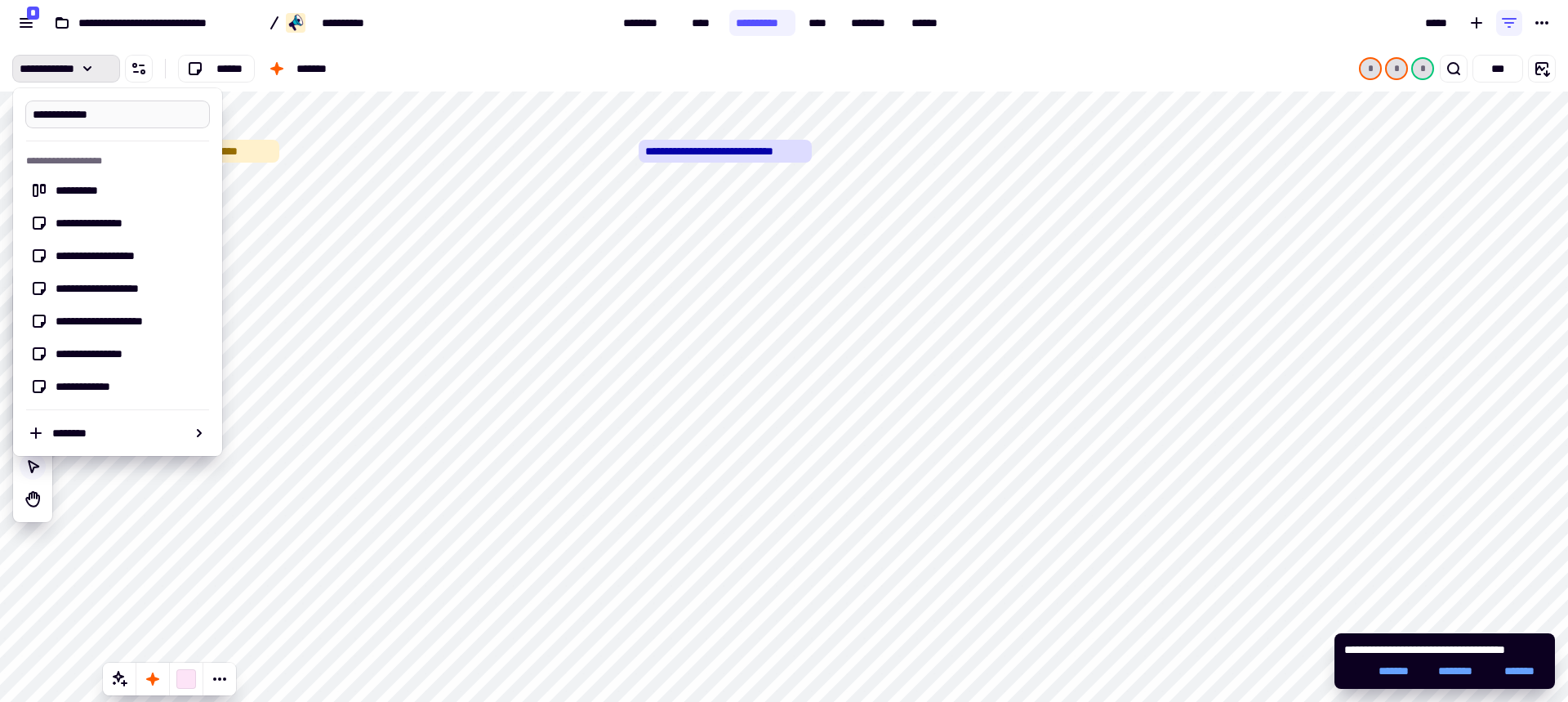 click on "**********" at bounding box center [118, 114] 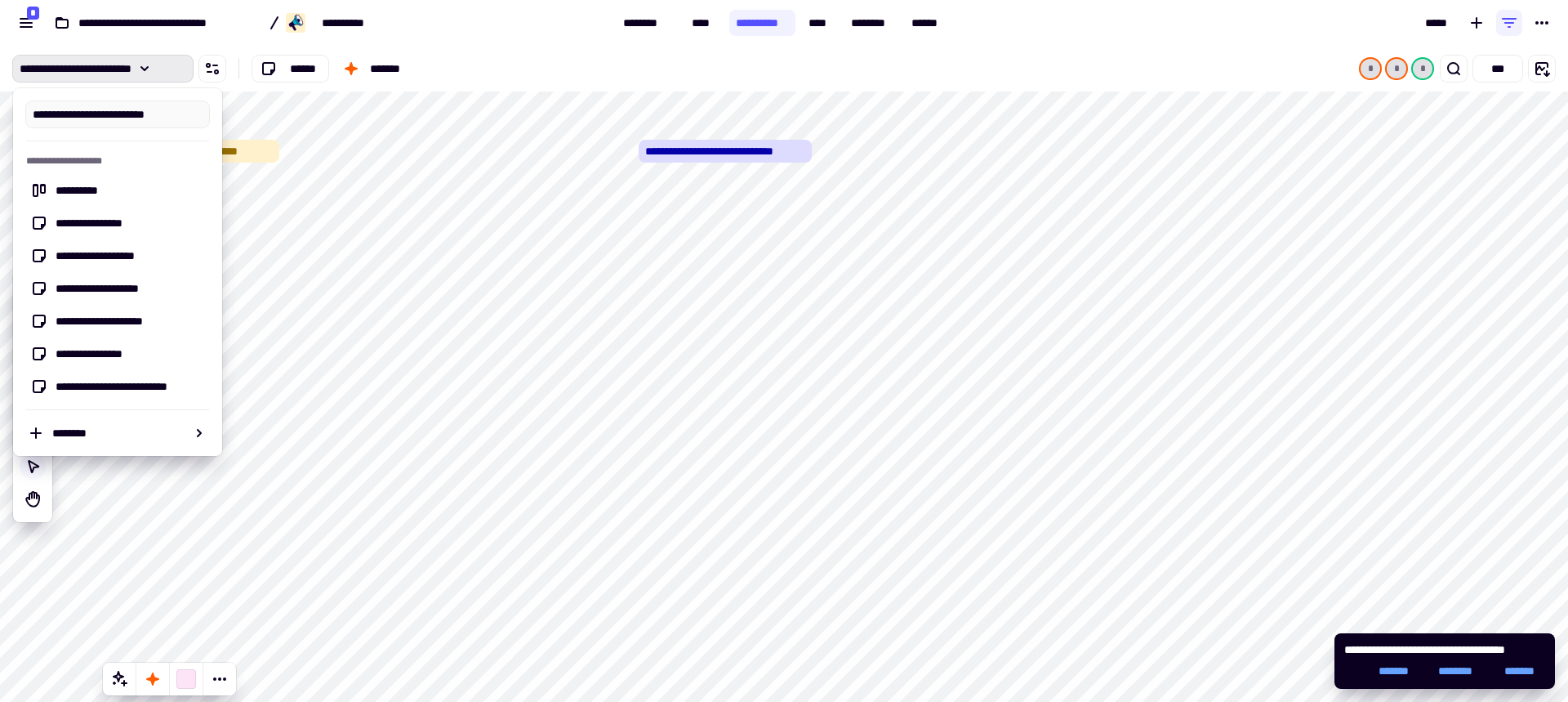 type on "**********" 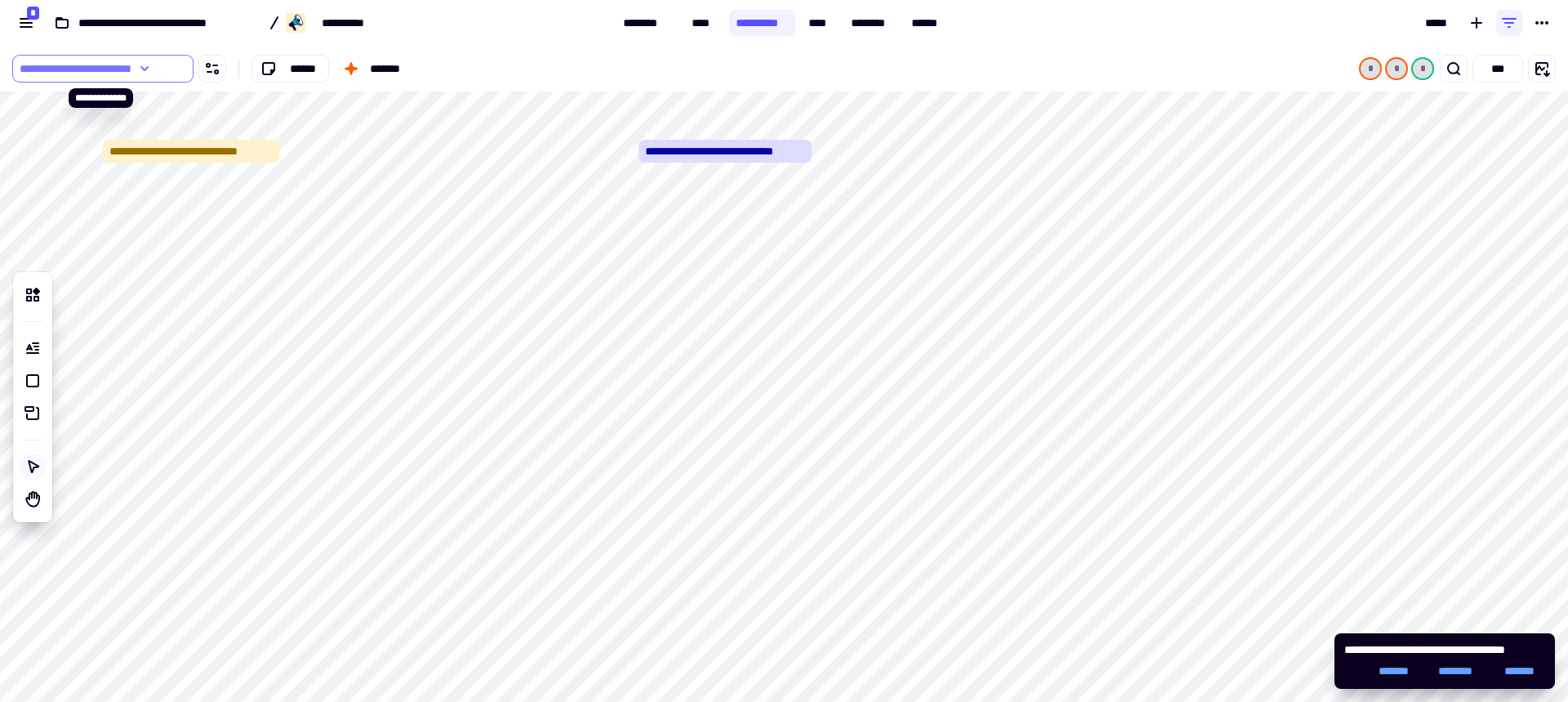 click 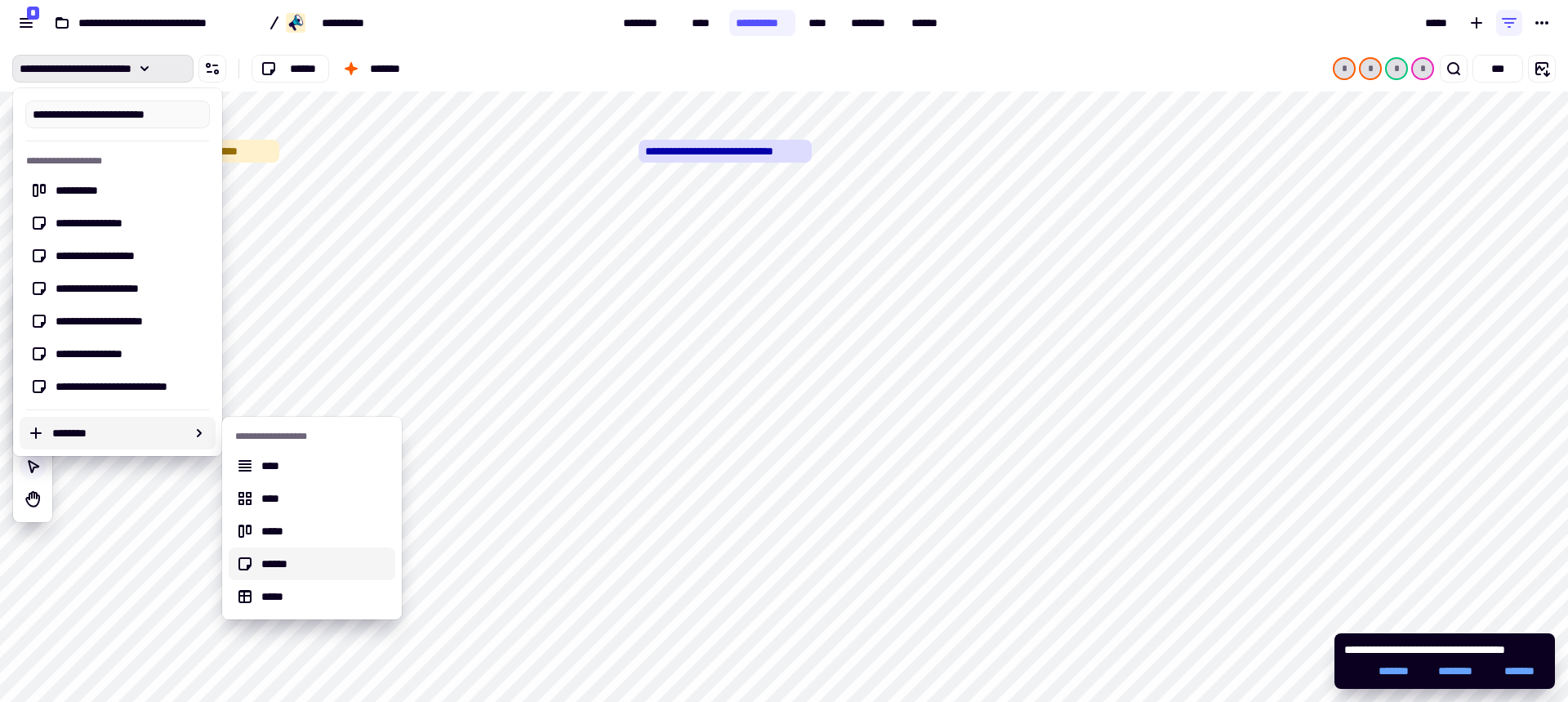 click on "******" at bounding box center (325, 564) 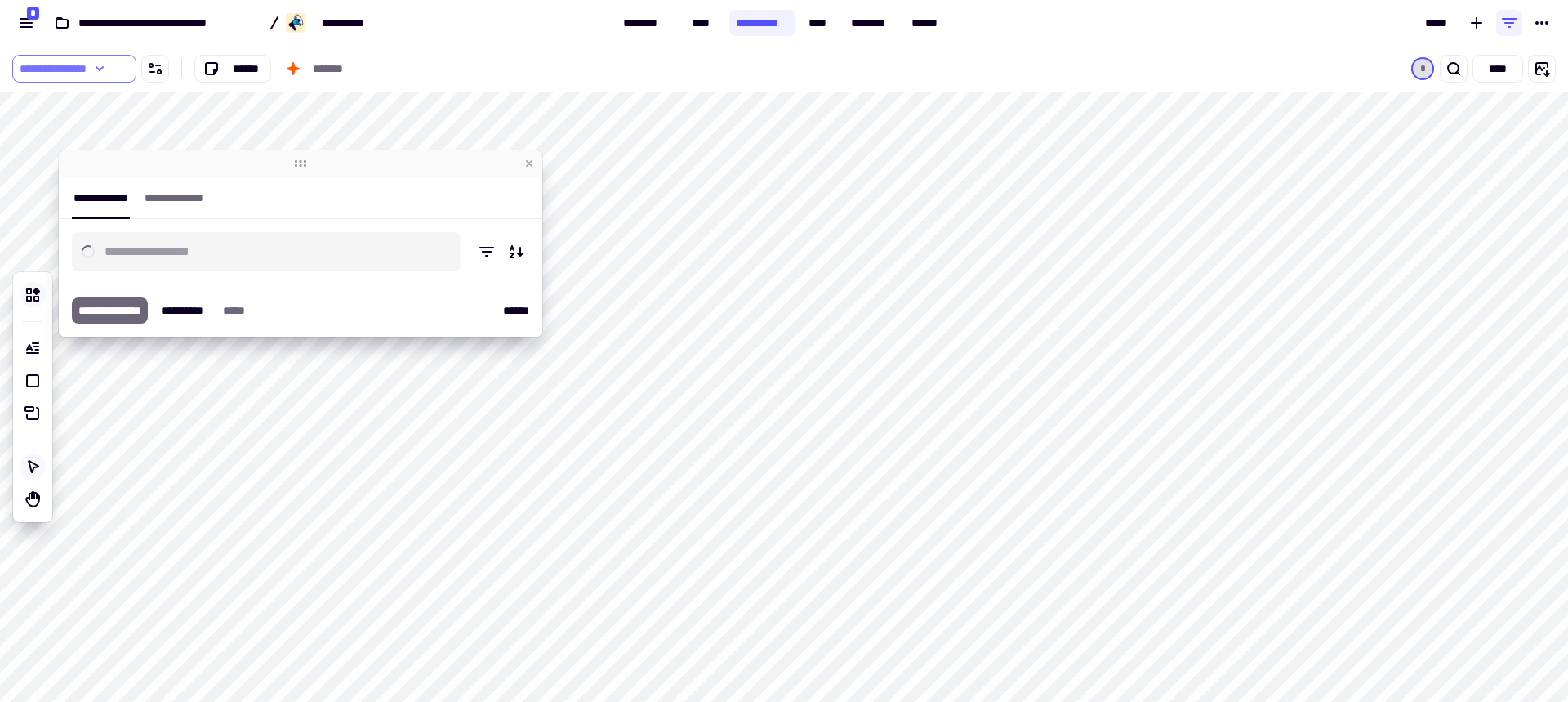 click on "**********" 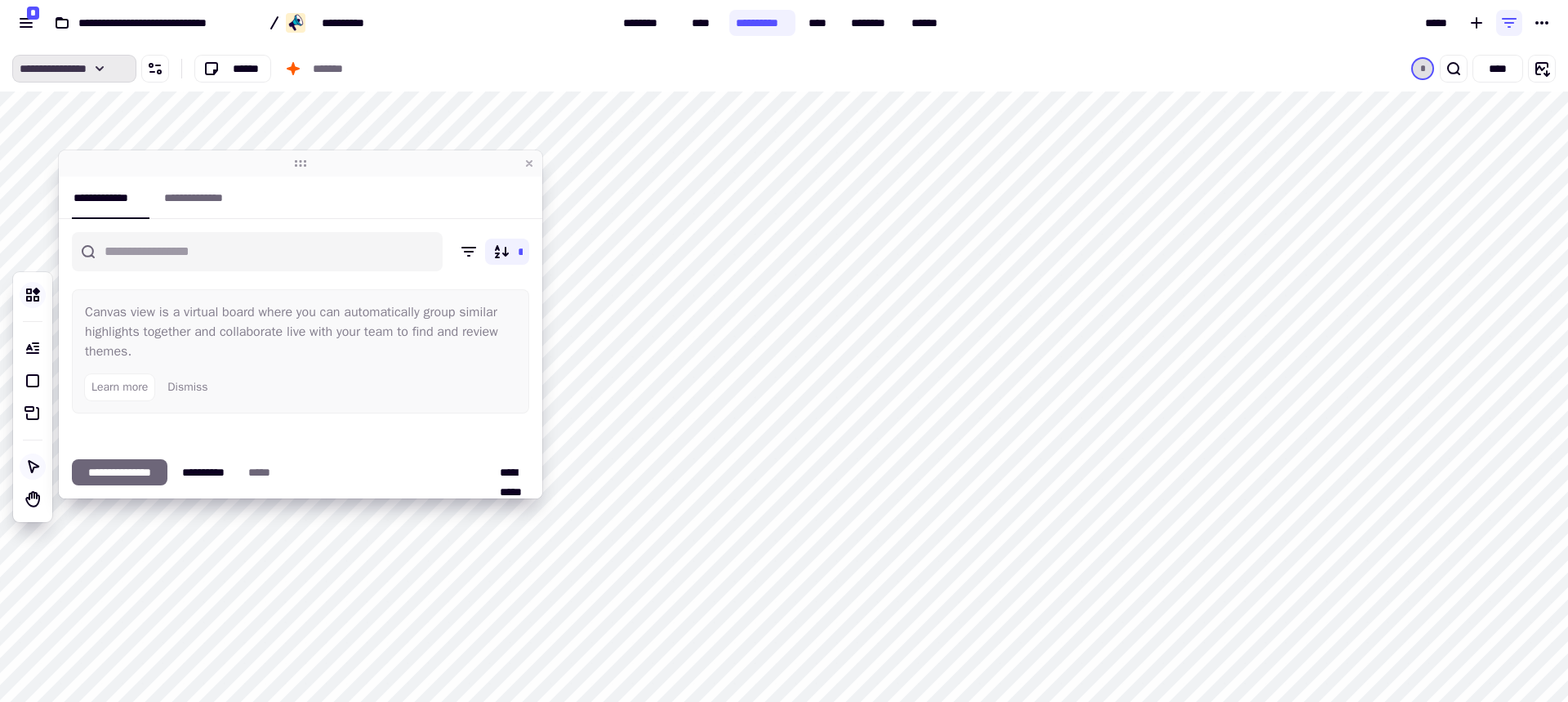 click 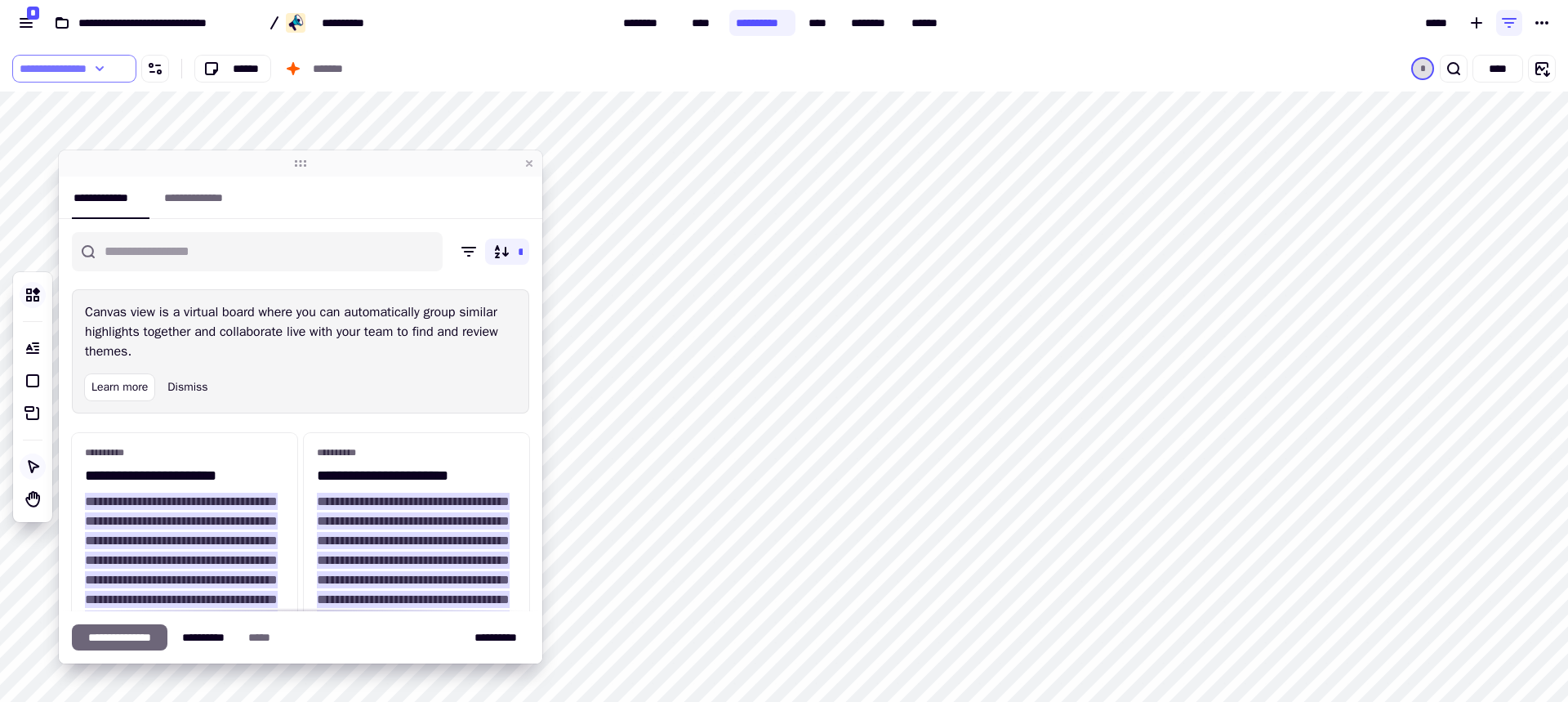 click 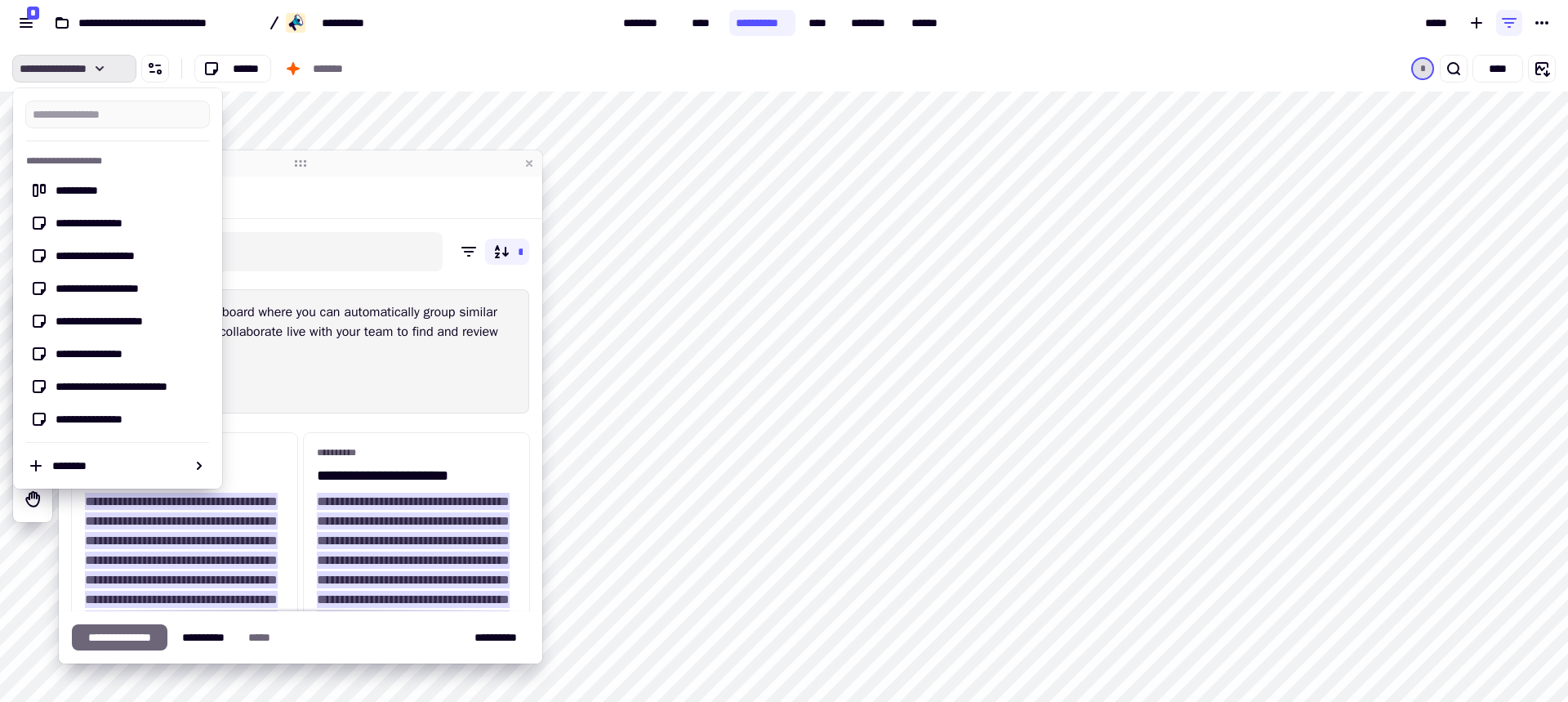 click 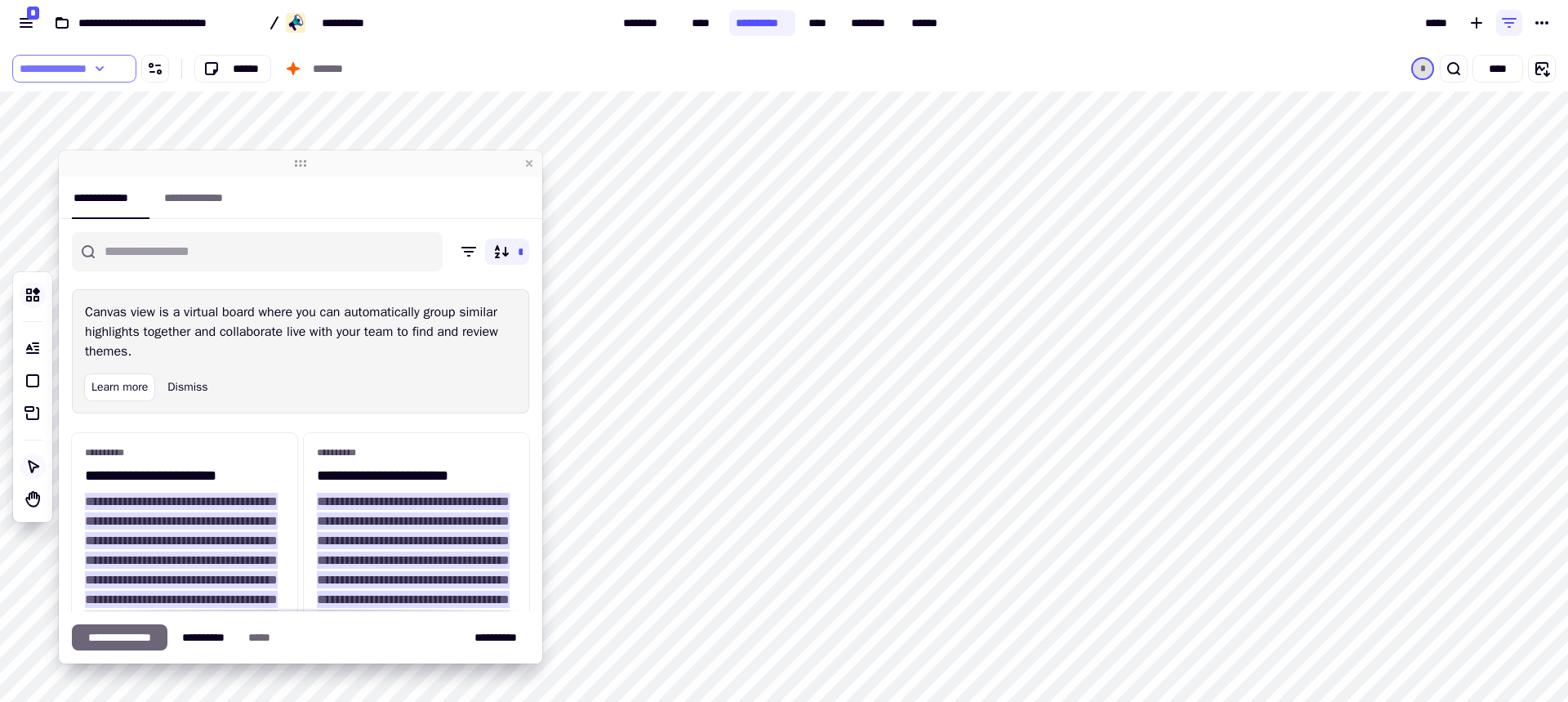 click on "**********" 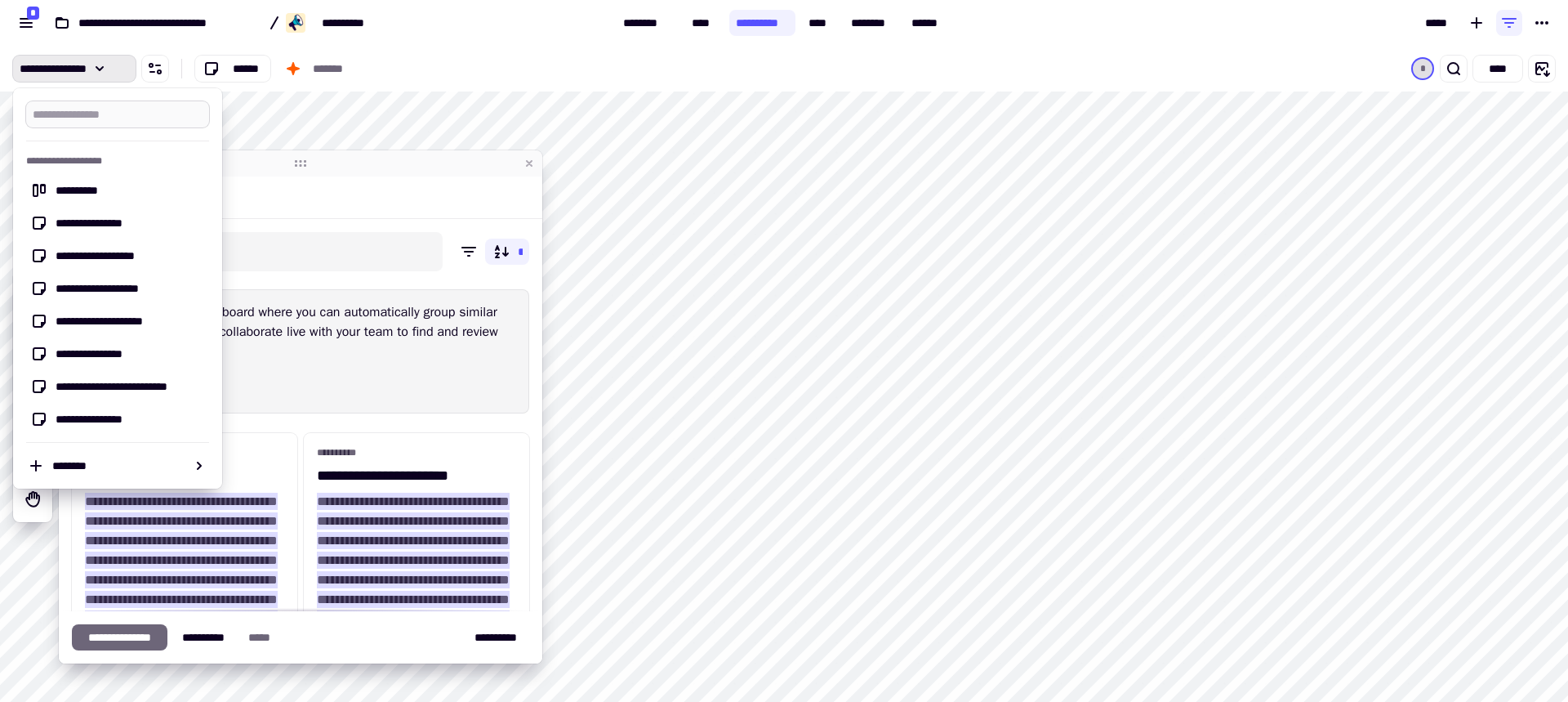 click at bounding box center [118, 114] 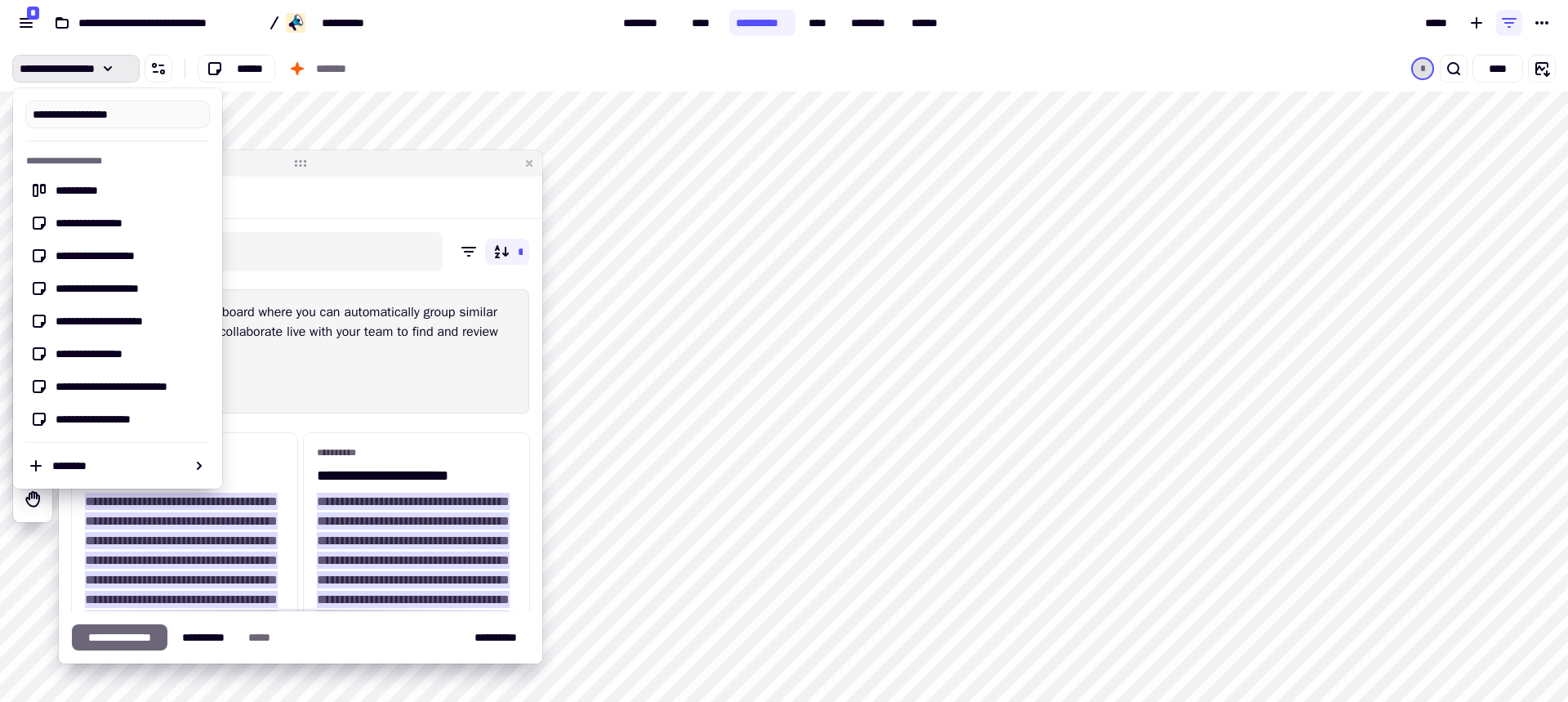 type on "**********" 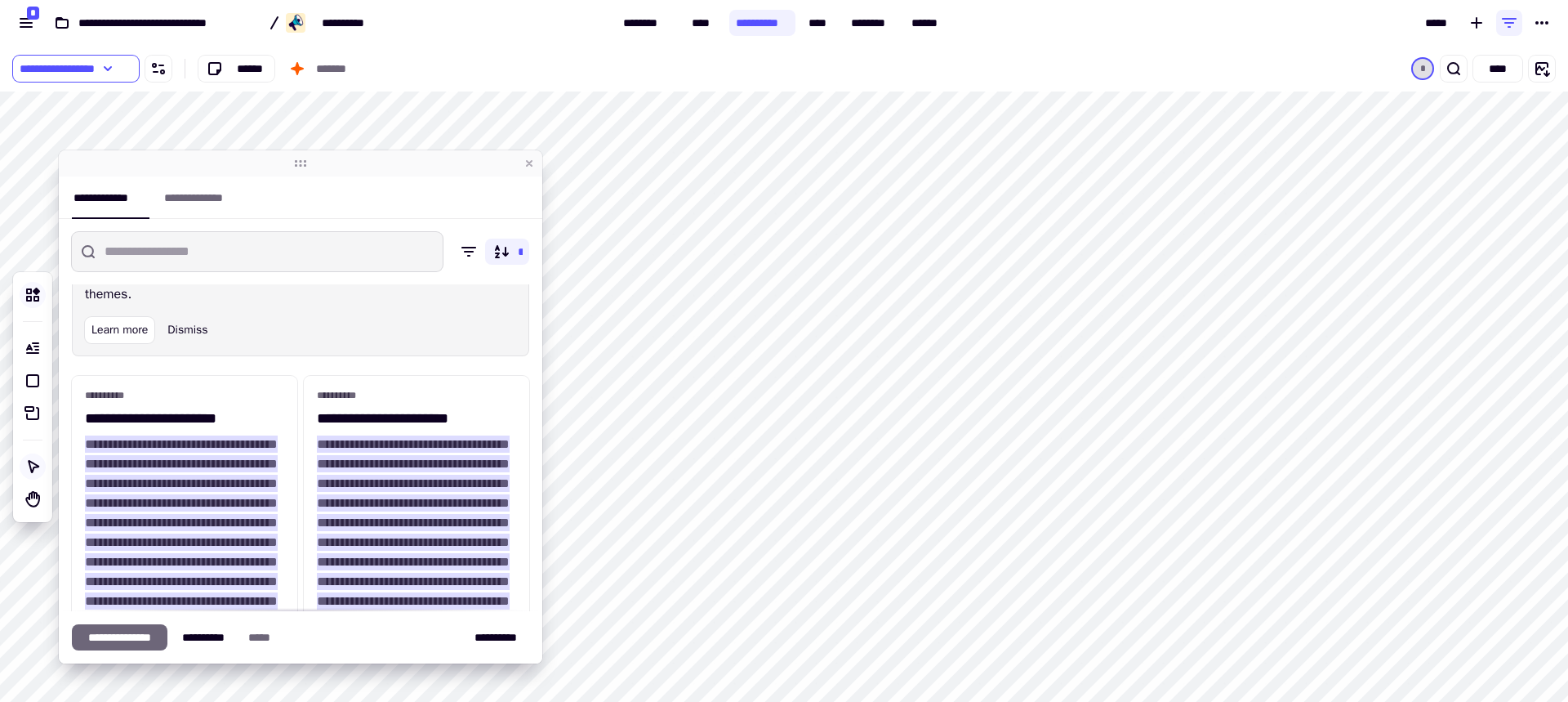 scroll, scrollTop: 0, scrollLeft: 0, axis: both 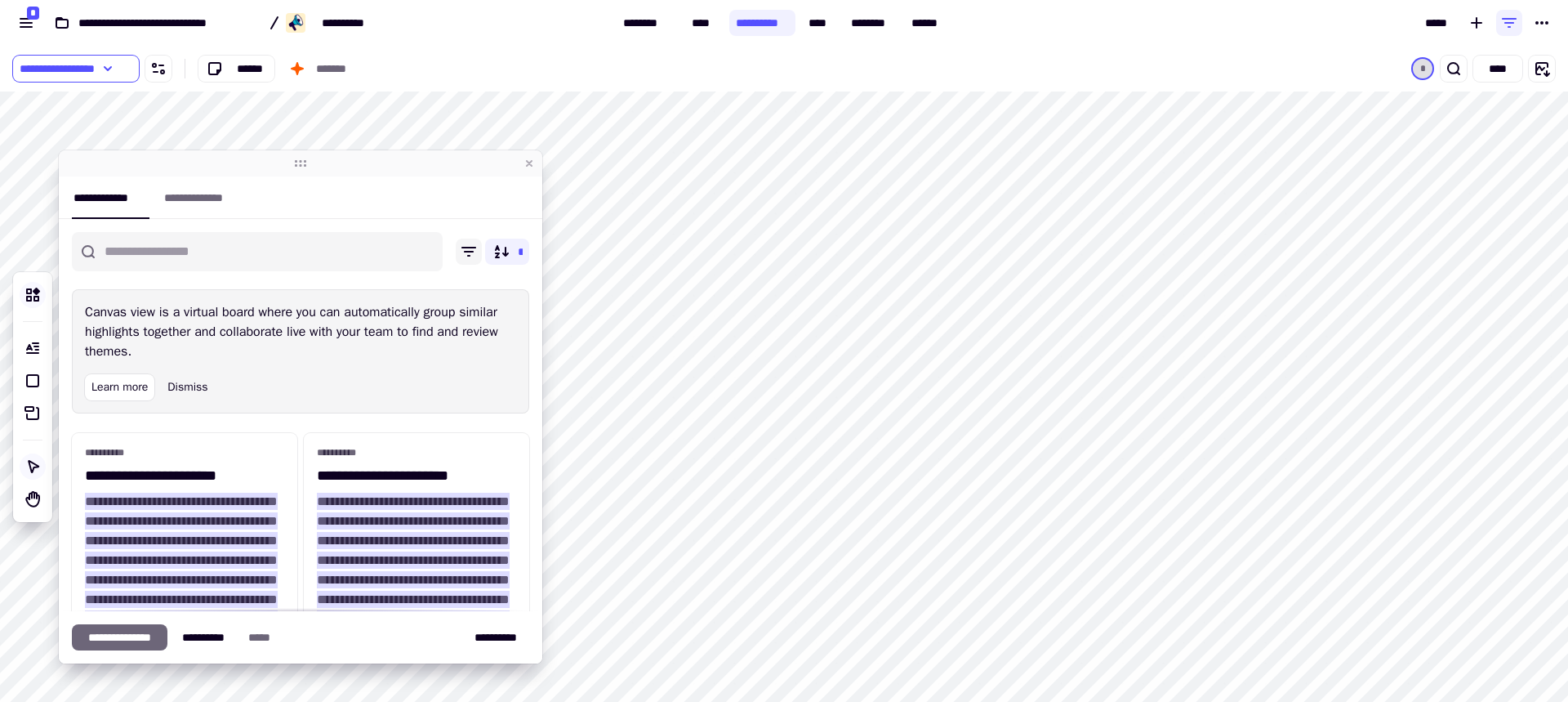 click 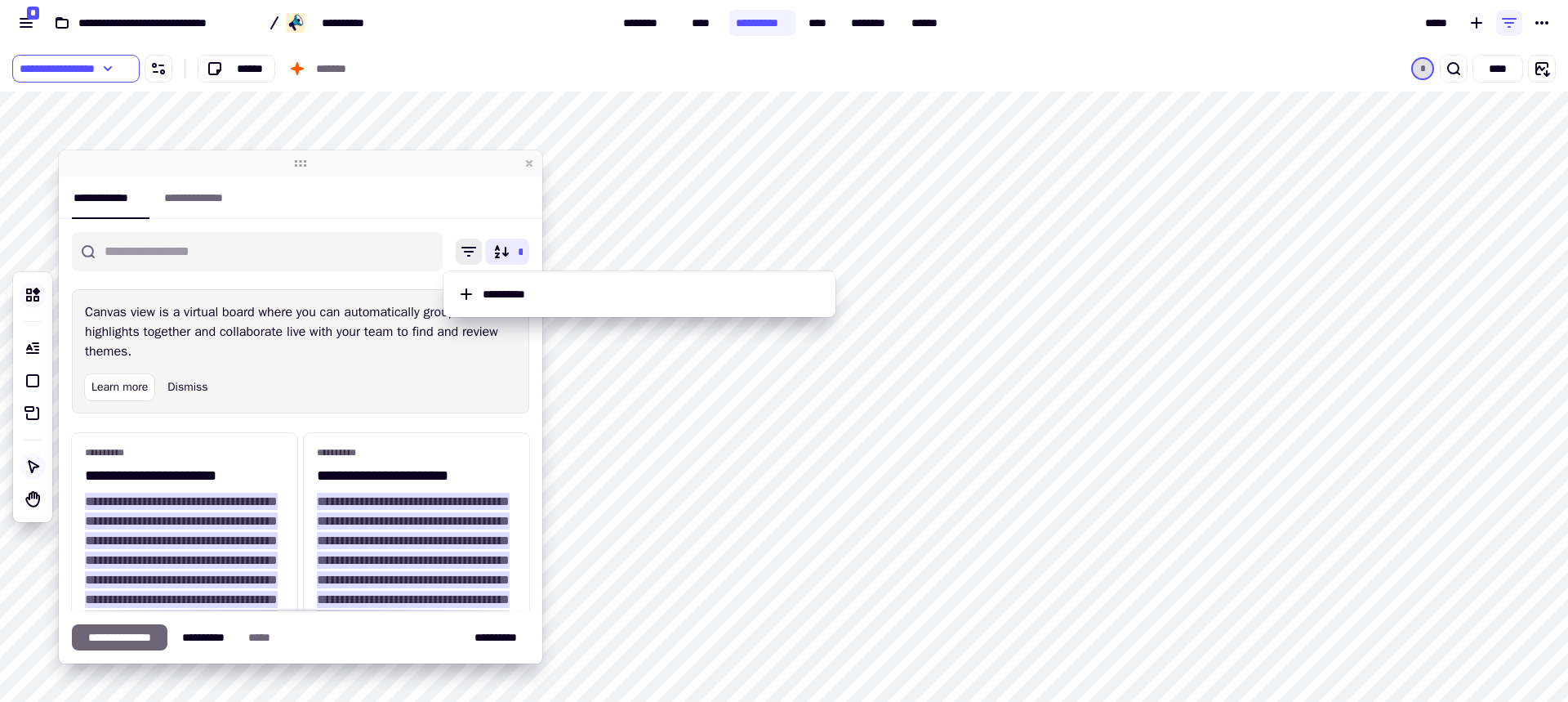 click 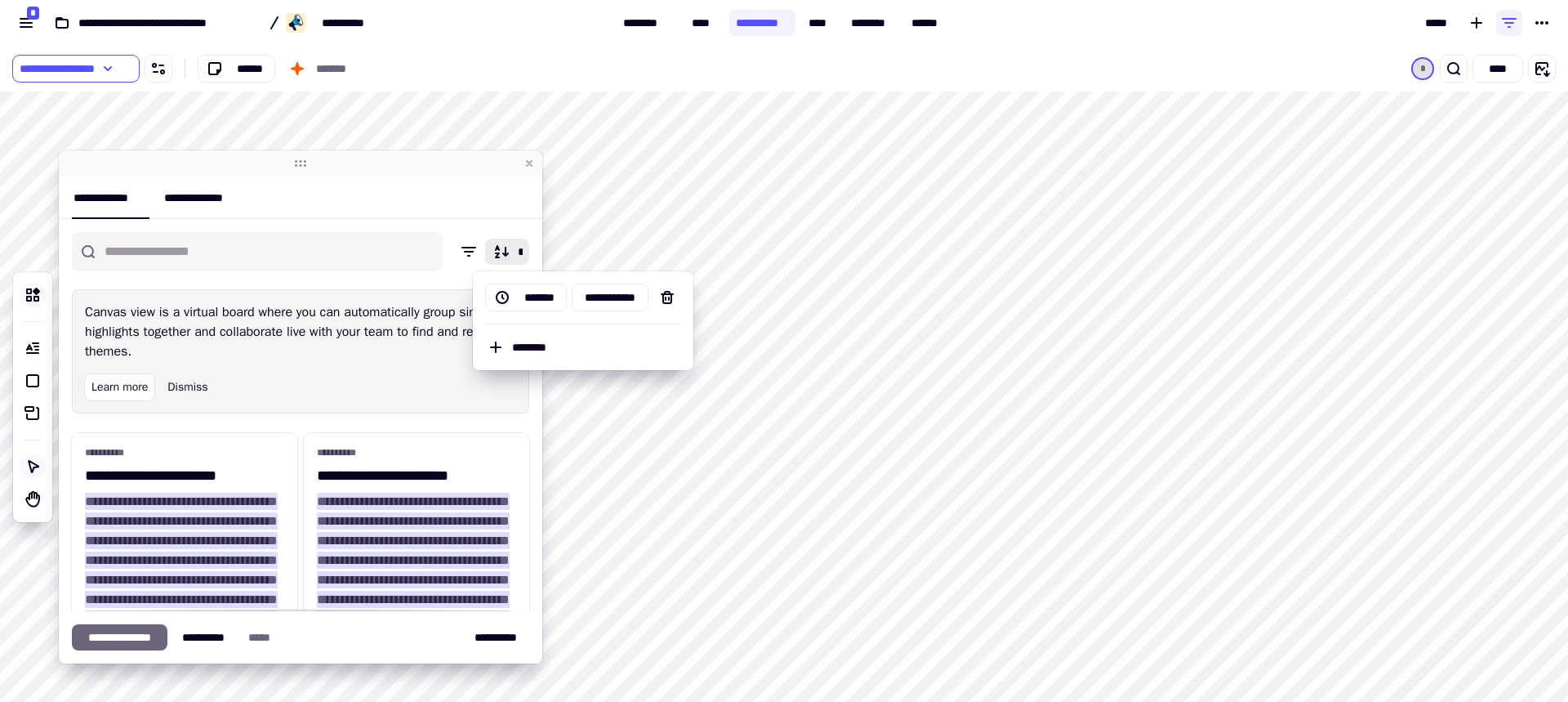 click on "**********" at bounding box center (198, 198) 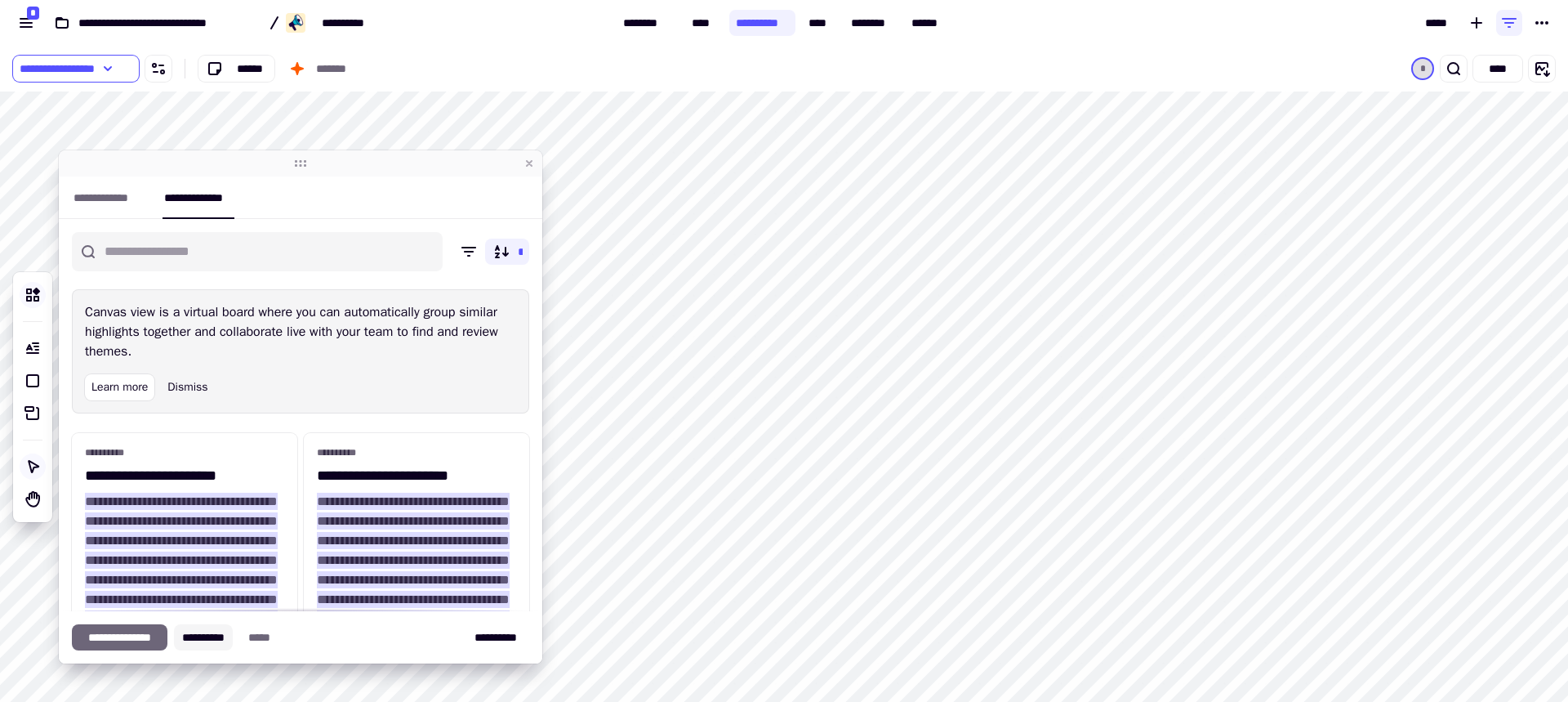 click on "**********" 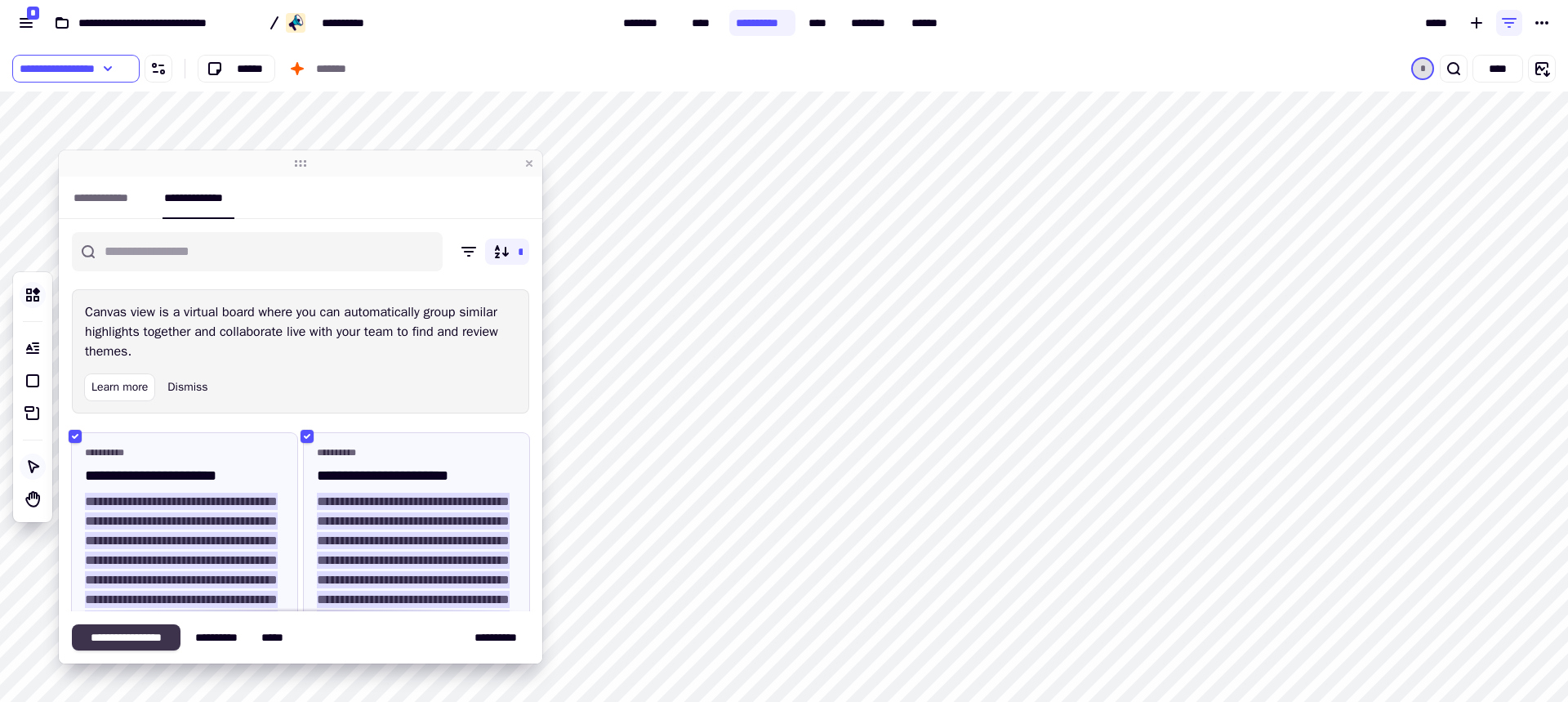 click on "**********" 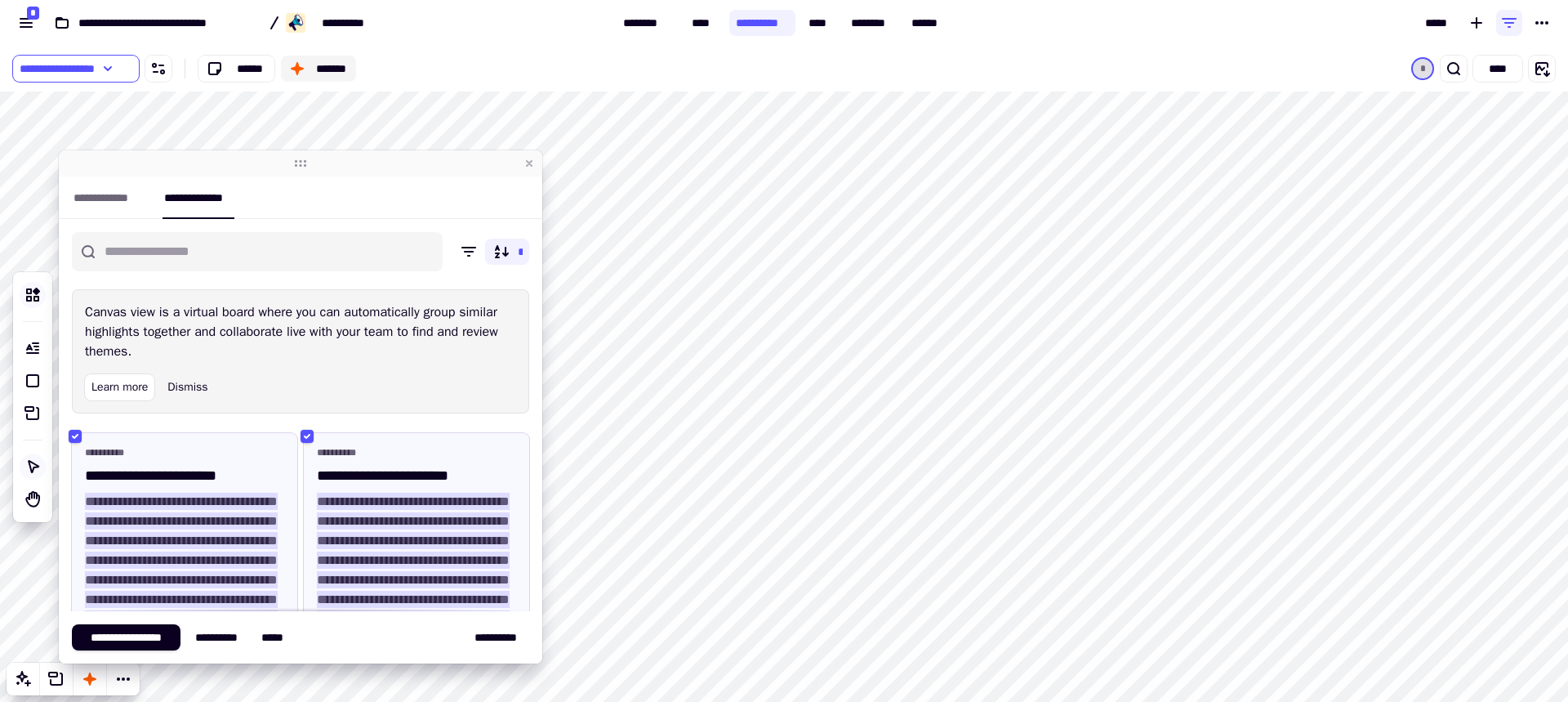 click on "*******" 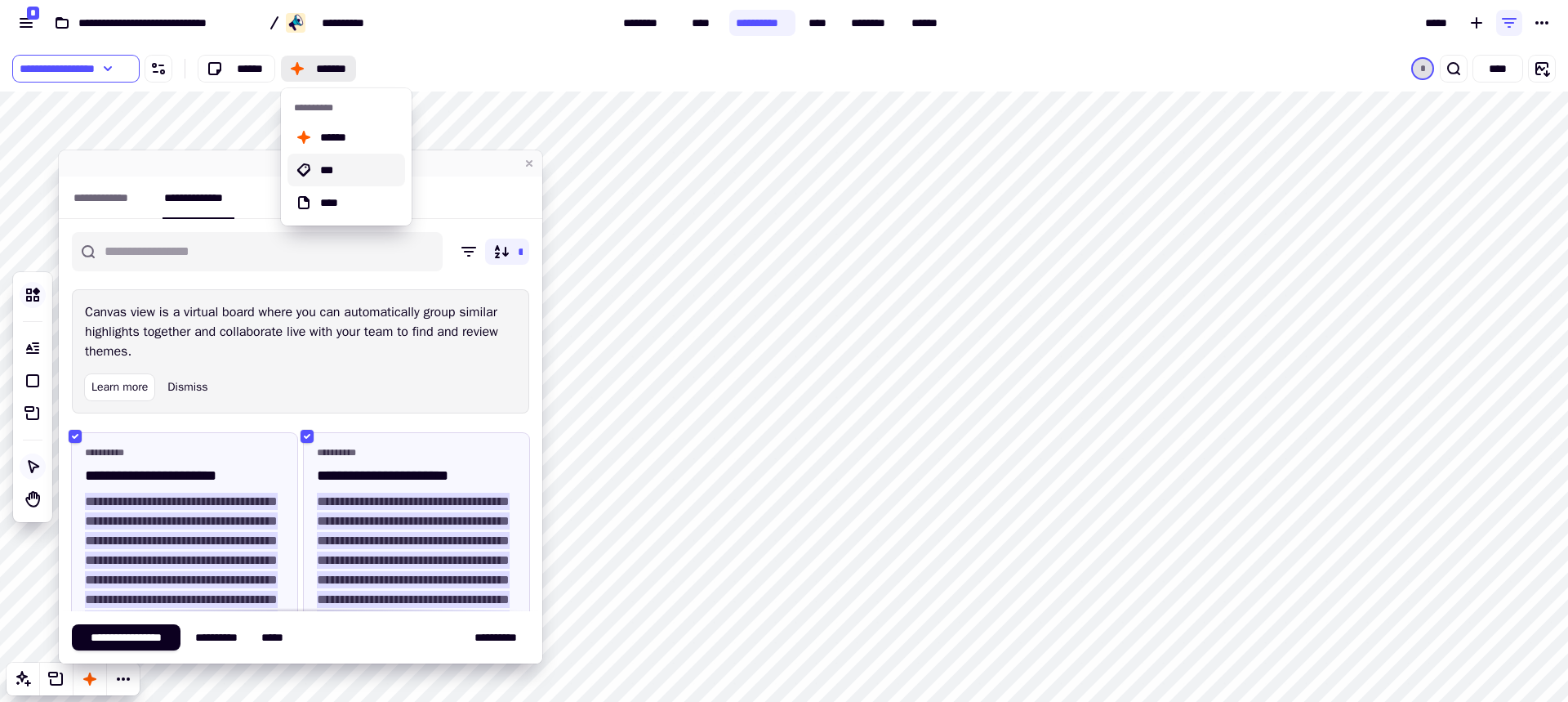 click on "***" at bounding box center [359, 170] 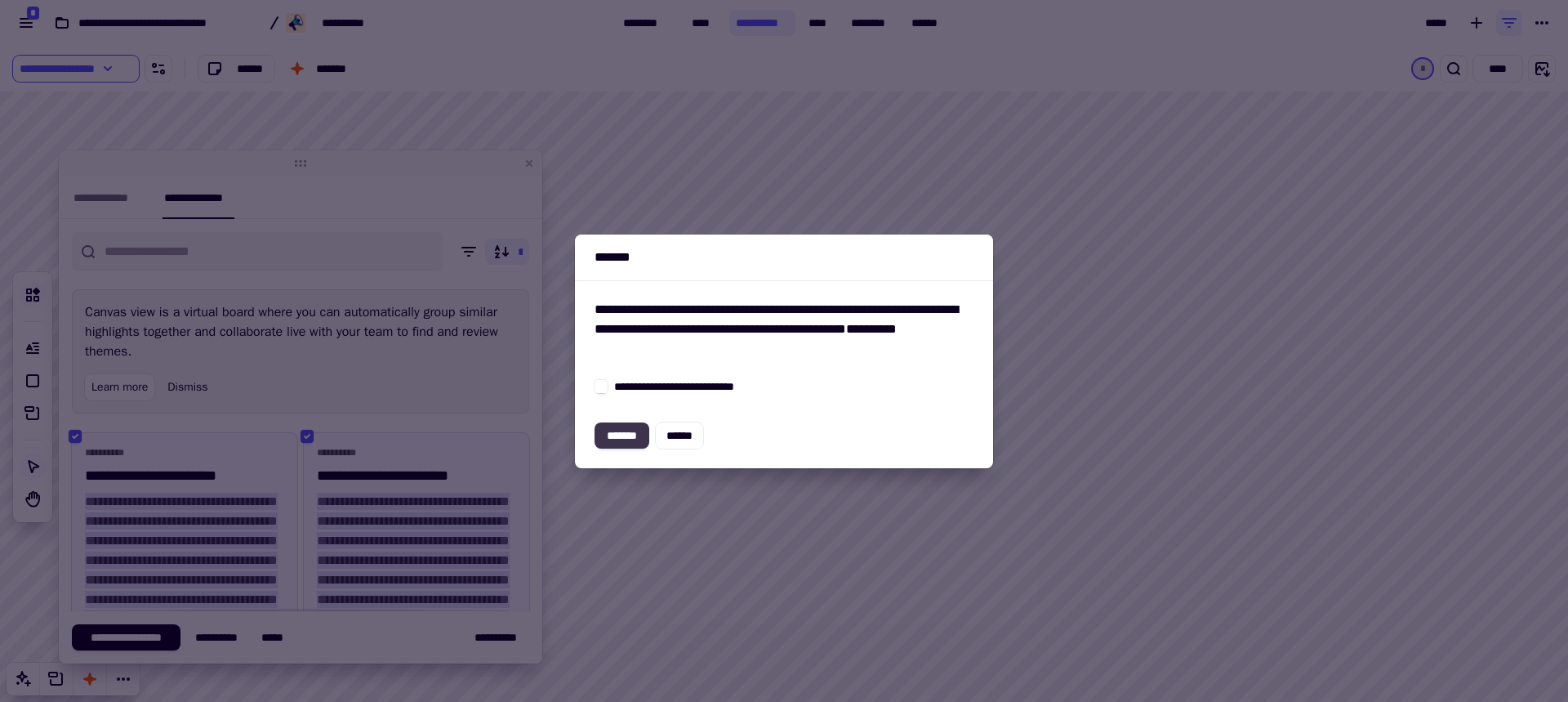 click on "*******" 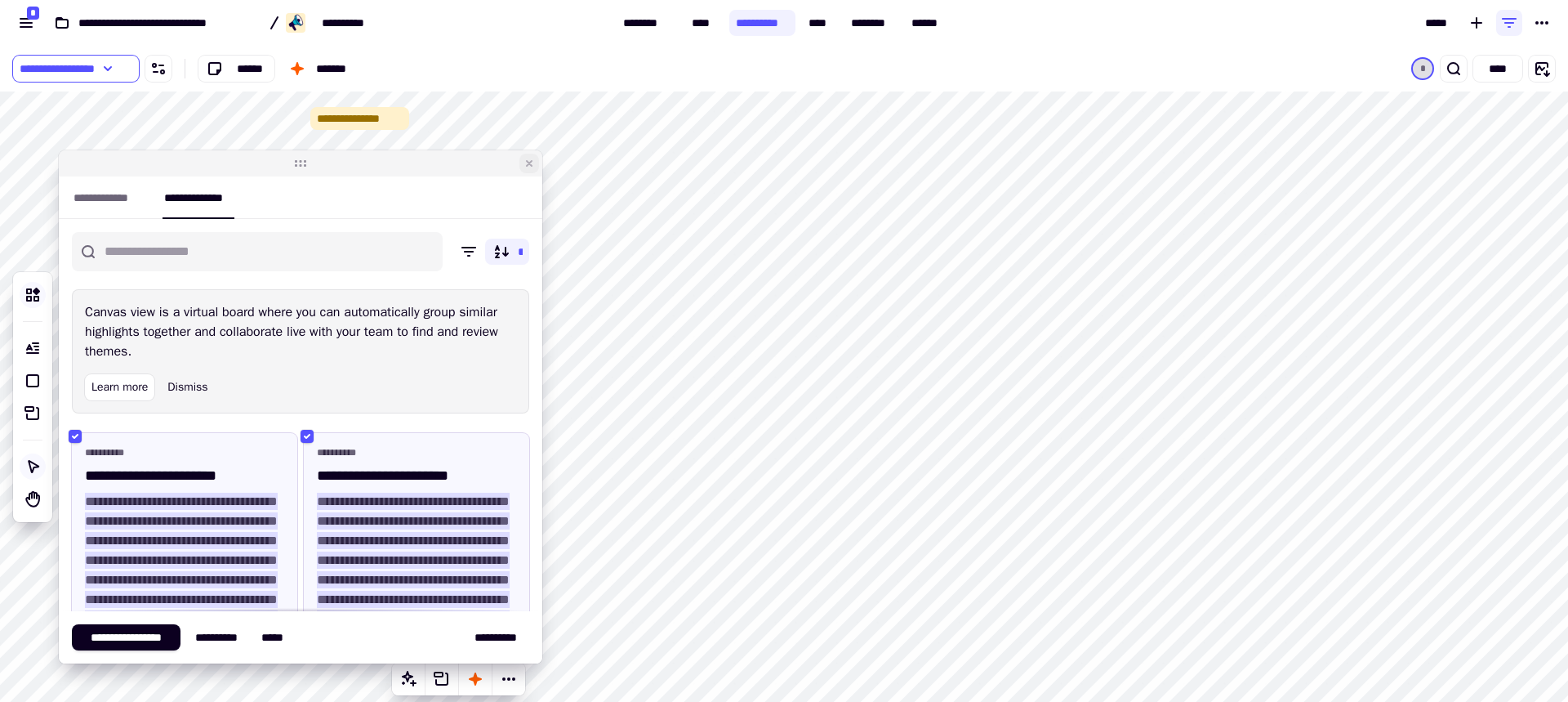 click 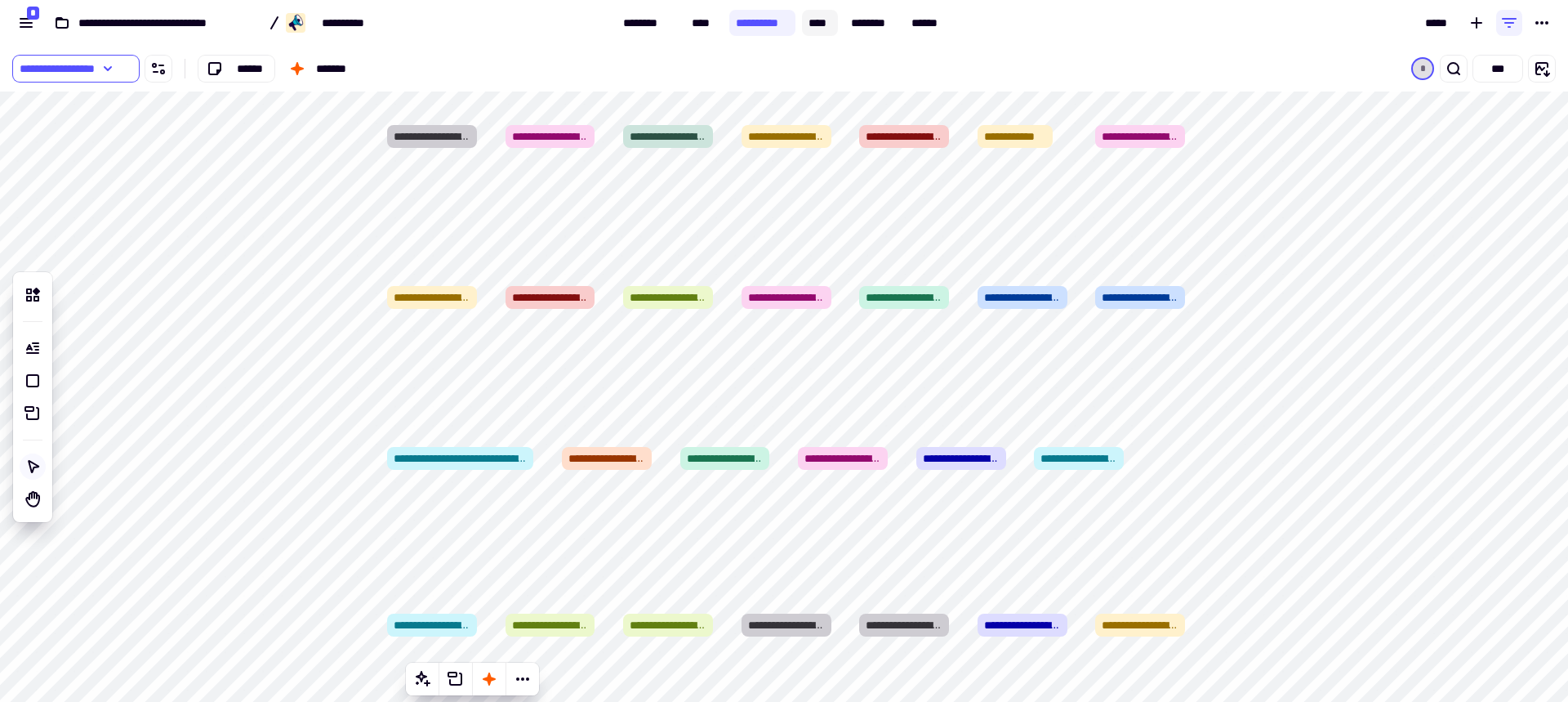 click on "****" 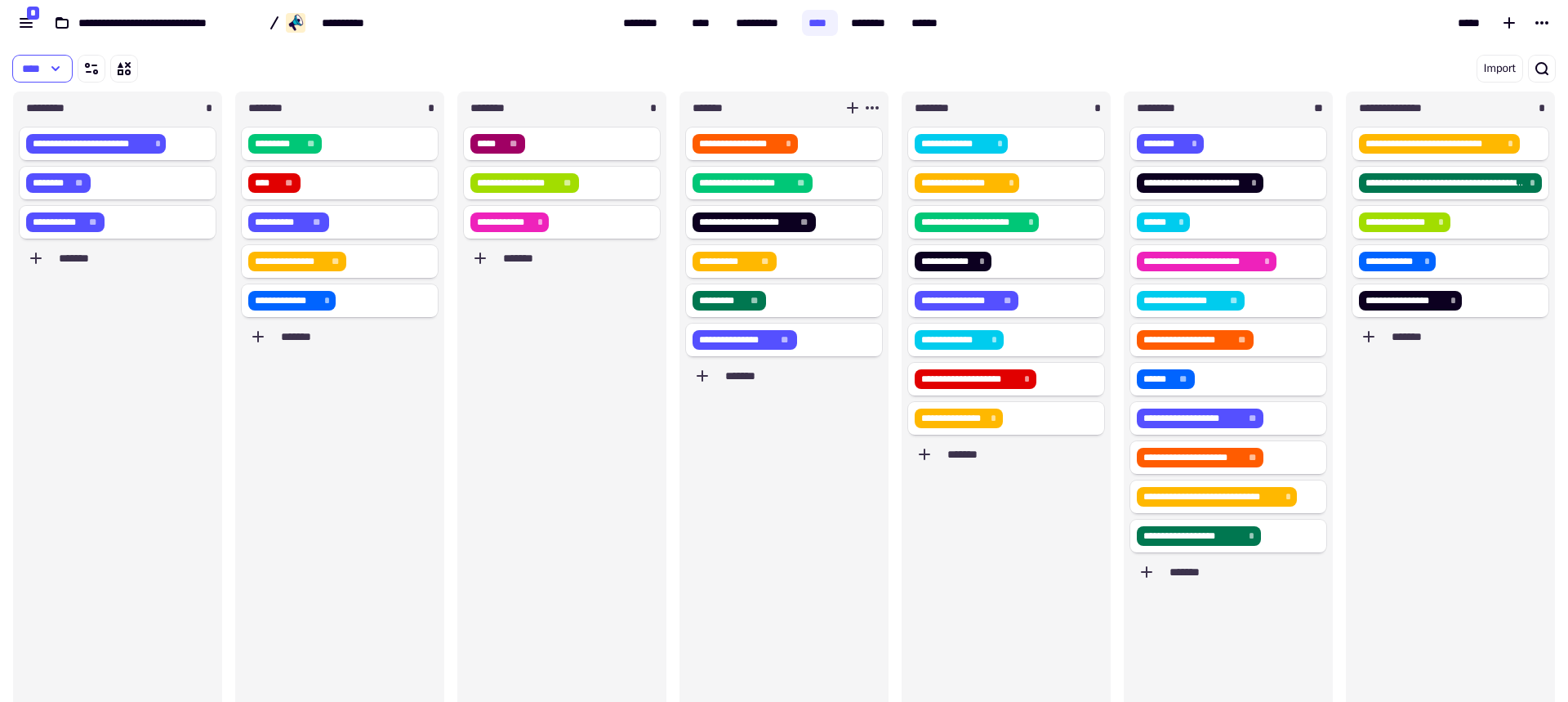 scroll, scrollTop: 13, scrollLeft: 13, axis: both 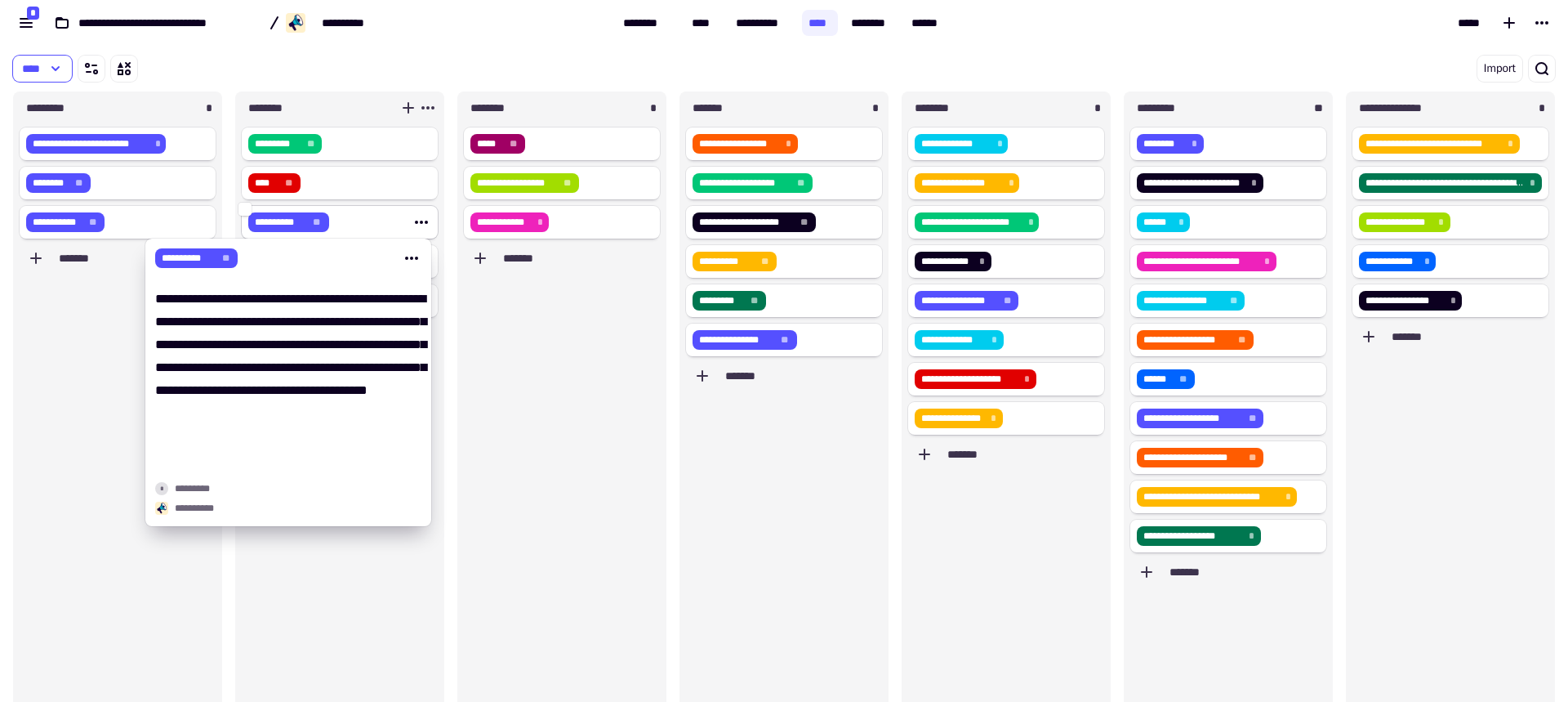 click on "**********" 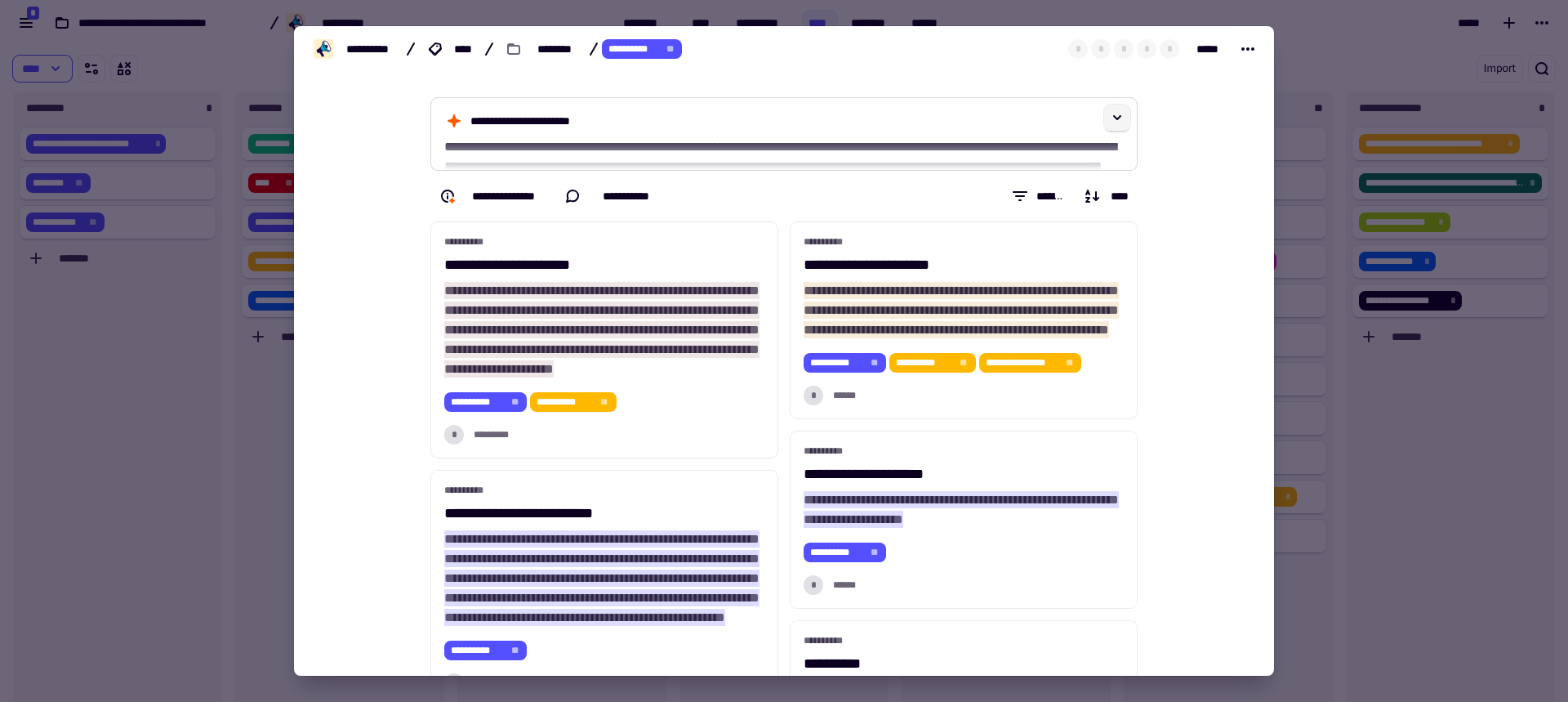 click 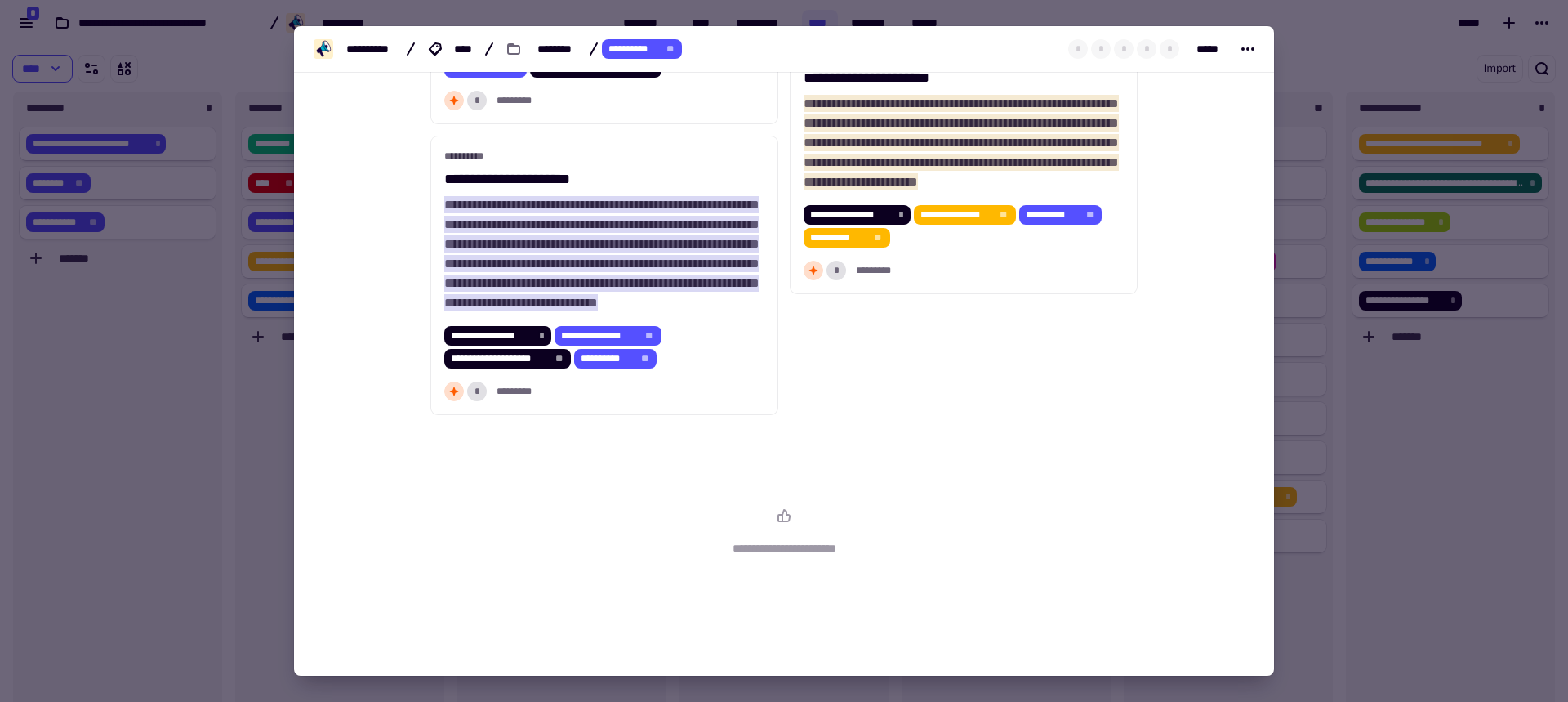 scroll, scrollTop: 4147, scrollLeft: 0, axis: vertical 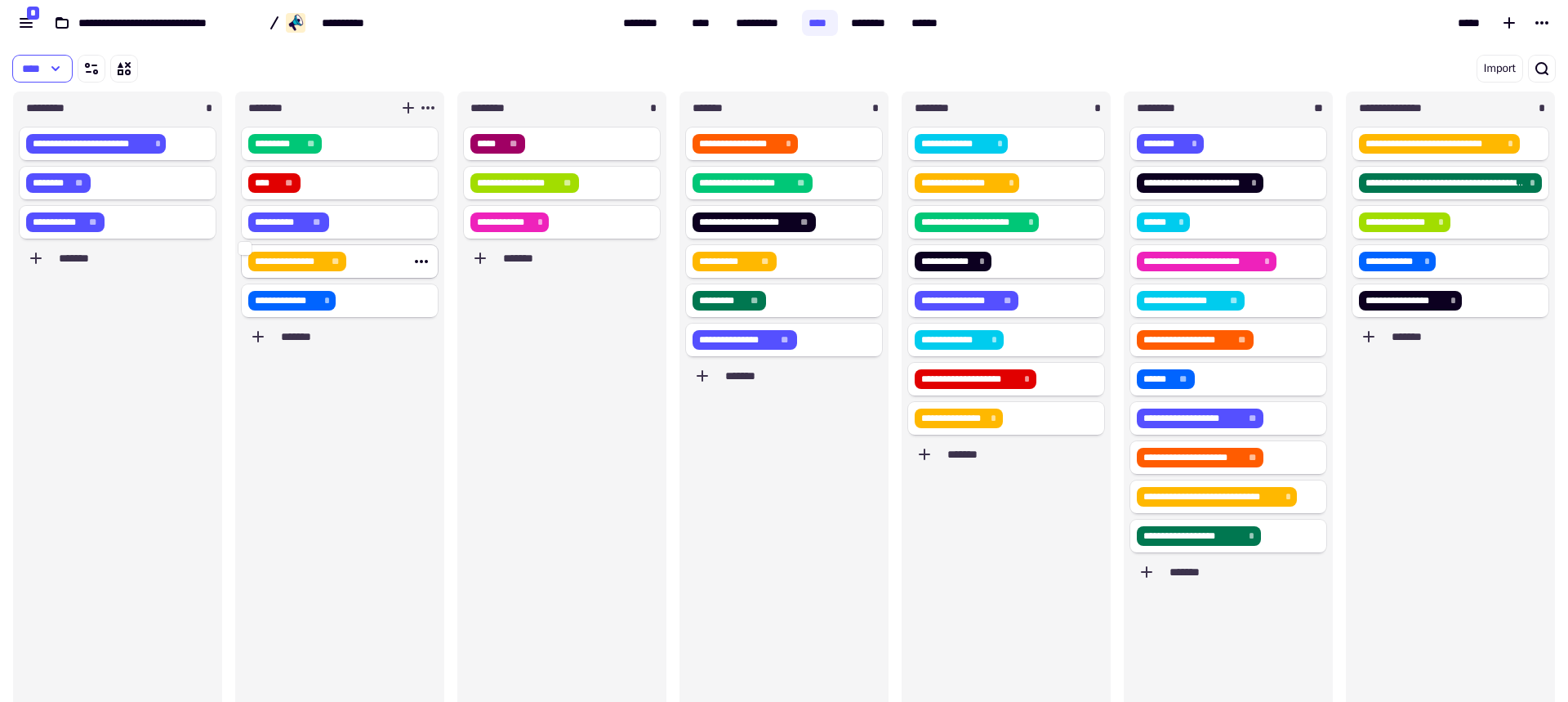click on "**********" 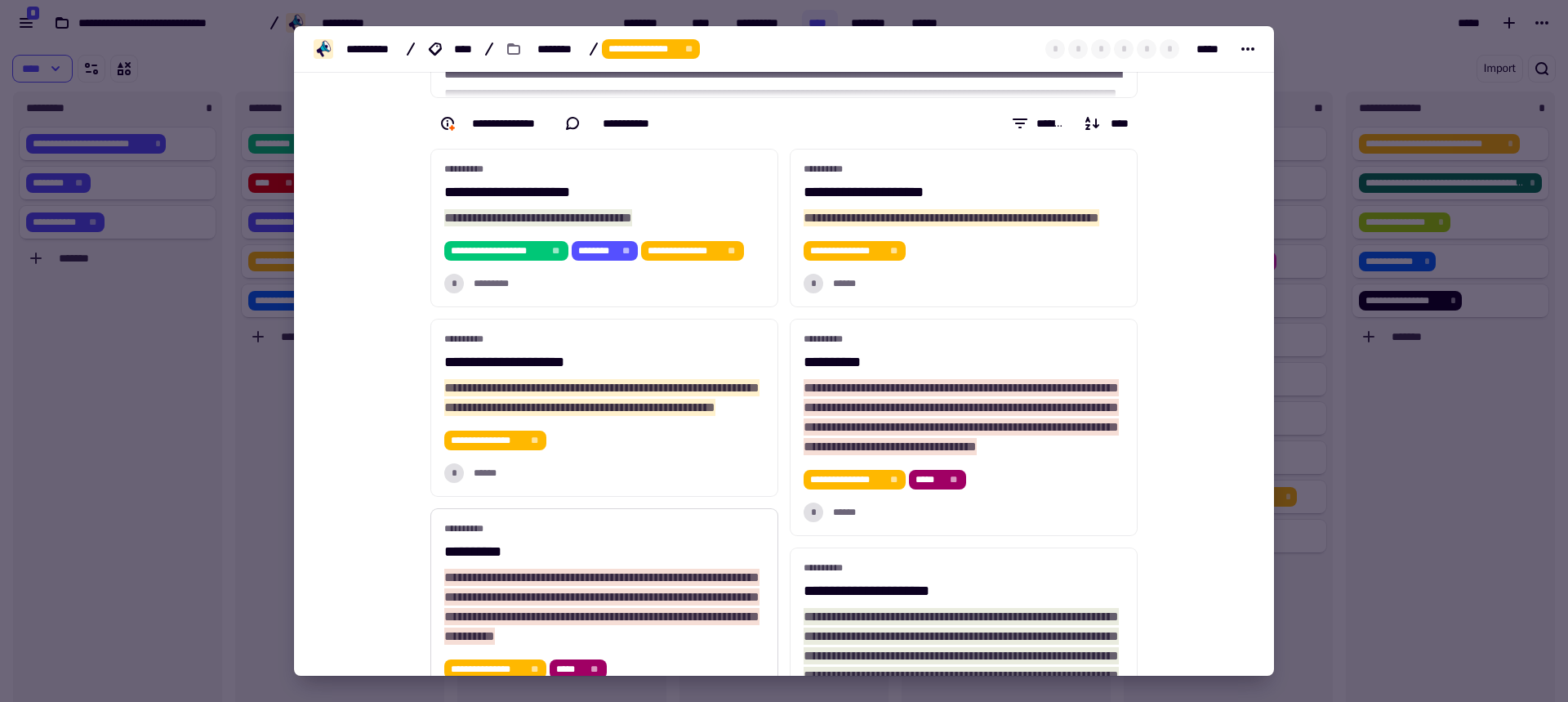scroll, scrollTop: 0, scrollLeft: 0, axis: both 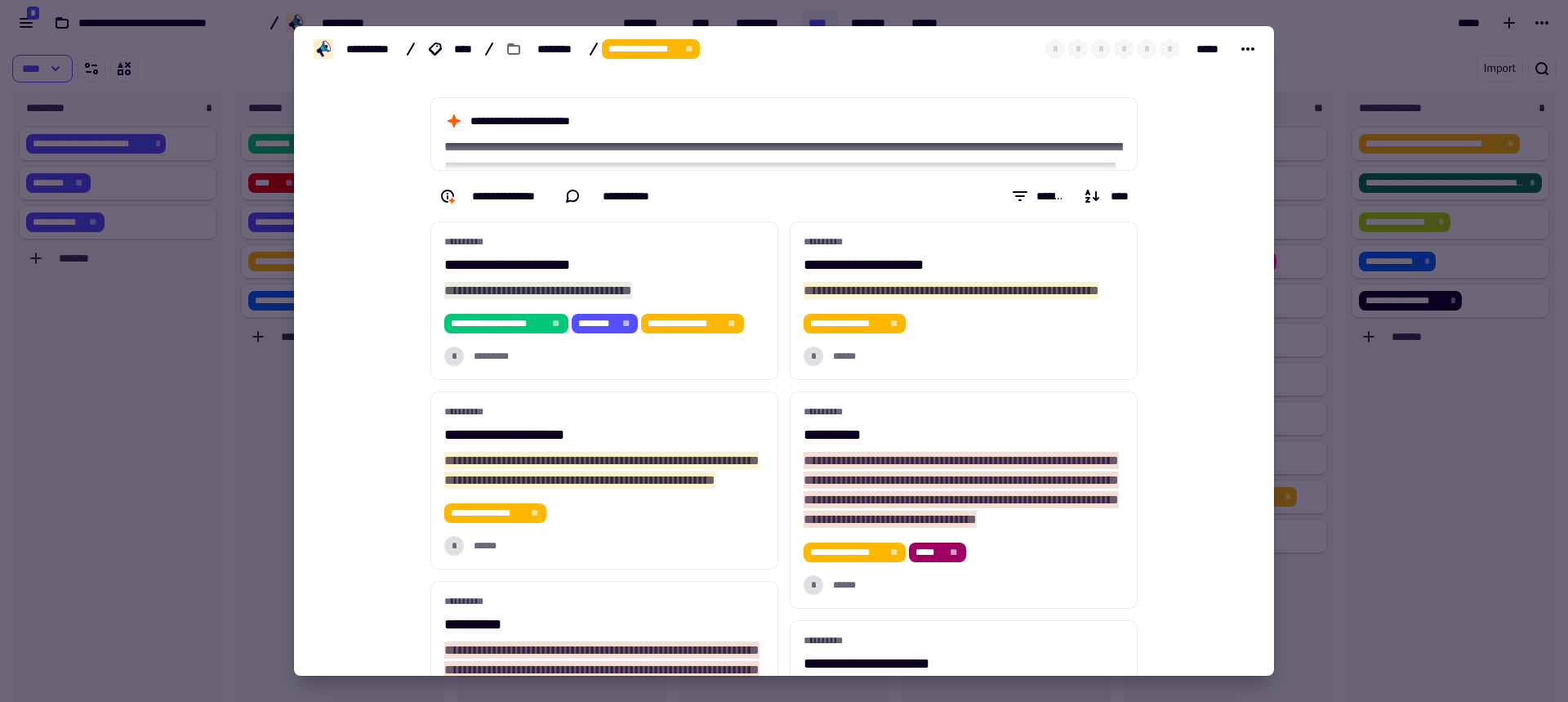 click at bounding box center (784, 351) 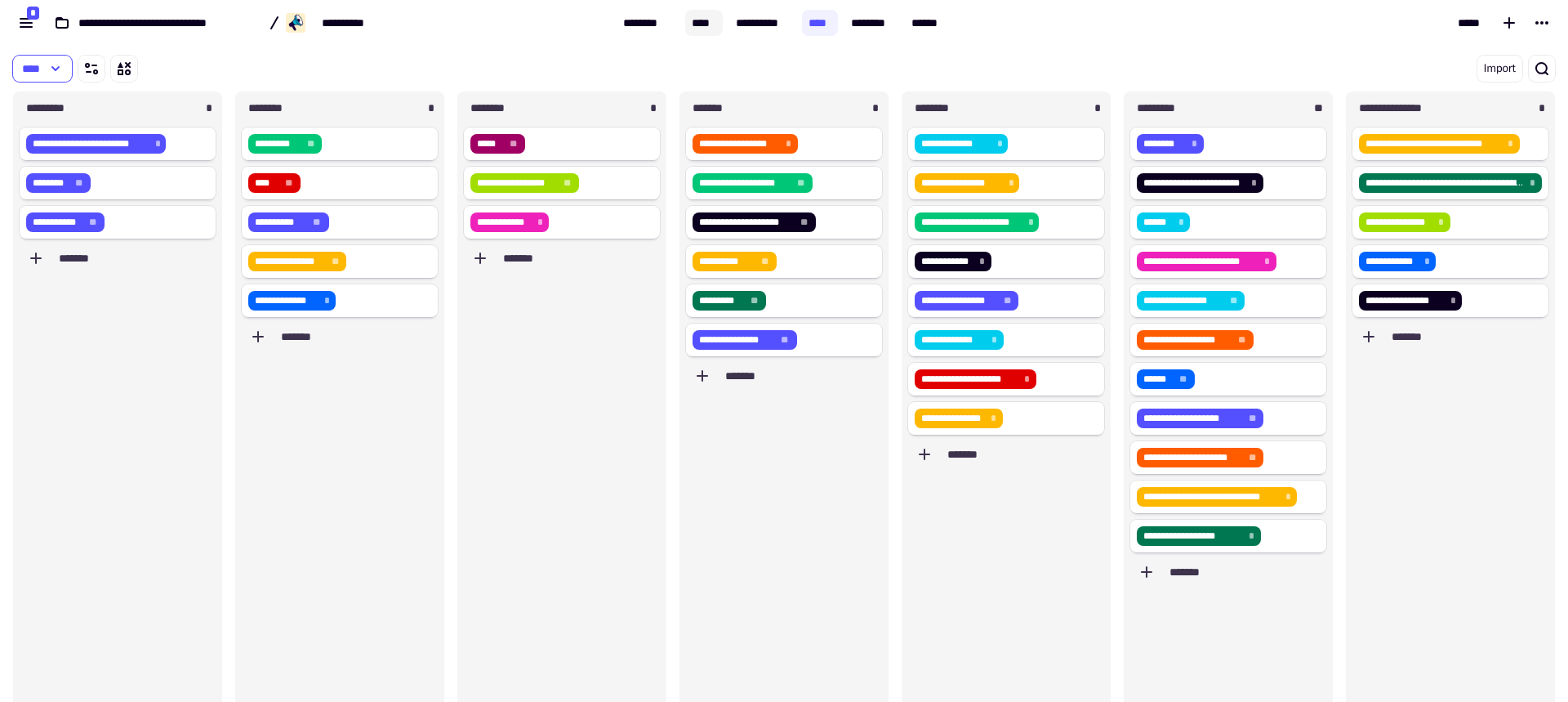 click on "****" 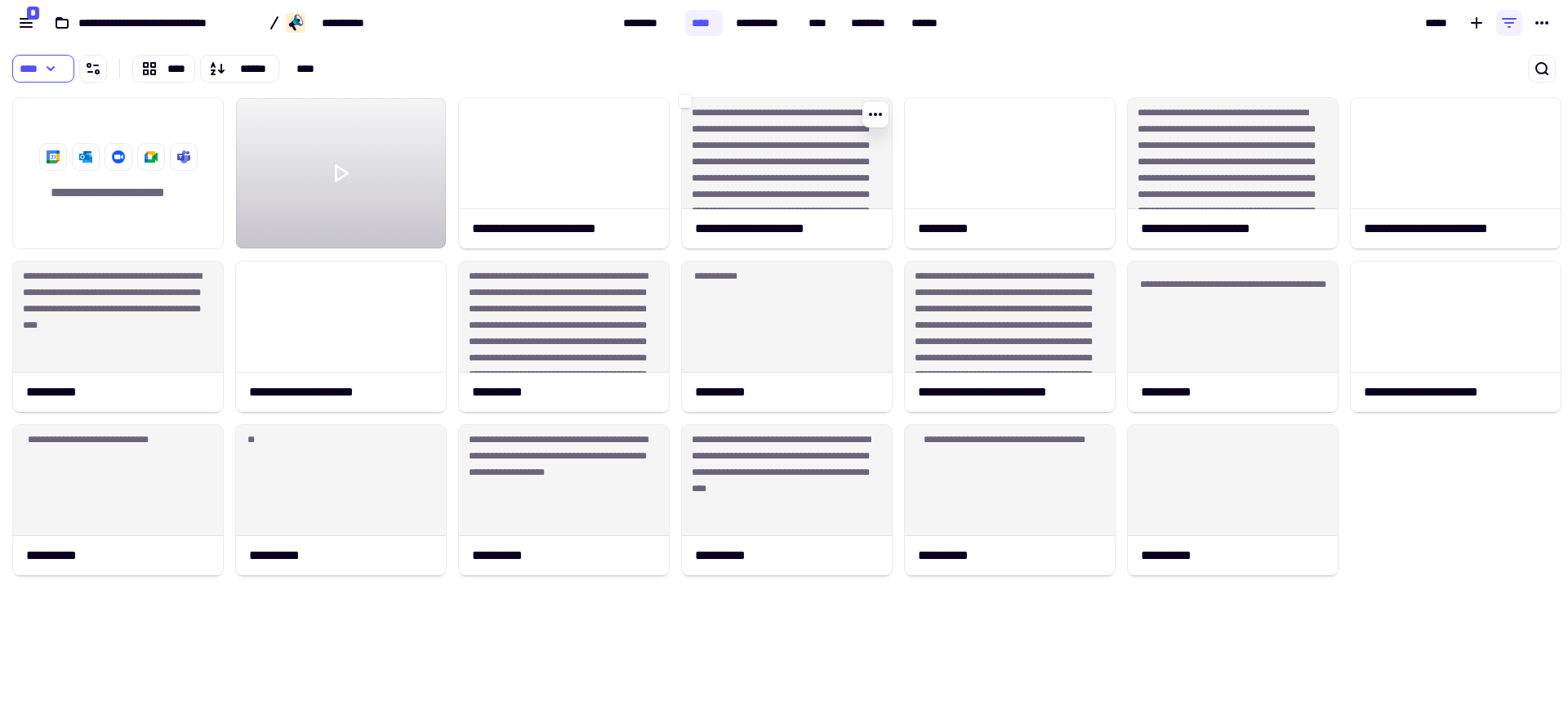 scroll, scrollTop: 13, scrollLeft: 13, axis: both 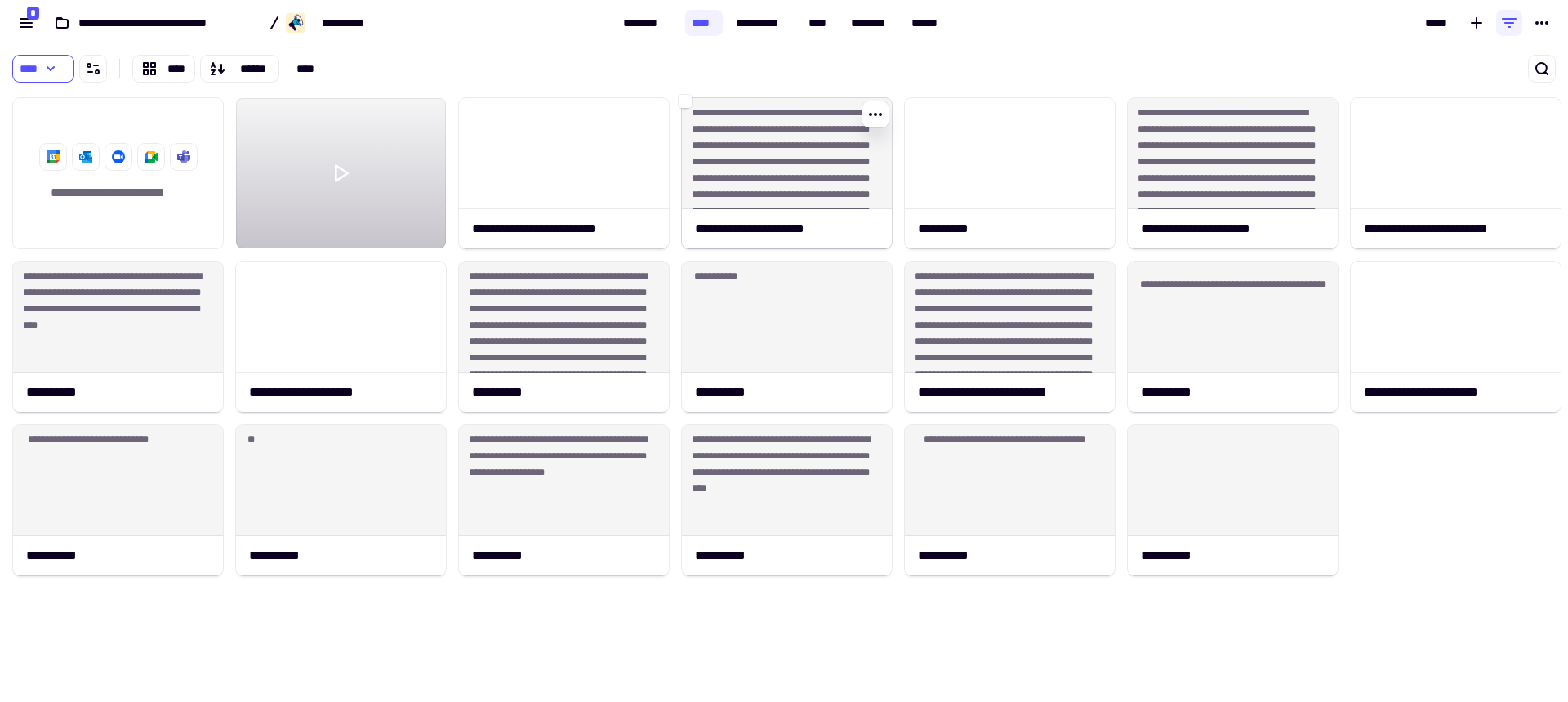 click on "**********" 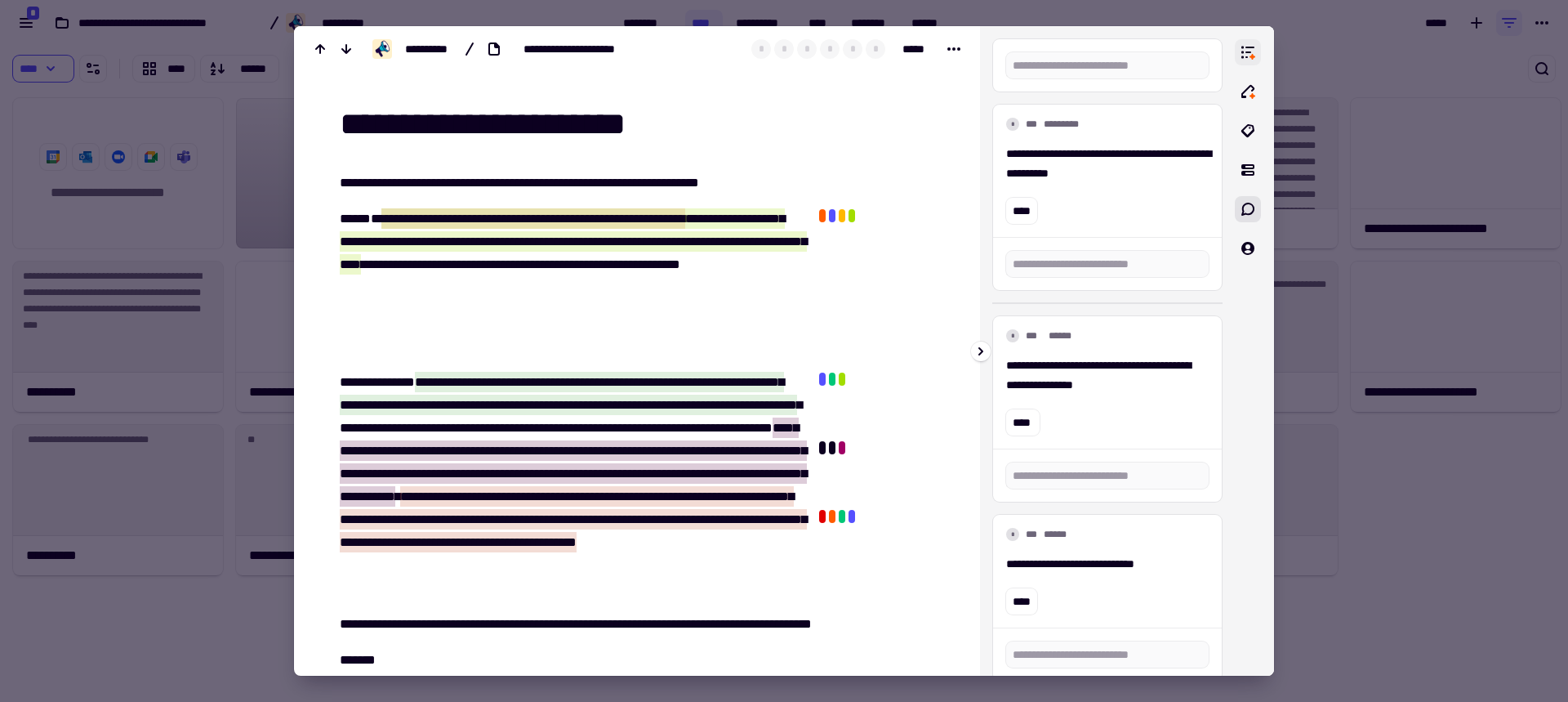click 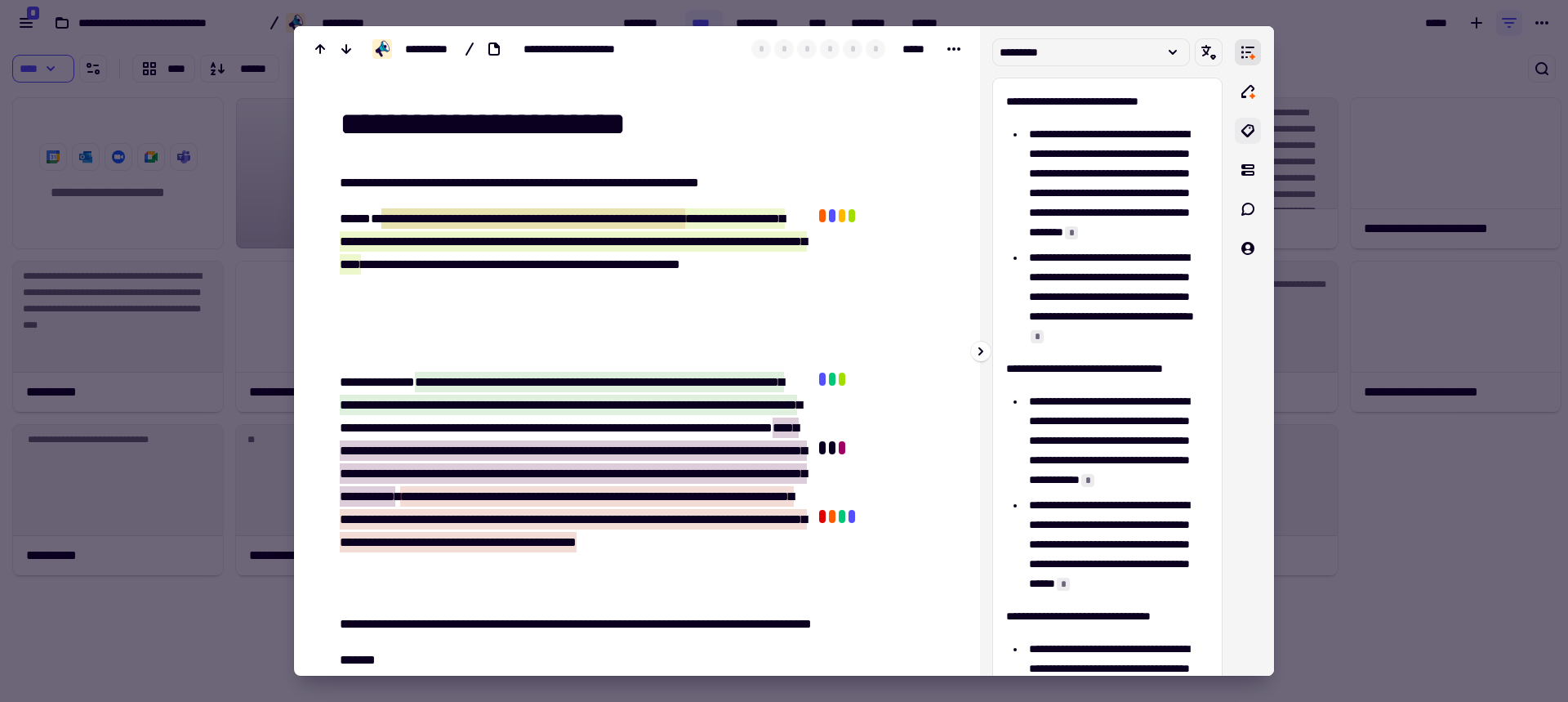 click 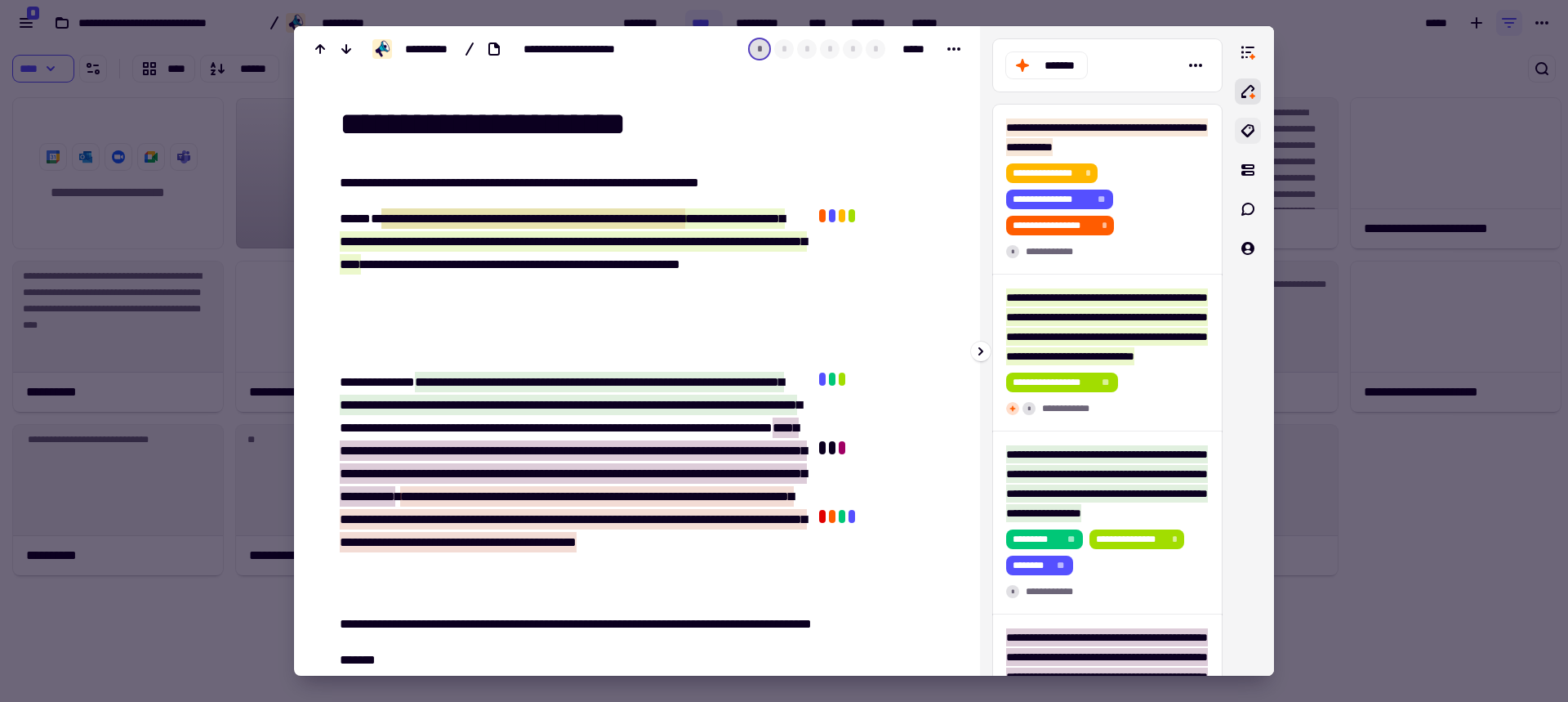 click 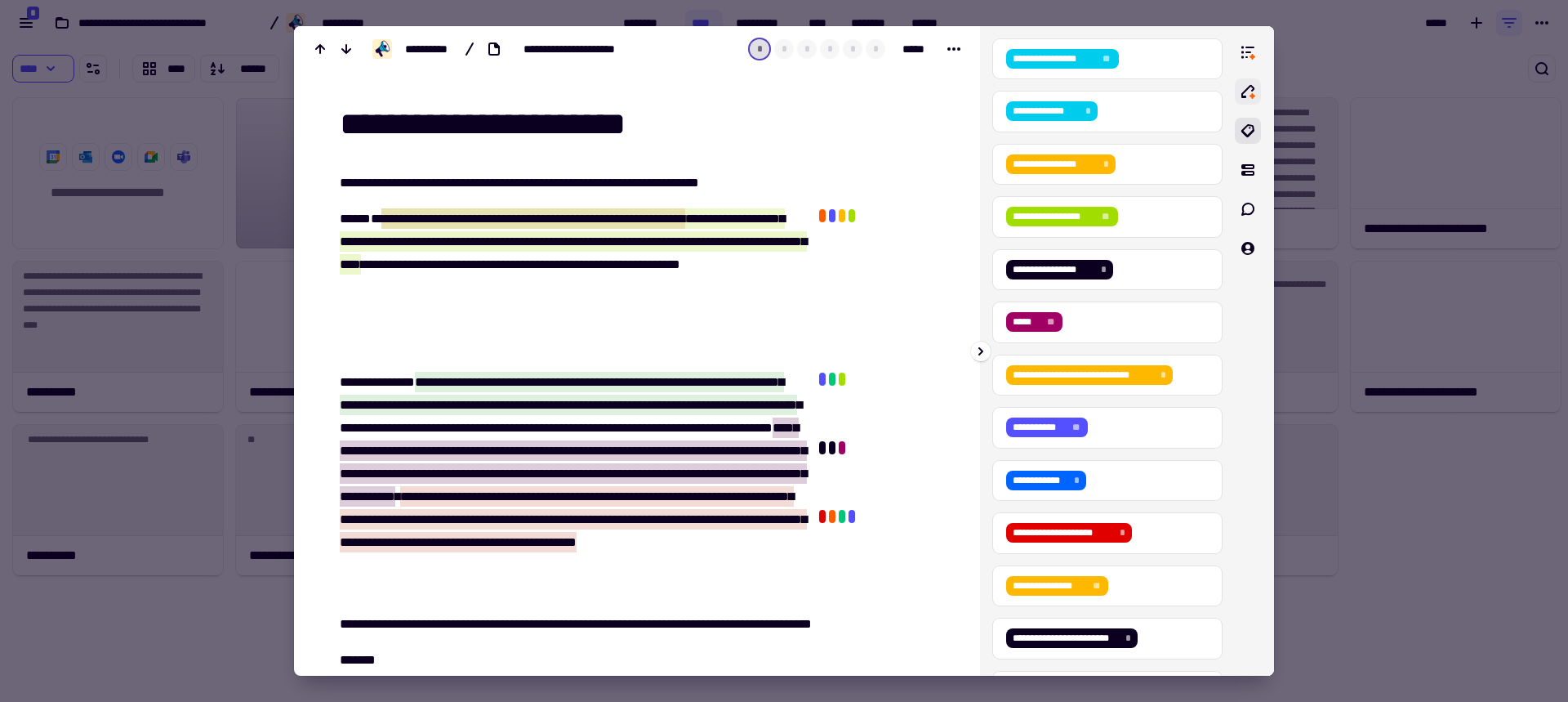 click 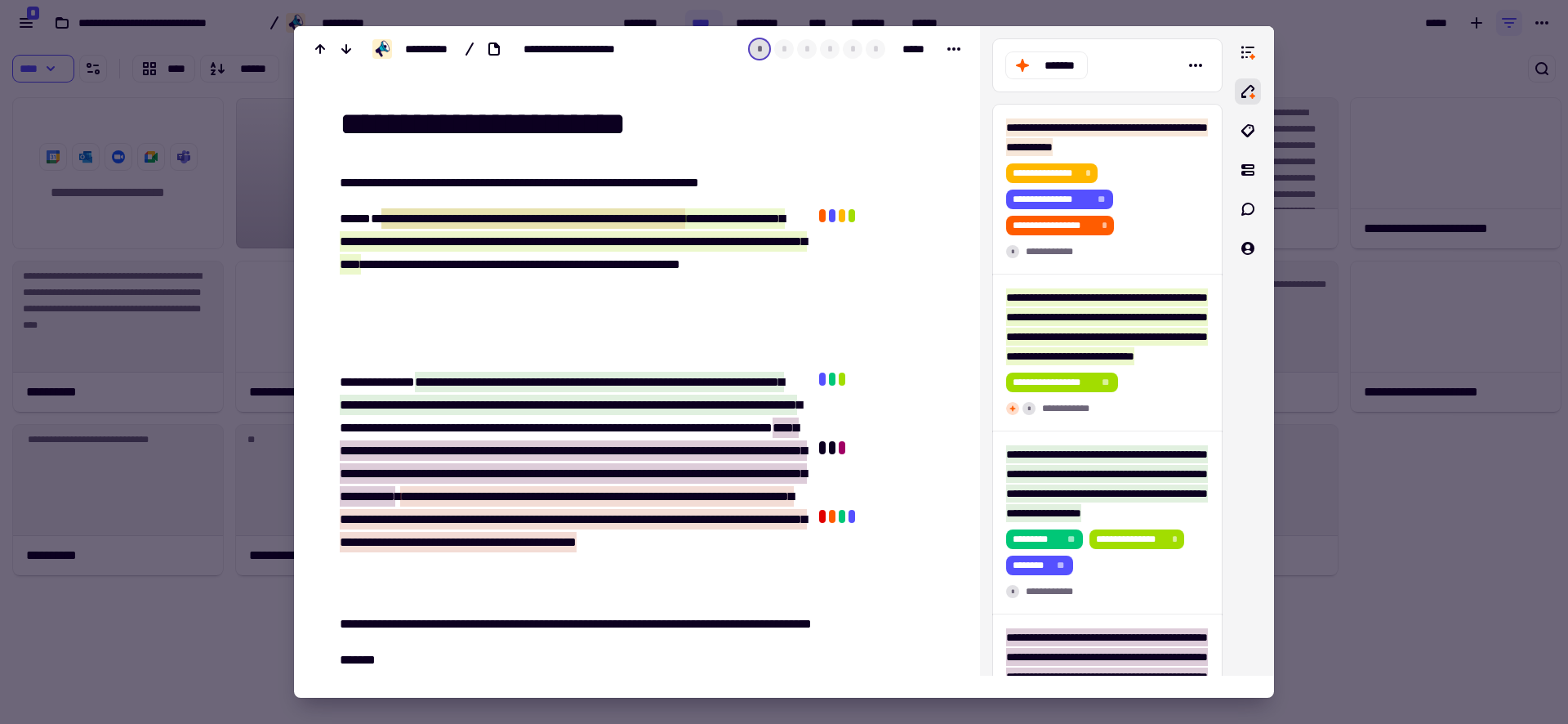 scroll, scrollTop: 13, scrollLeft: 13, axis: both 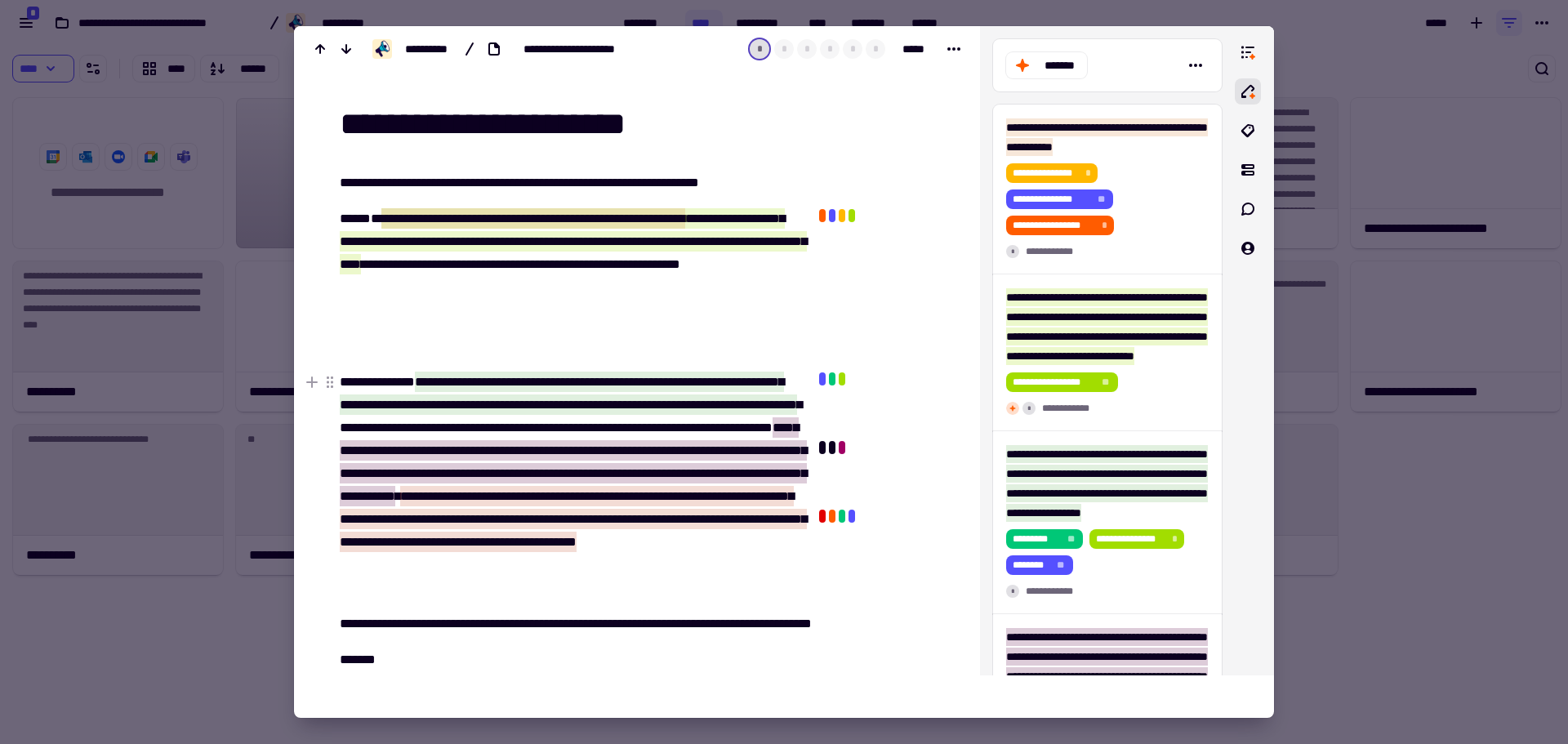 click at bounding box center (784, 372) 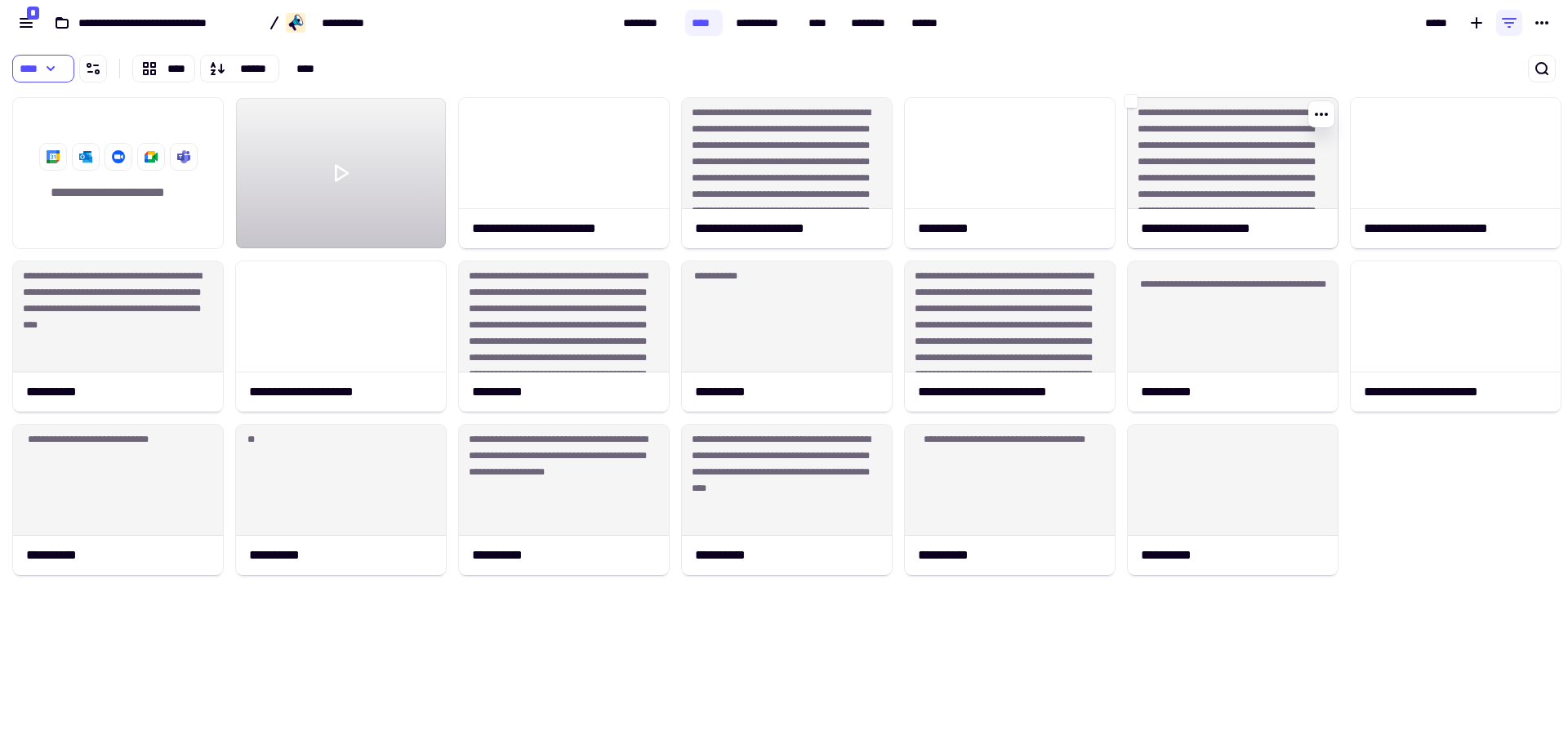 click on "**********" 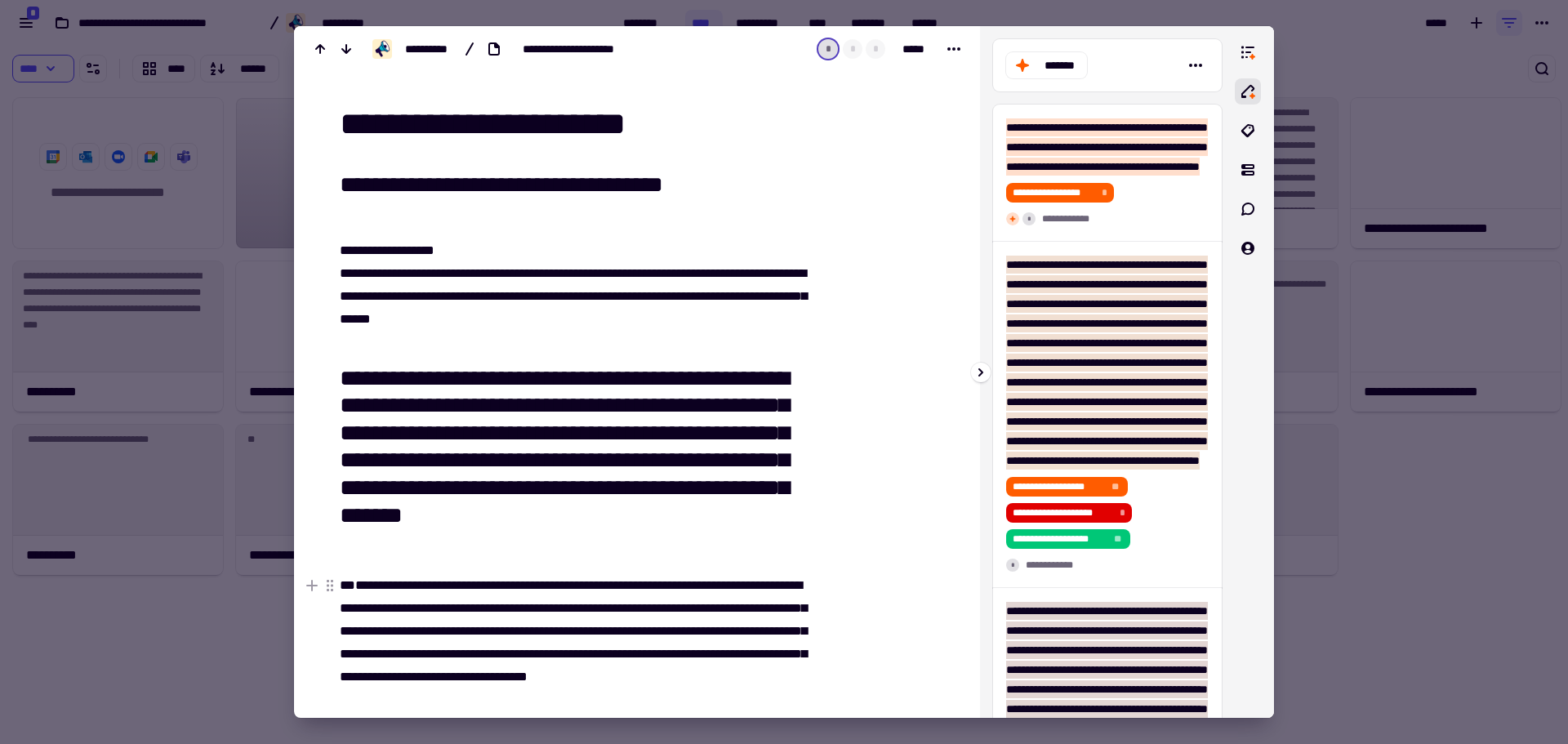 click at bounding box center [784, 372] 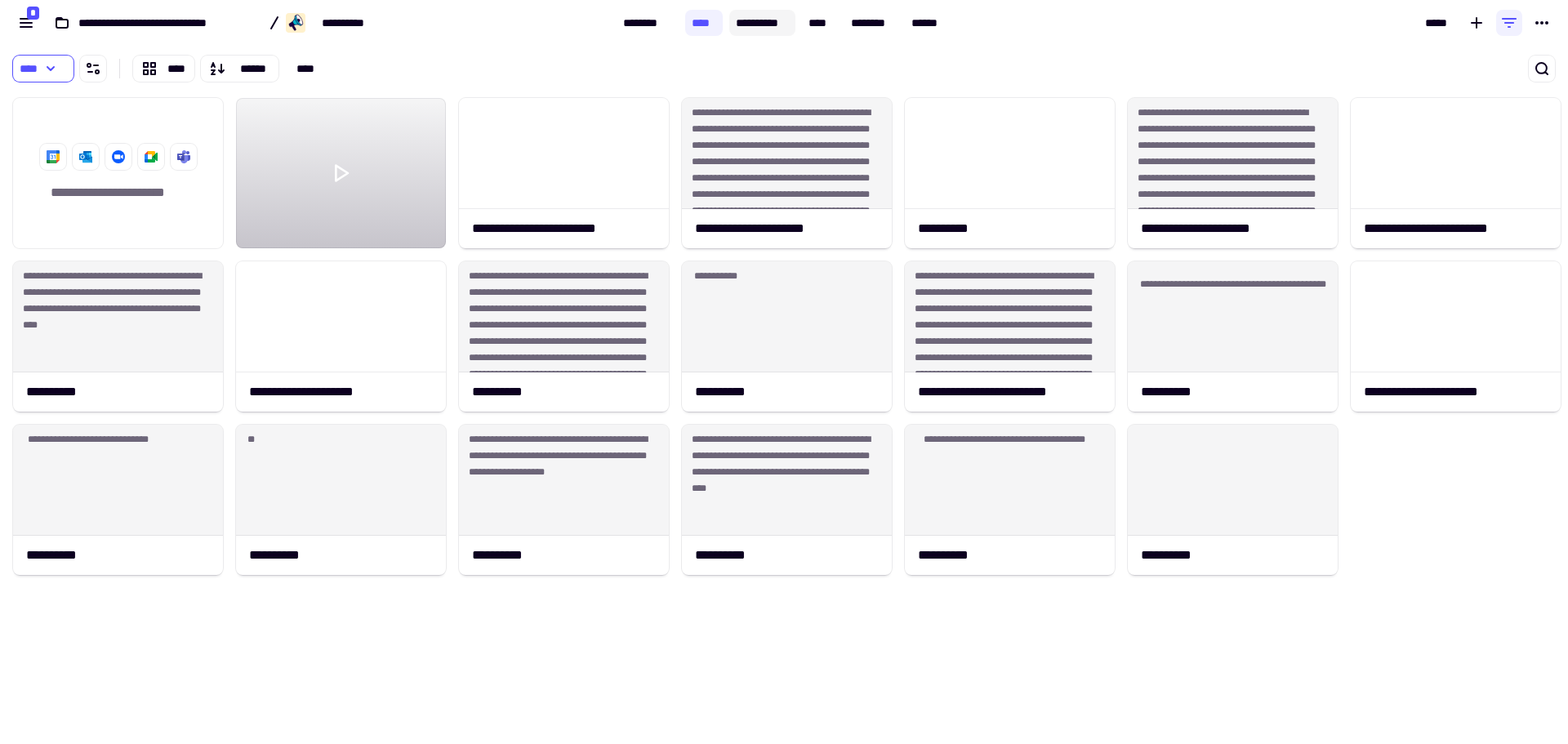 click on "**********" 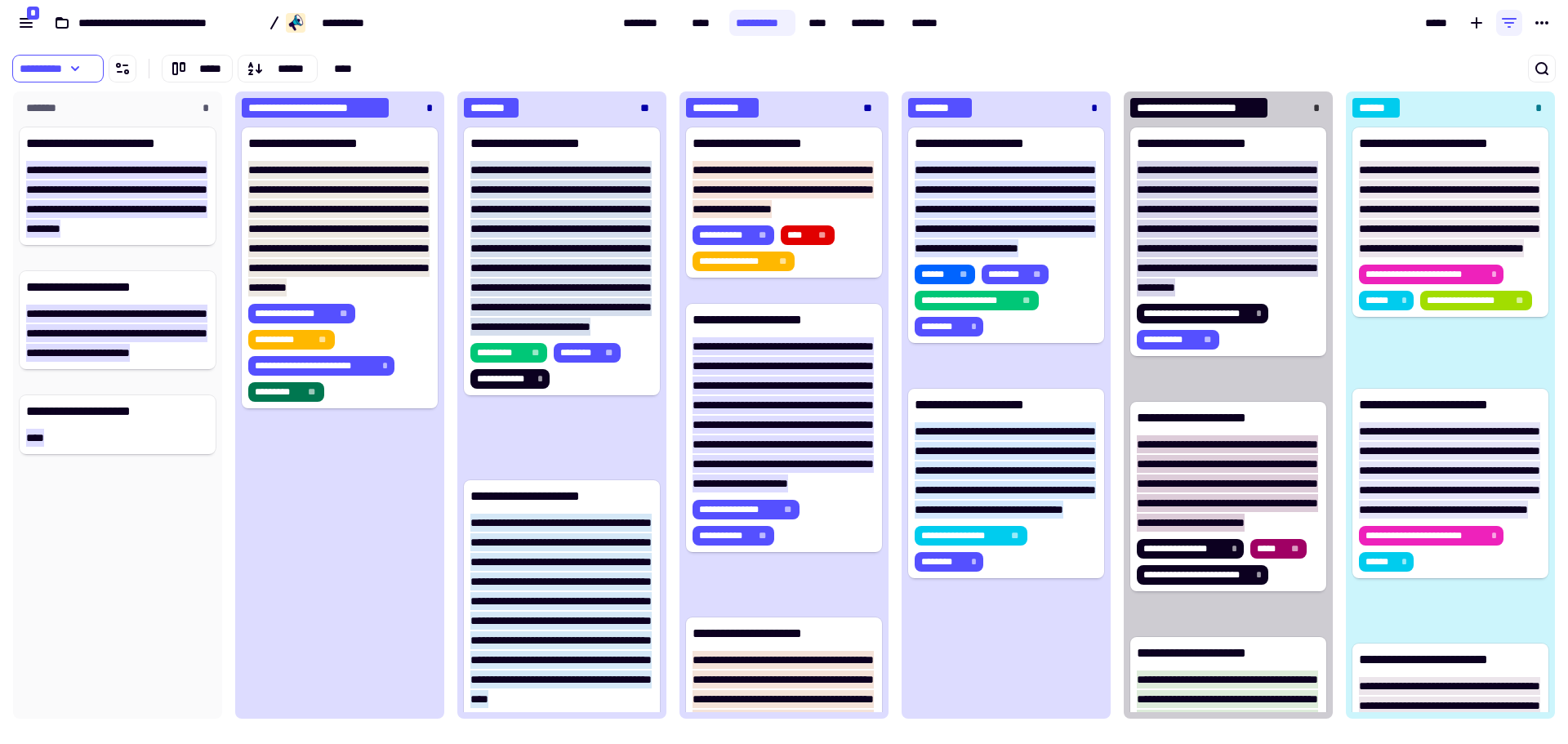 scroll, scrollTop: 13, scrollLeft: 13, axis: both 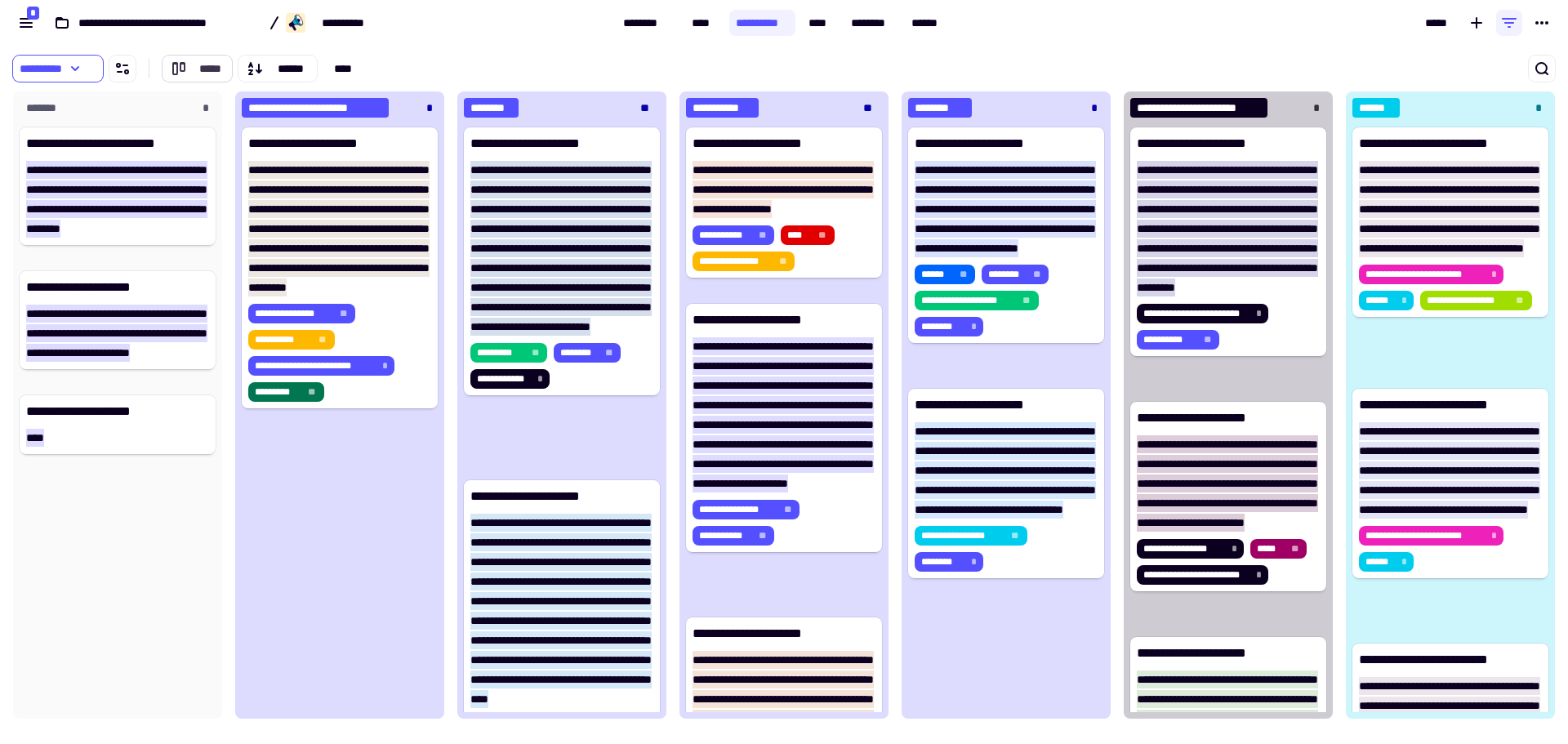 click on "*****" 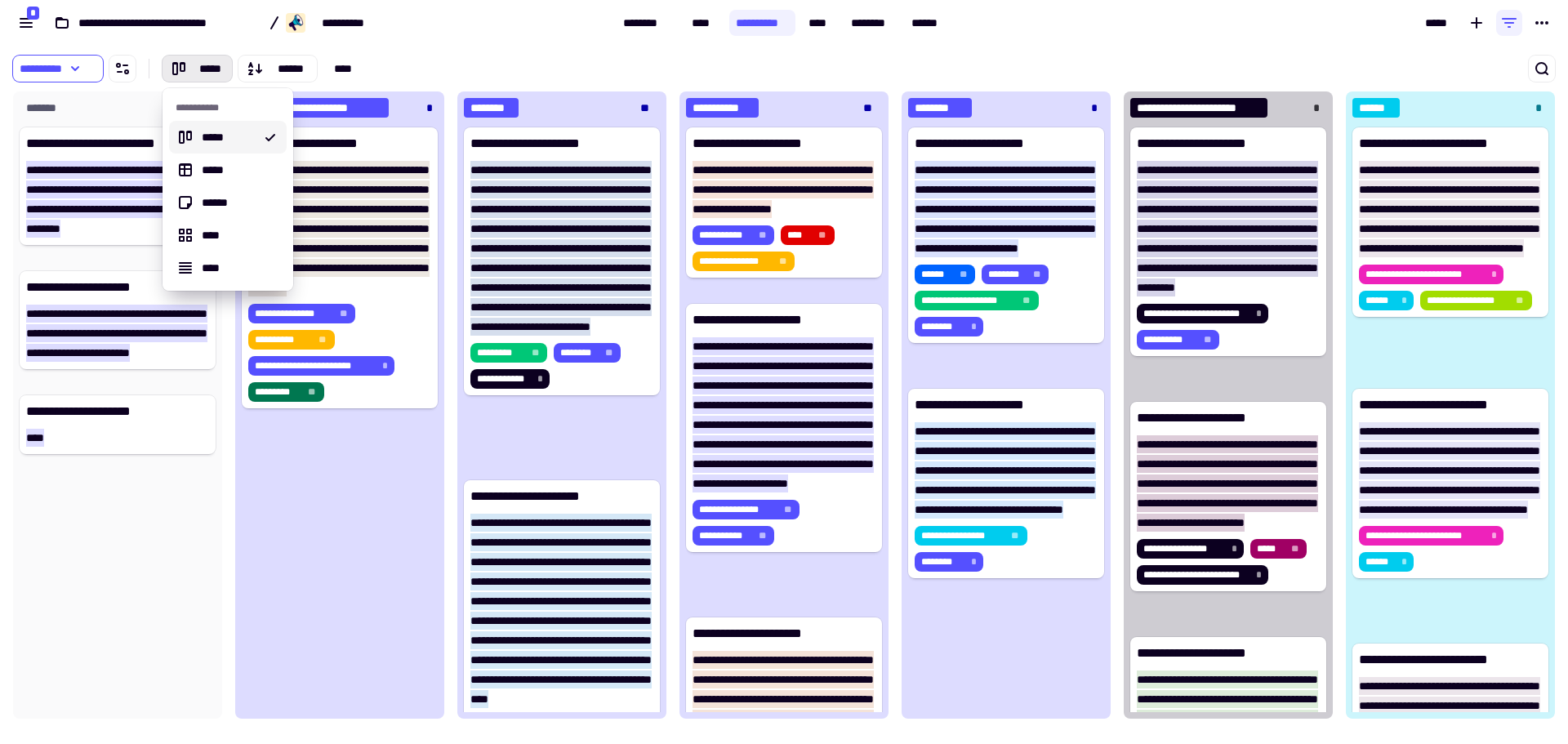 click on "**********" at bounding box center [784, 23] 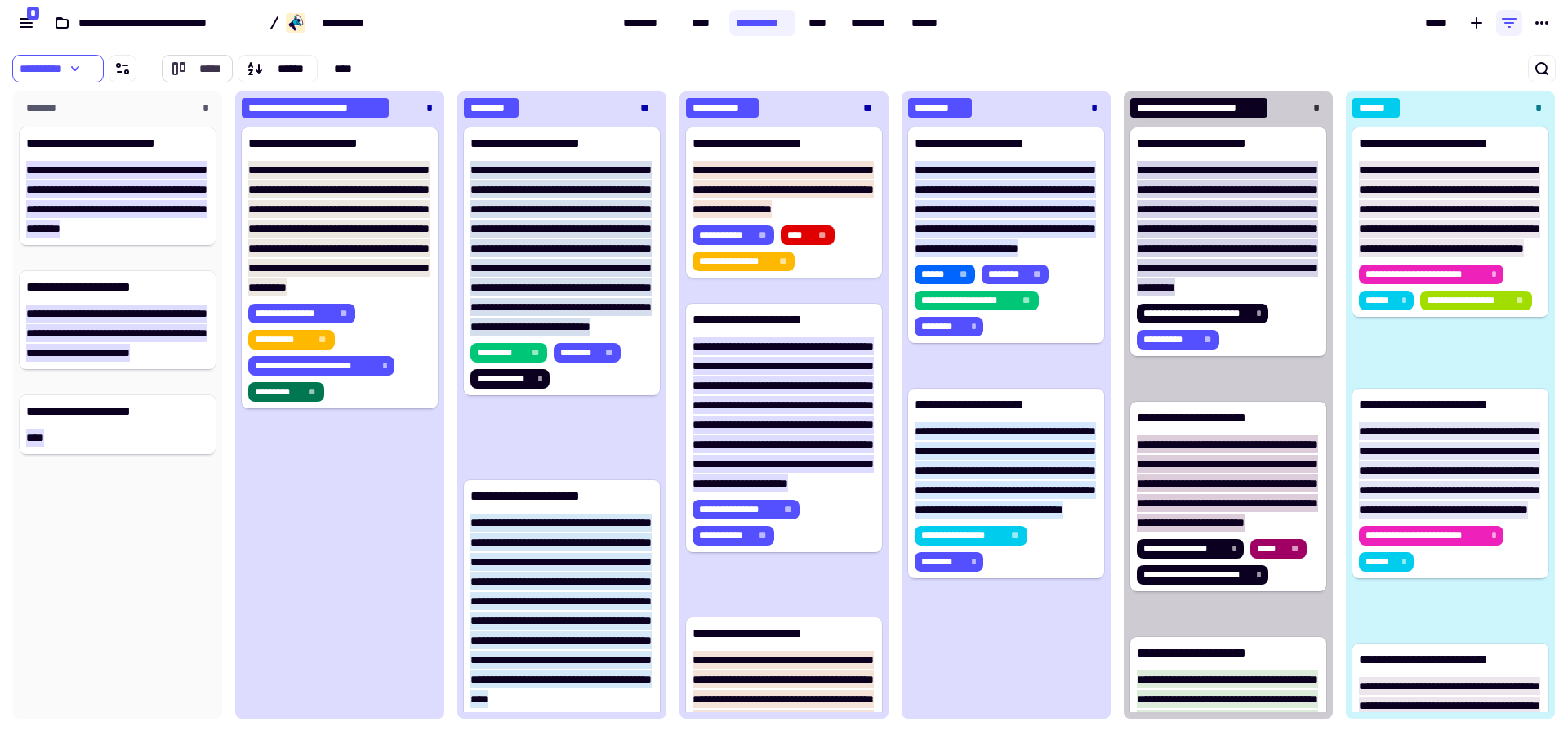 click on "*****" 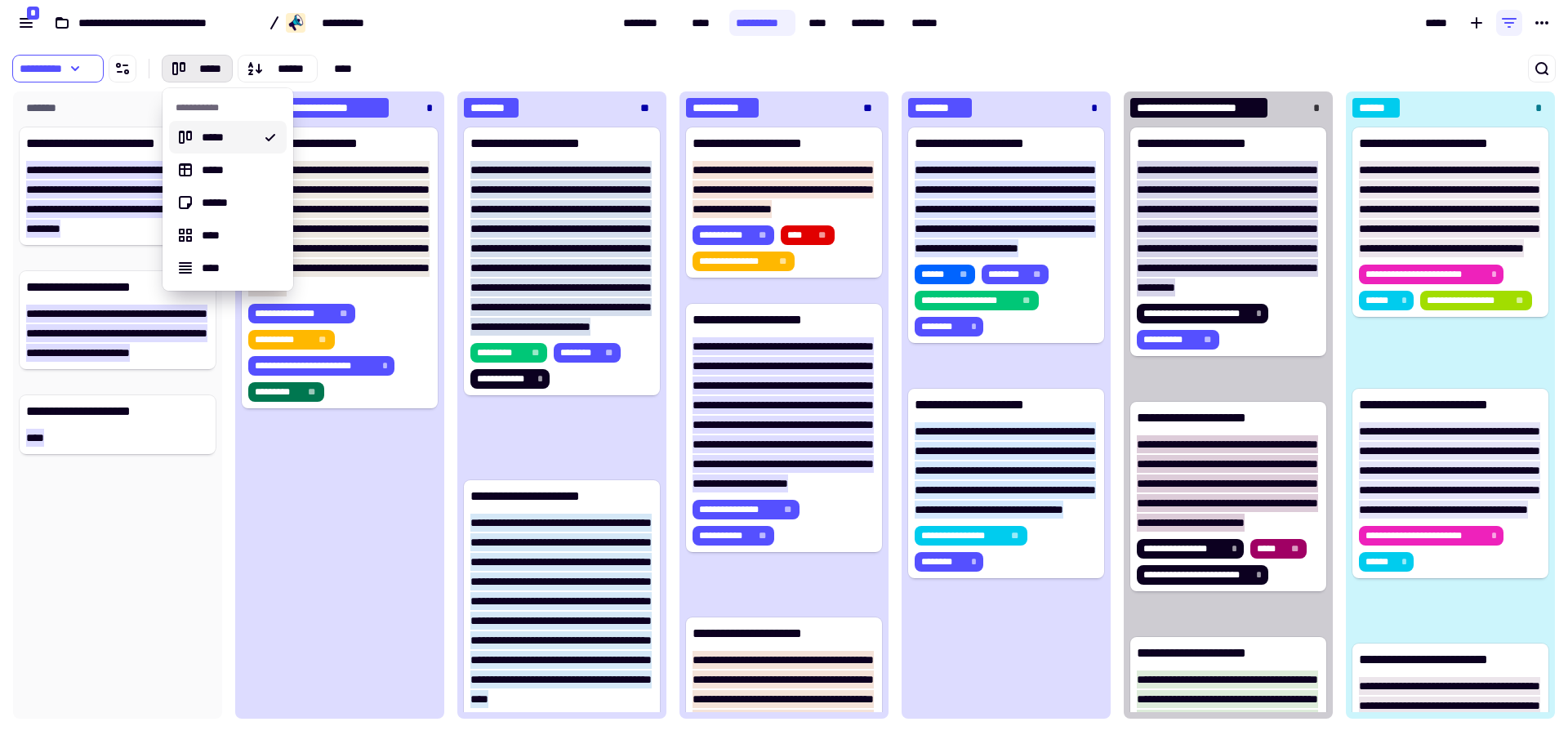click on "**********" at bounding box center [308, 23] 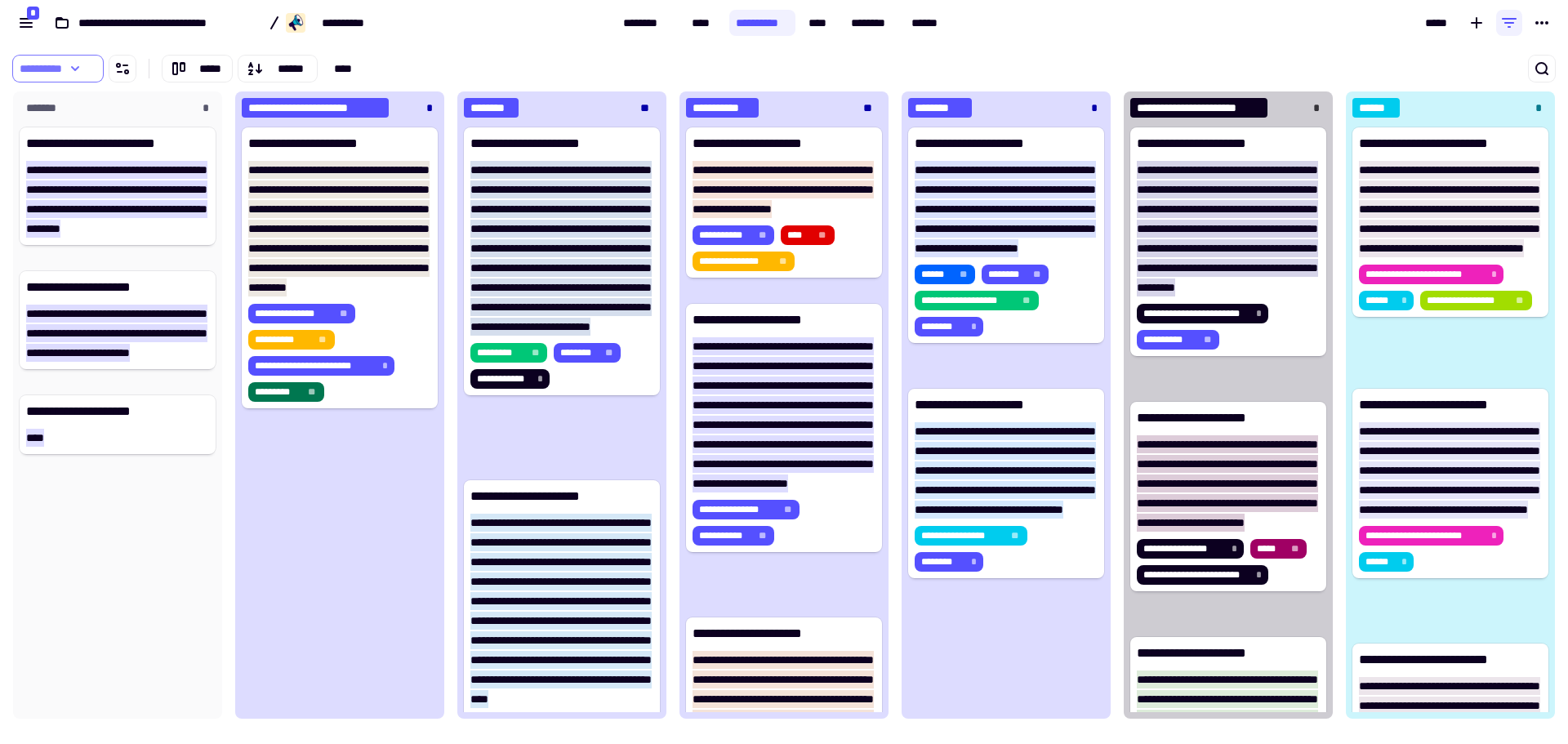click 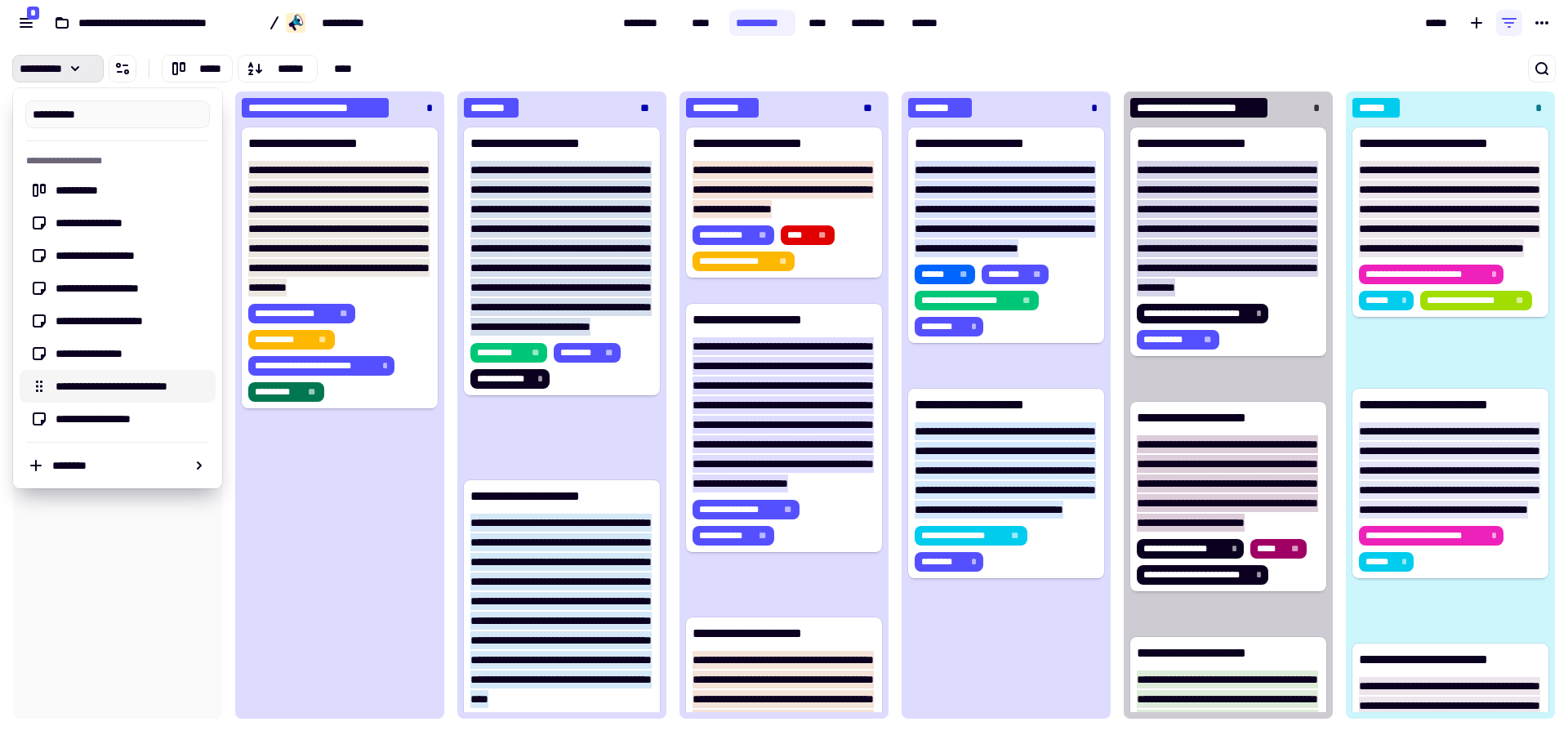 click on "**********" at bounding box center [131, 386] 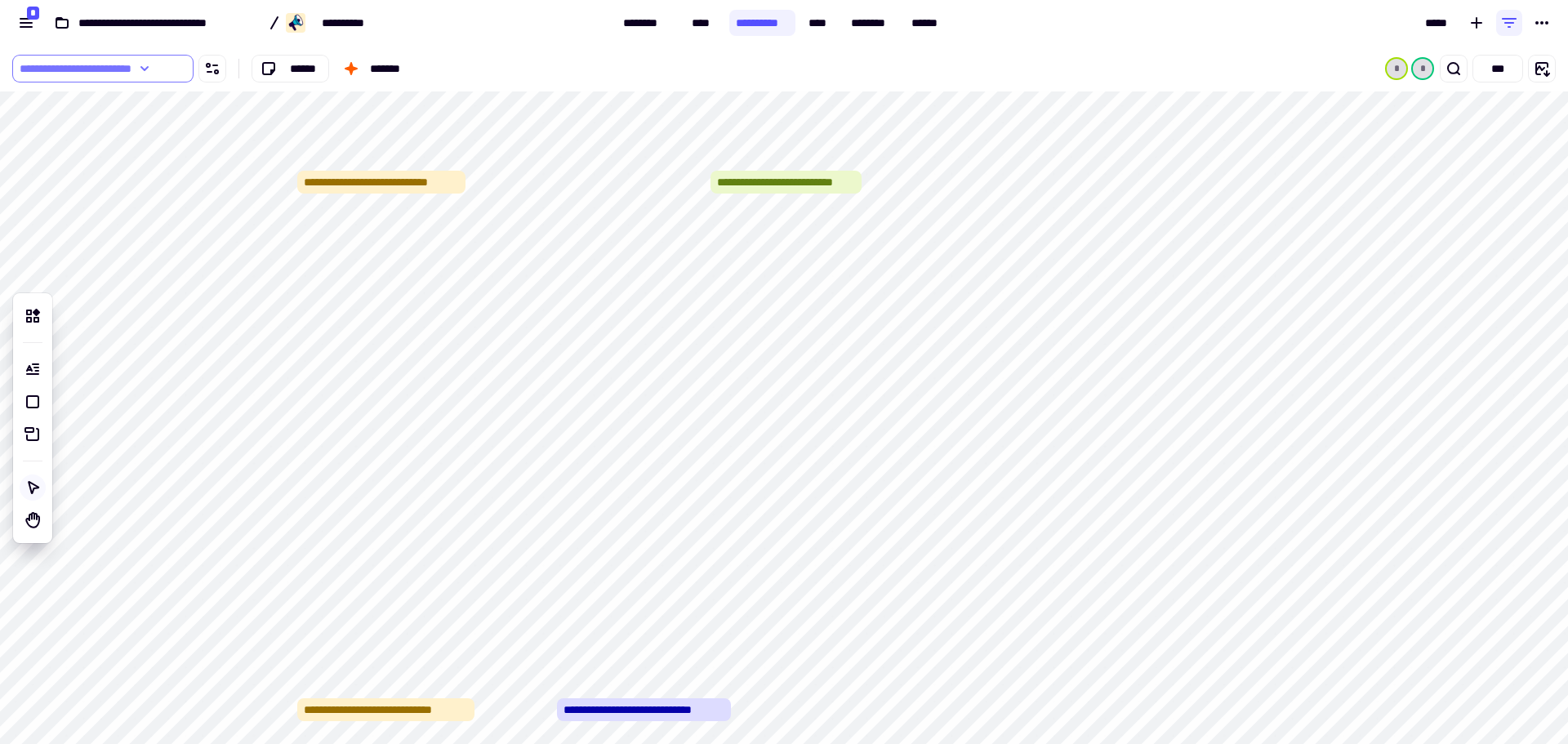 click 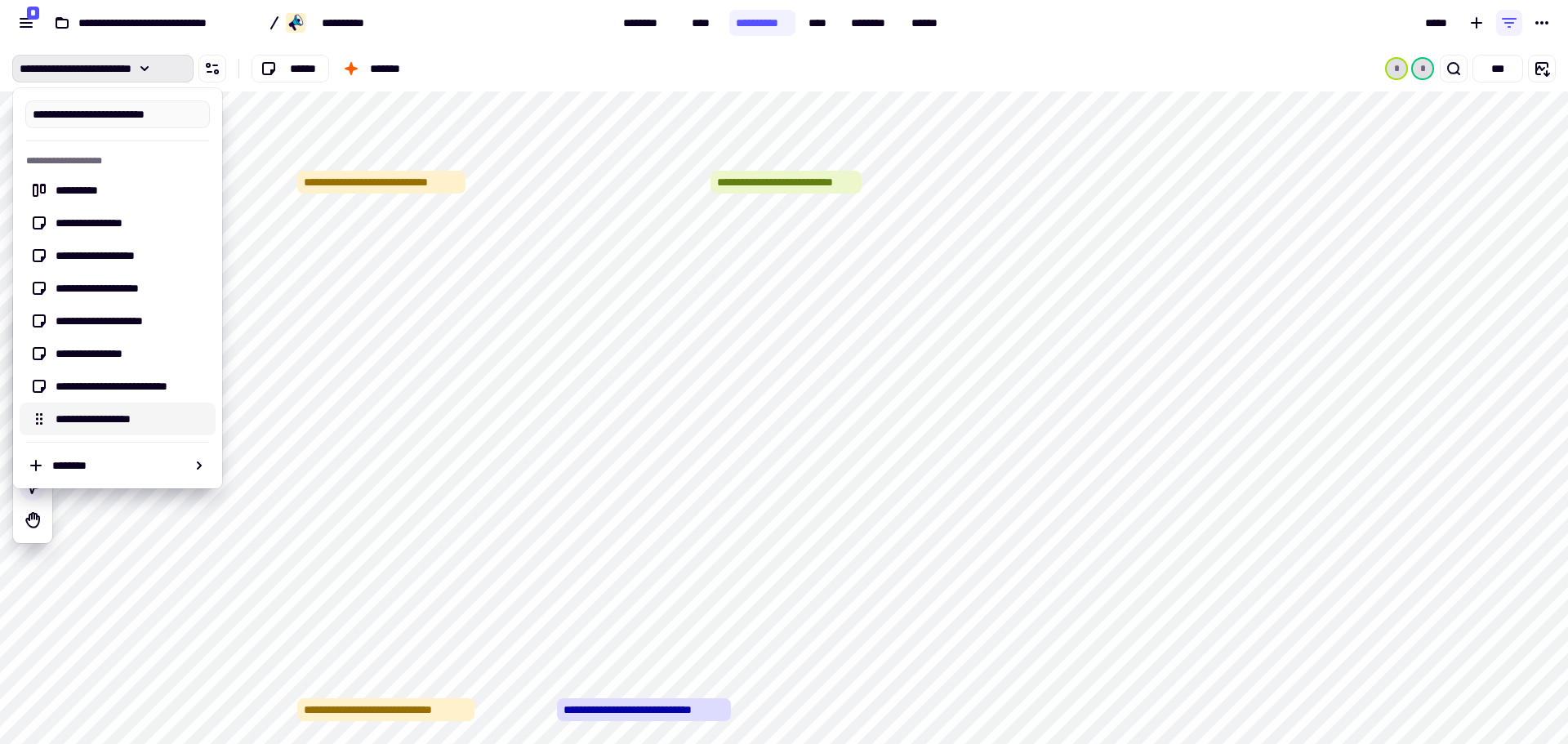 click on "**********" at bounding box center [131, 419] 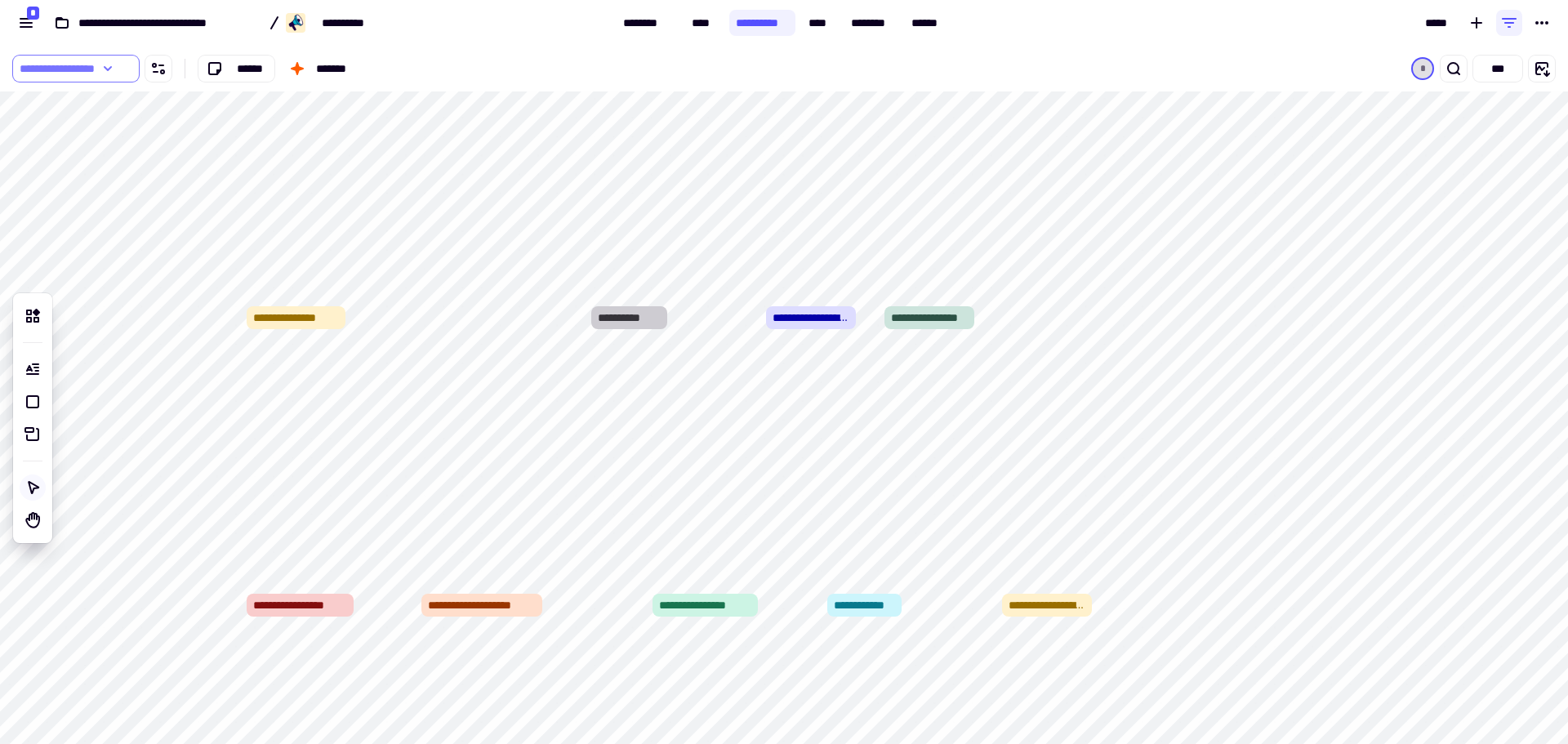 click 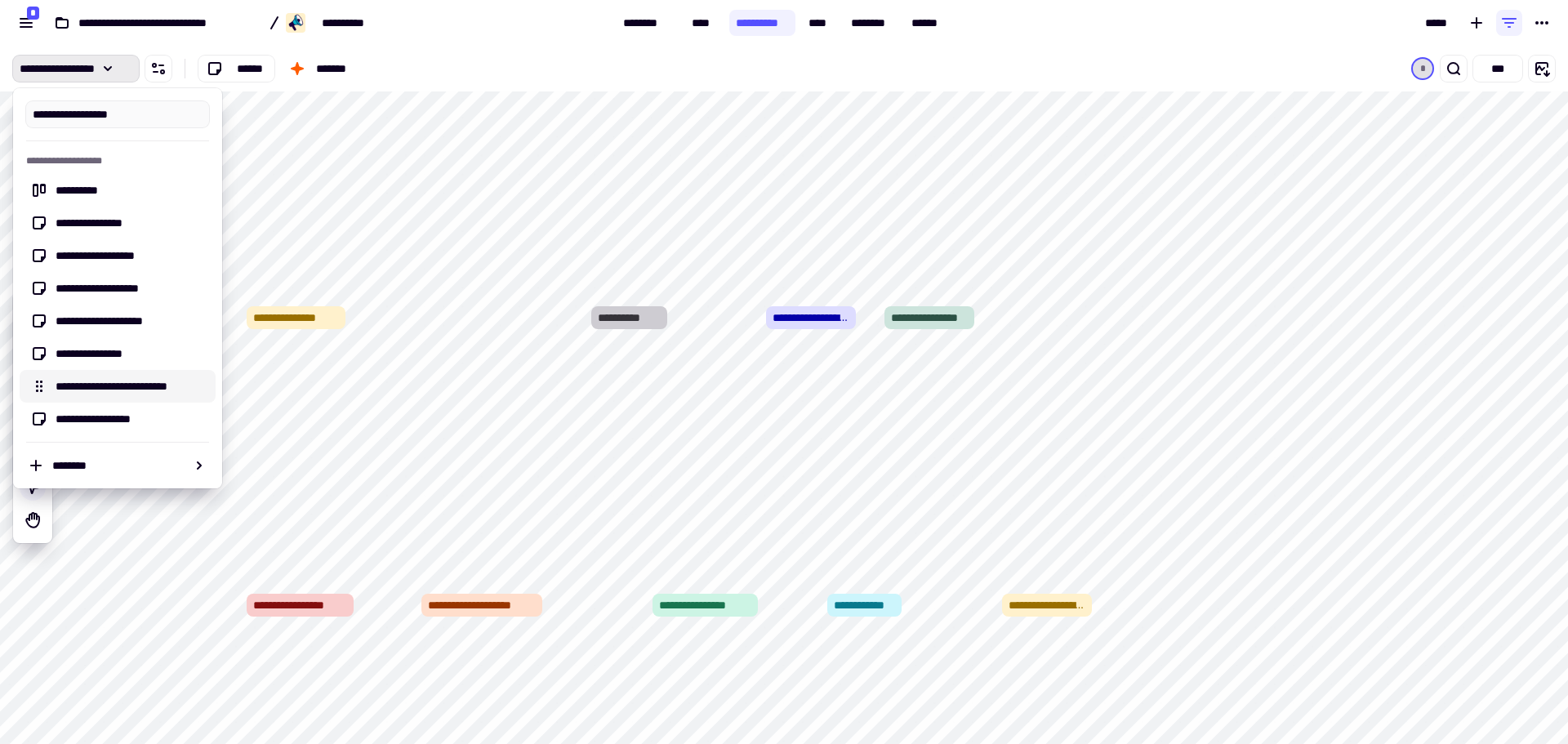 click on "**********" at bounding box center (131, 386) 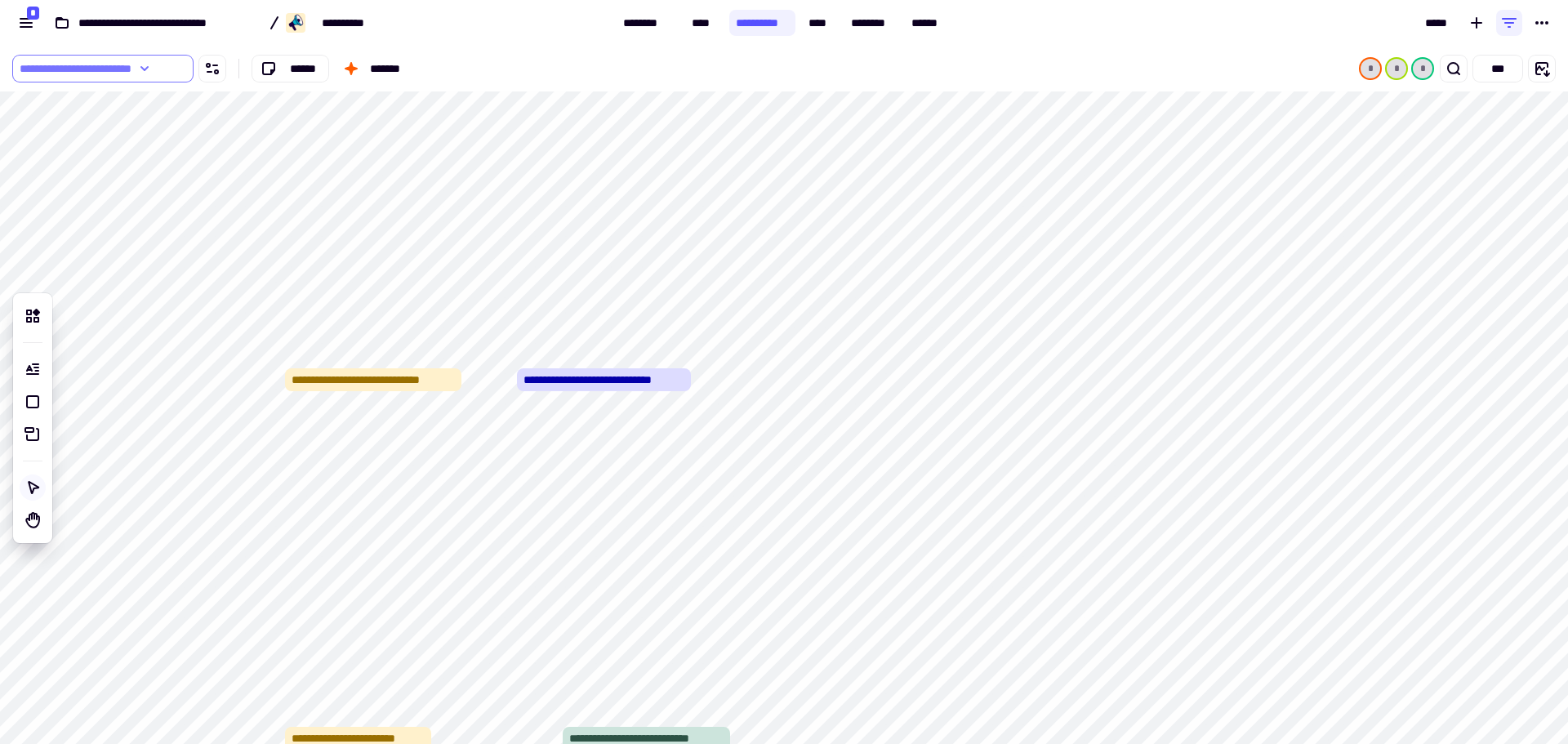 click on "**********" 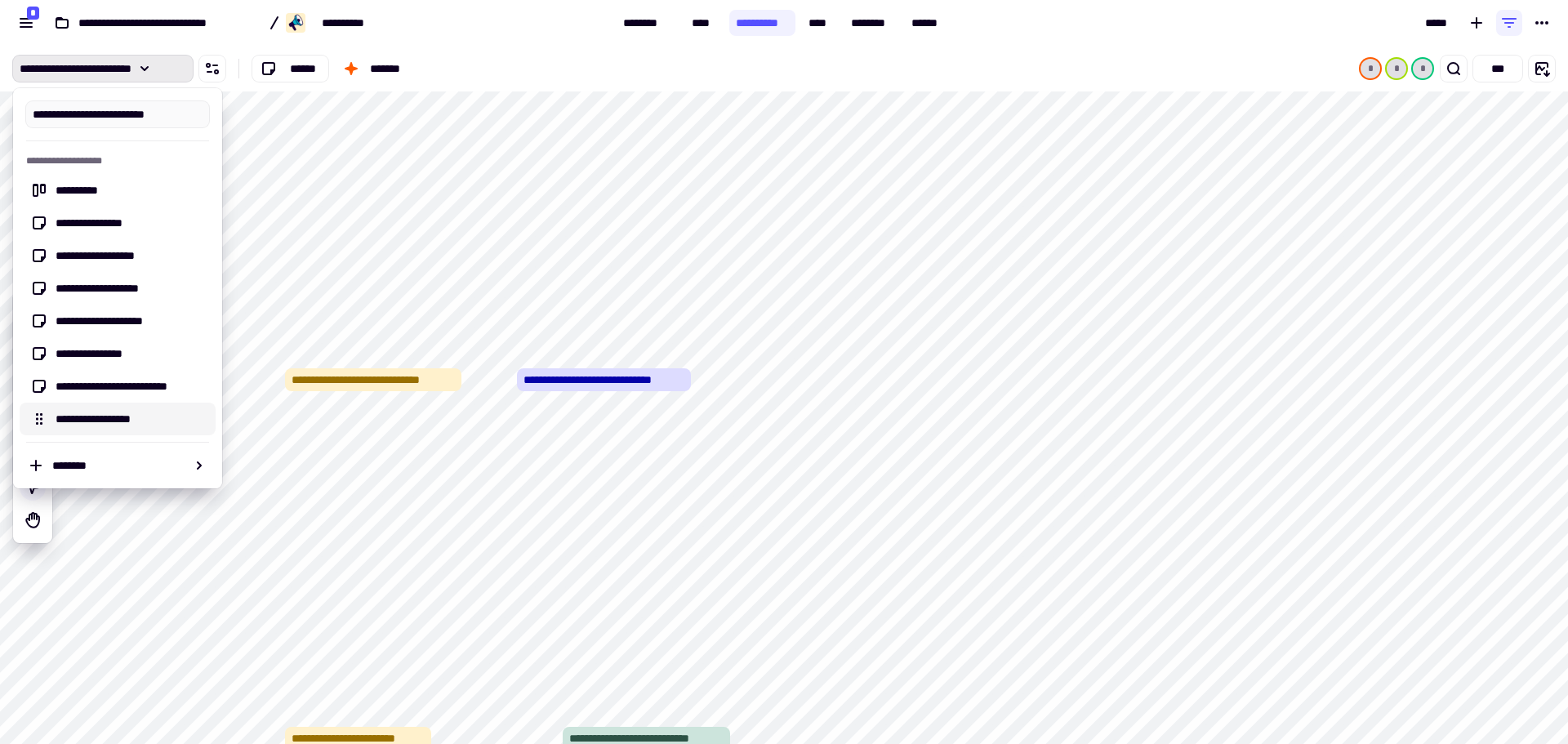click on "**********" at bounding box center [131, 419] 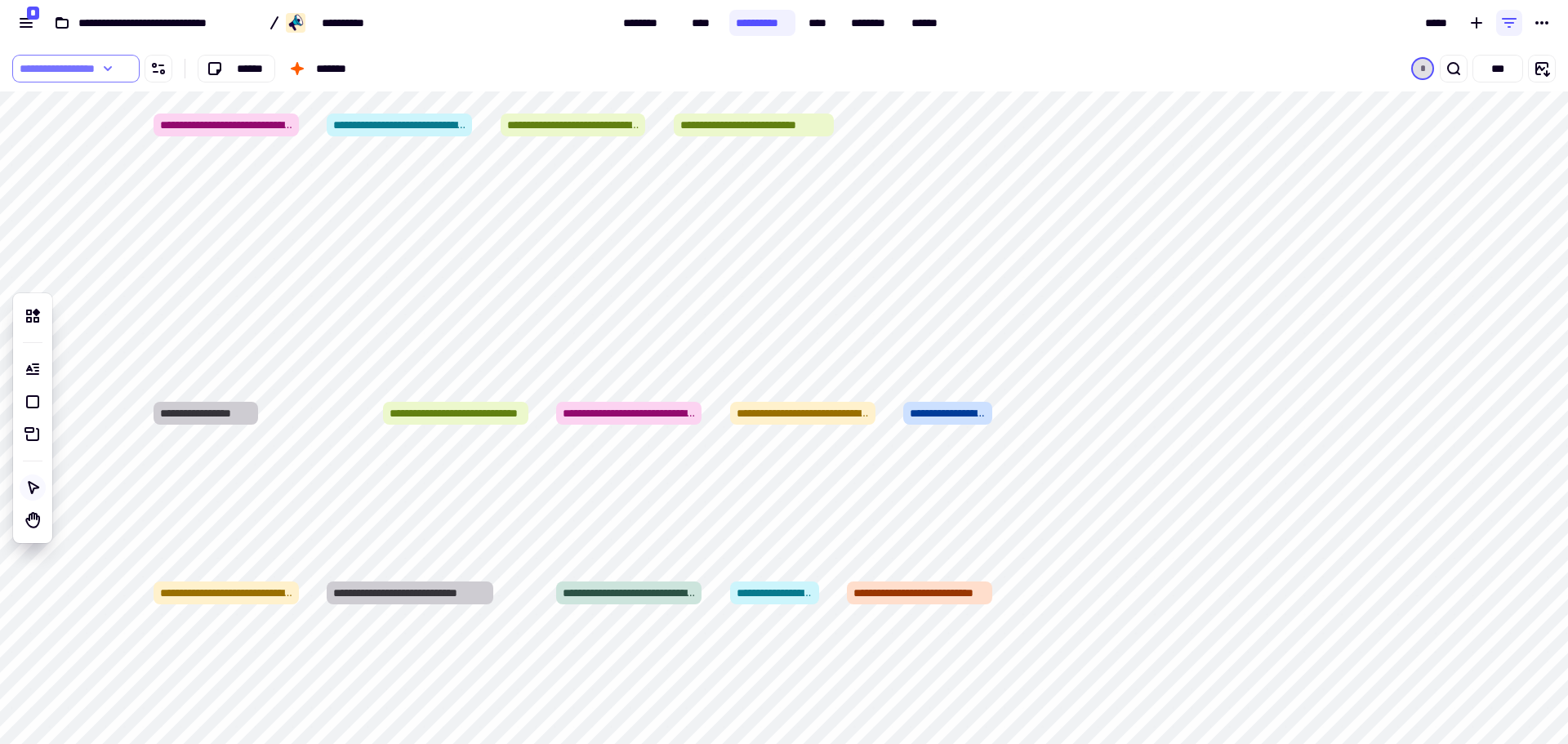 click 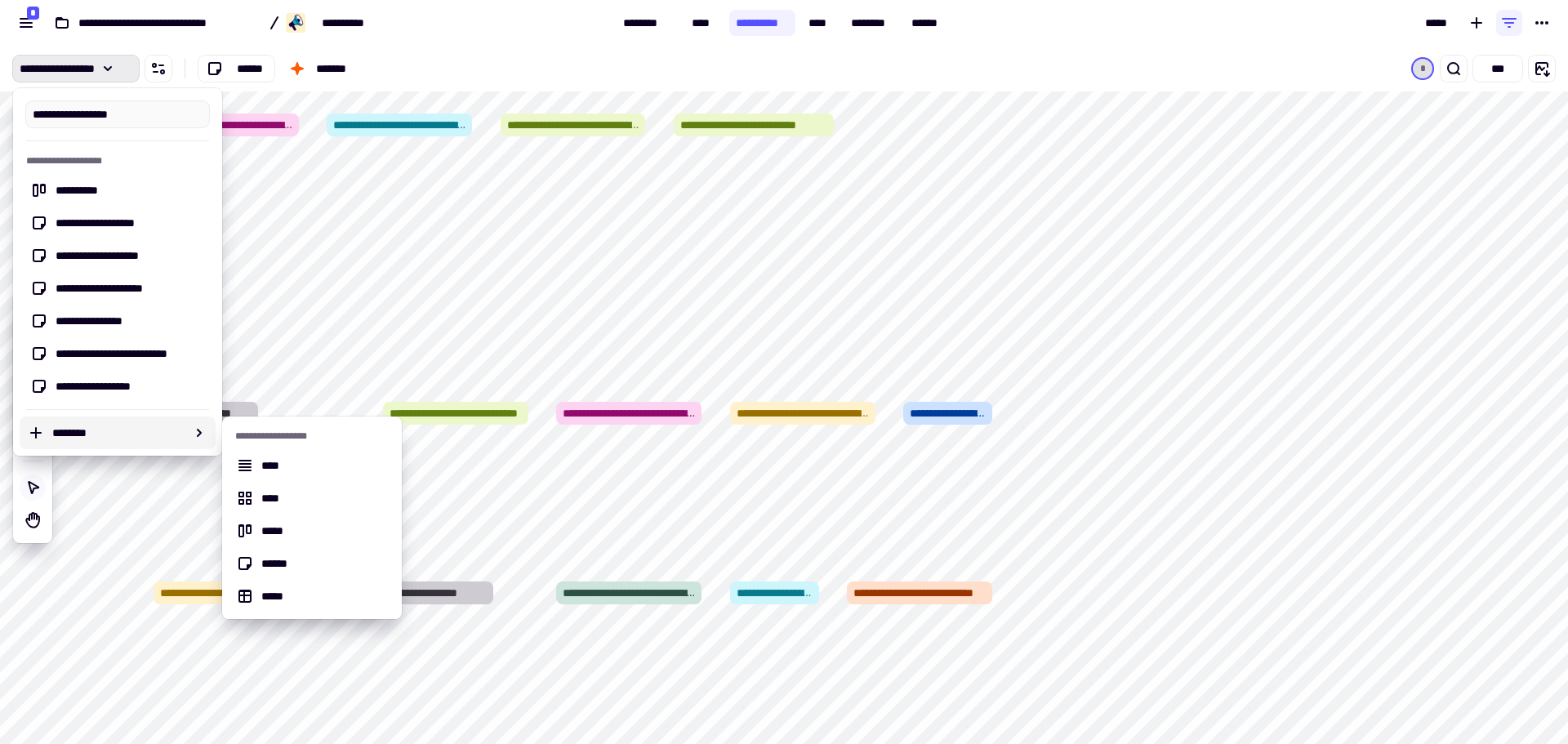 click on "********" at bounding box center (119, 433) 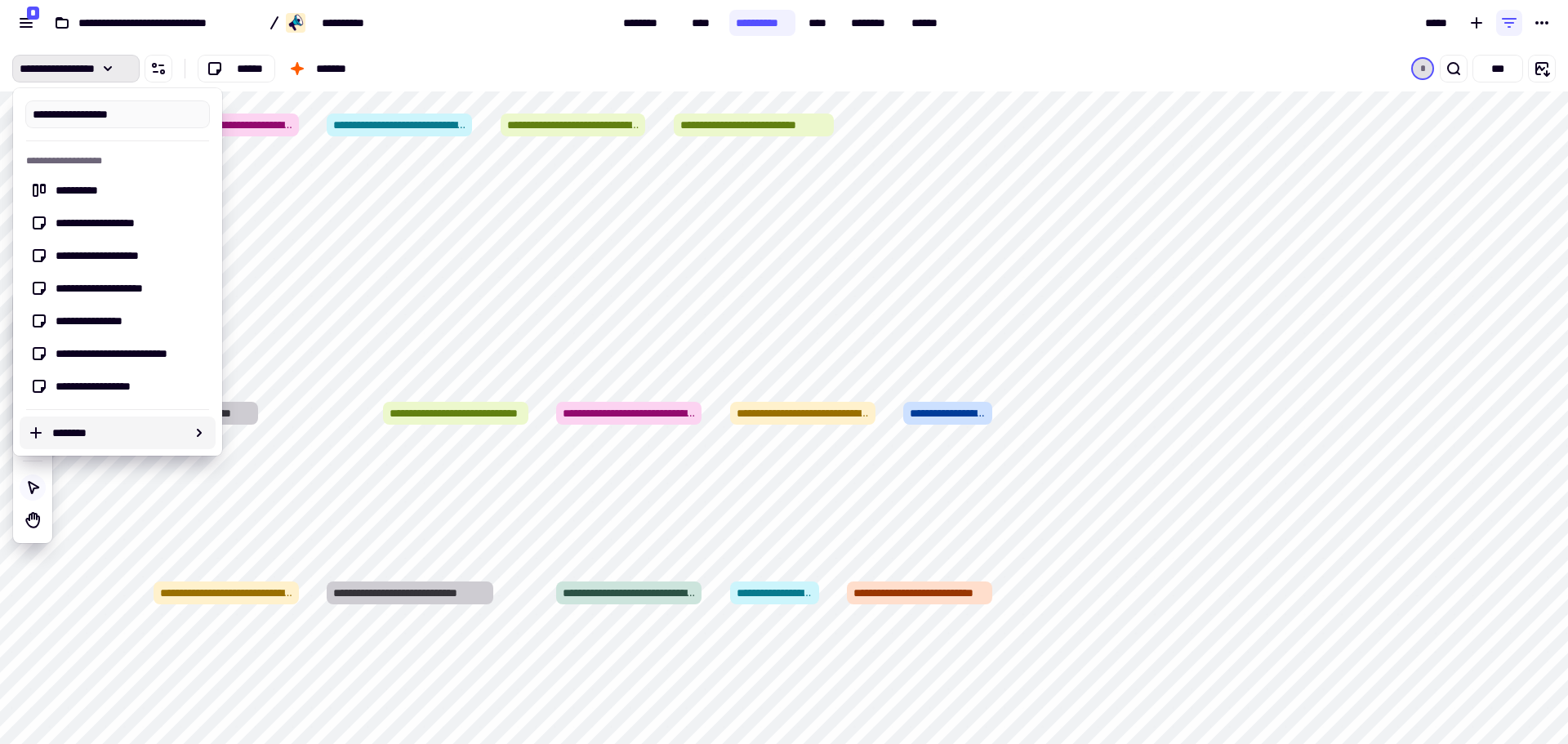 click on "********" at bounding box center (119, 433) 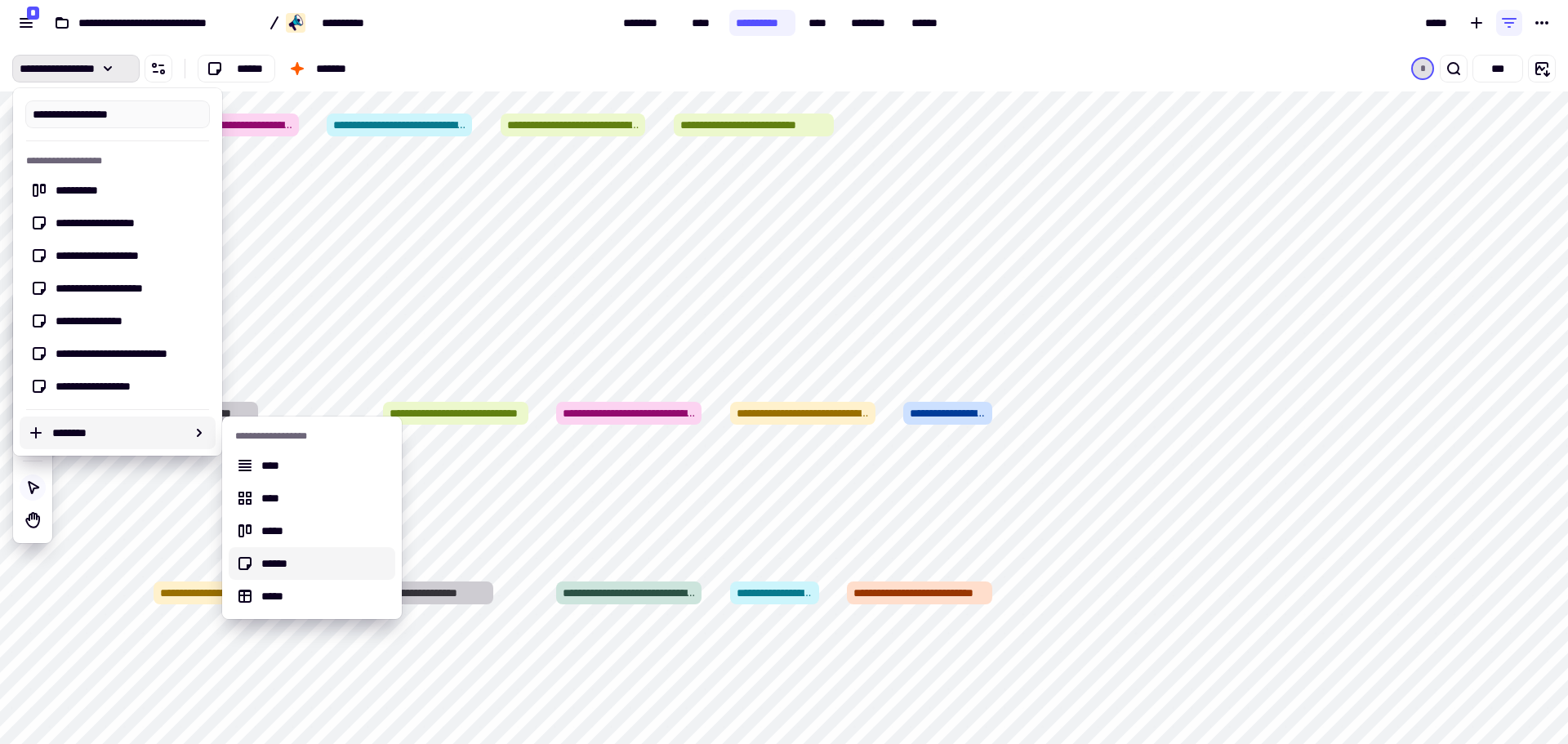 click on "******" at bounding box center (325, 564) 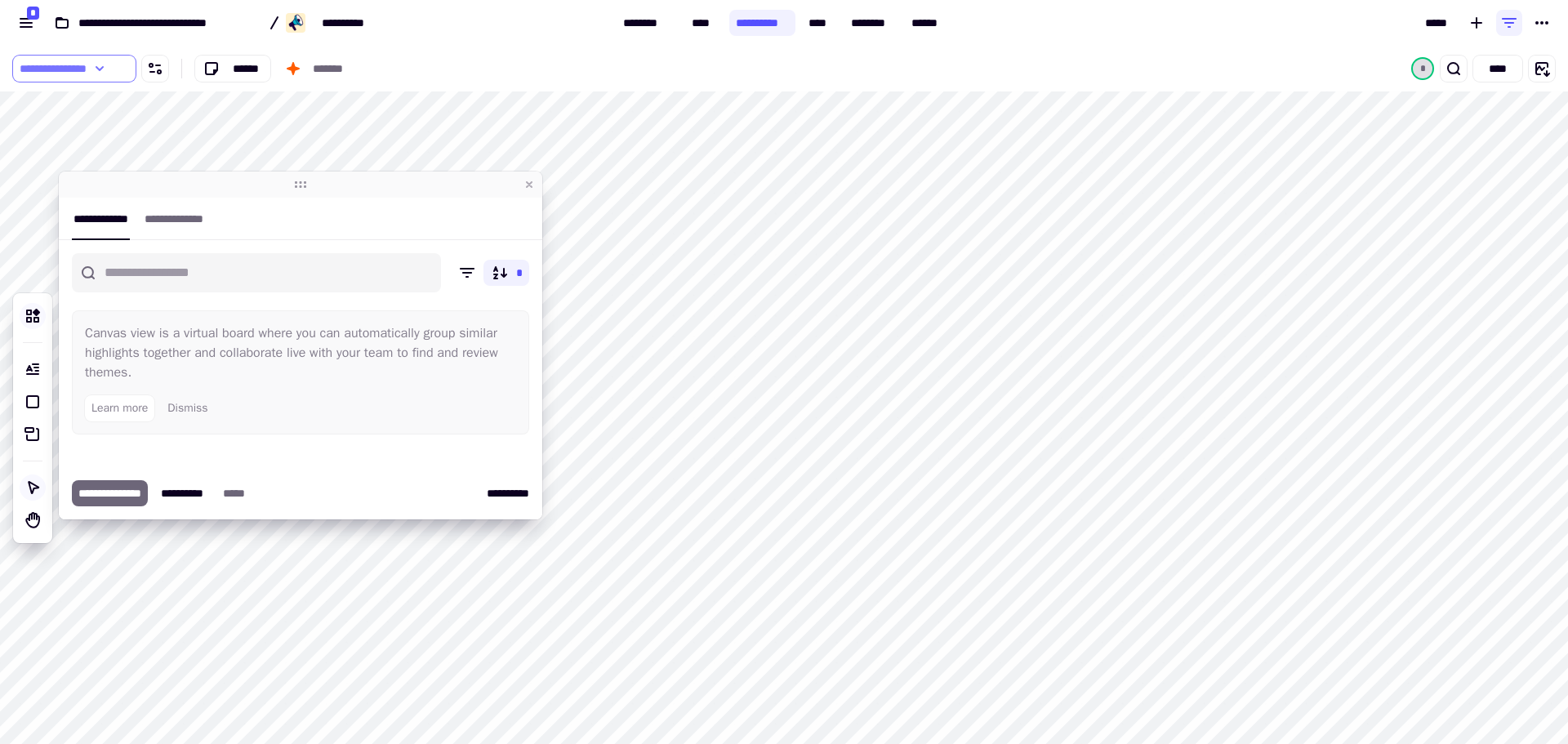 click on "**********" 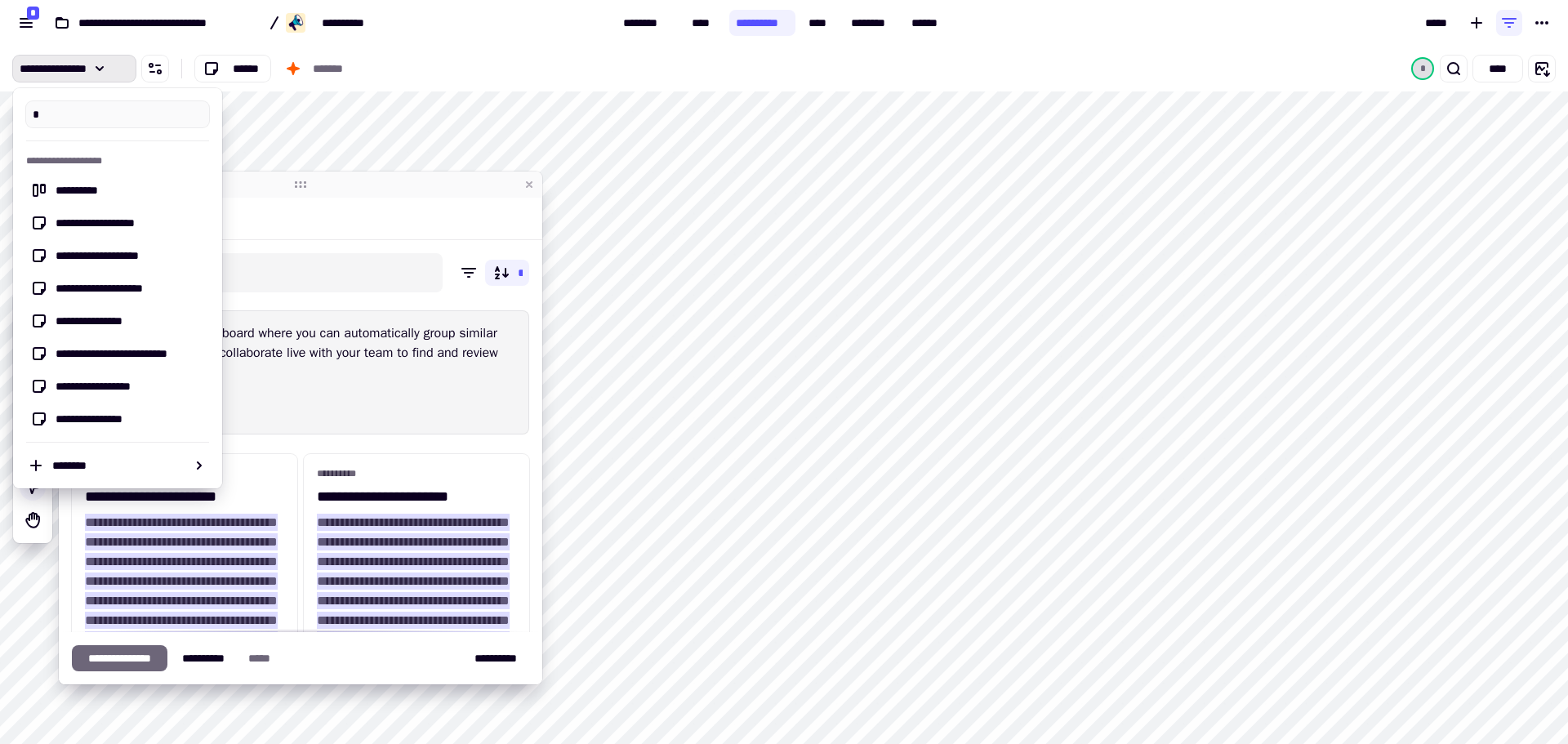 scroll, scrollTop: 0, scrollLeft: 0, axis: both 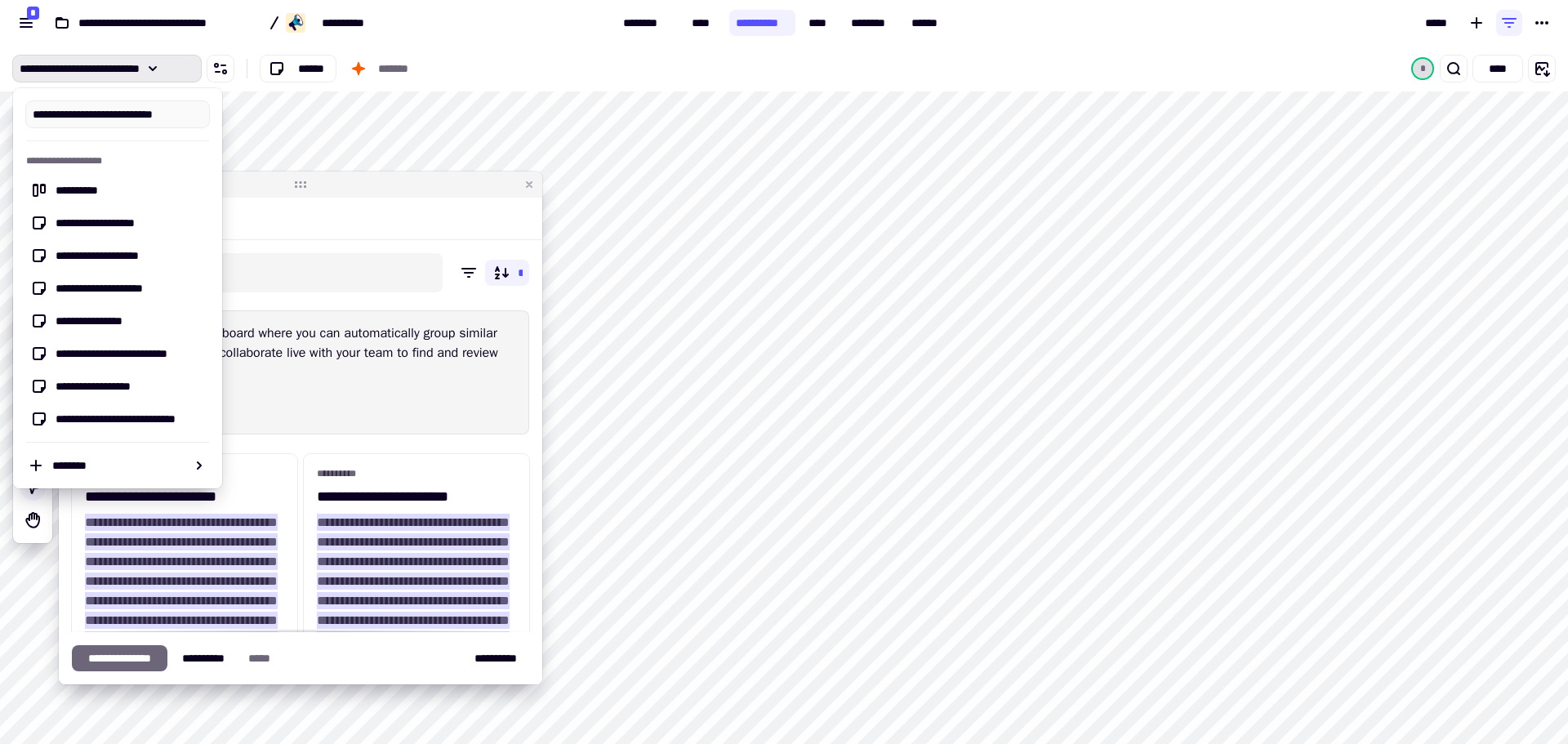 type on "**********" 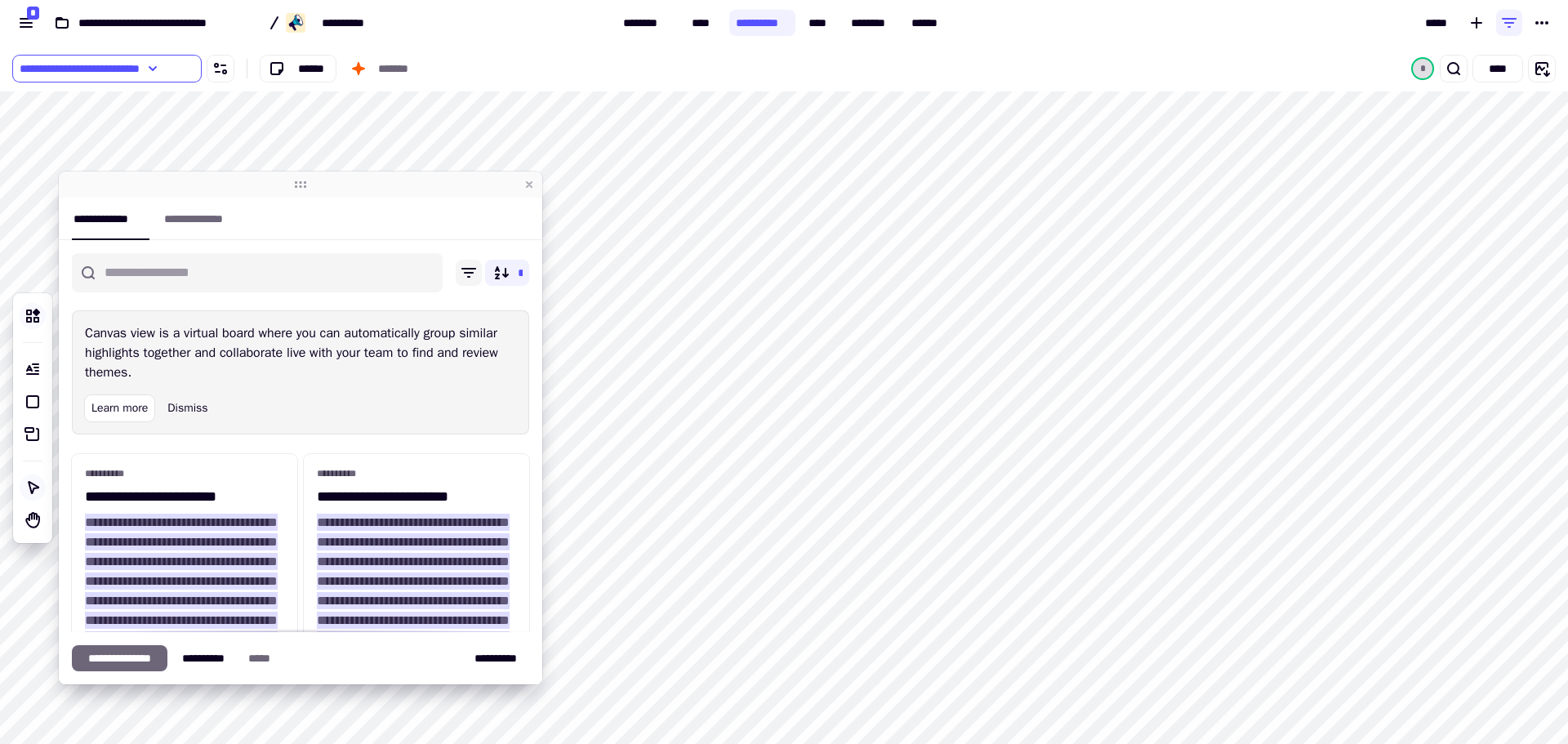 click 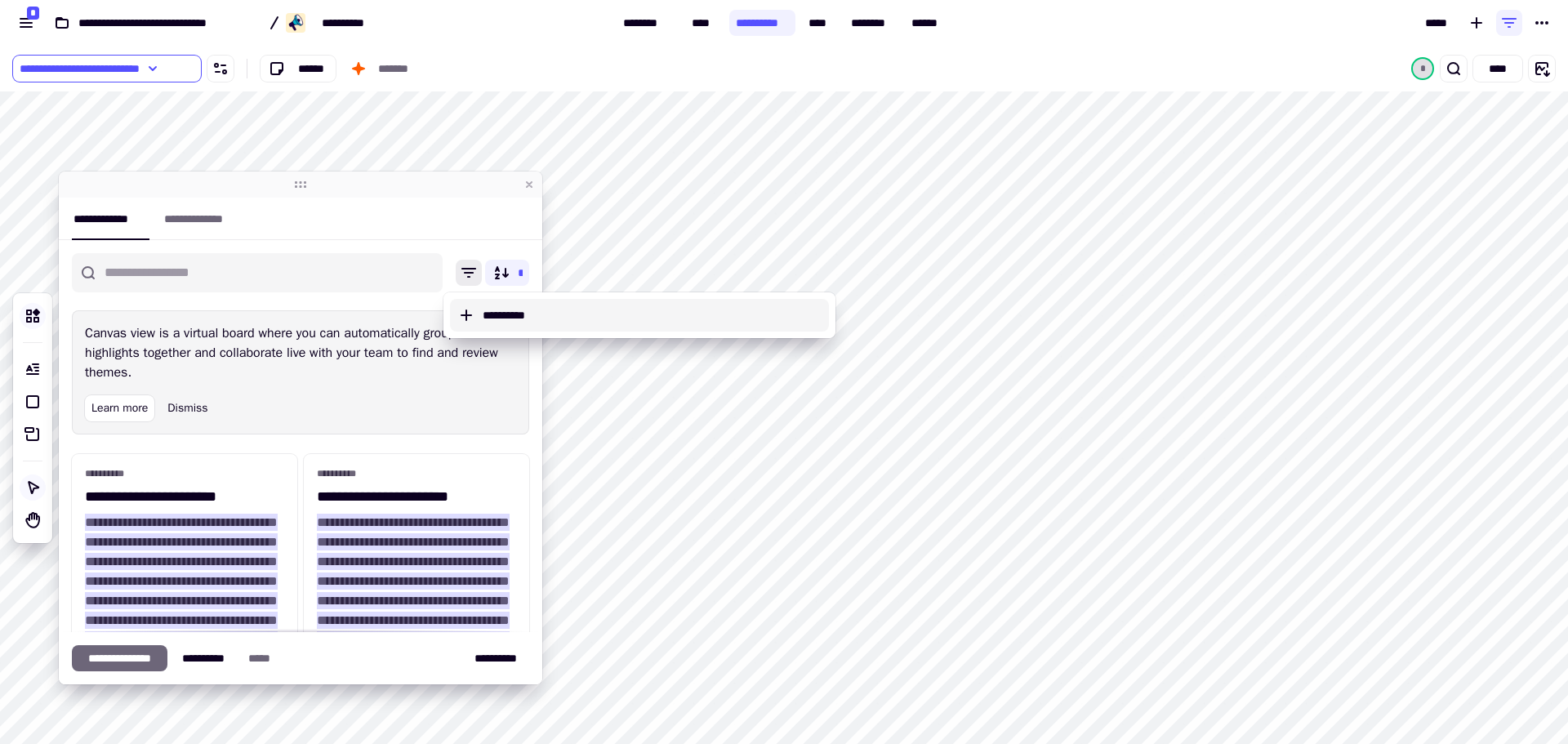 click on "**********" at bounding box center [653, 315] 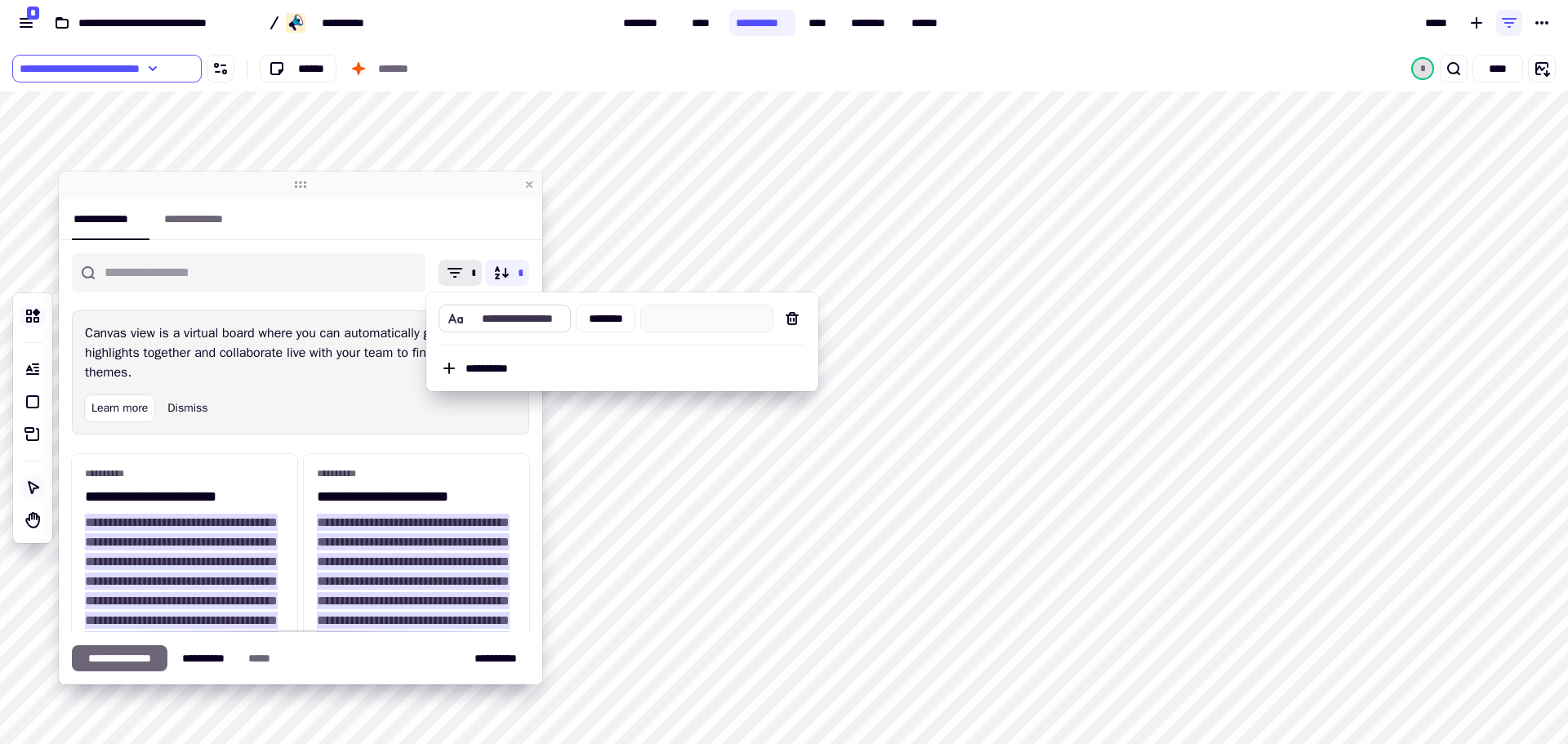 click on "**********" 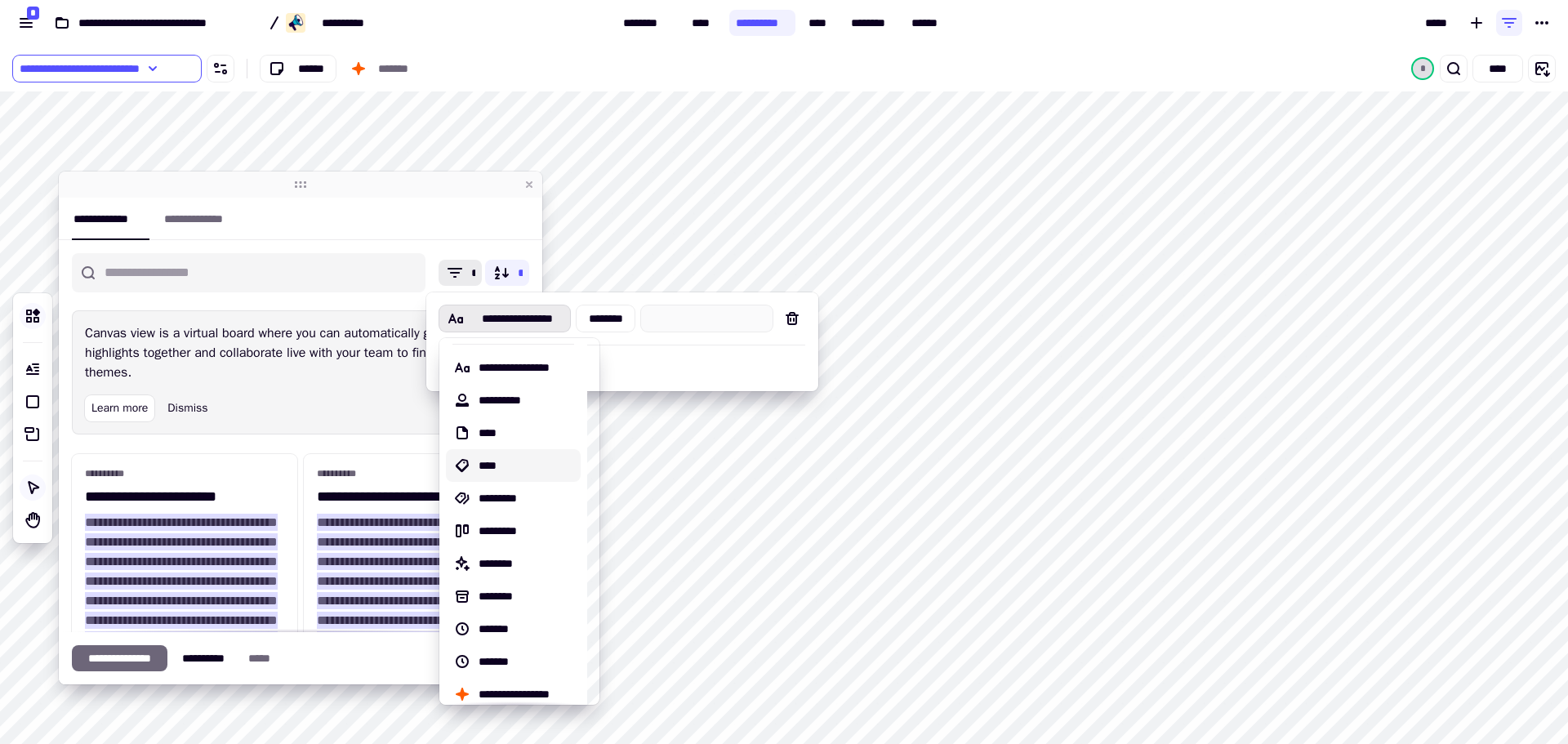 scroll, scrollTop: 74, scrollLeft: 0, axis: vertical 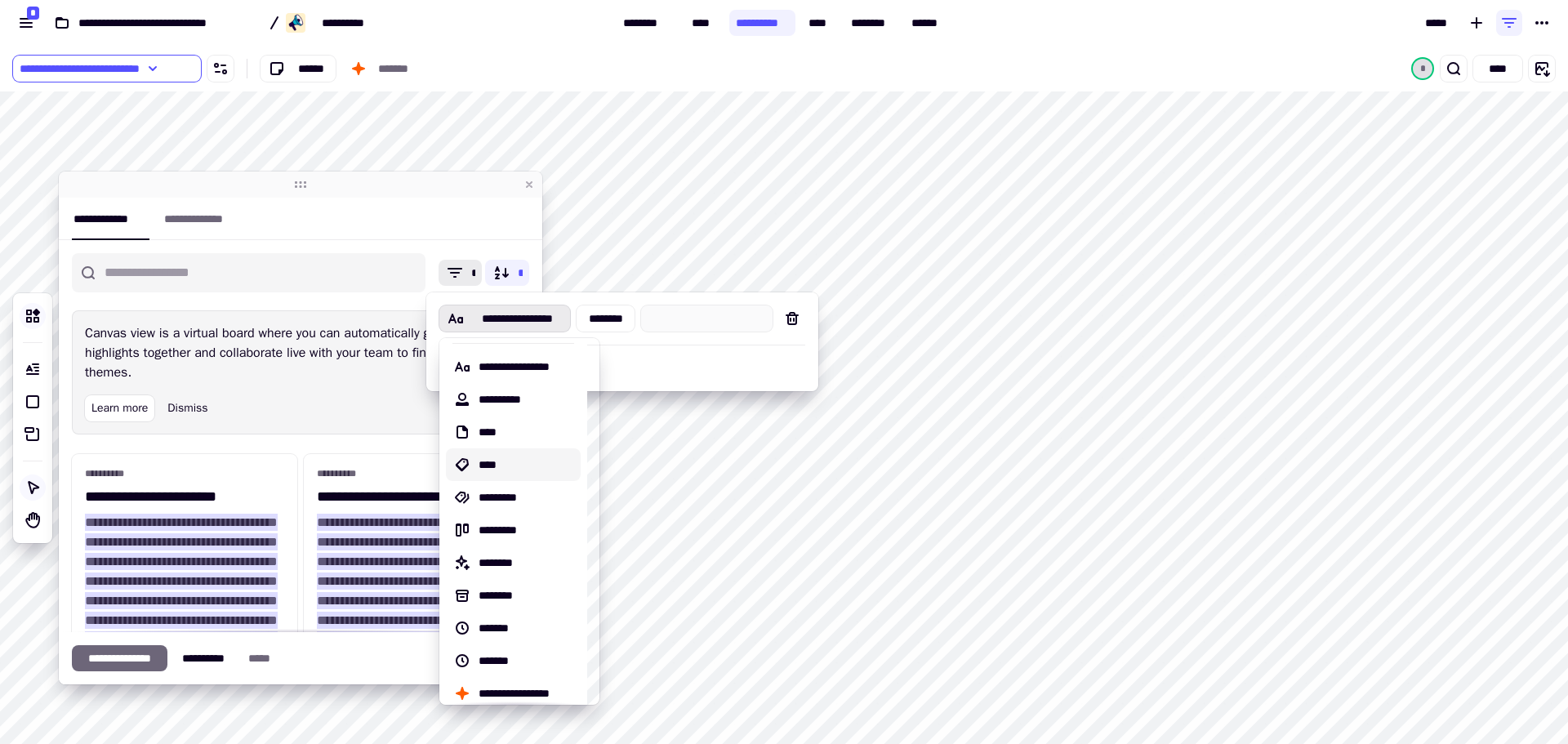 click on "****" at bounding box center (526, 465) 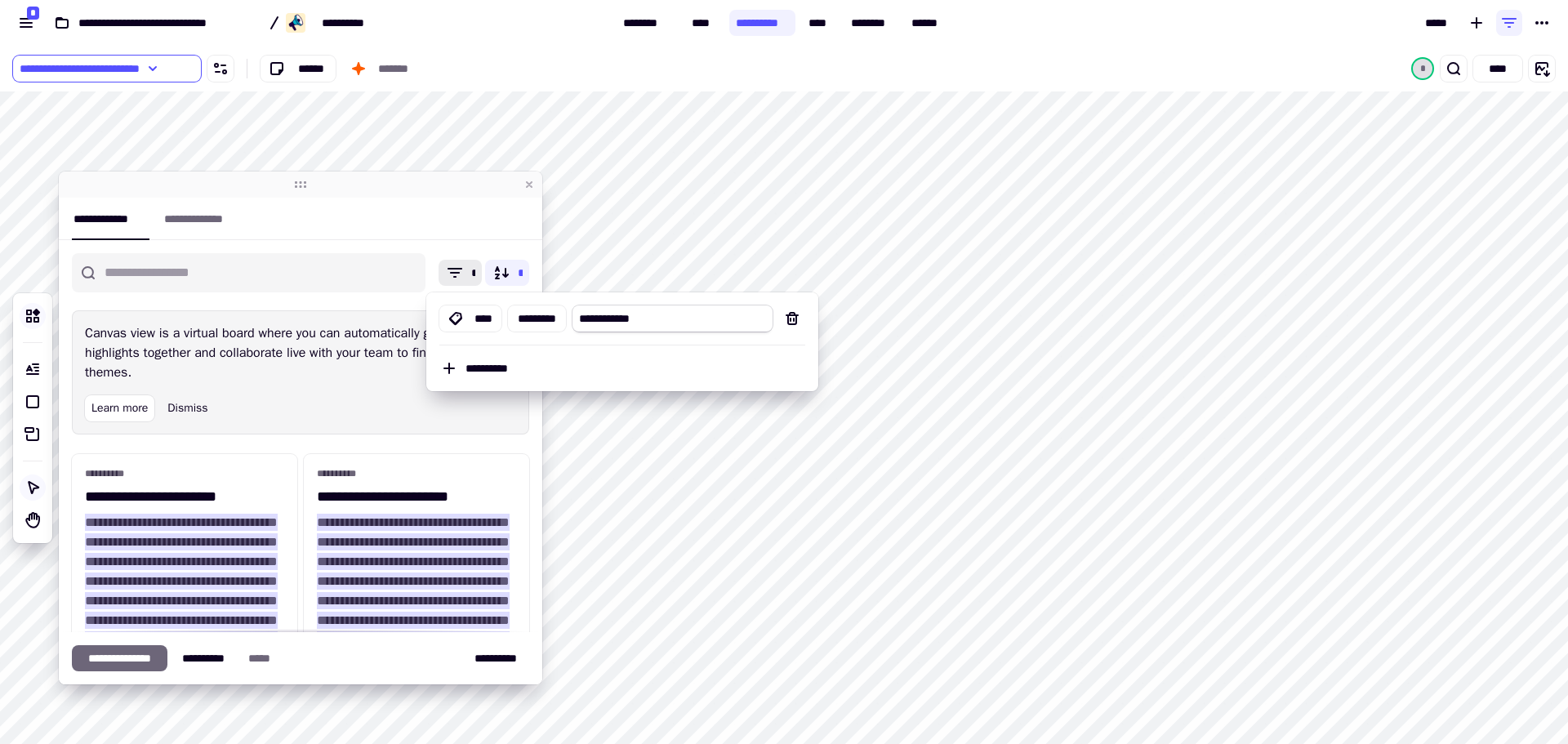 click on "**********" at bounding box center [672, 319] 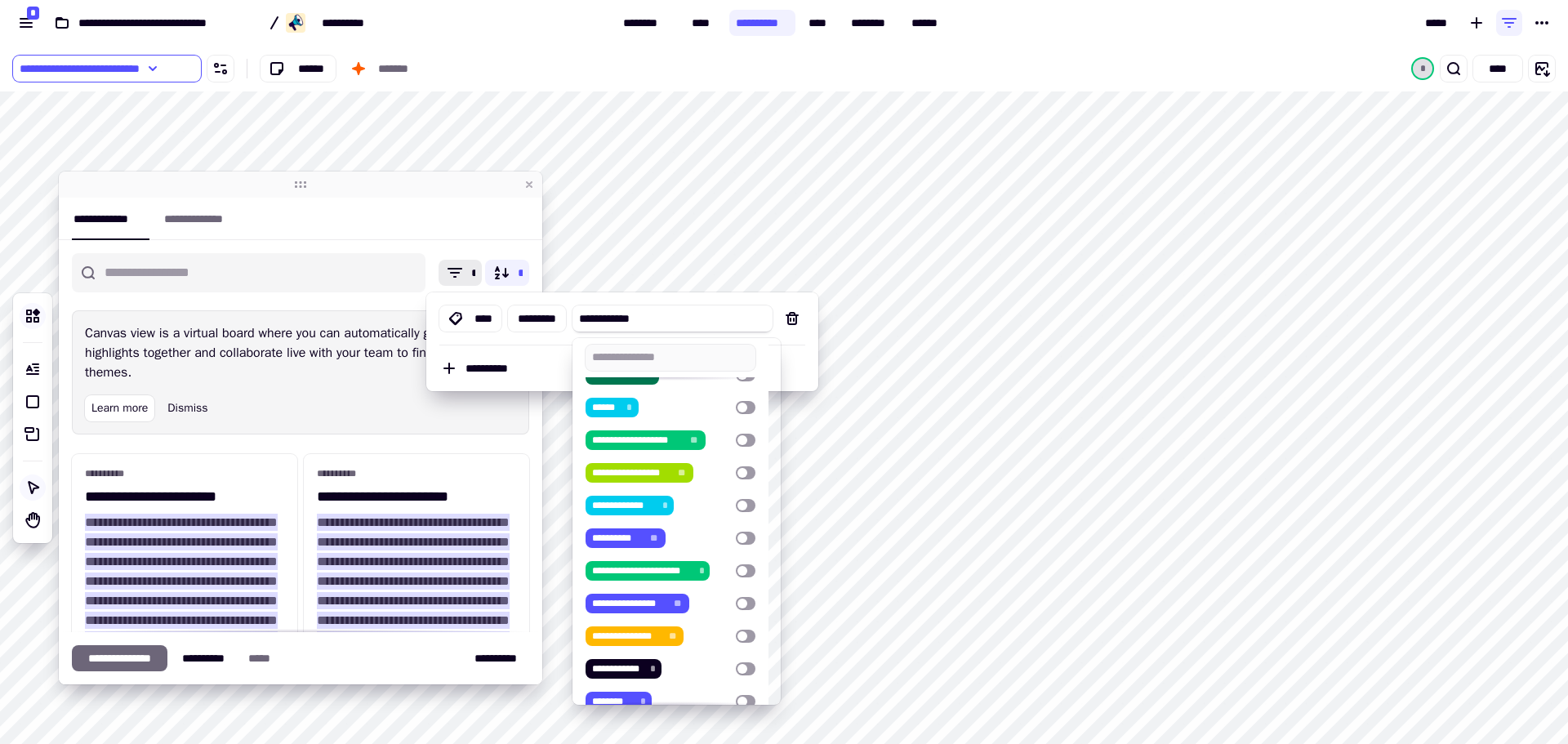scroll, scrollTop: 1033, scrollLeft: 0, axis: vertical 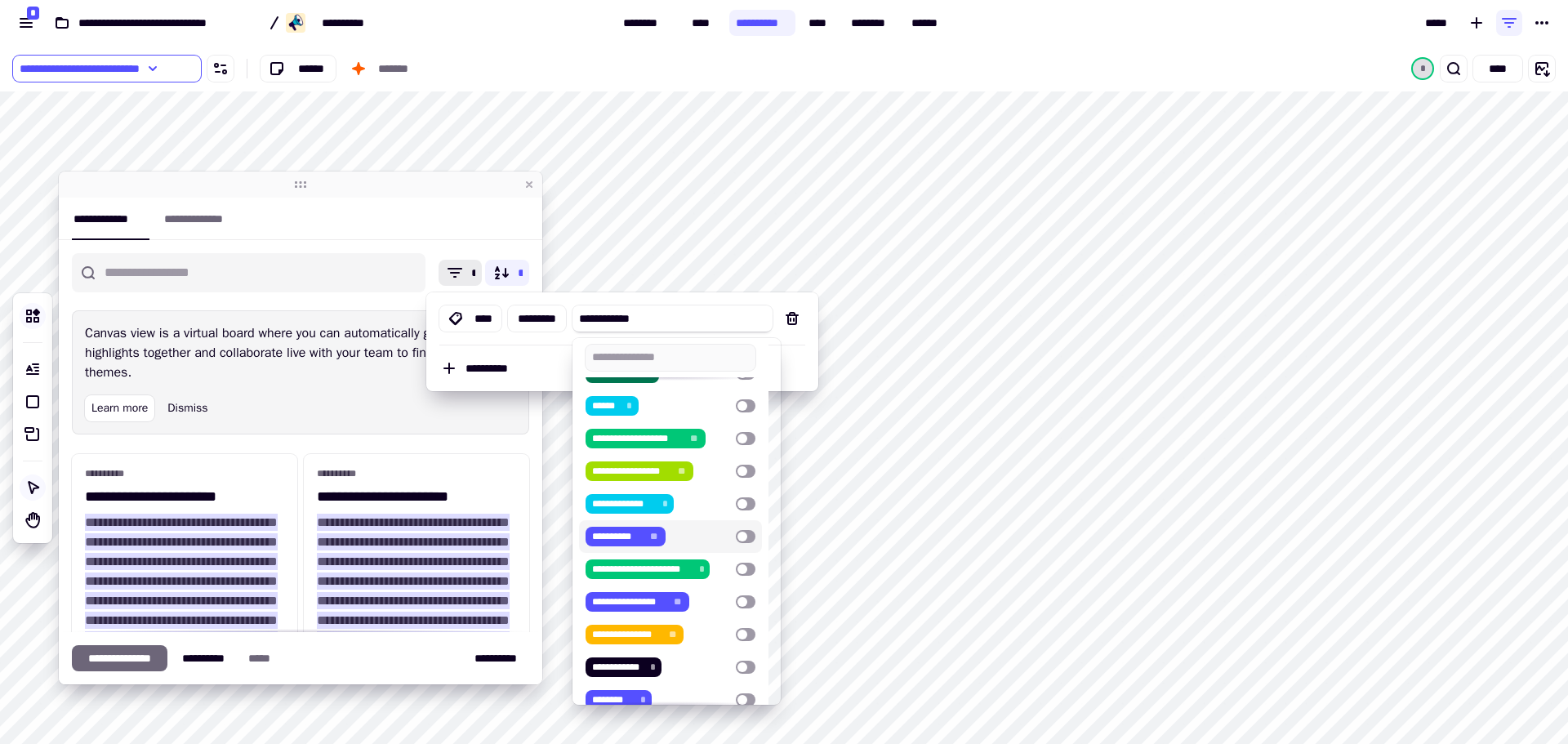 click at bounding box center [746, 537] 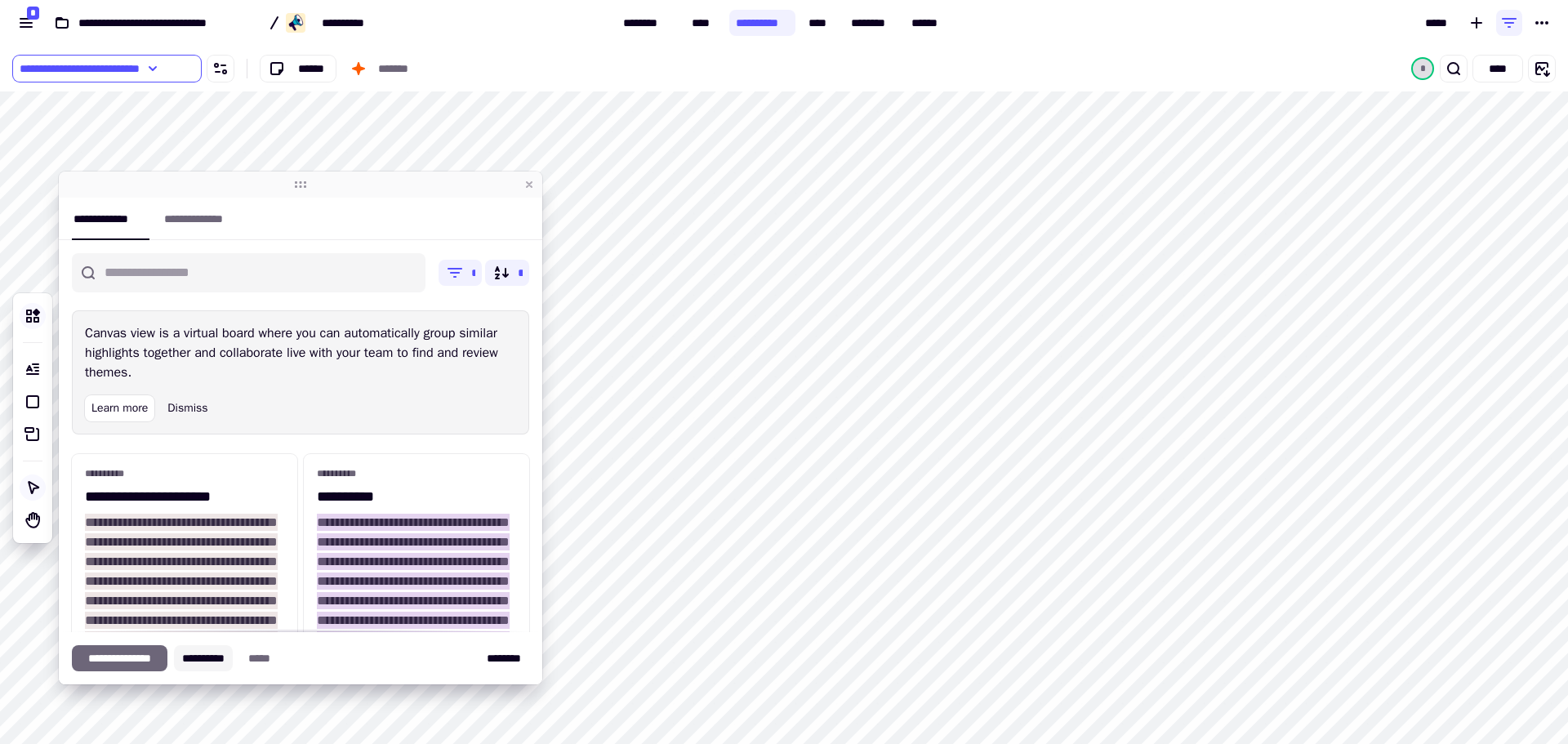 click on "**********" 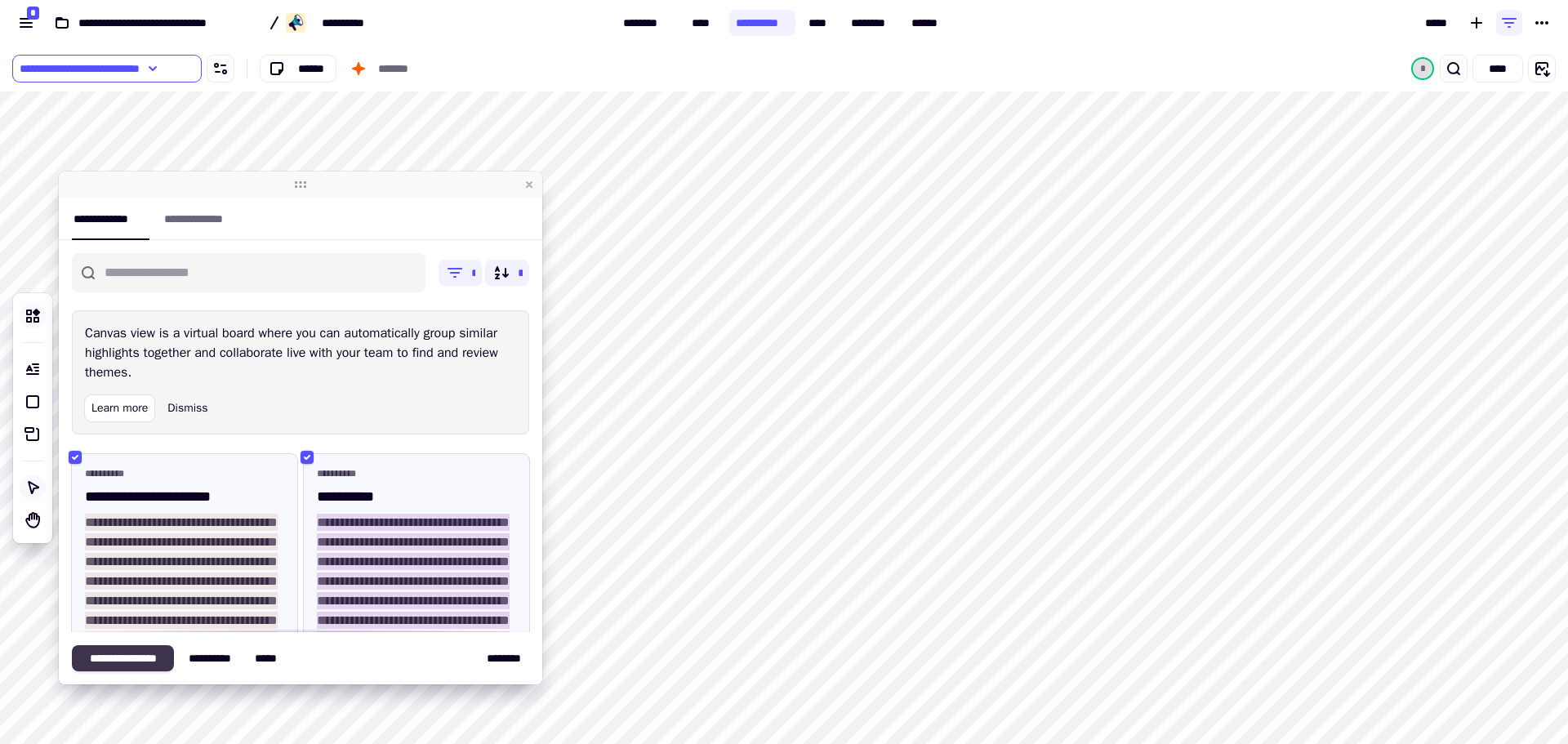click on "**********" 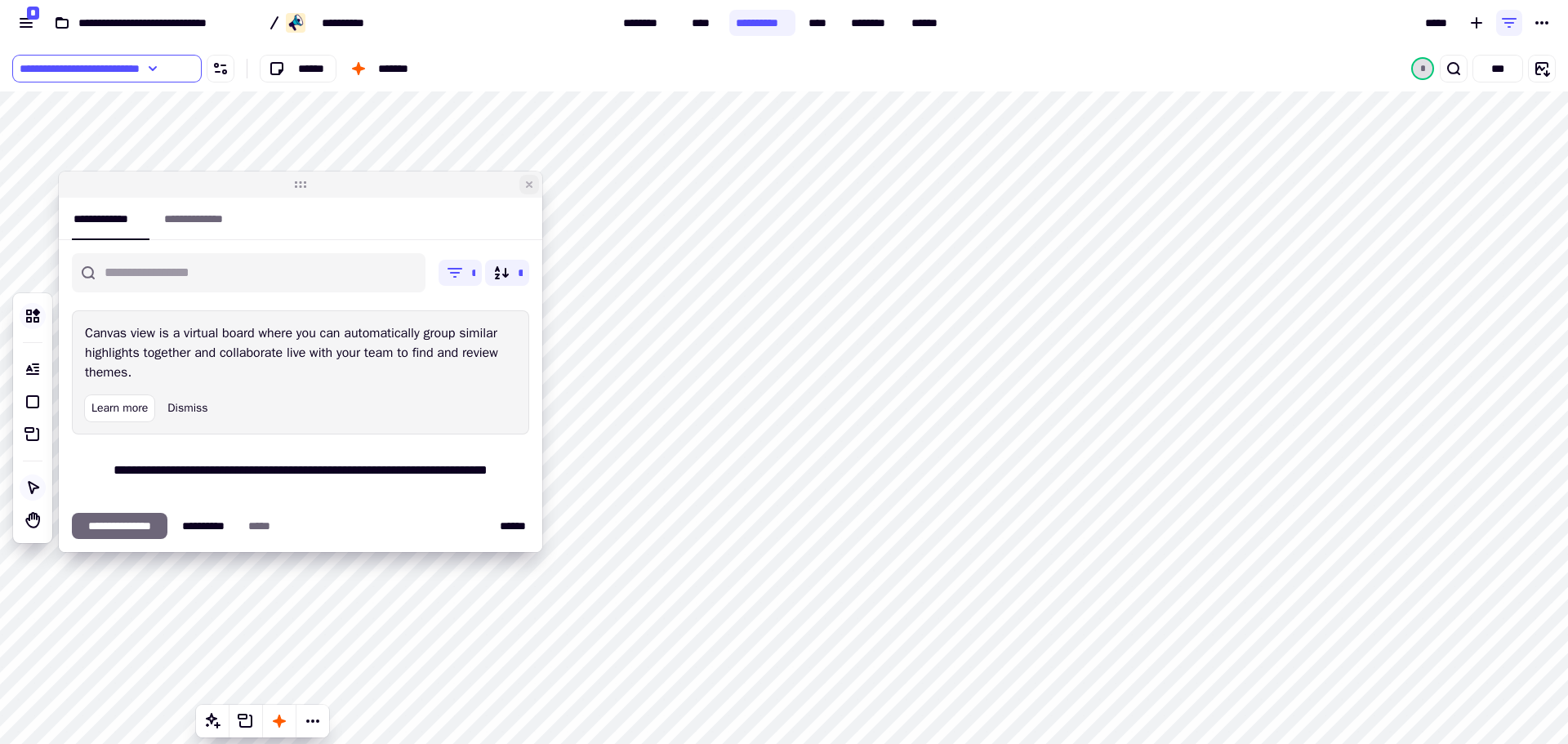 click 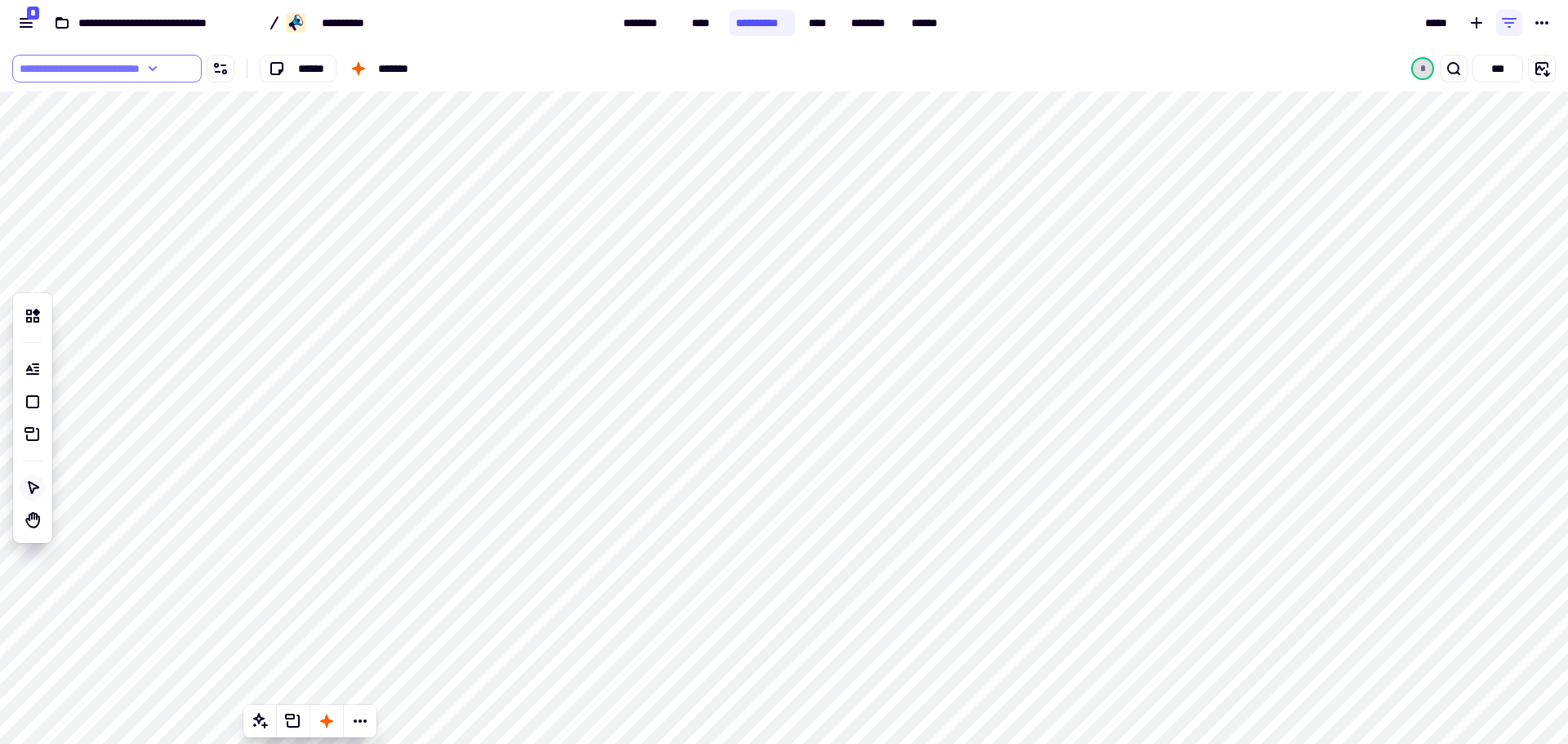 click on "**********" 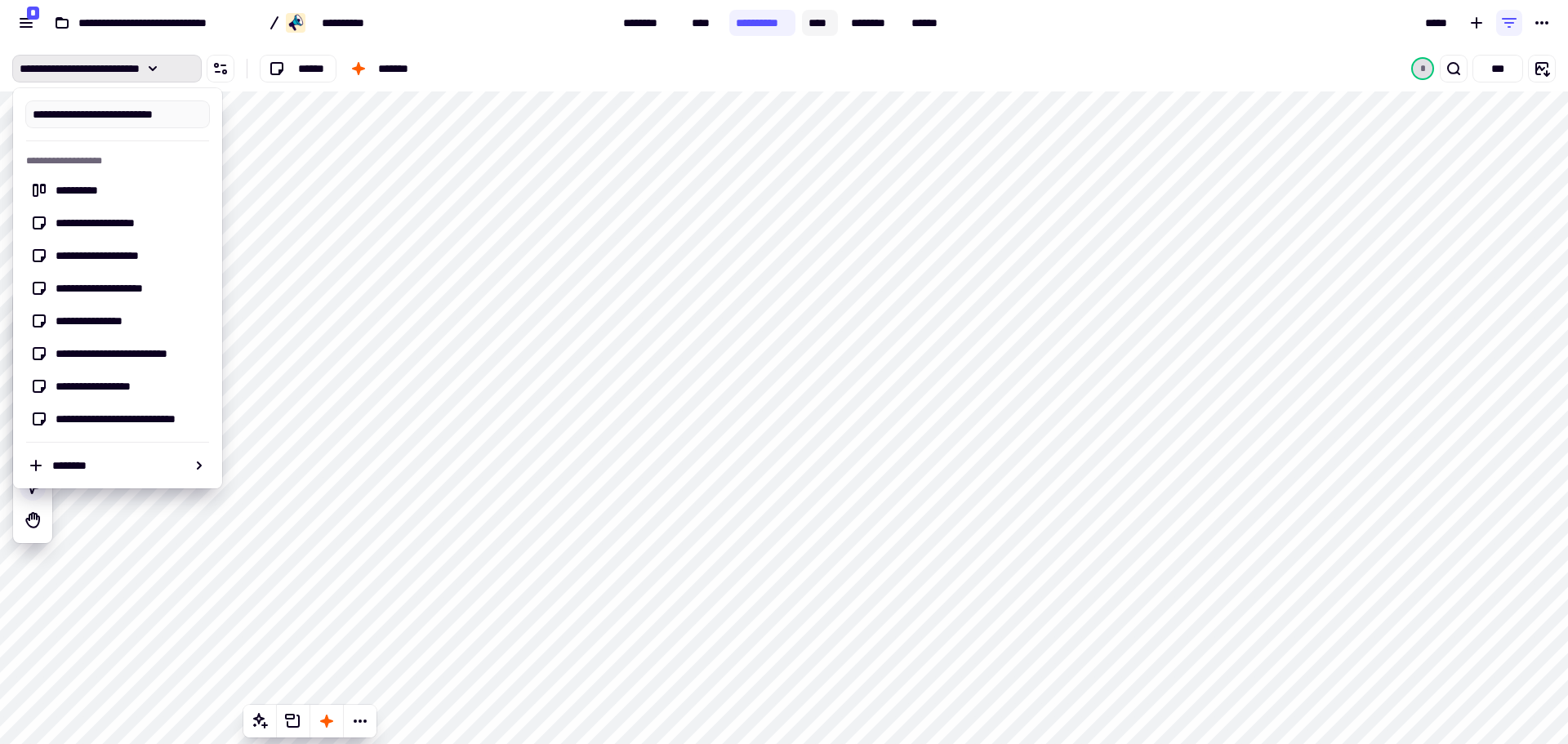 click on "****" 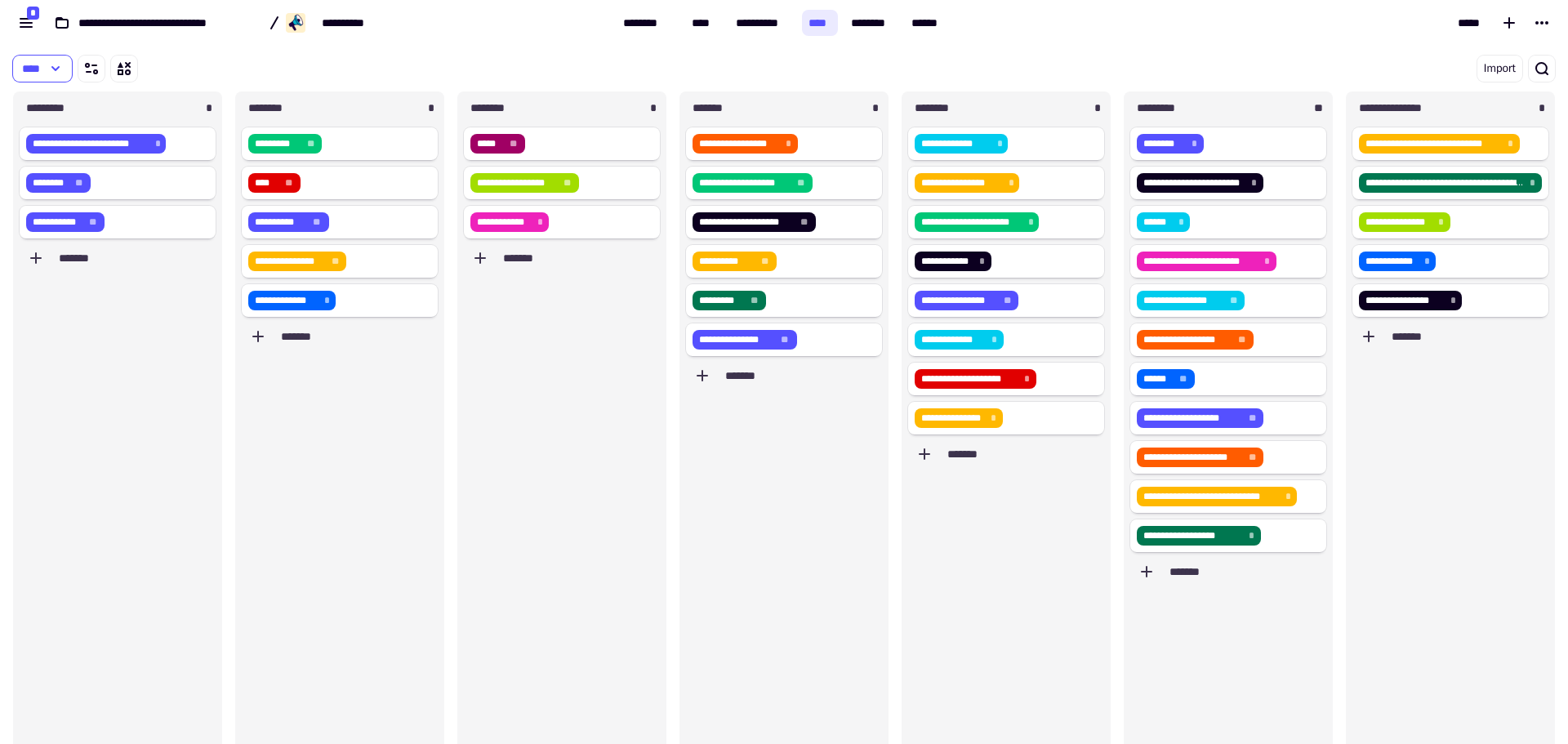 scroll, scrollTop: 13, scrollLeft: 13, axis: both 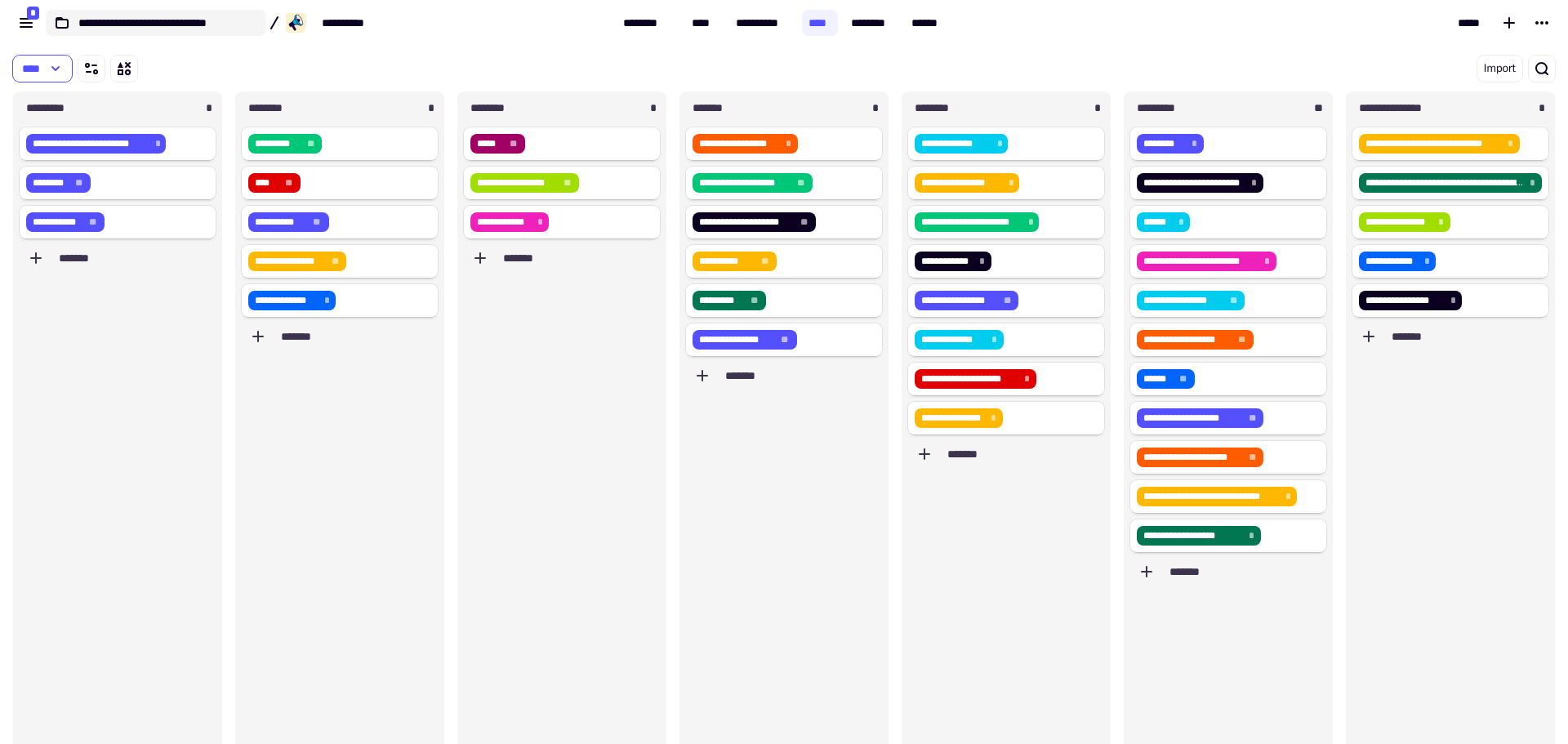 click on "**********" 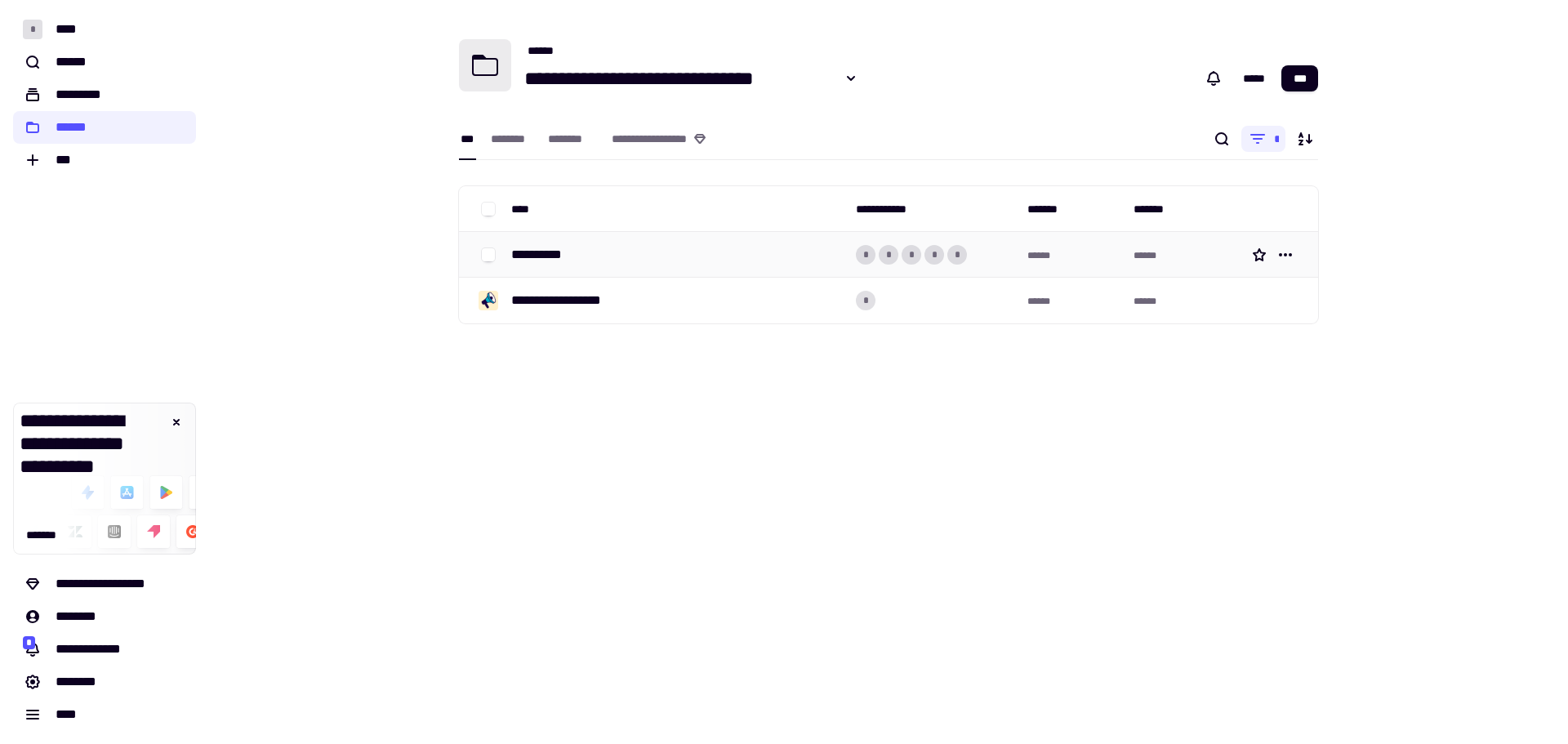 click on "**********" at bounding box center (543, 255) 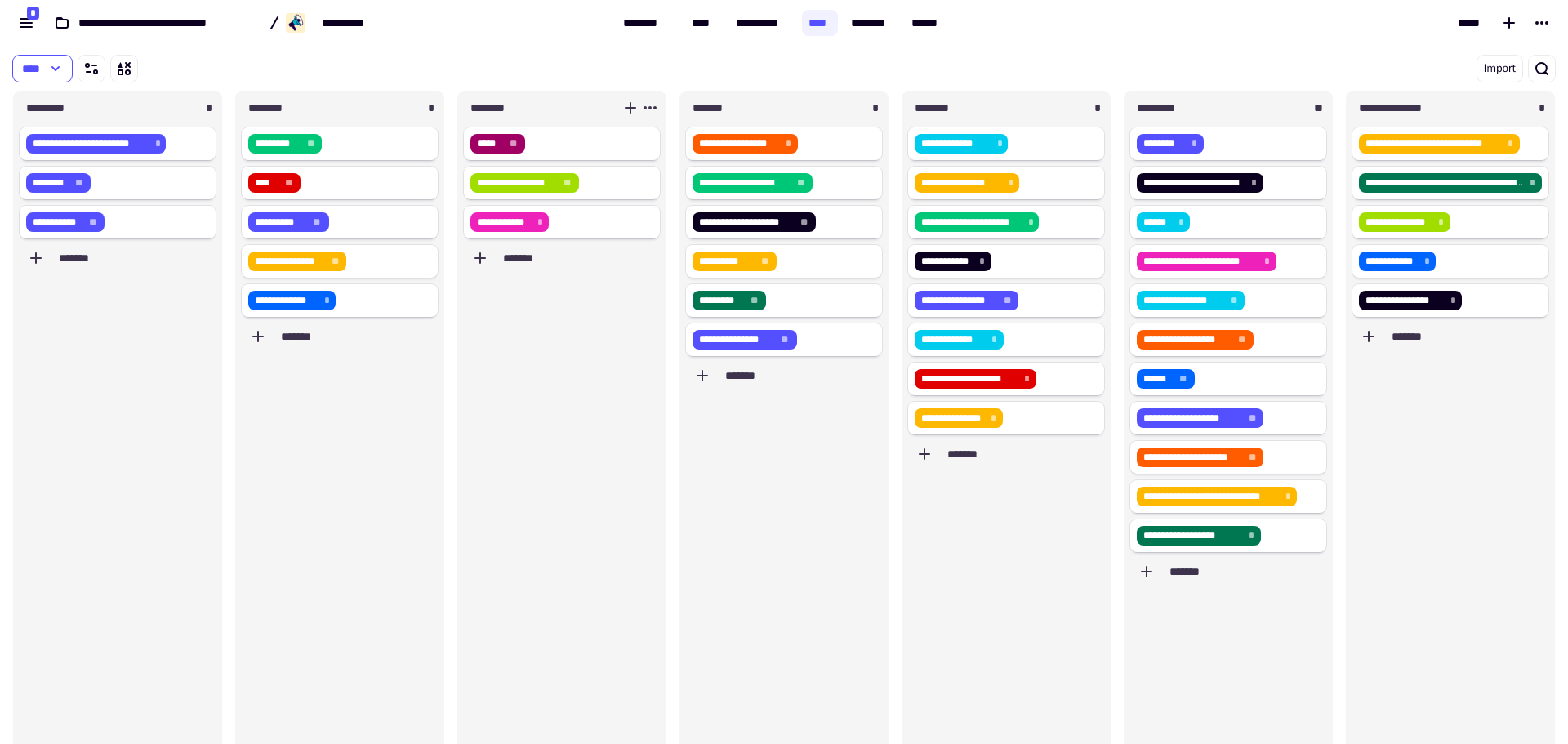 scroll, scrollTop: 13, scrollLeft: 13, axis: both 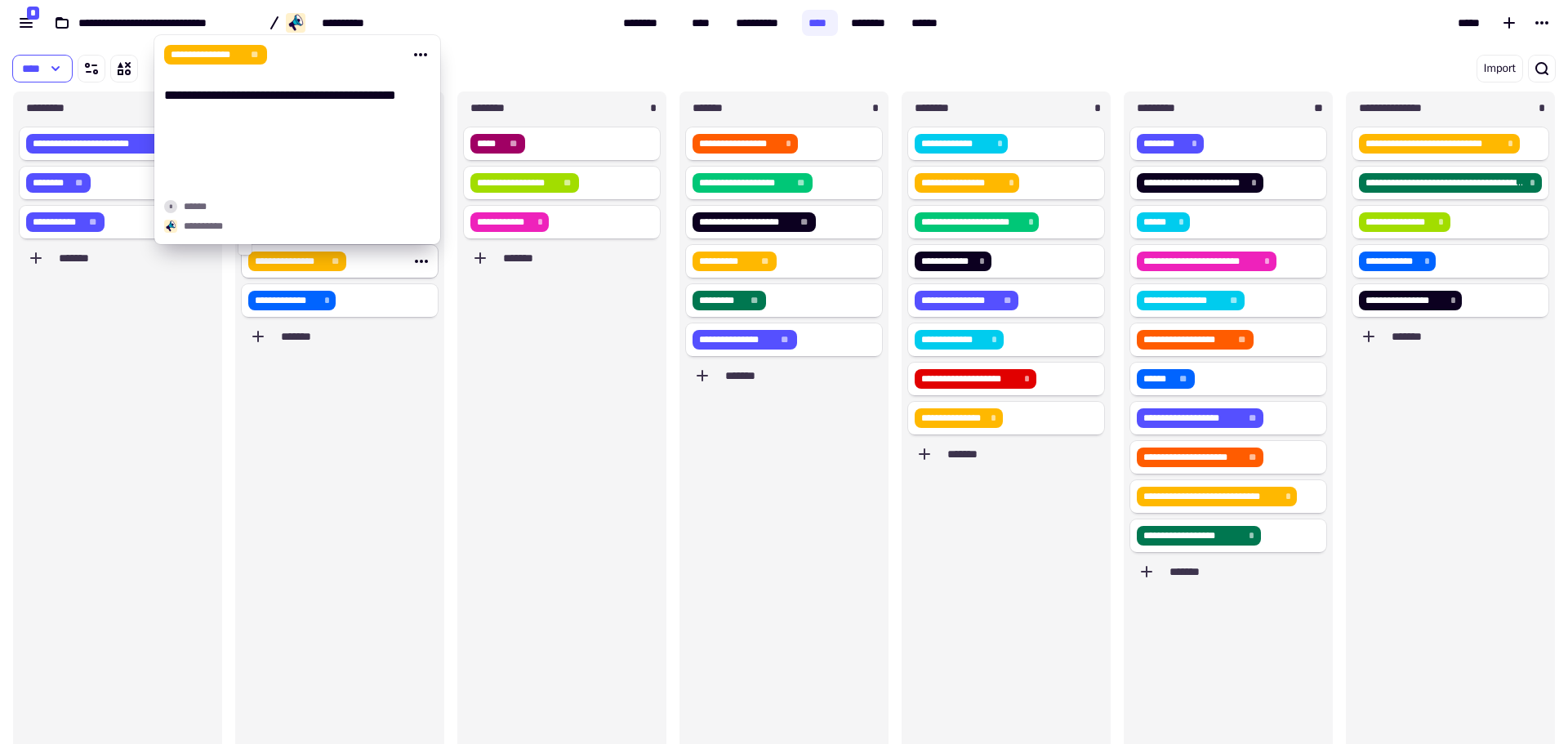 click on "**********" 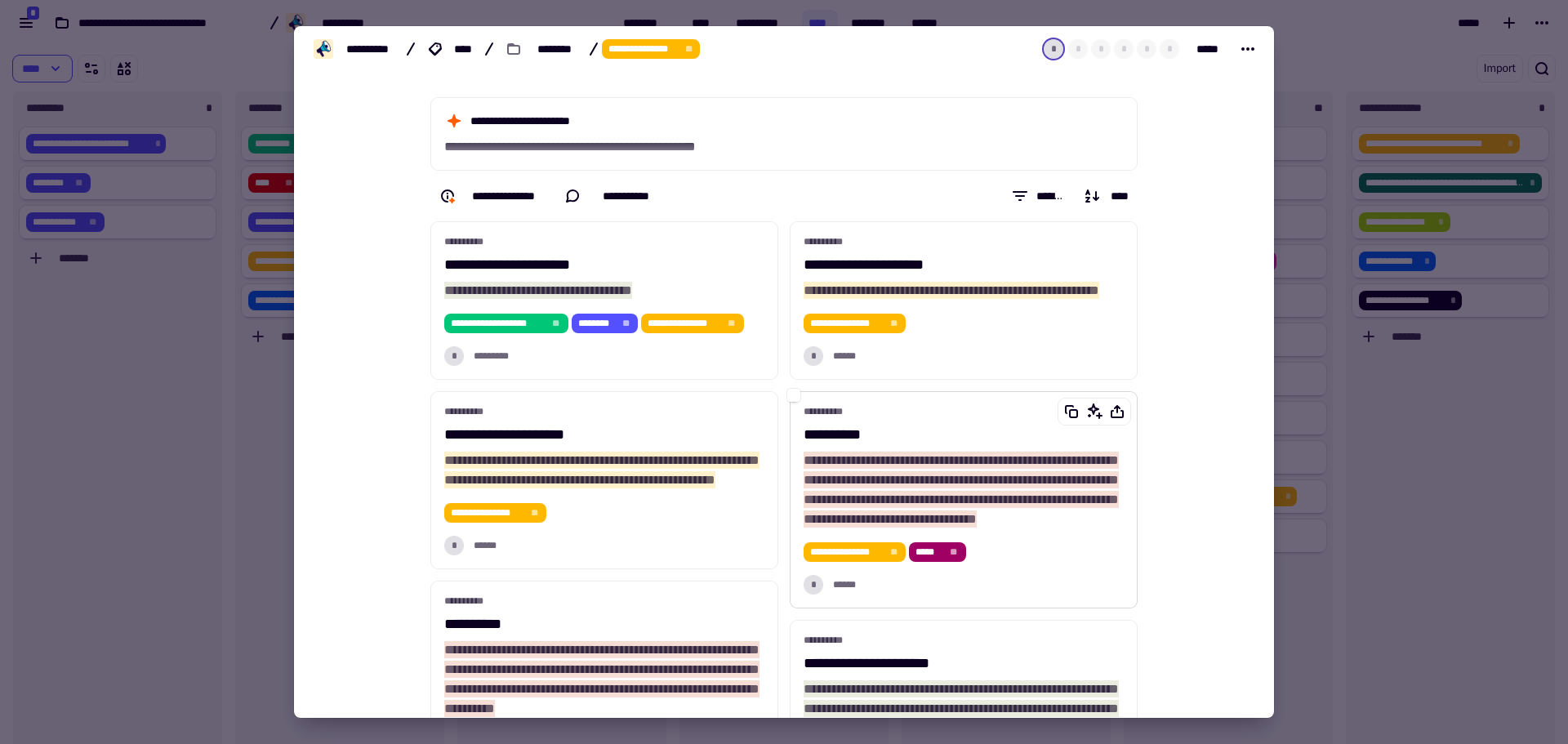click on "**********" at bounding box center [961, 489] 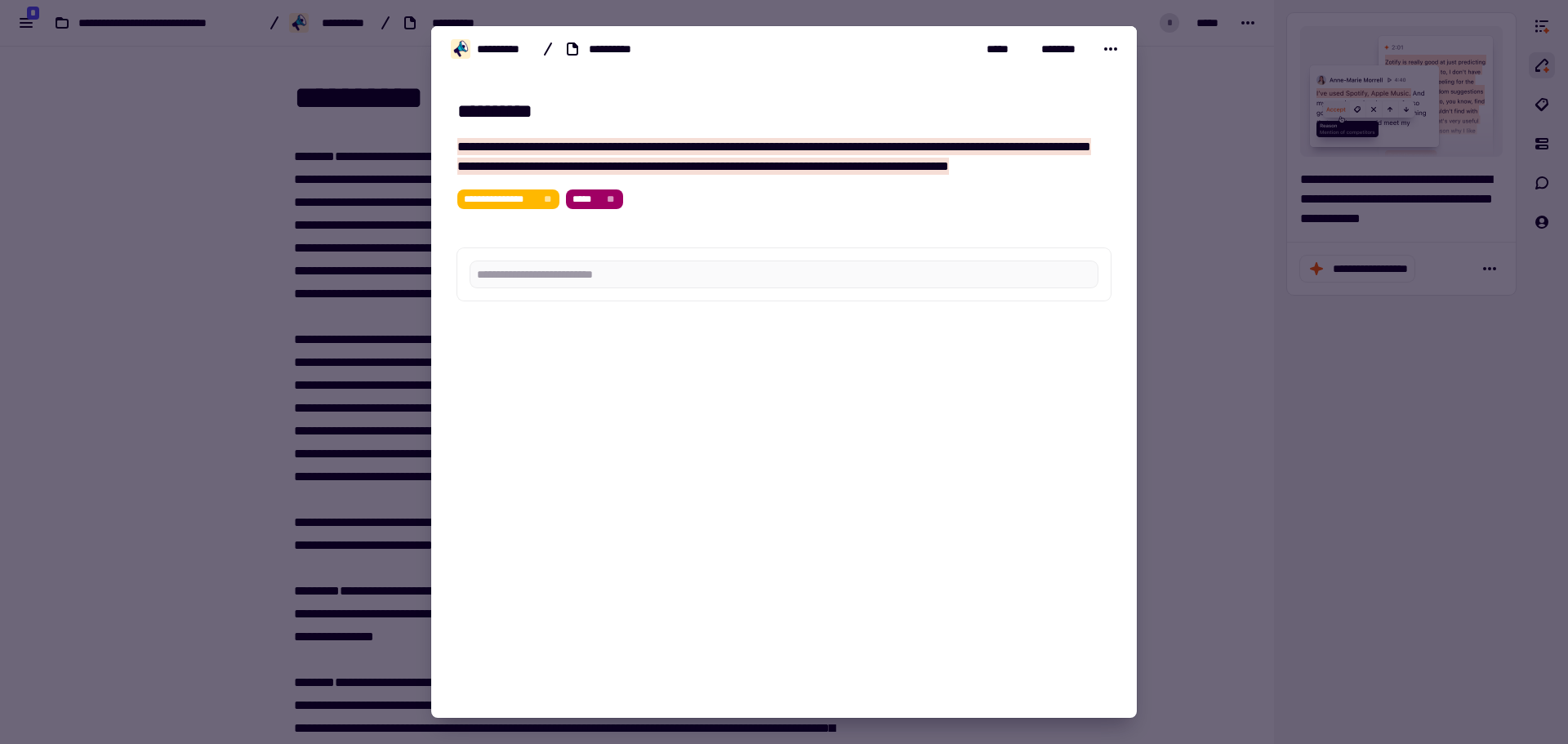 scroll, scrollTop: 18322, scrollLeft: 0, axis: vertical 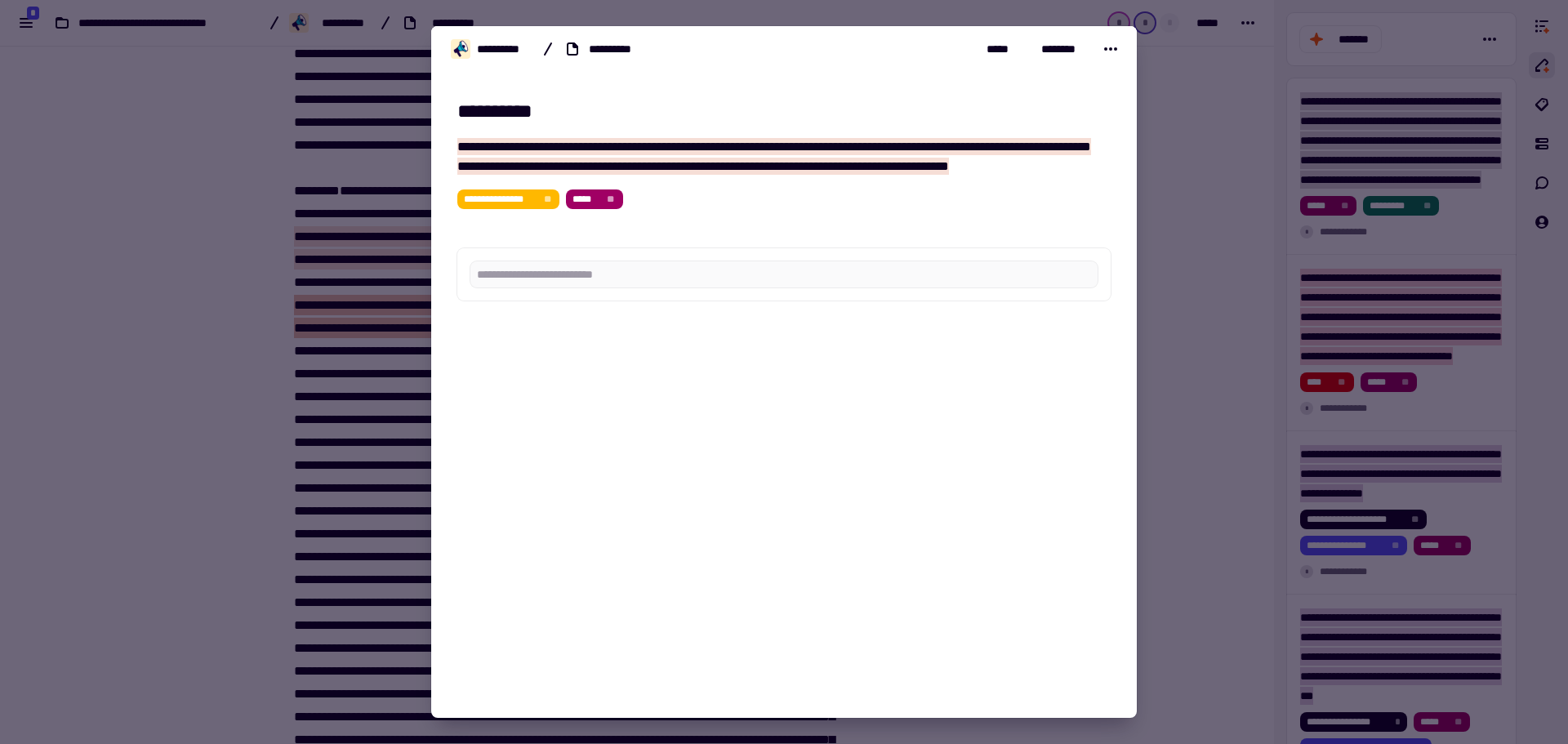 click at bounding box center (784, 372) 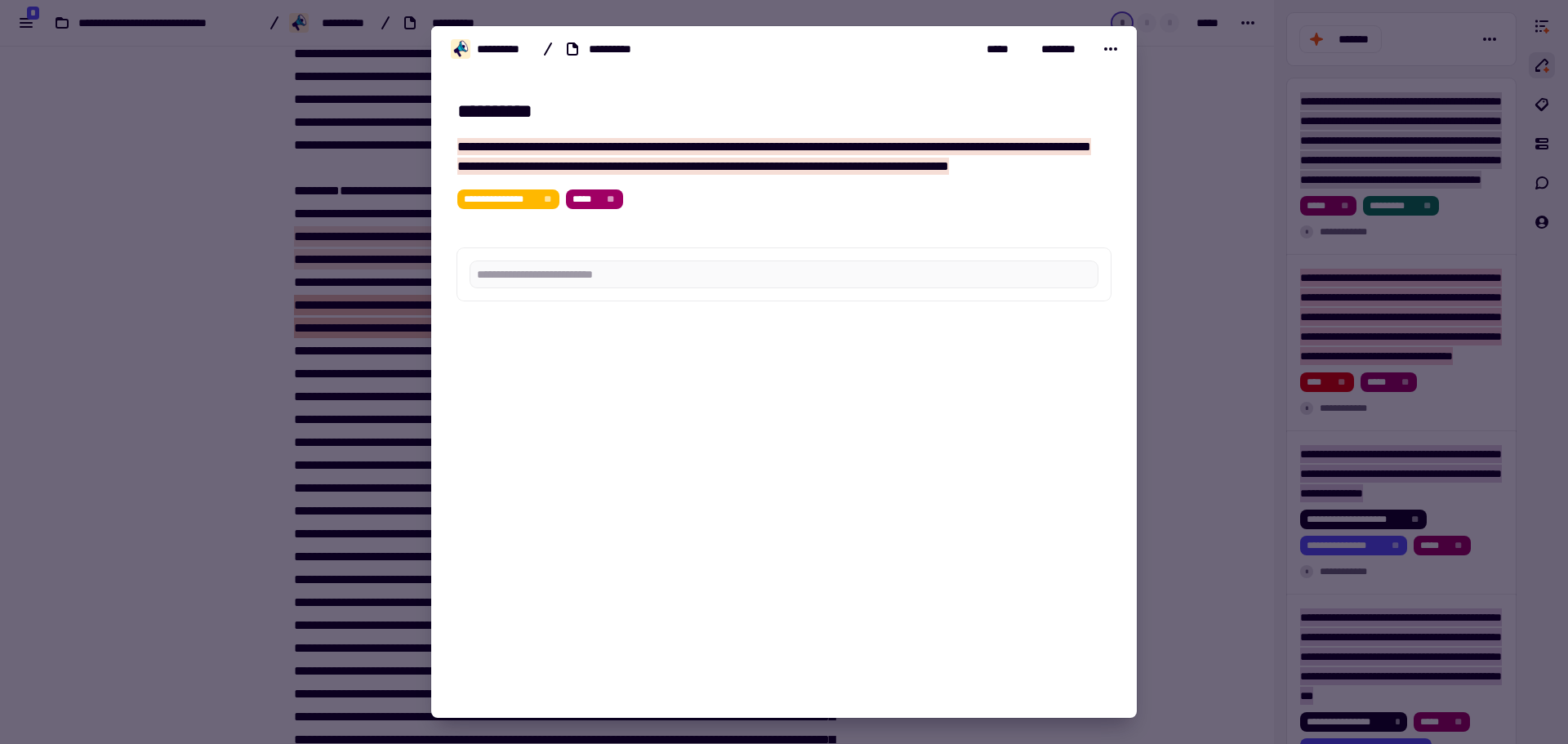 click at bounding box center (784, 372) 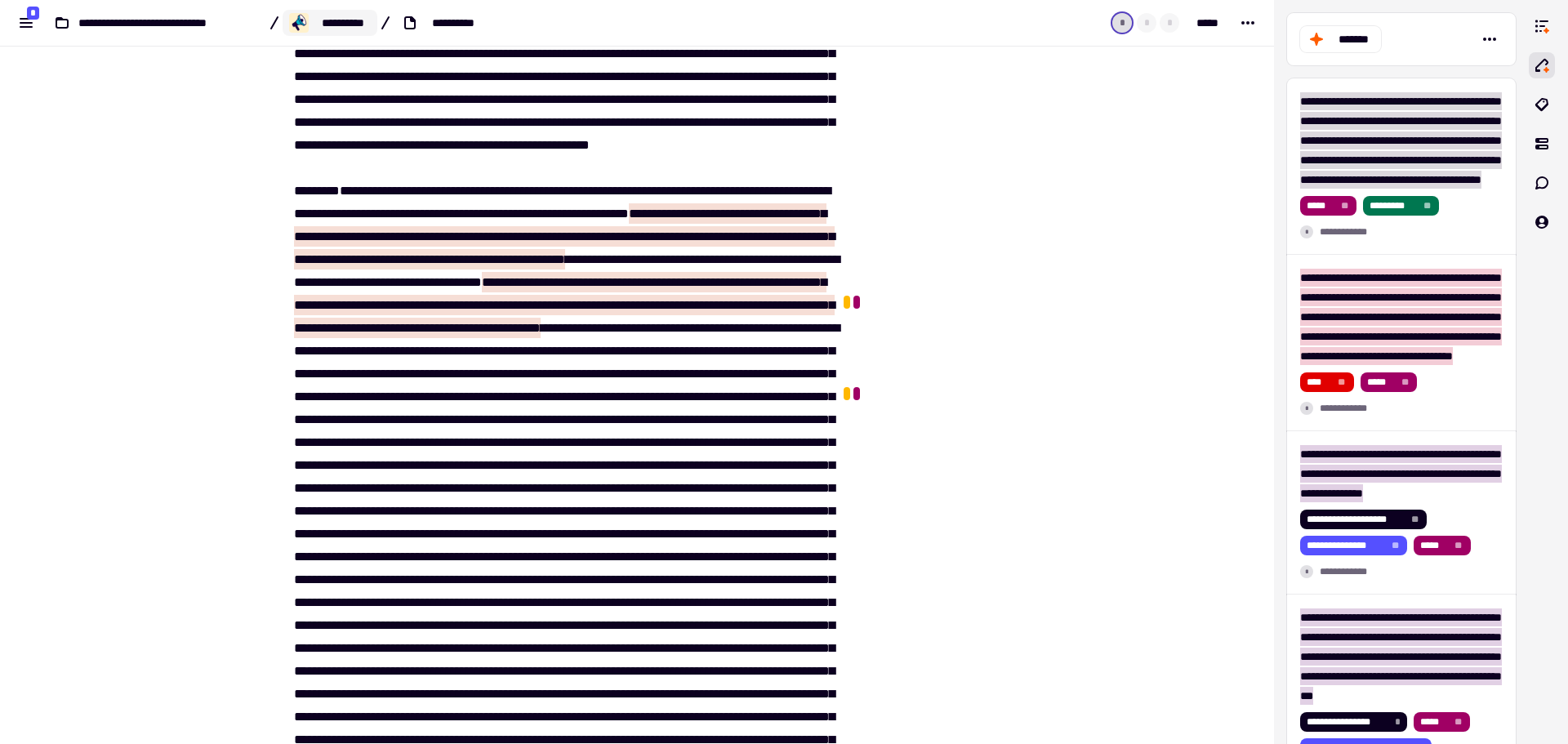 click on "**********" 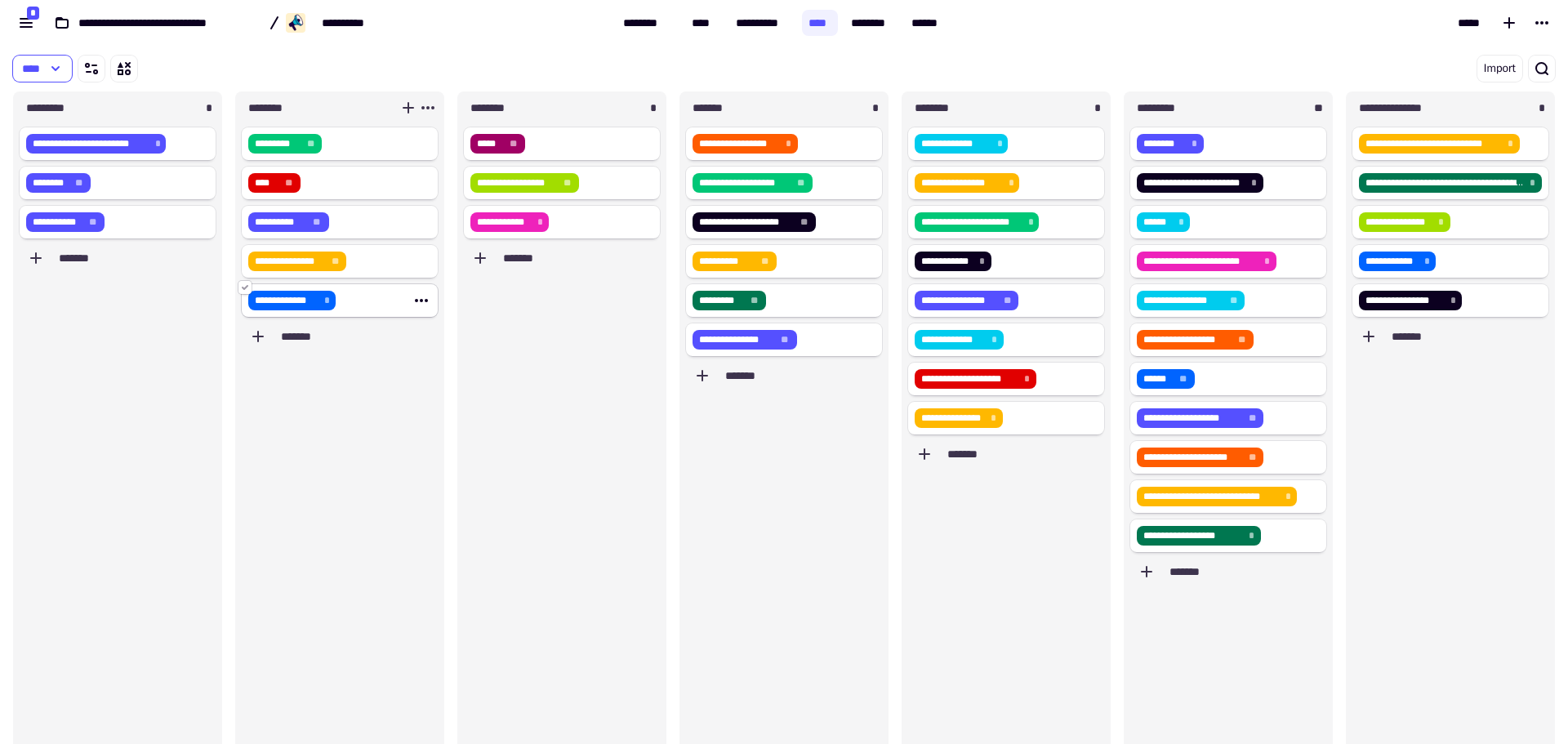 scroll, scrollTop: 13, scrollLeft: 13, axis: both 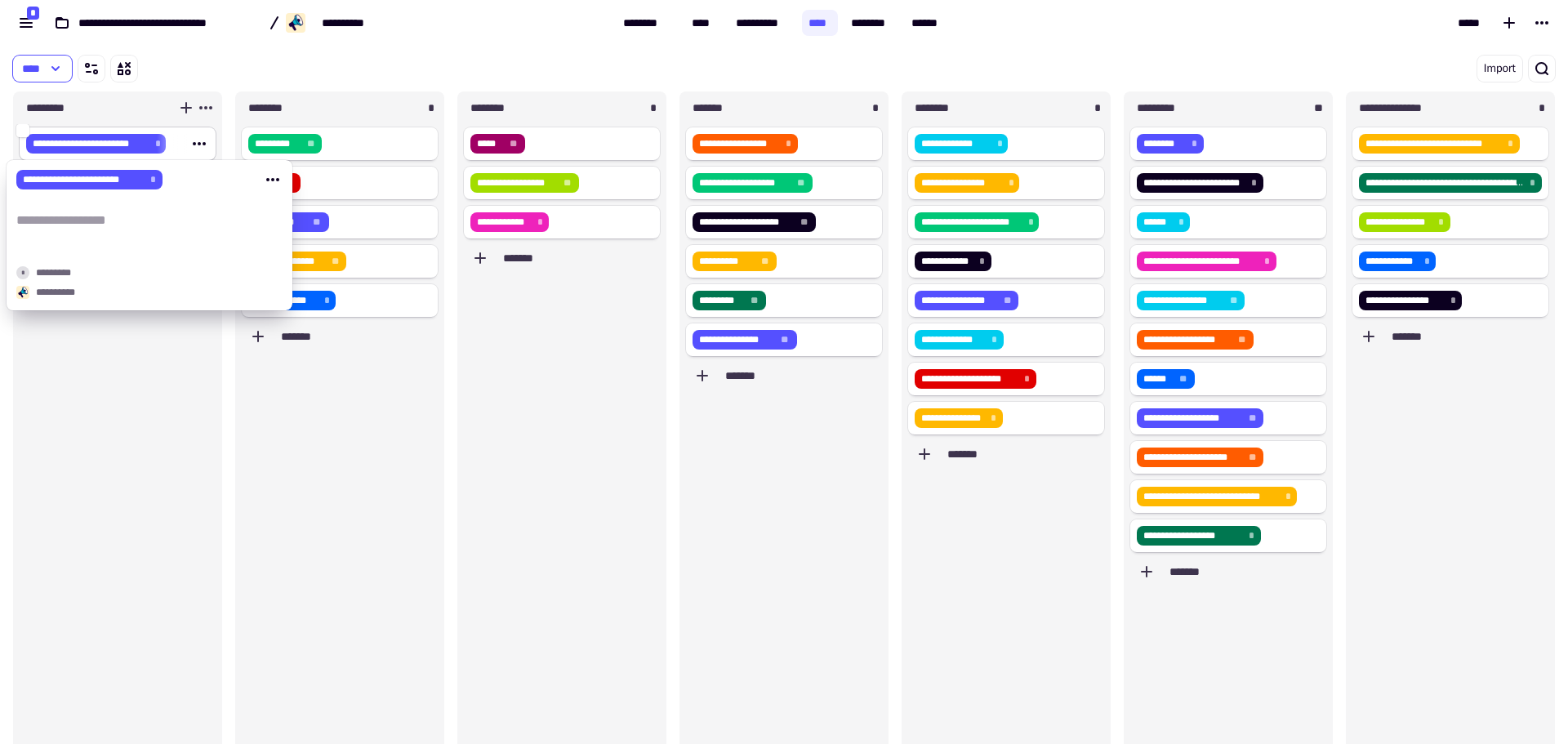 click on "**********" 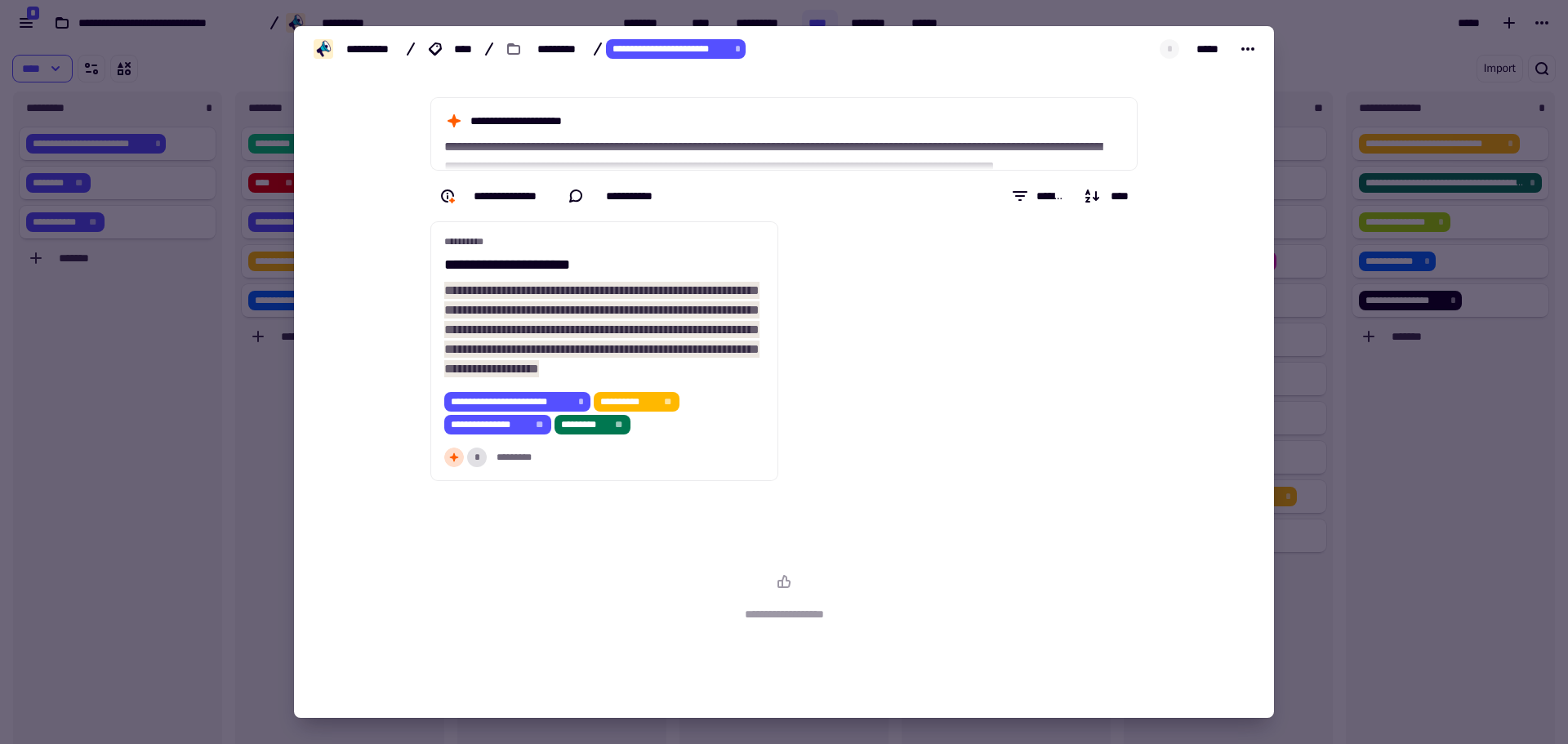 click at bounding box center [784, 372] 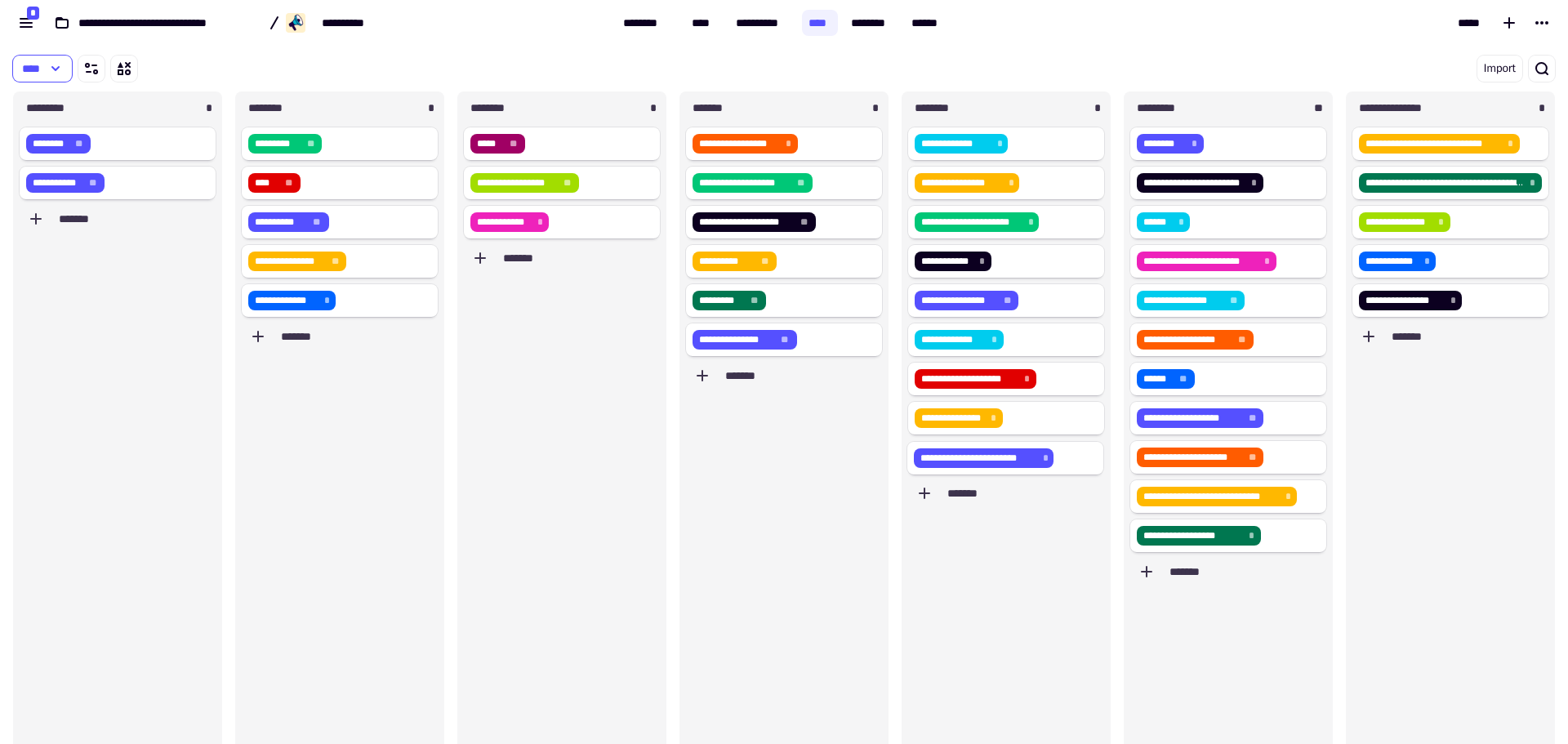 drag, startPoint x: 93, startPoint y: 140, endPoint x: 985, endPoint y: 454, distance: 945.6532 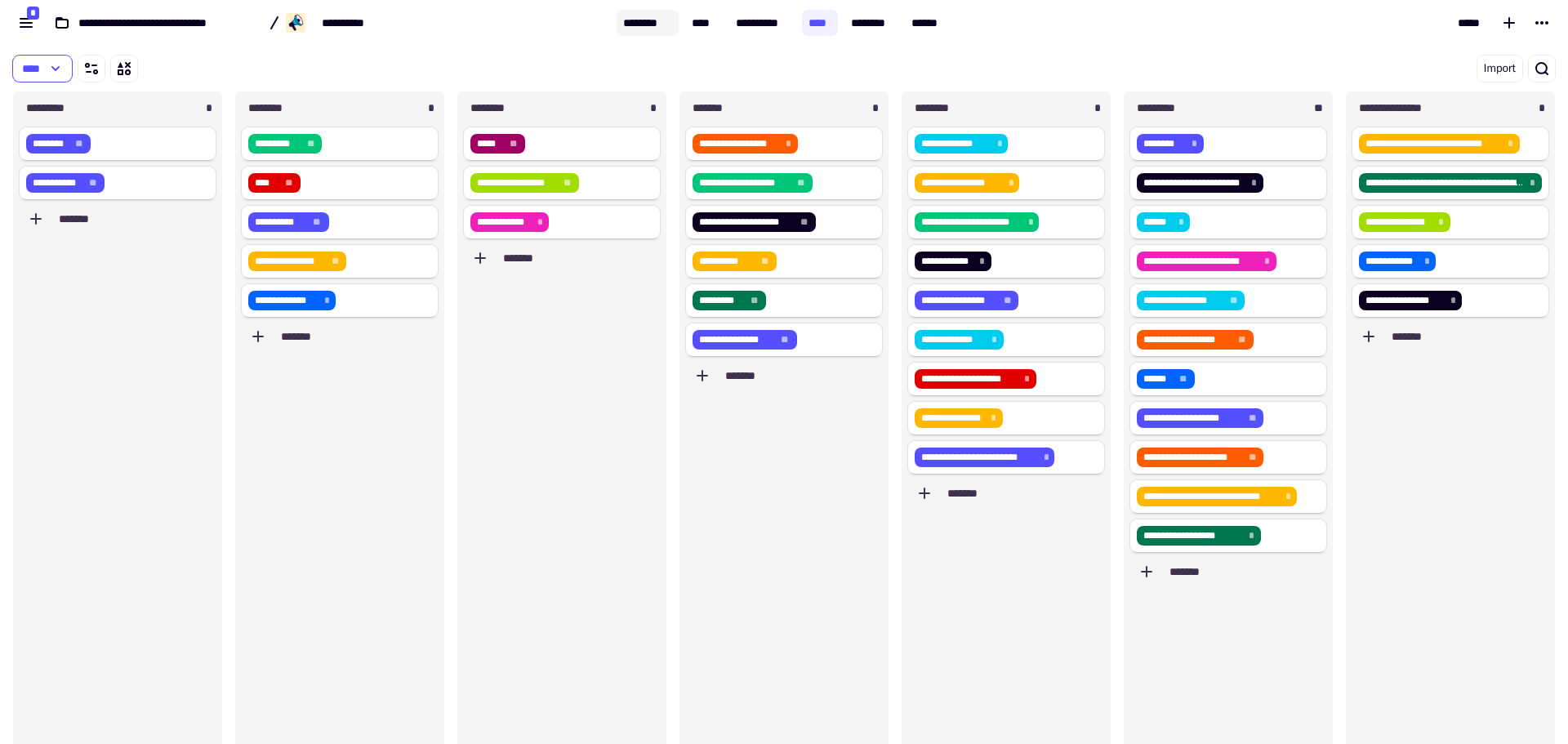 click on "********" 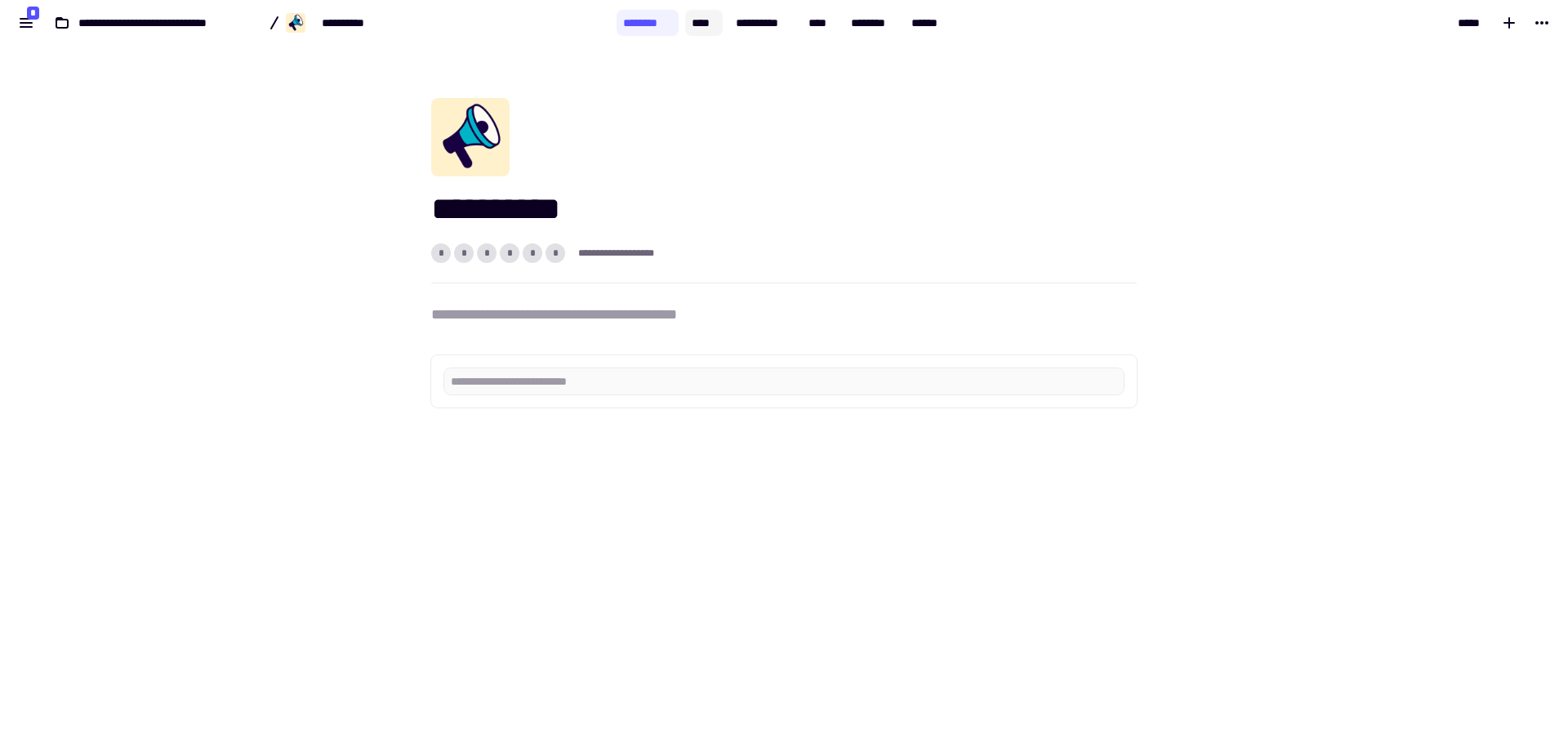 click on "****" 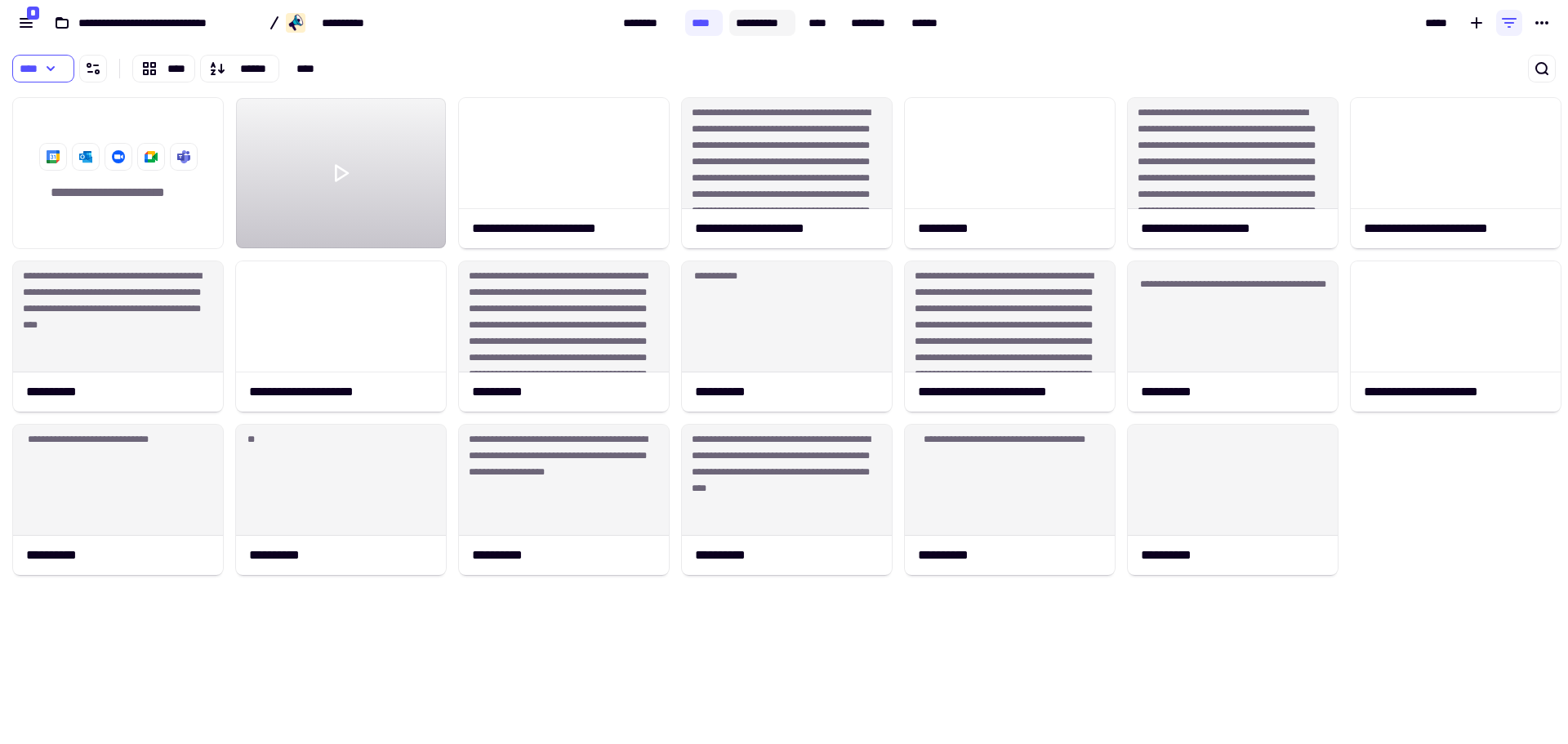 scroll, scrollTop: 13, scrollLeft: 13, axis: both 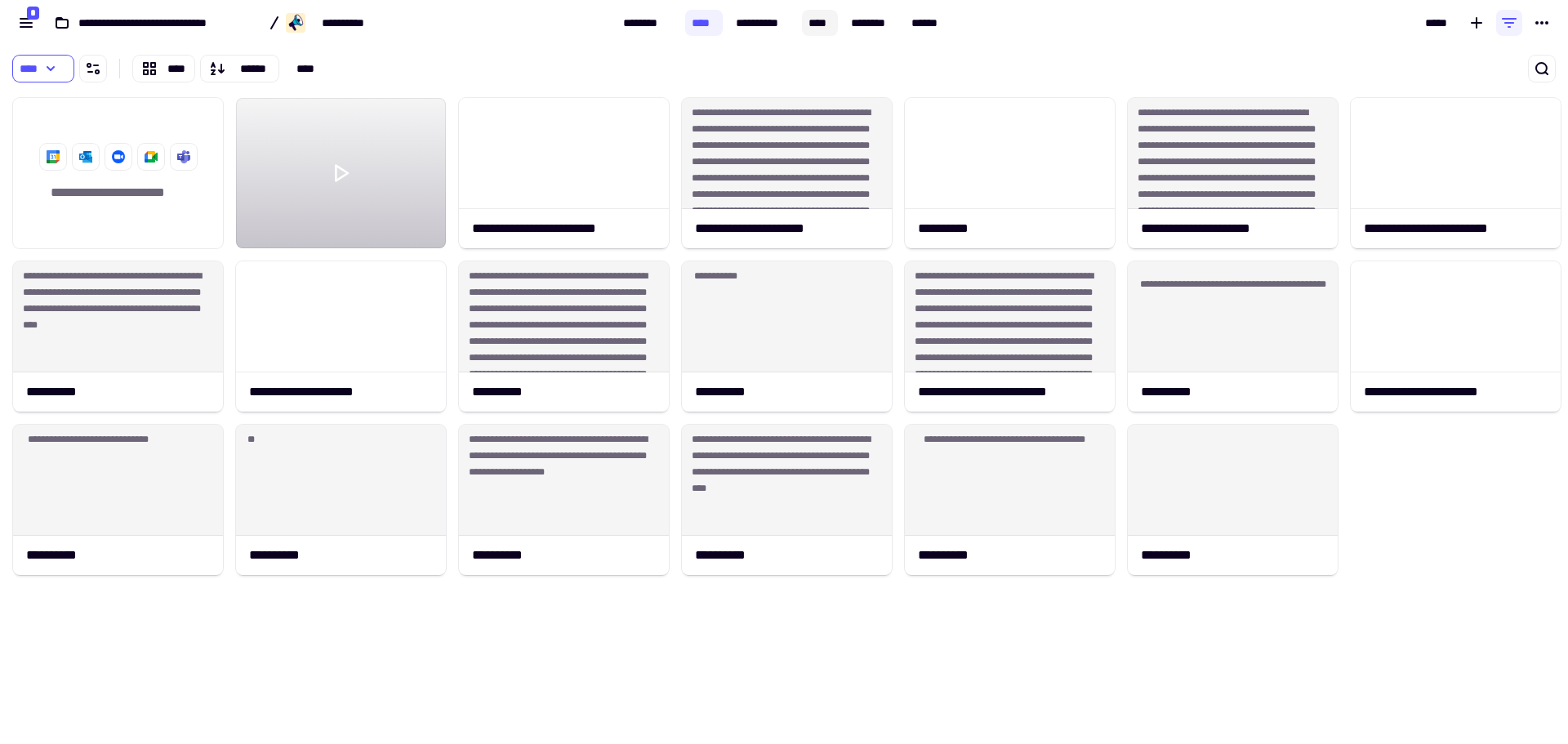click on "****" 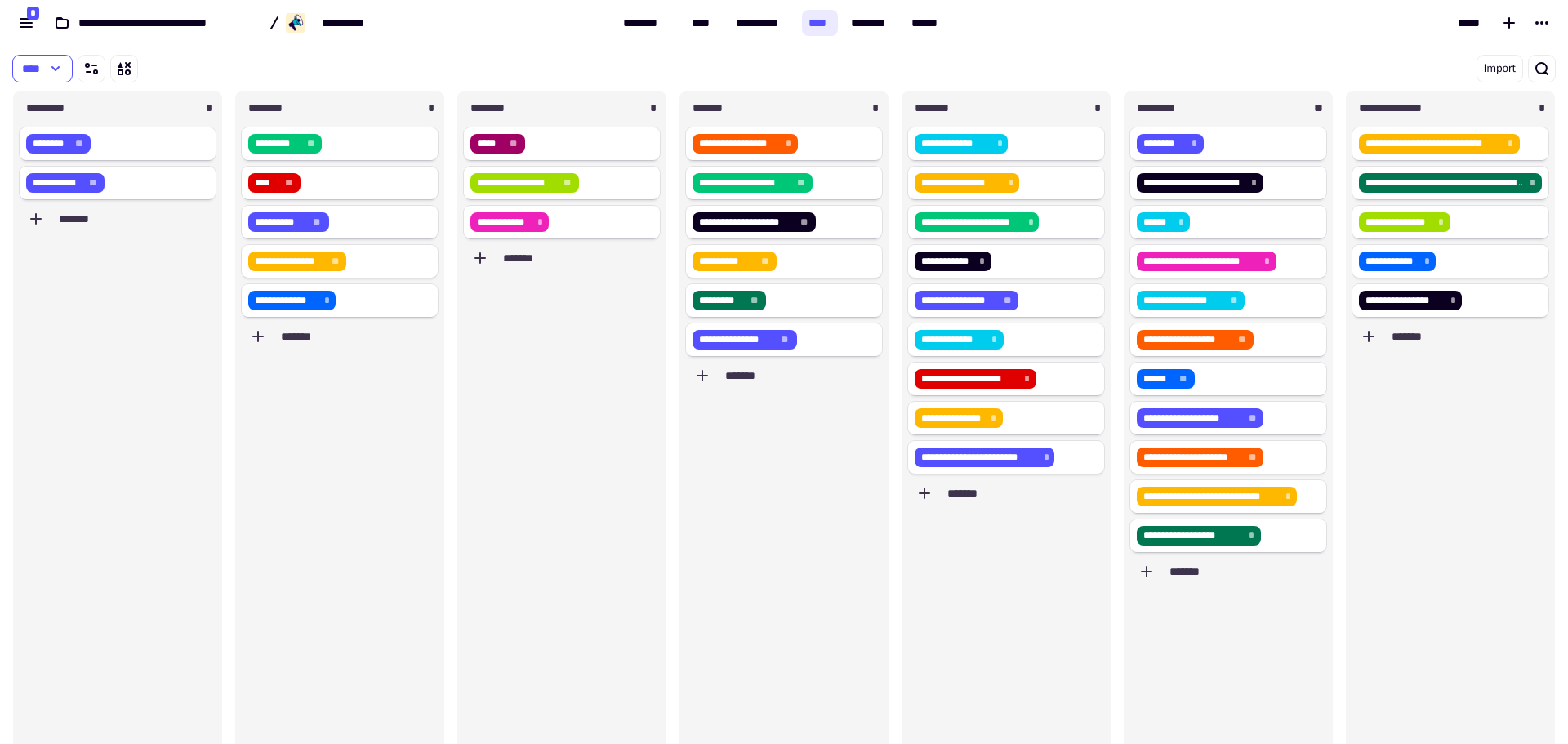 scroll, scrollTop: 13, scrollLeft: 13, axis: both 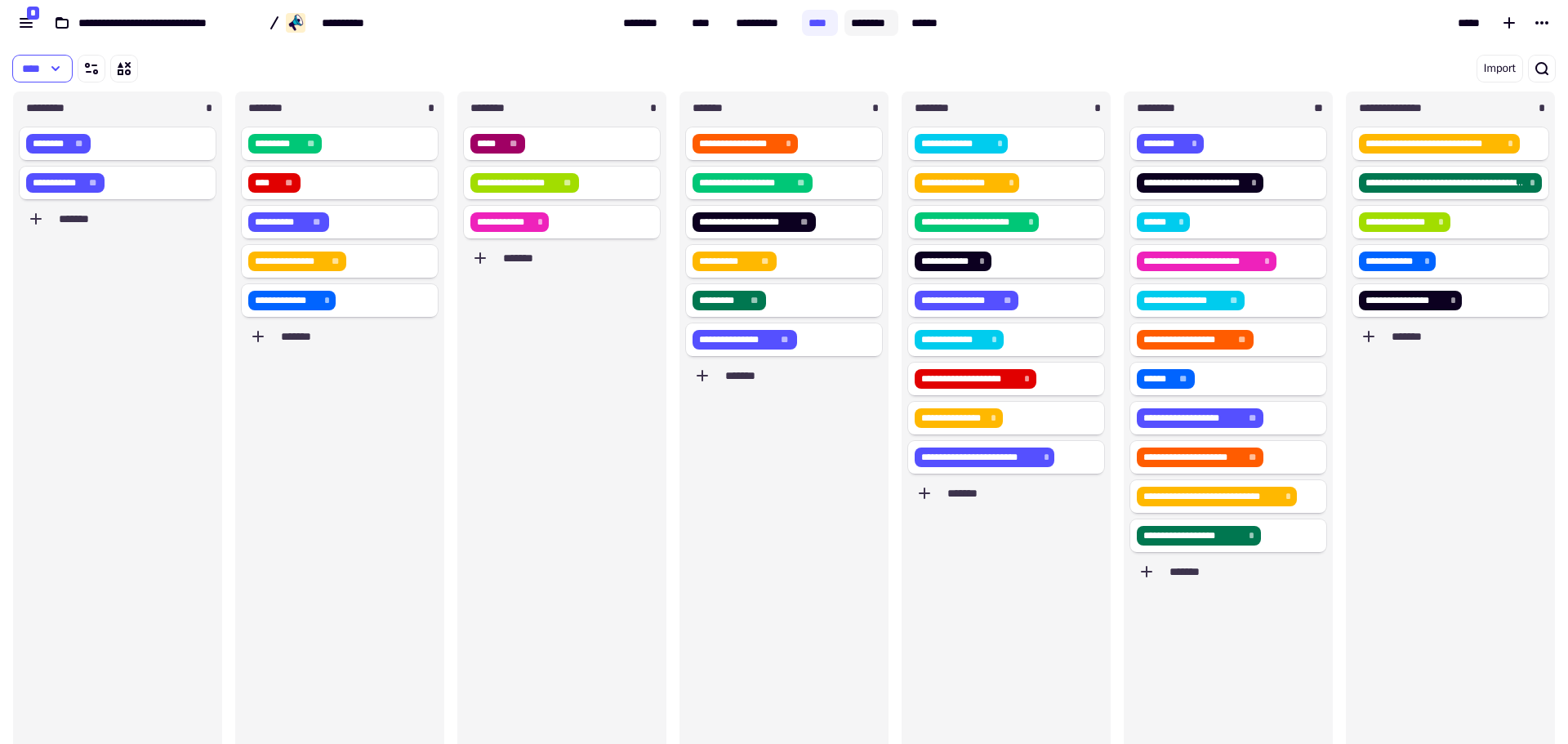 click on "********" 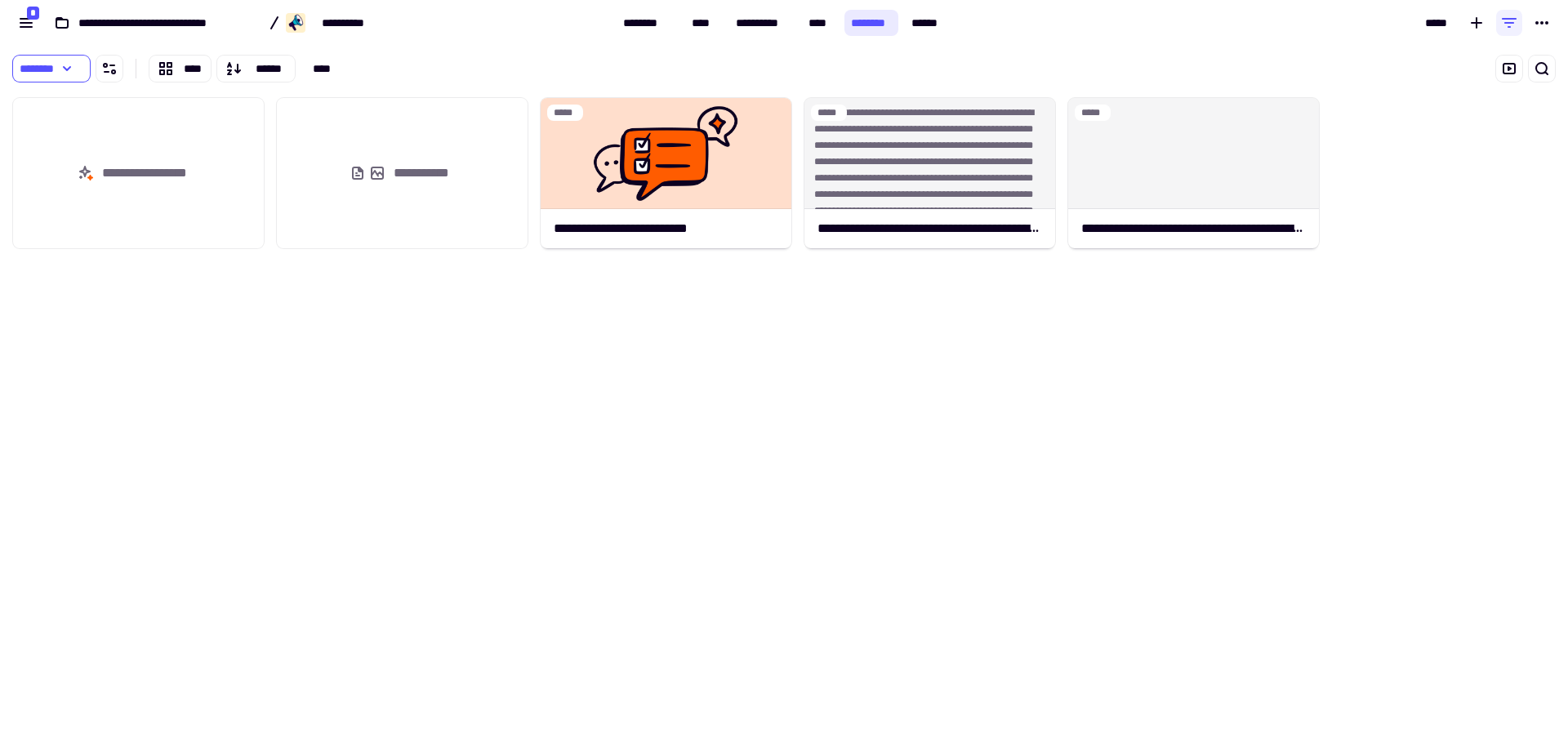scroll, scrollTop: 13, scrollLeft: 13, axis: both 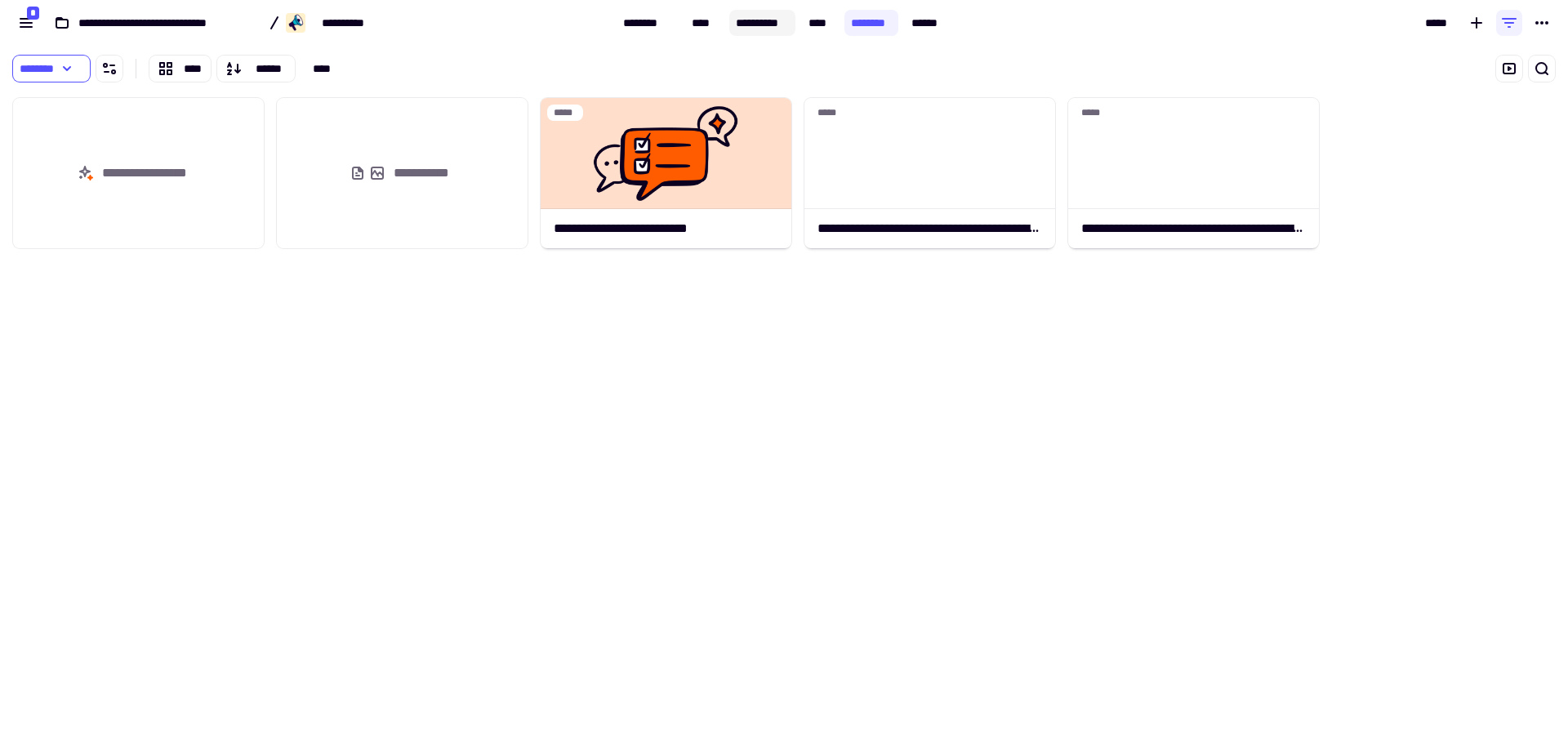 click on "**********" 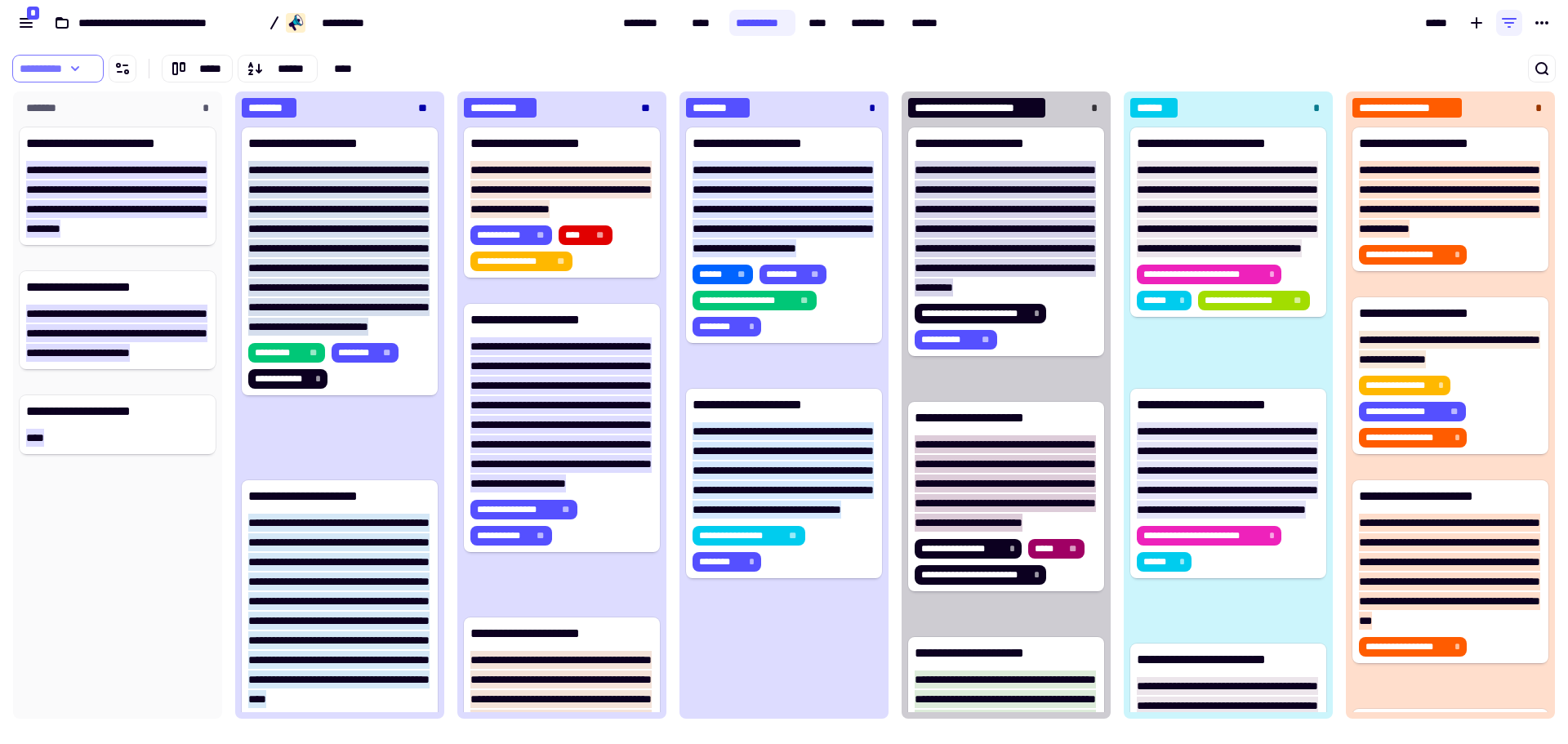 scroll, scrollTop: 13, scrollLeft: 13, axis: both 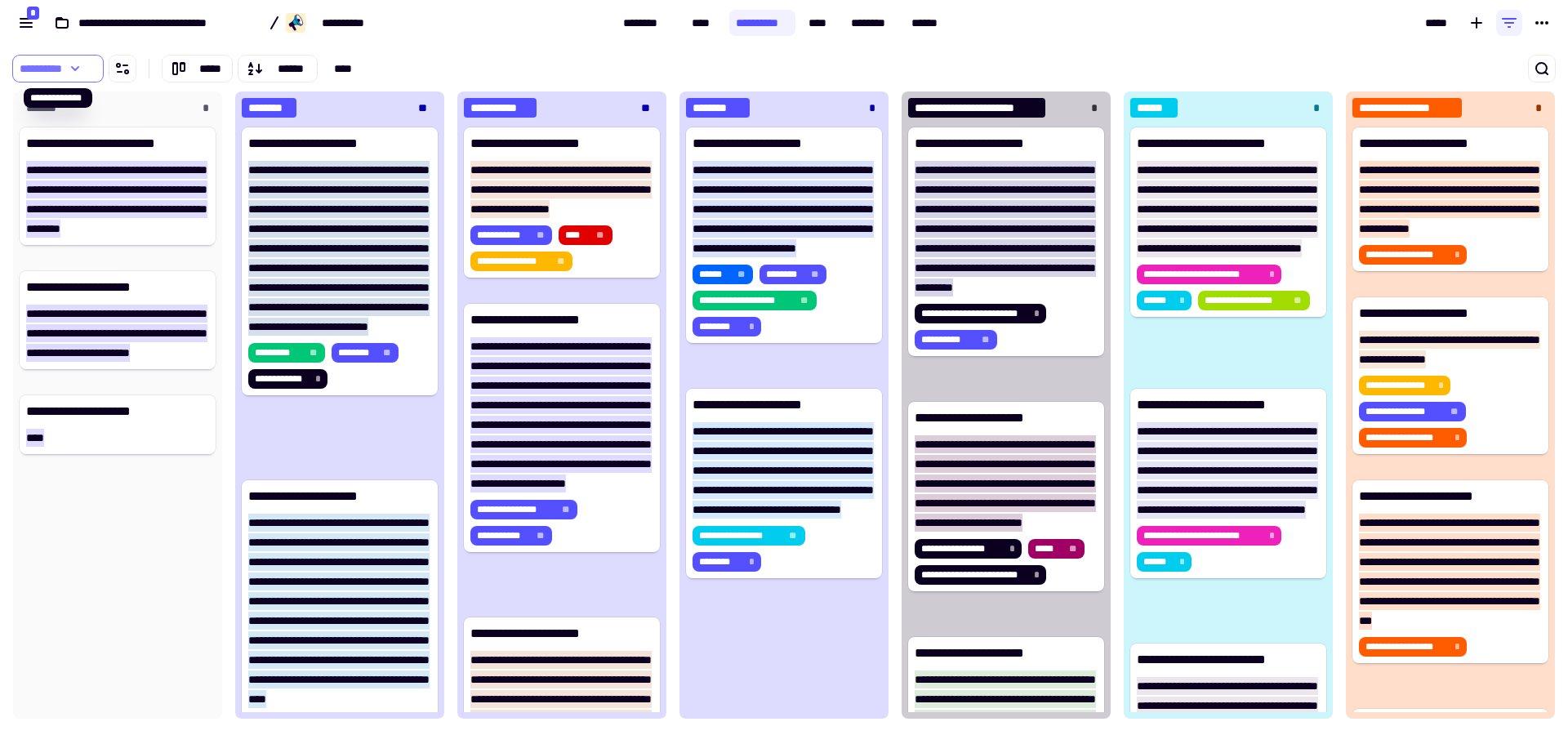 click 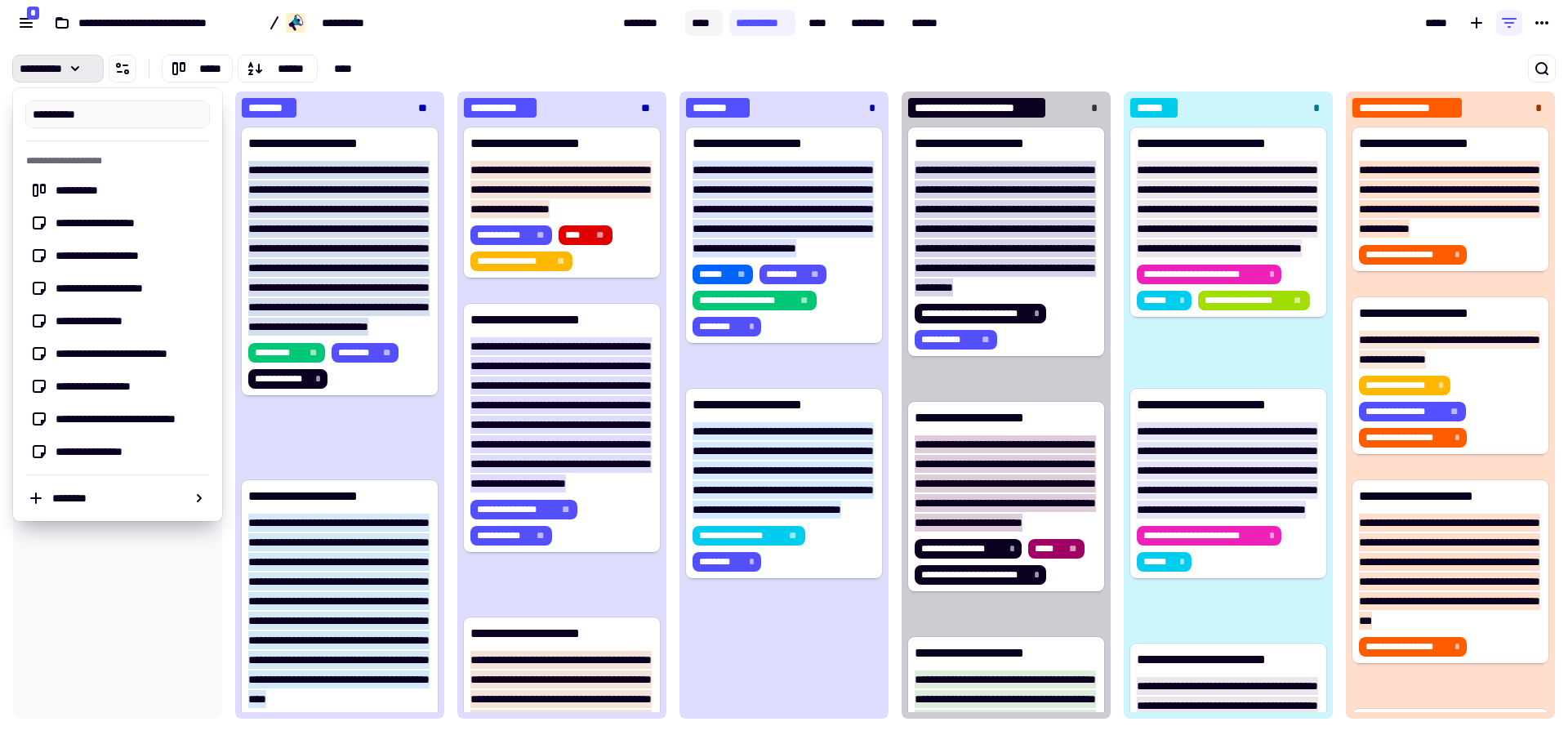 click on "****" 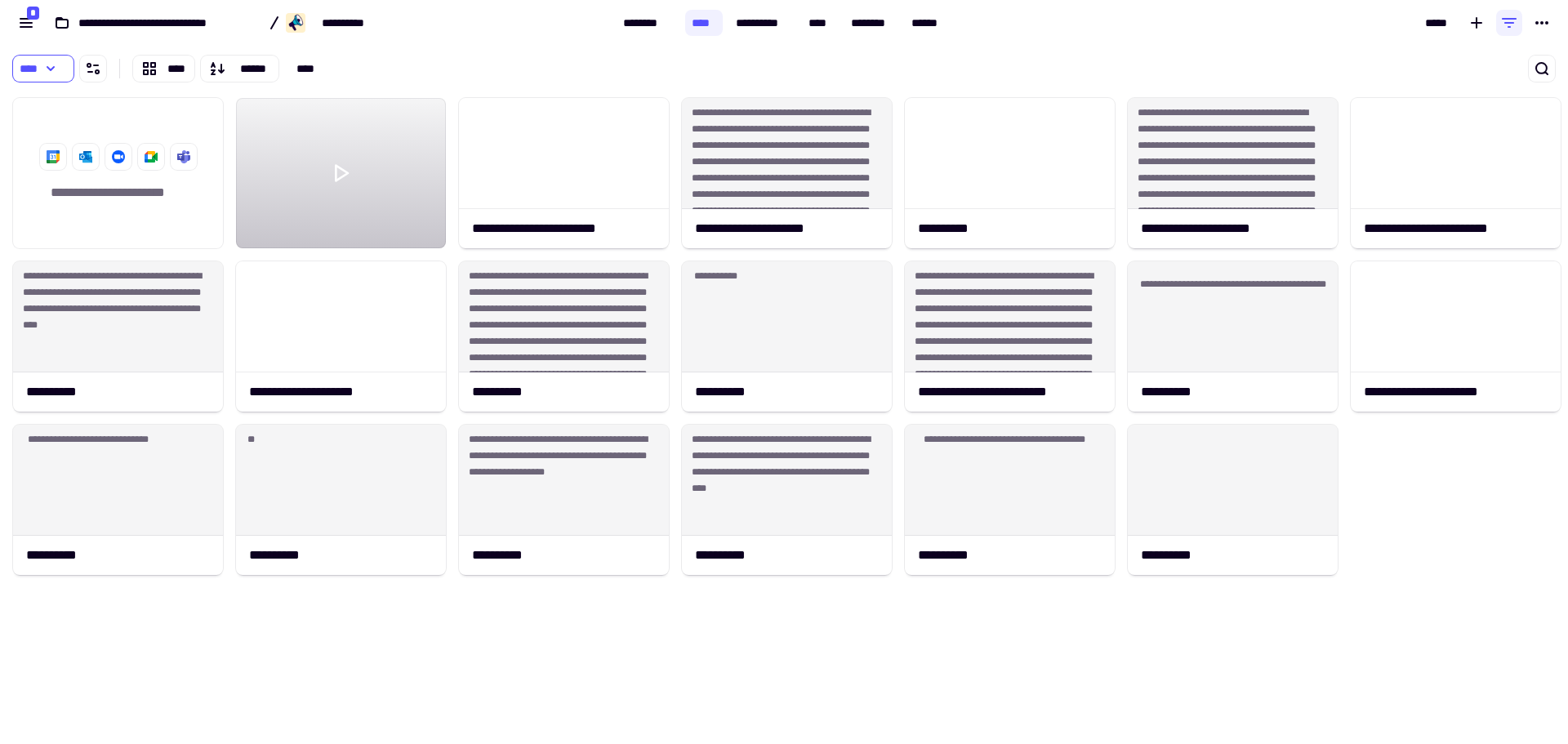 click on "**********" 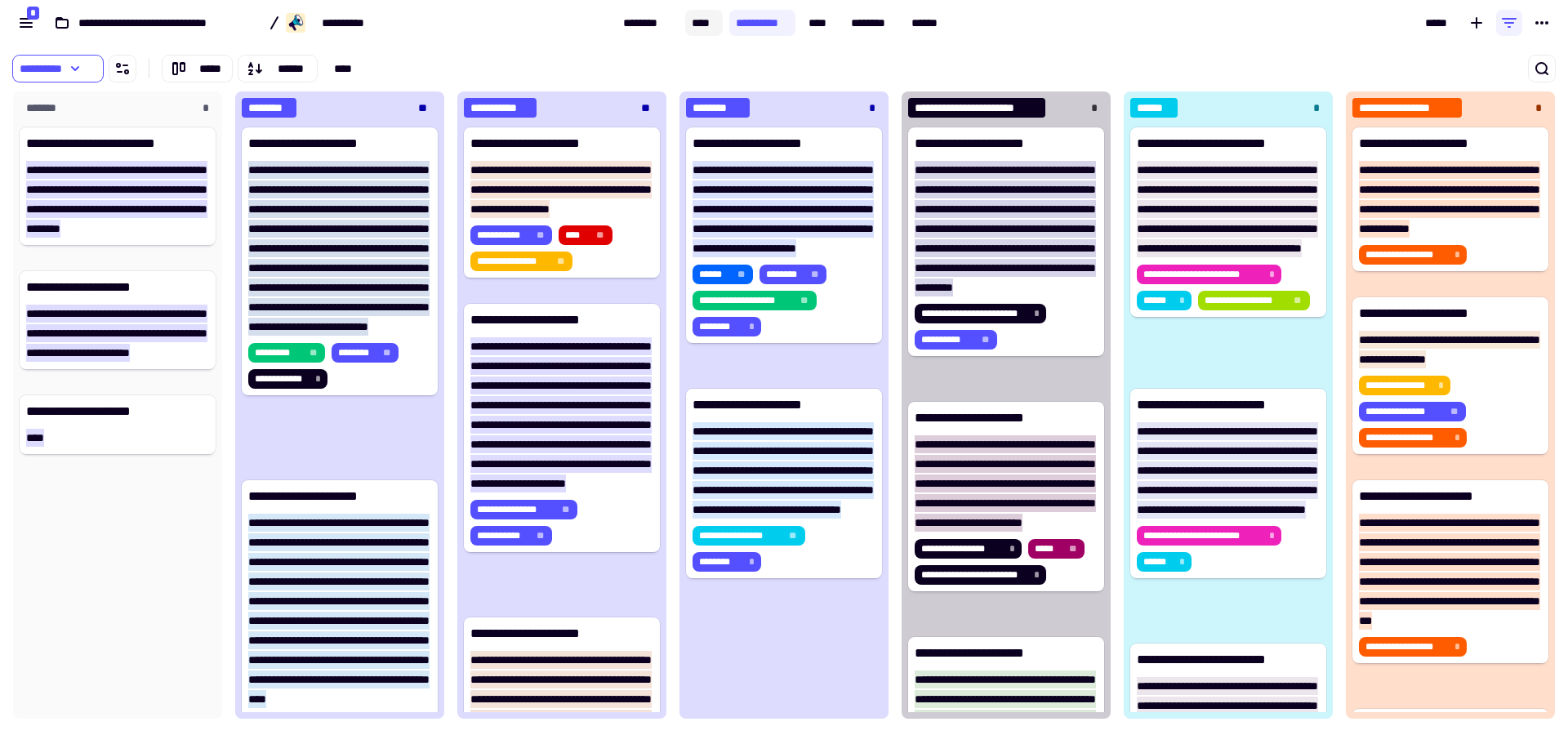 click on "****" 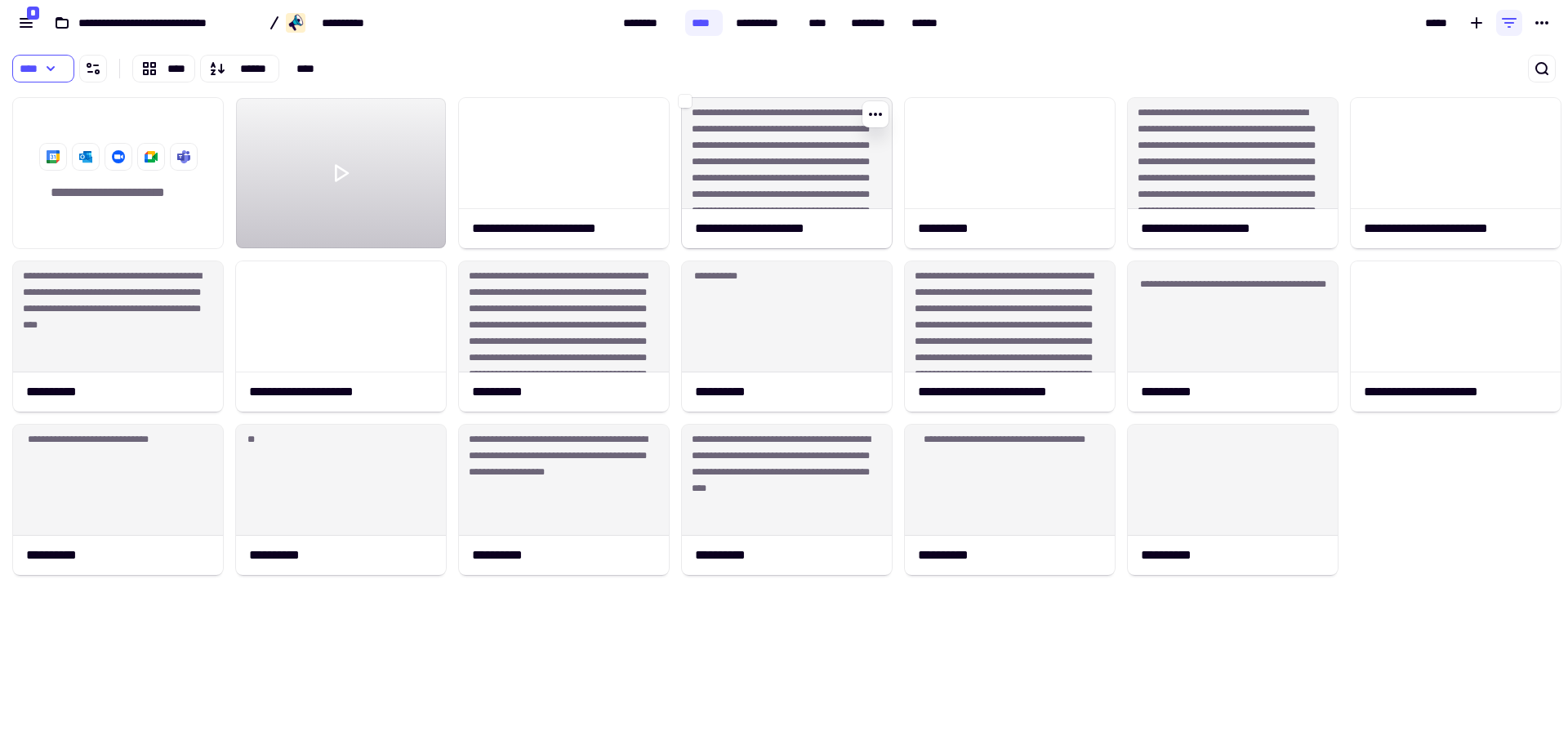 click on "**********" 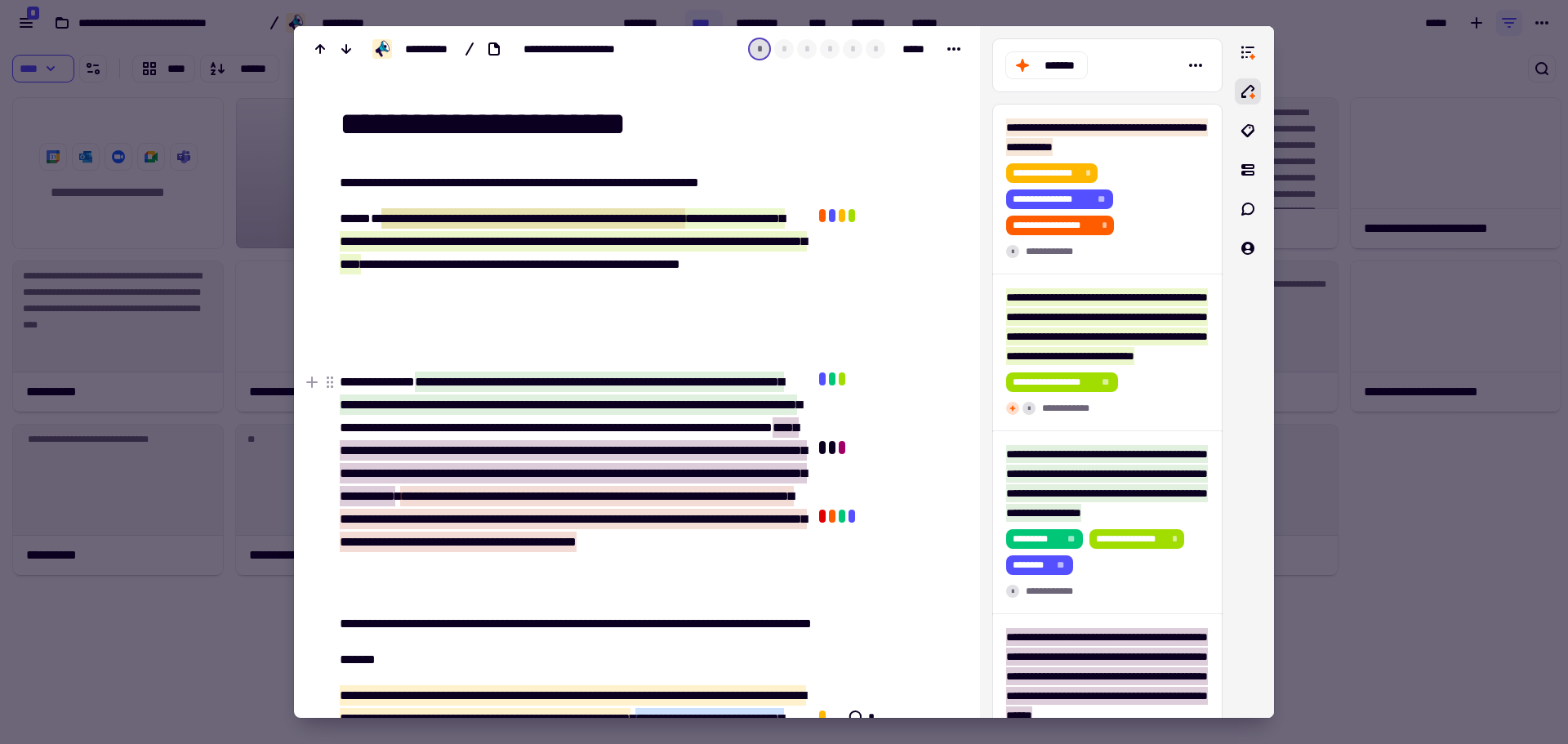 click at bounding box center (784, 372) 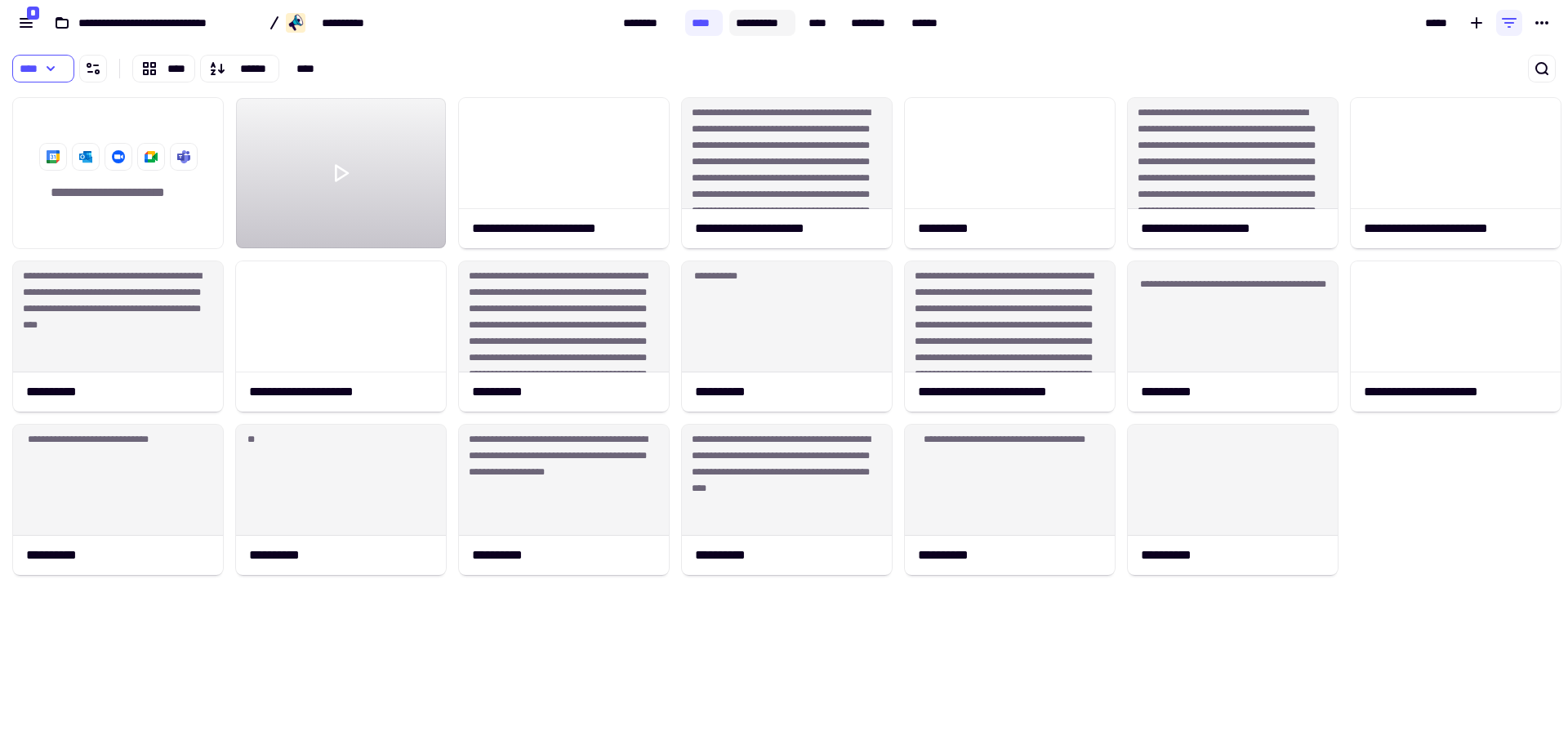 click on "**********" 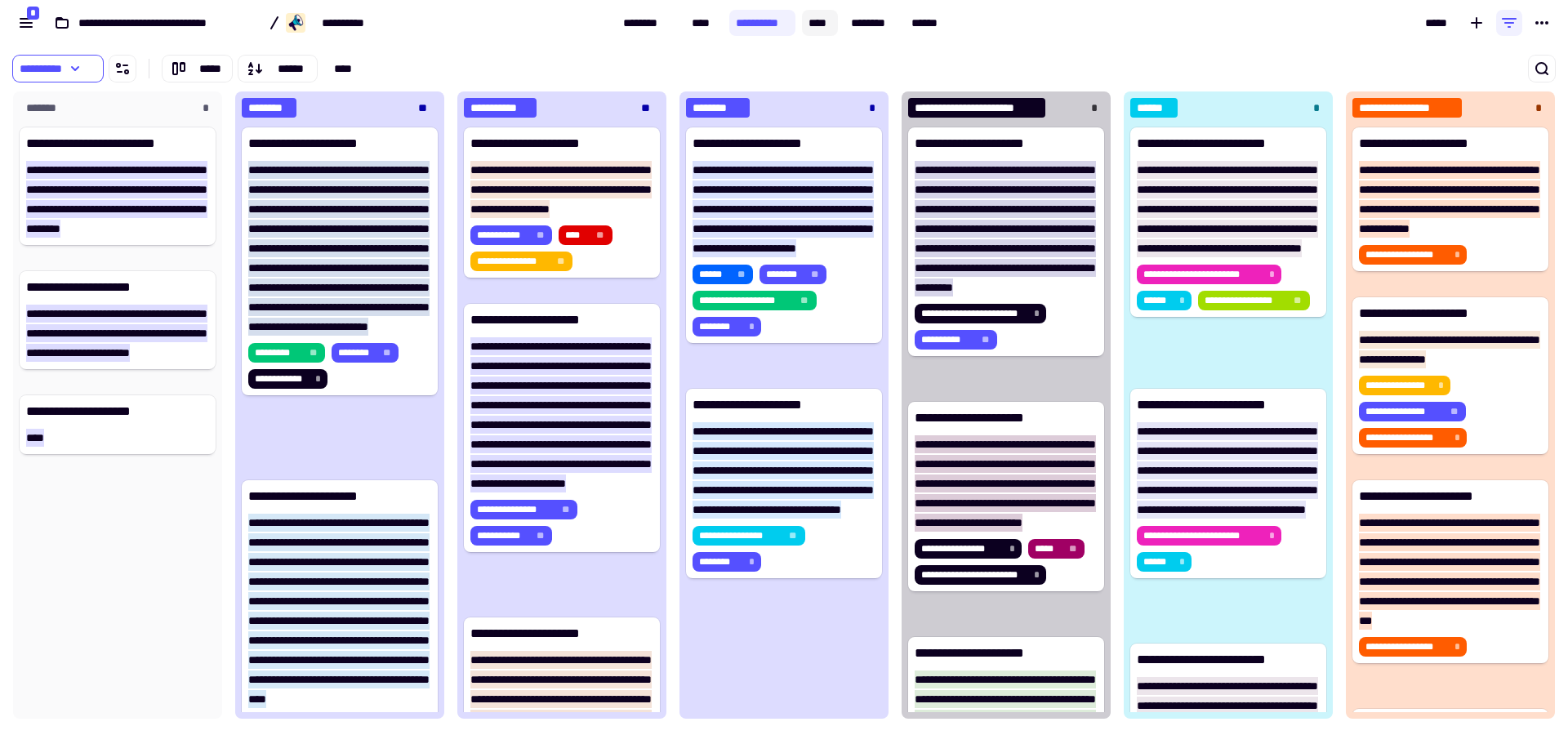 click on "****" 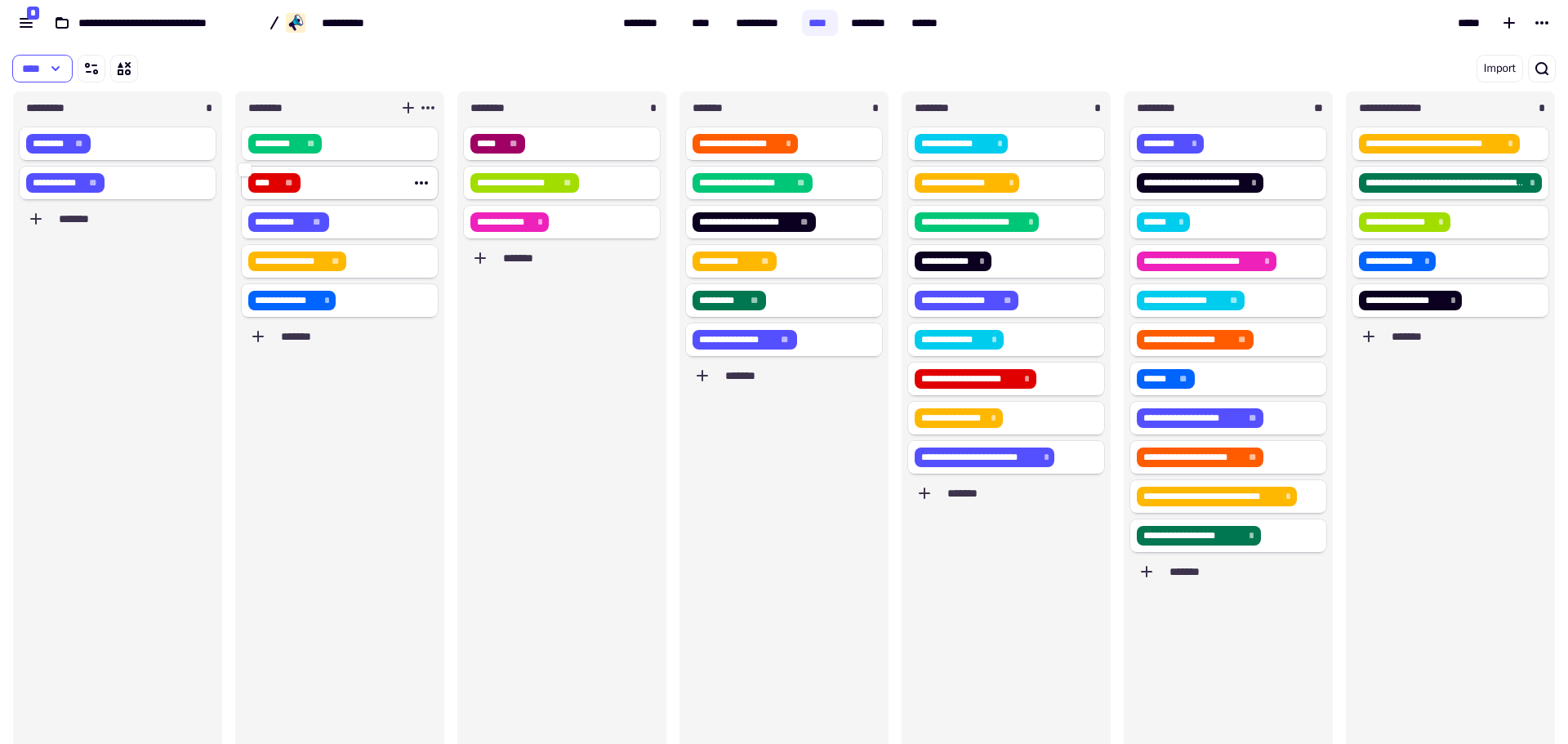 click on "****" 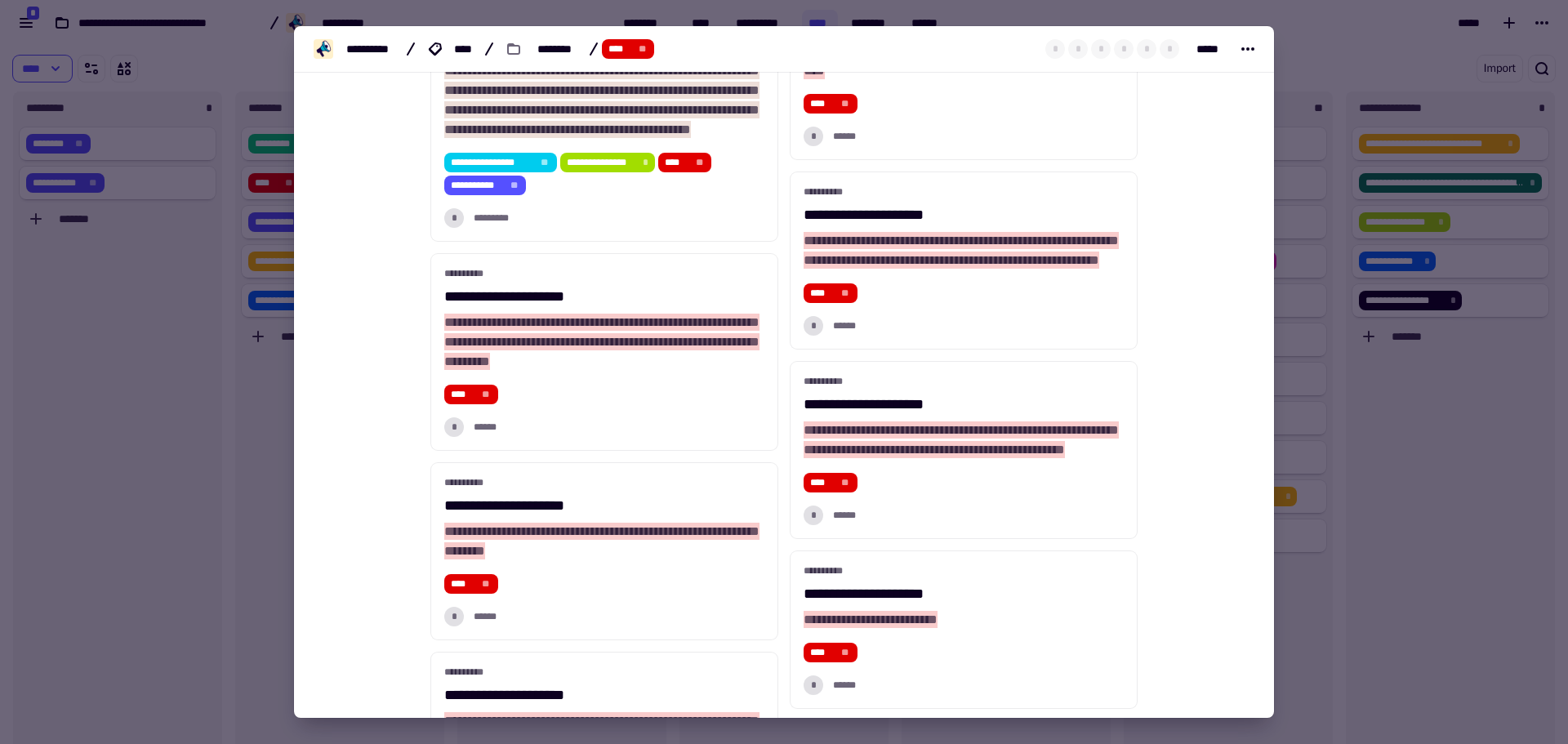 click at bounding box center (784, 372) 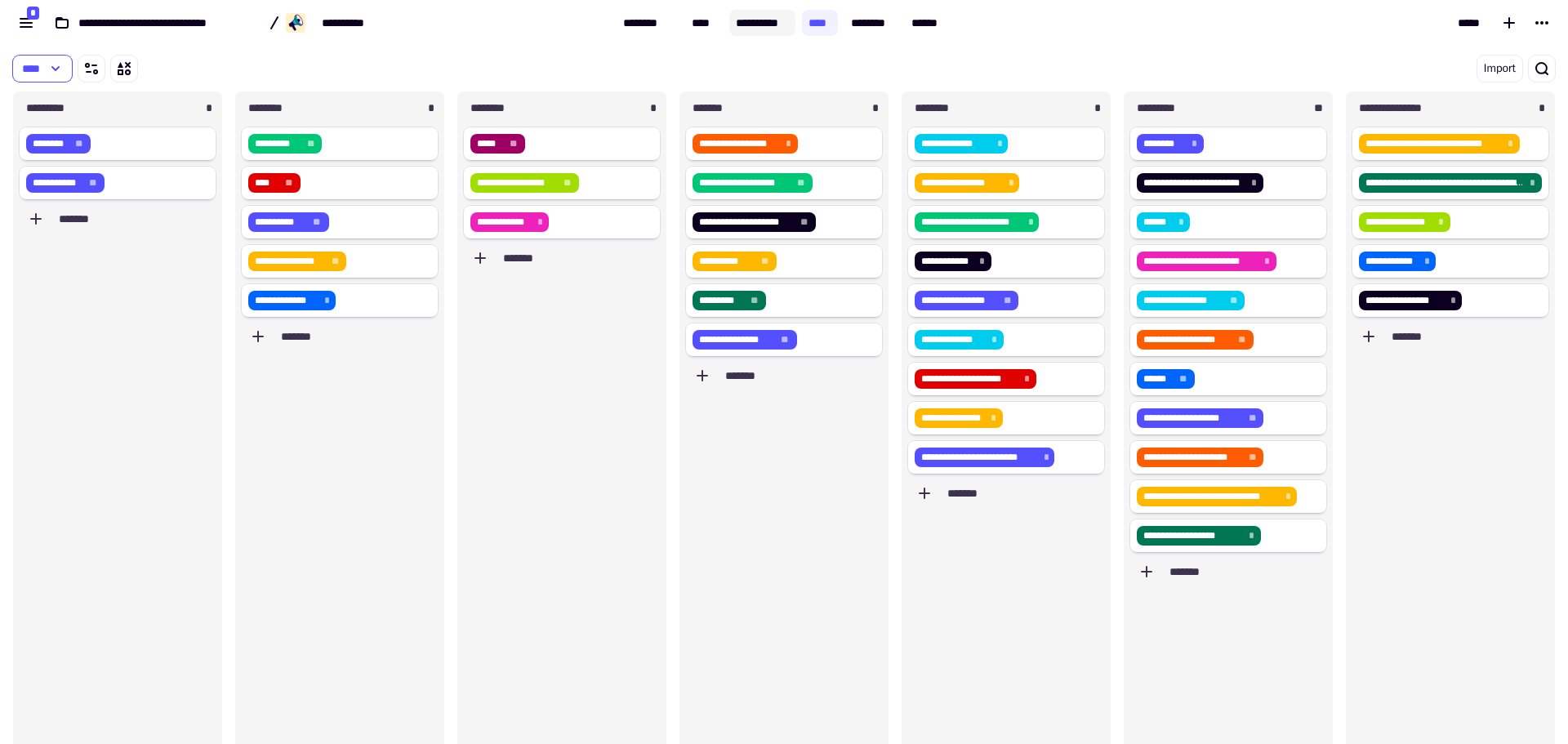 click on "**********" 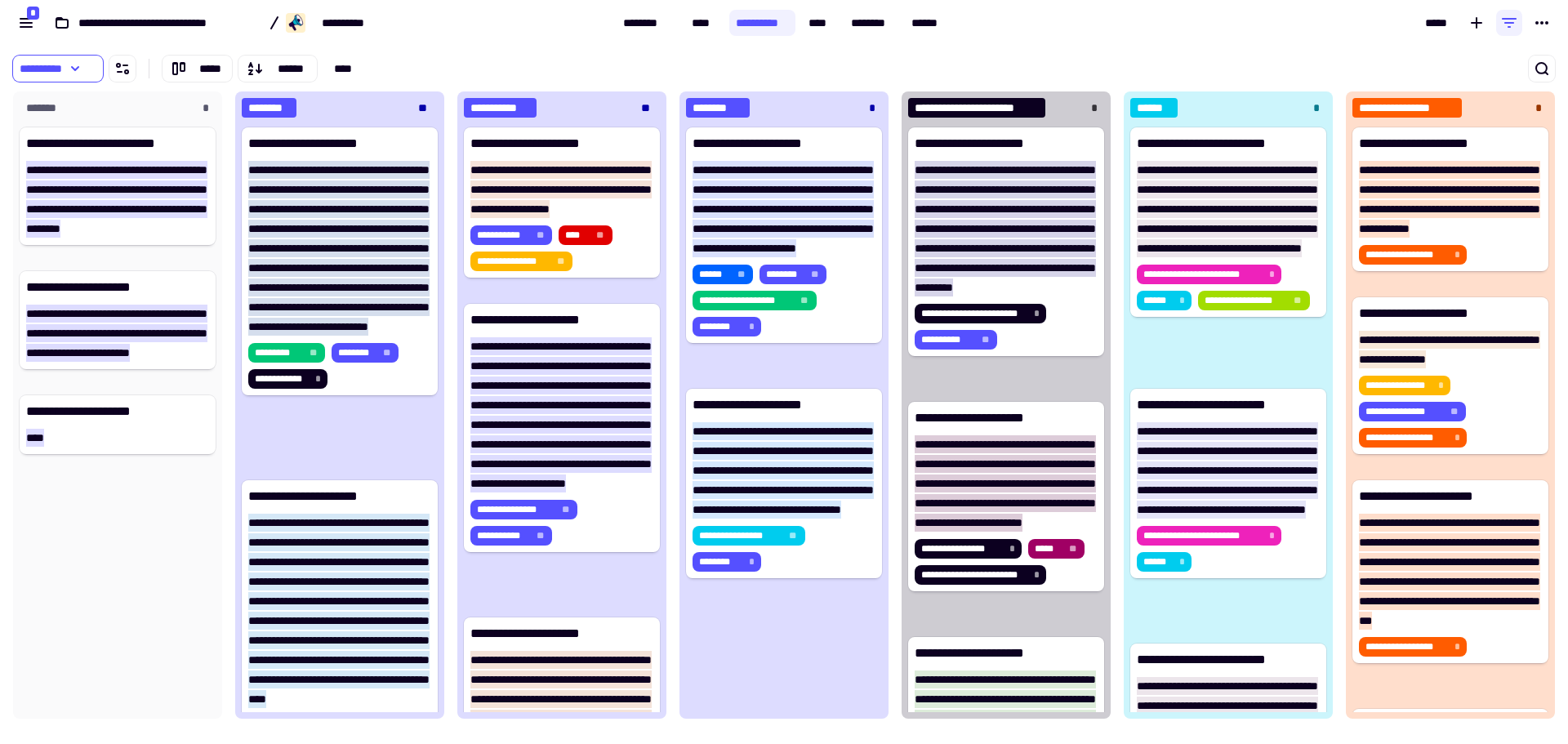 scroll, scrollTop: 13, scrollLeft: 13, axis: both 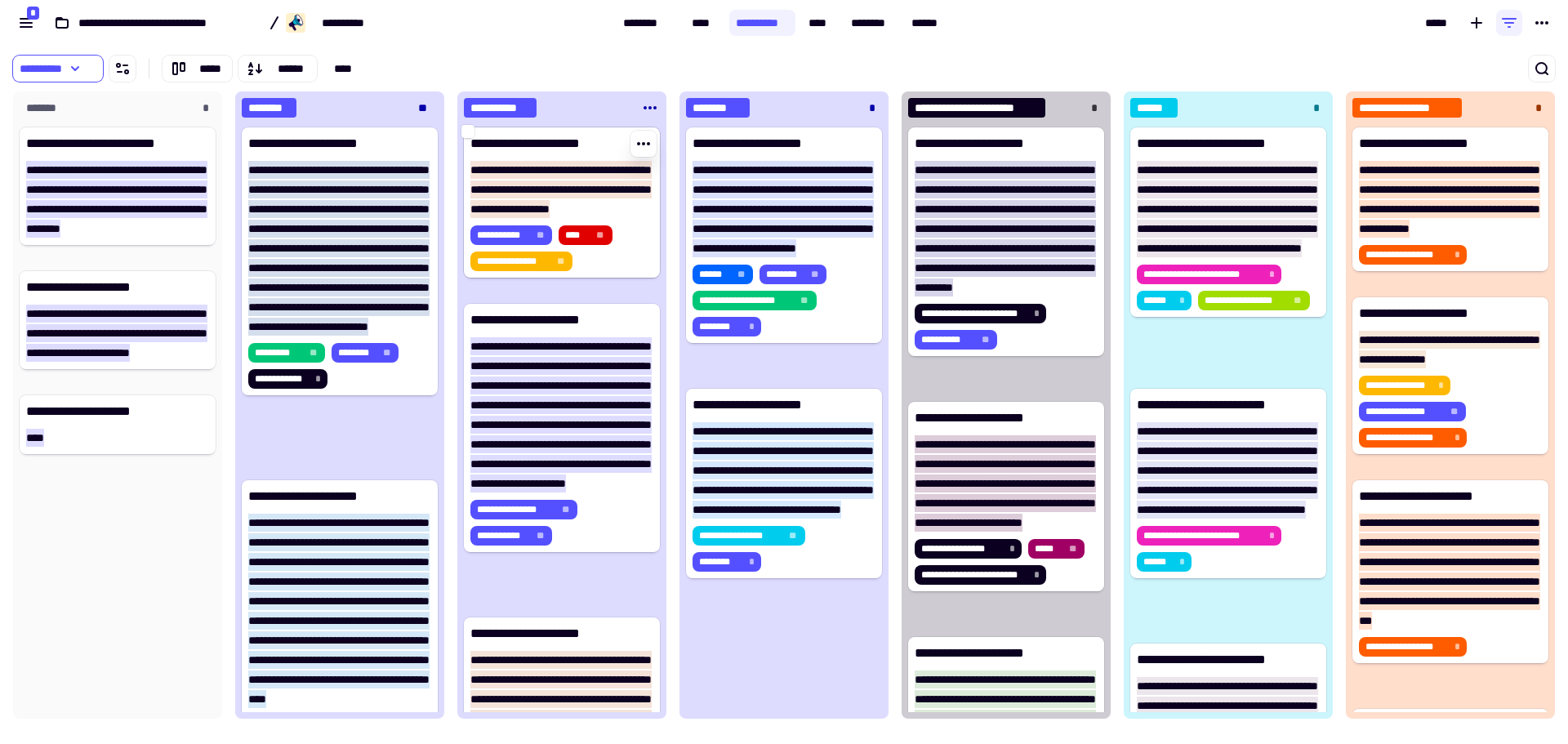 click on "**********" 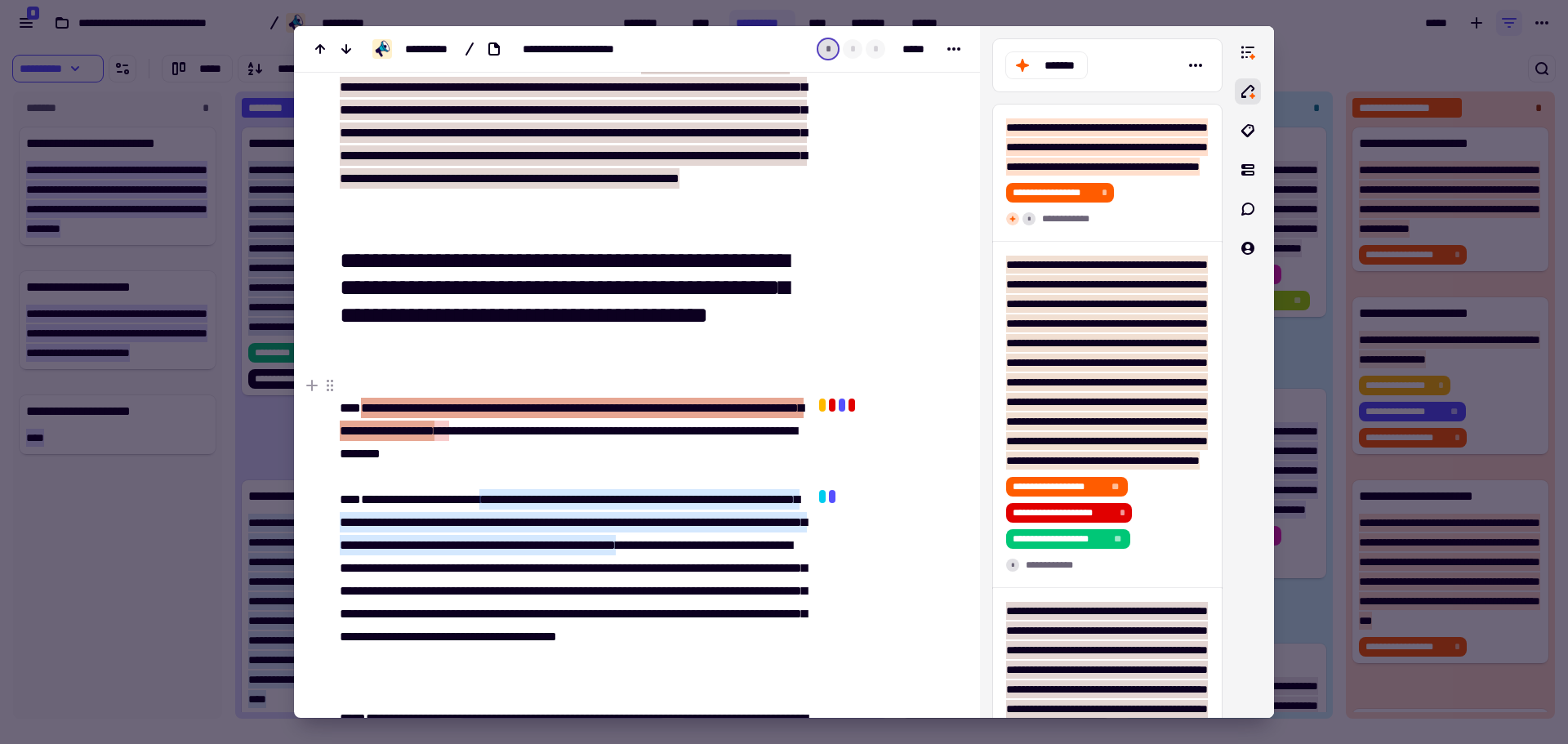 click at bounding box center (784, 372) 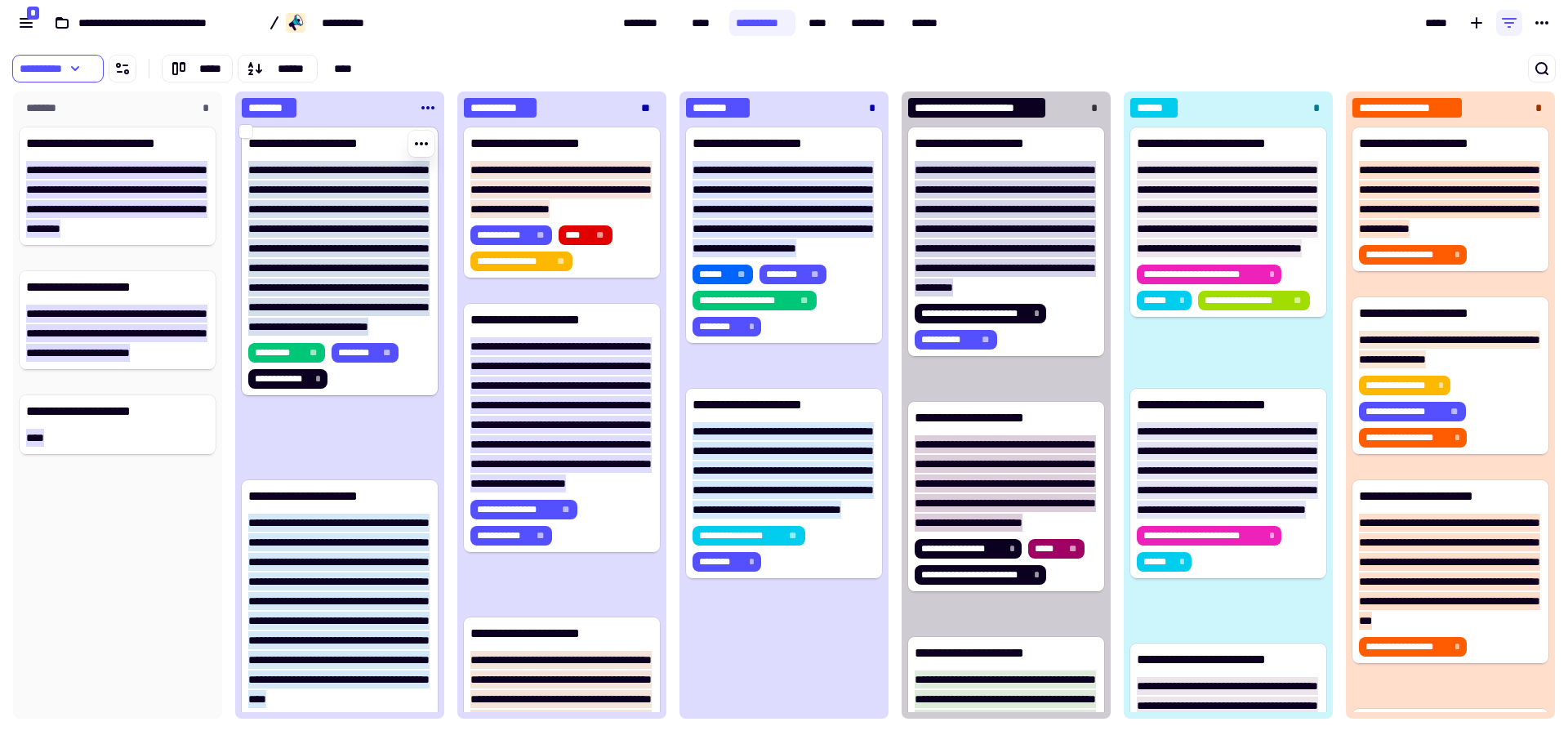 click on "**********" 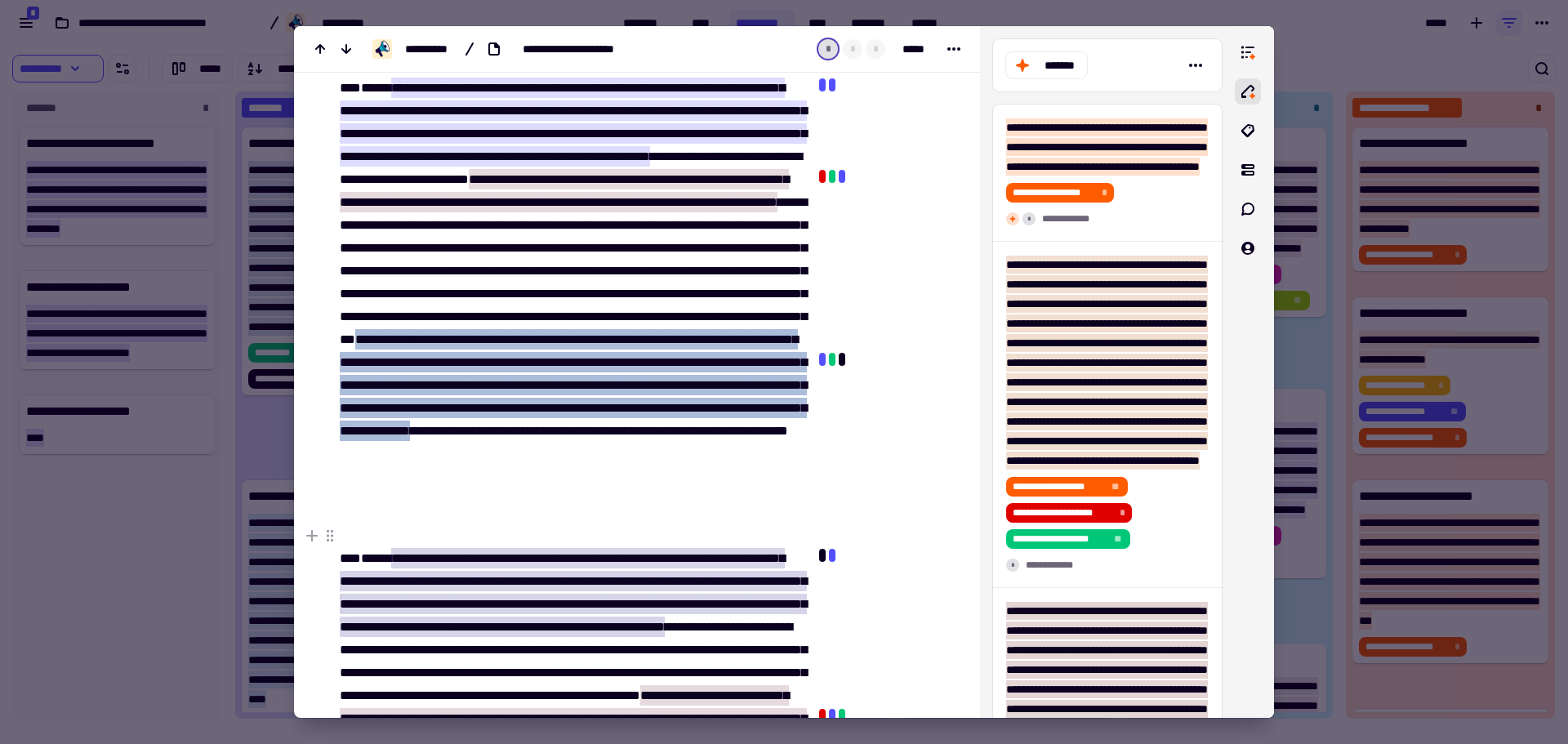 click at bounding box center [784, 372] 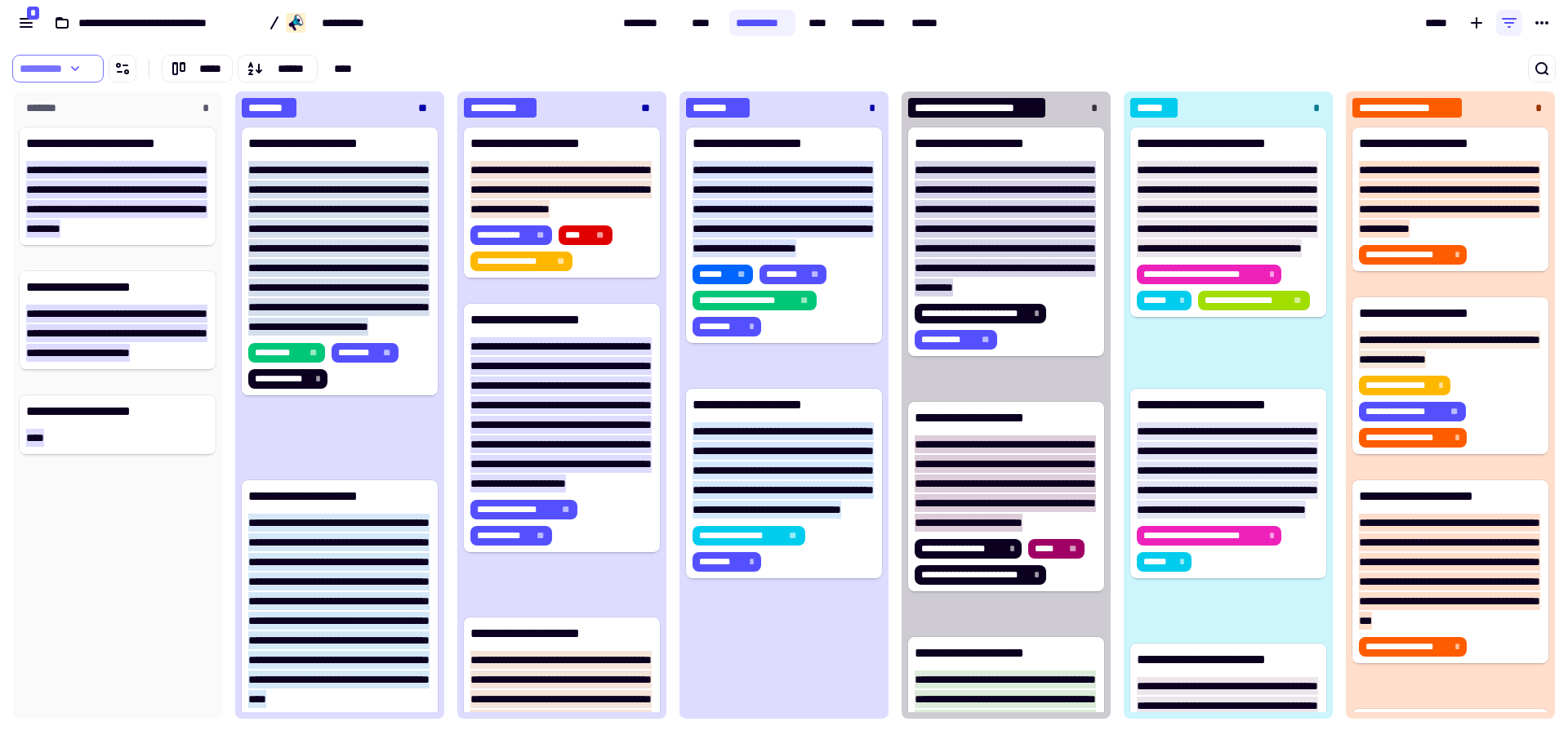 click 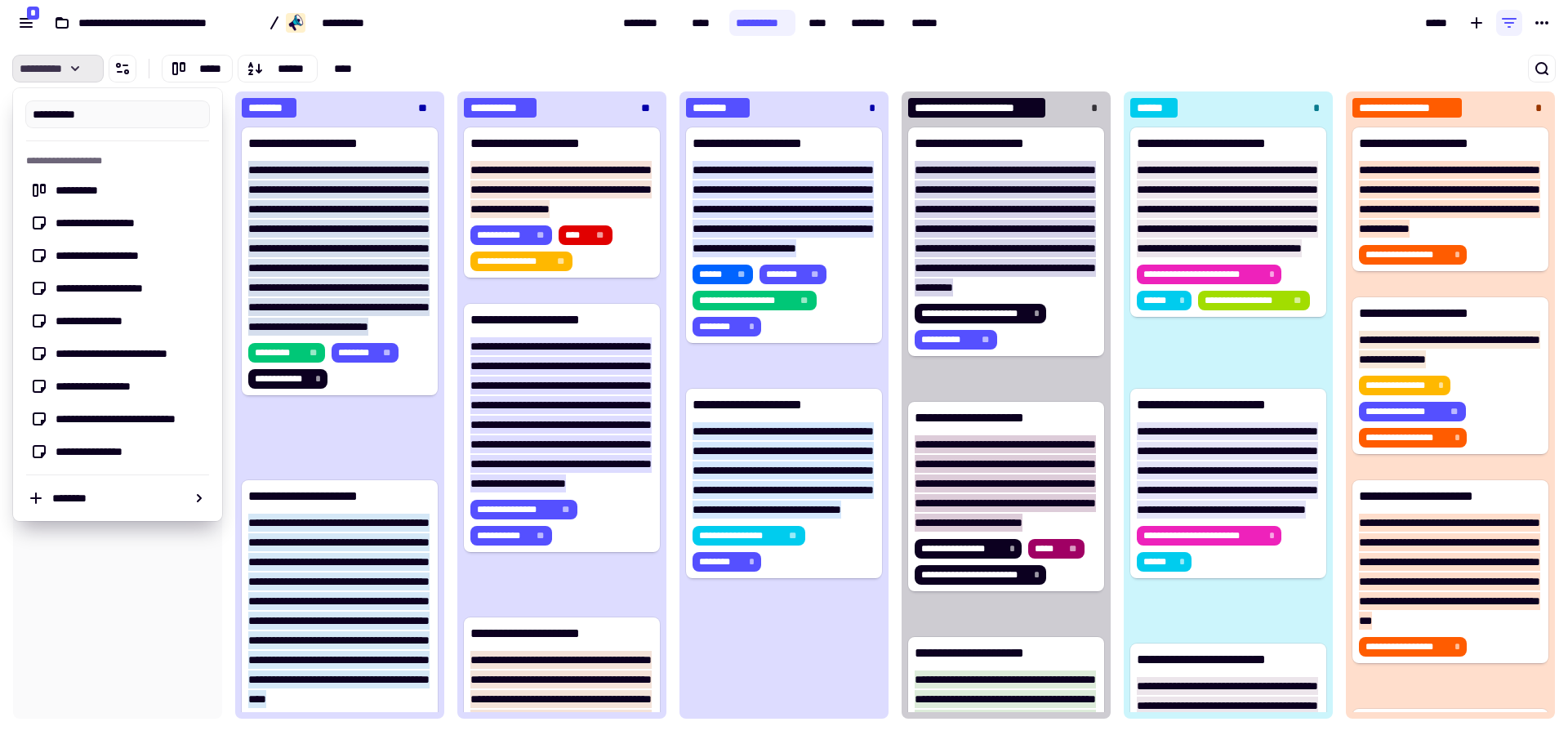 click 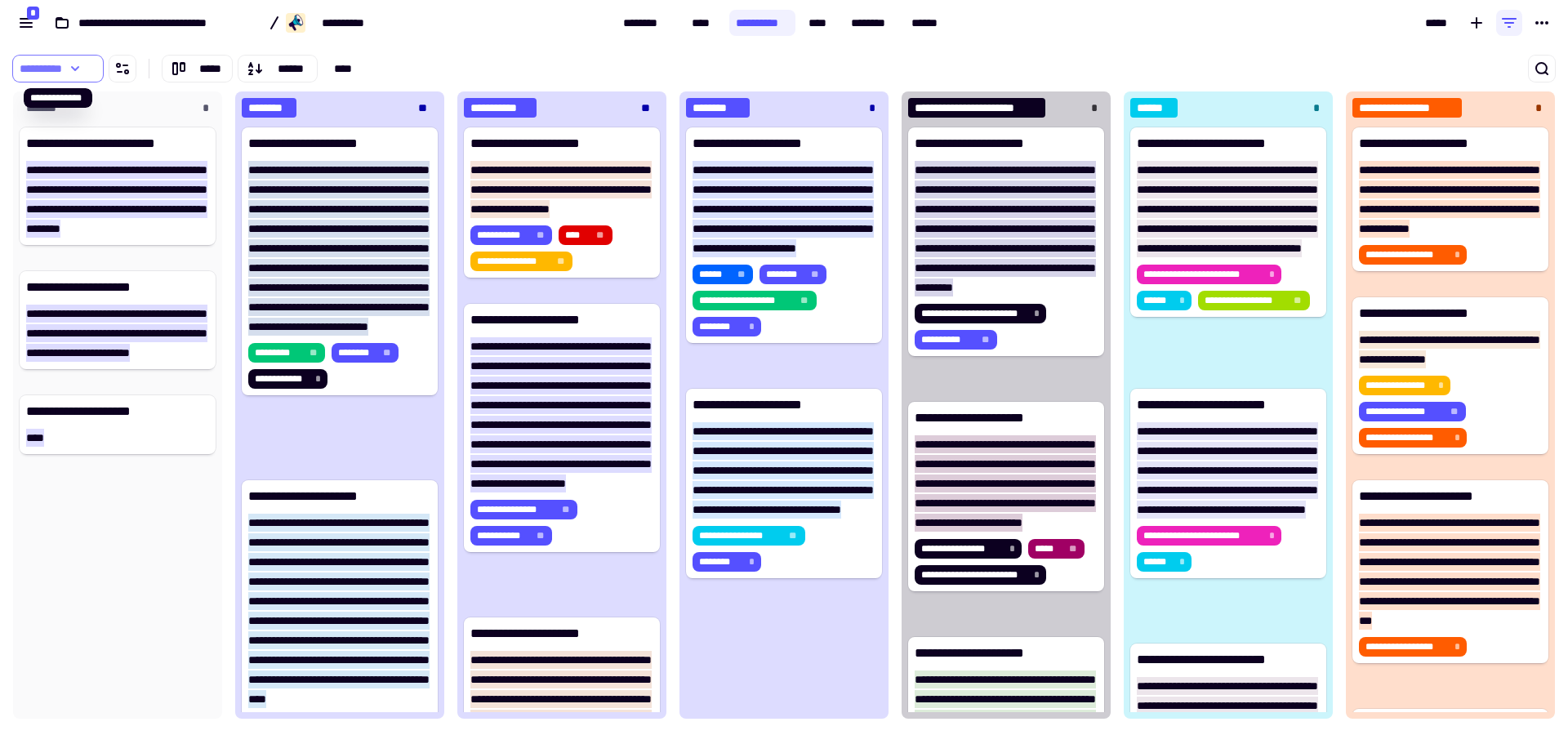 click 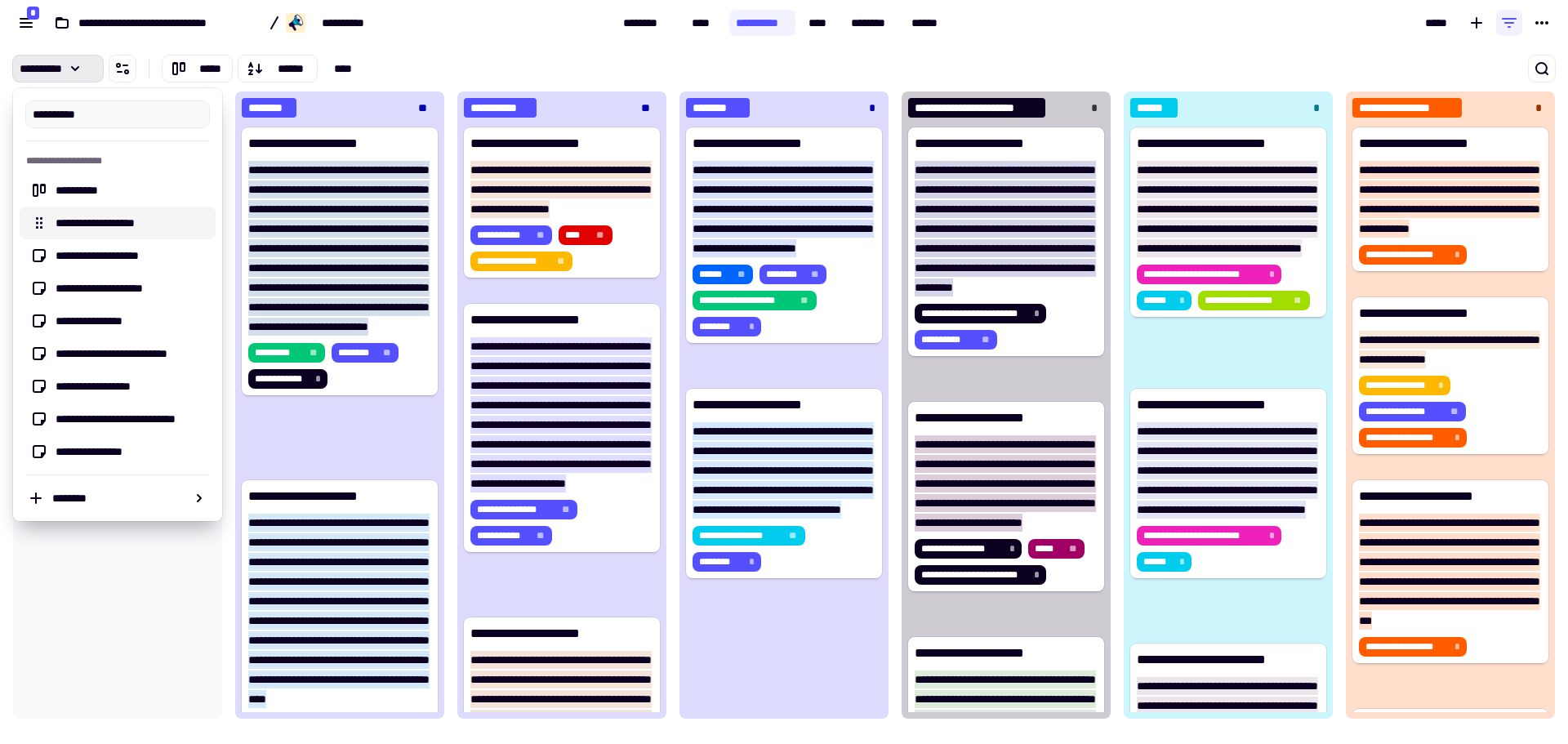 click on "**********" at bounding box center (118, 223) 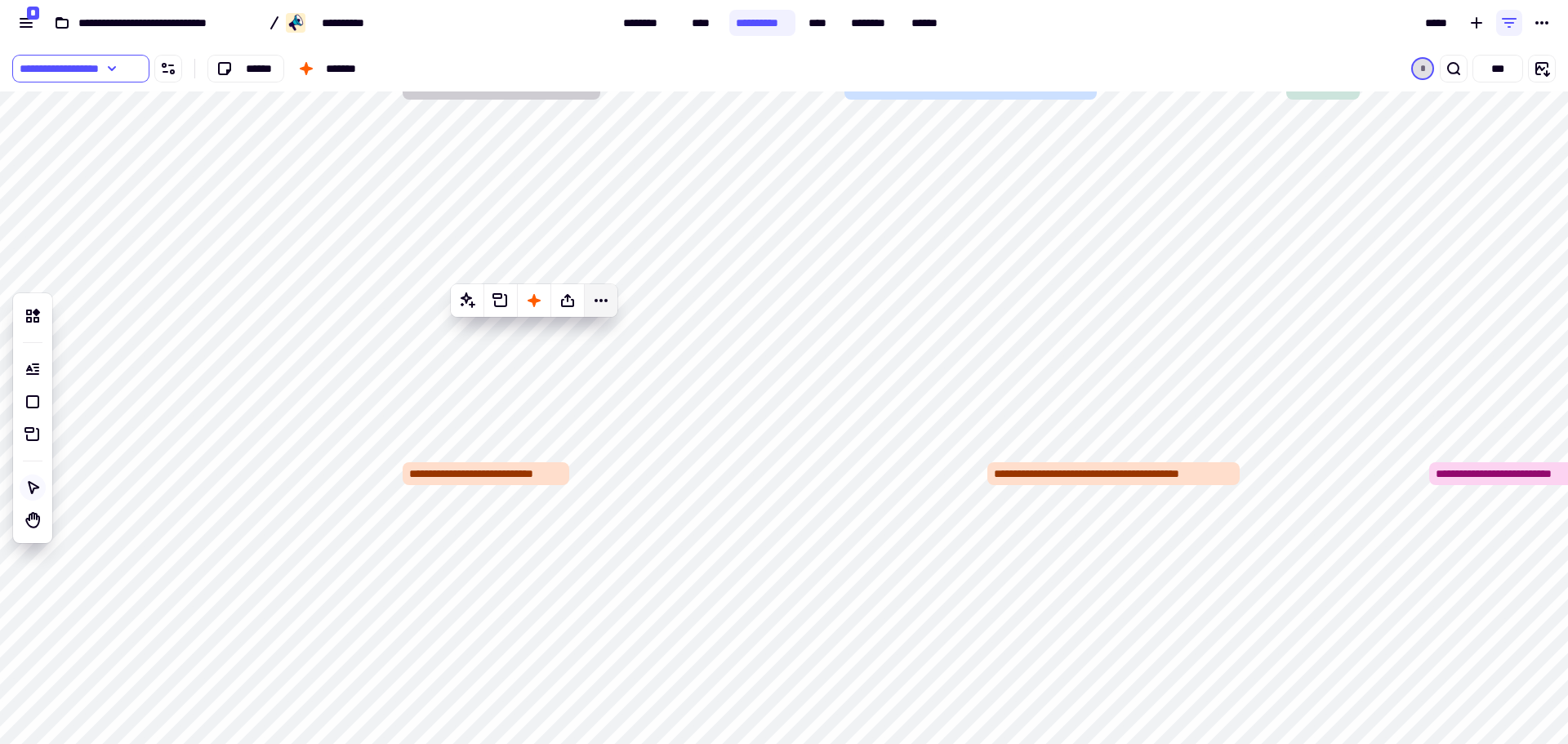click 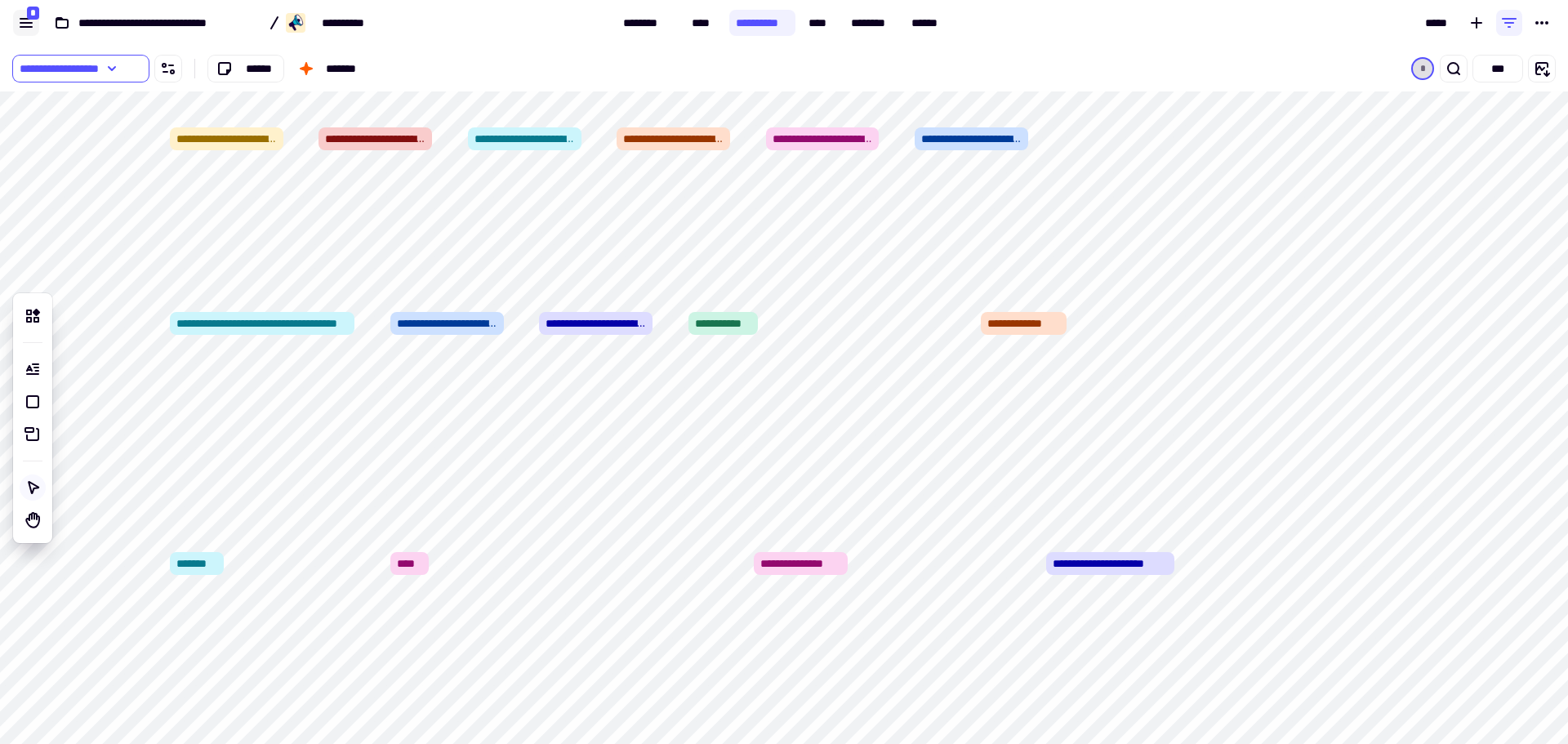 click 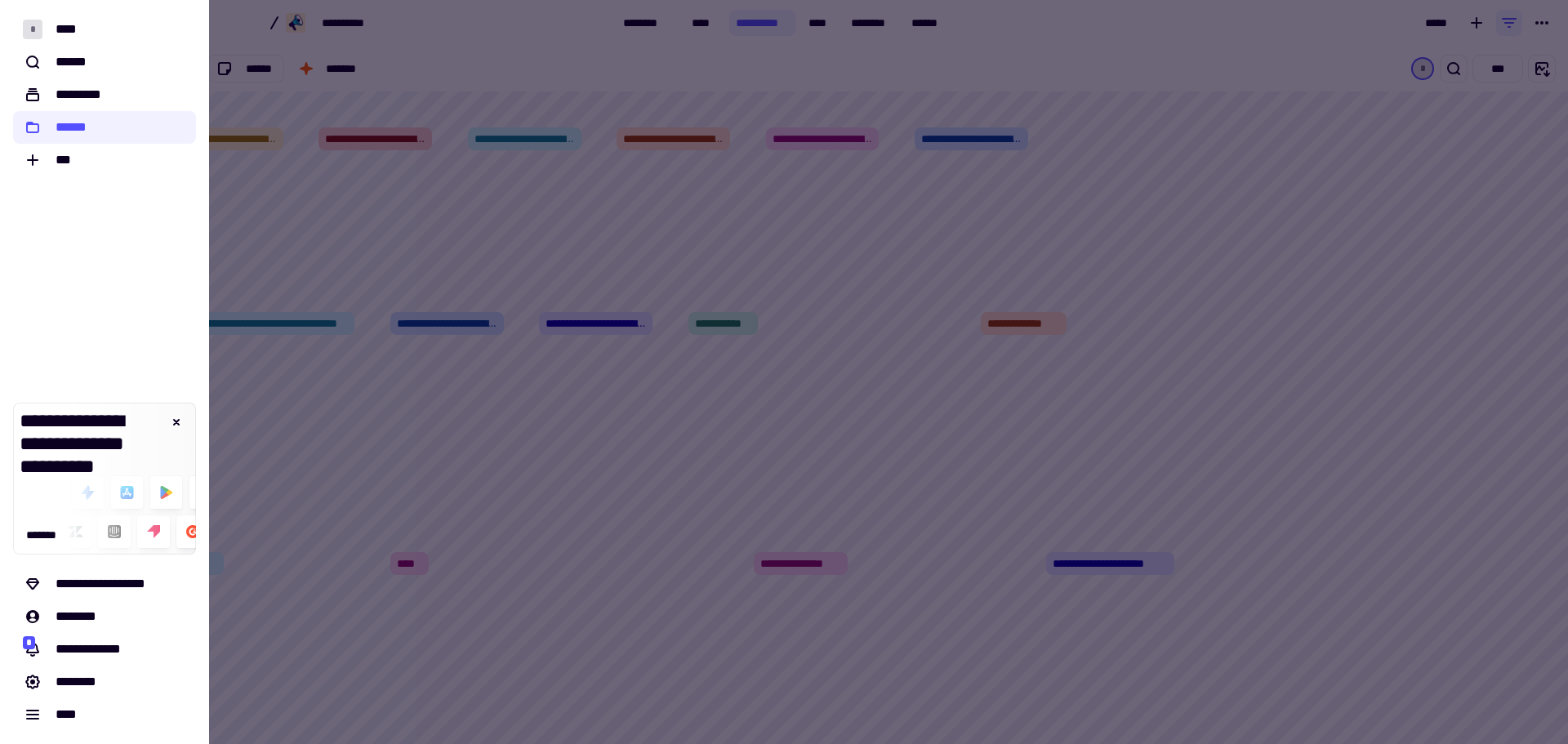 click at bounding box center (784, 372) 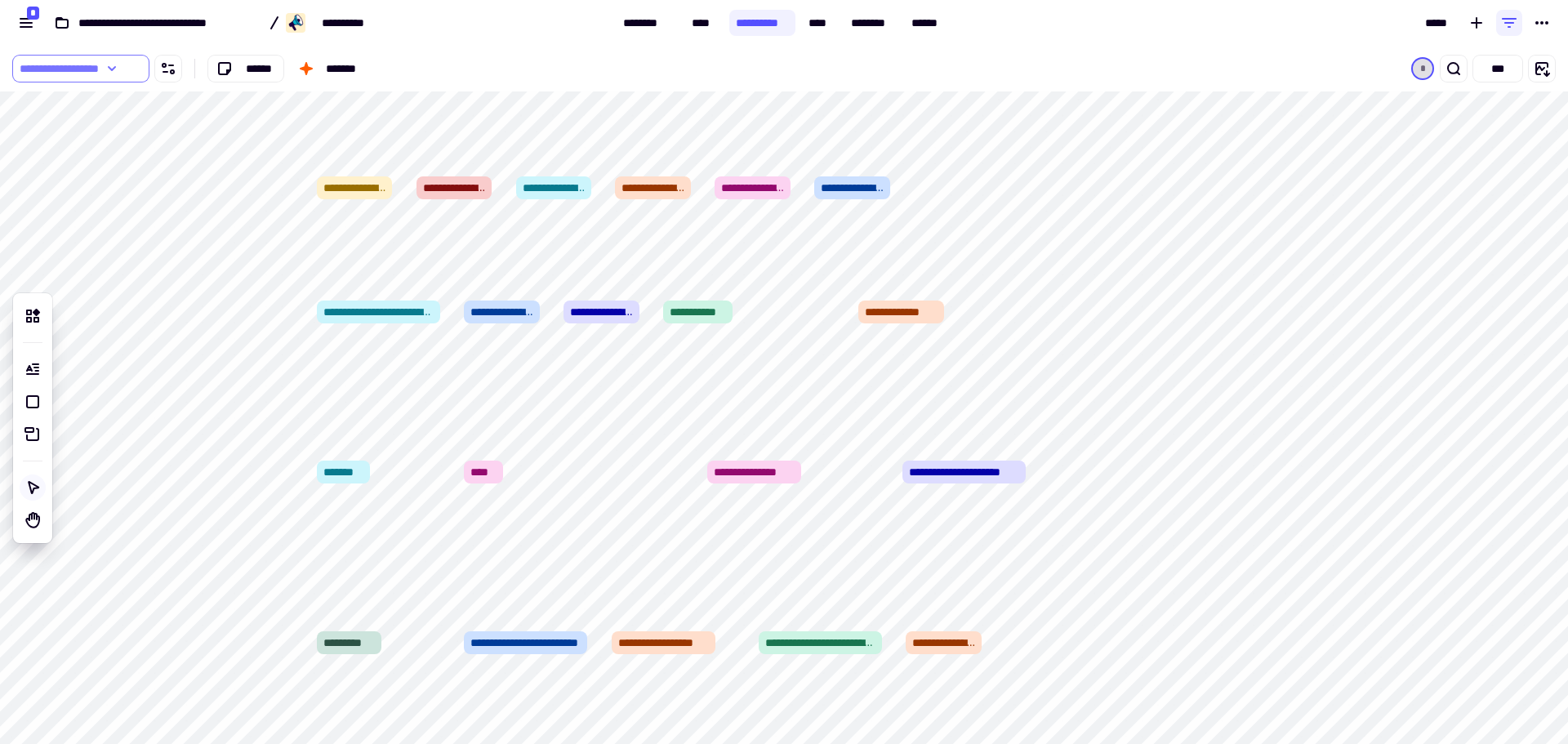 click 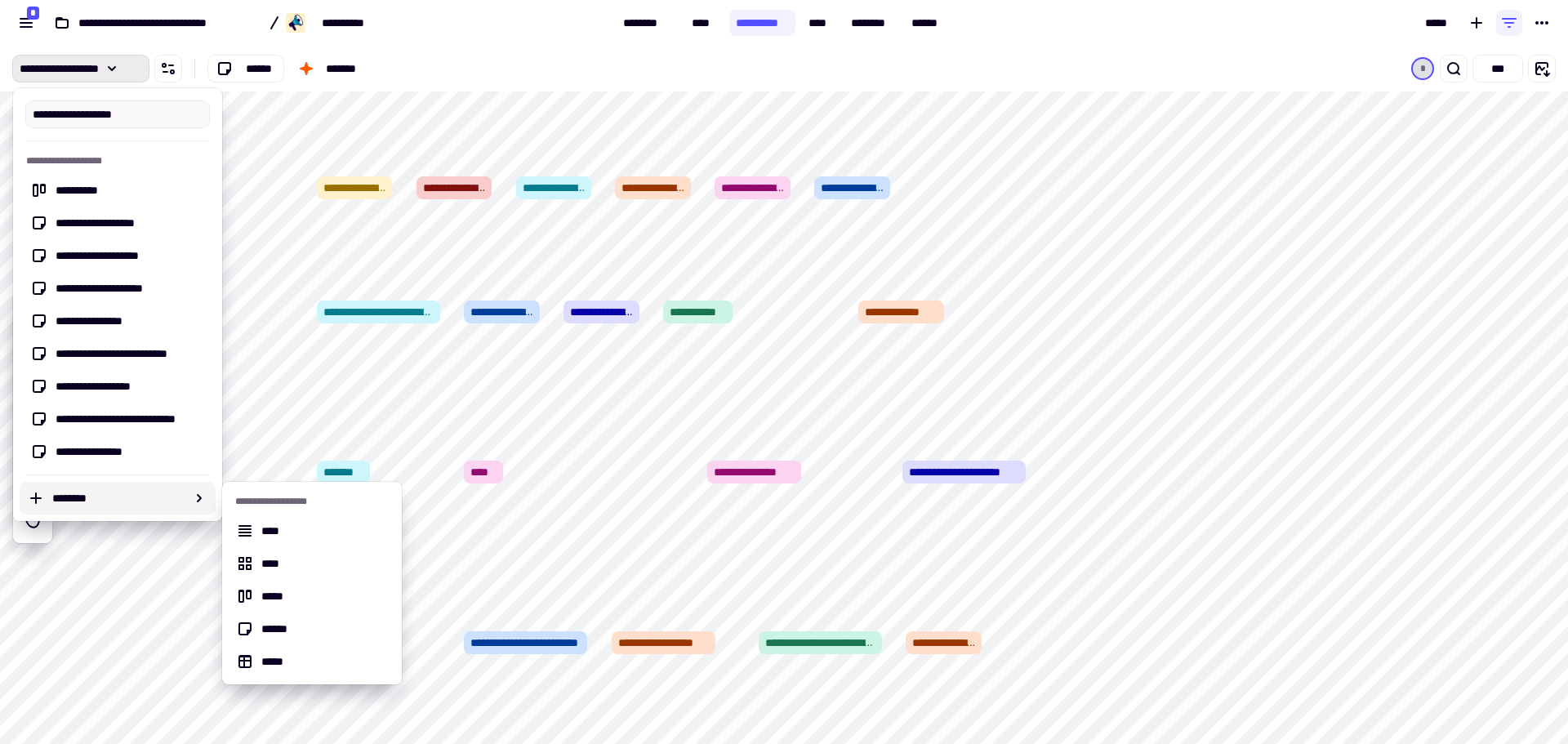 click on "********" at bounding box center [119, 498] 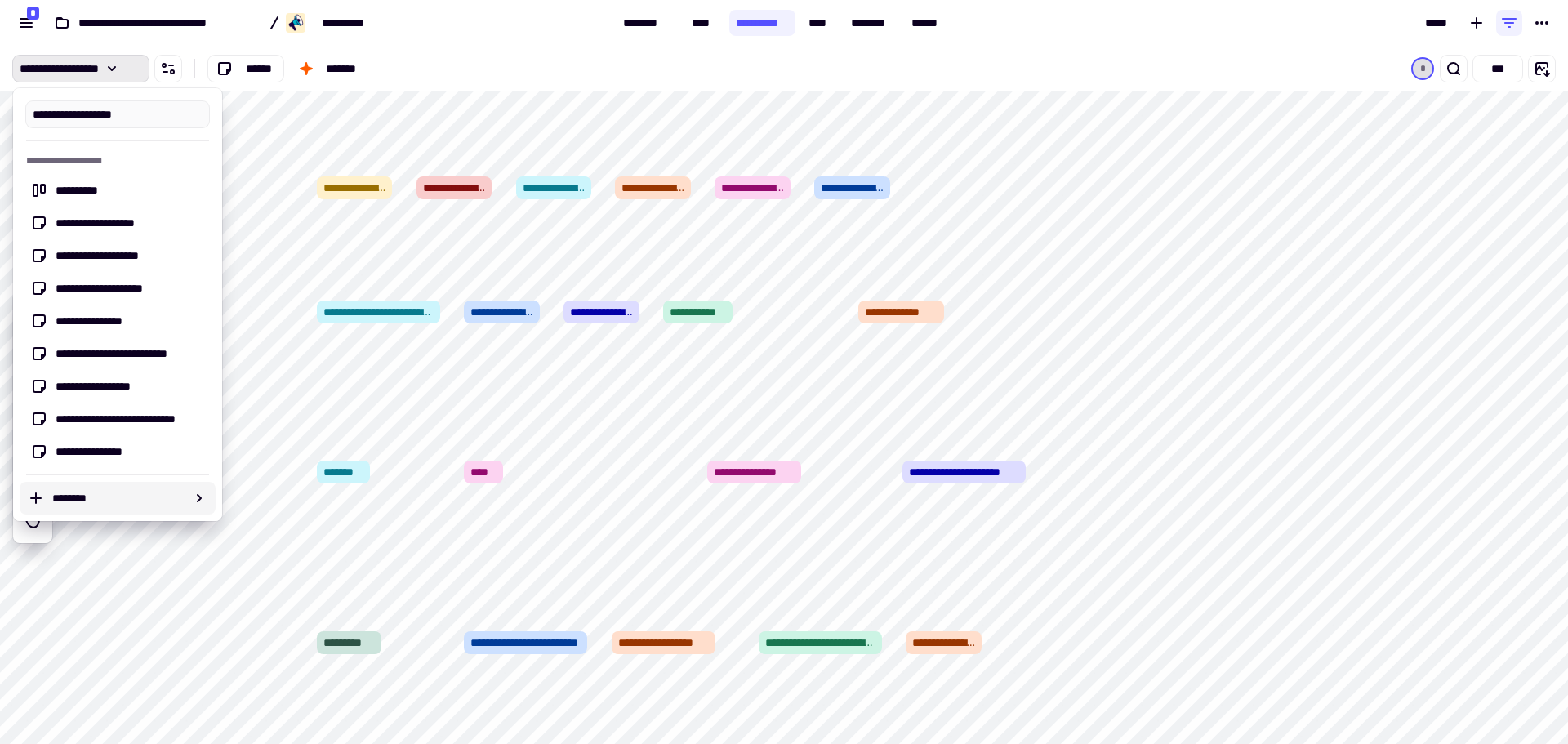 click on "********" at bounding box center [119, 498] 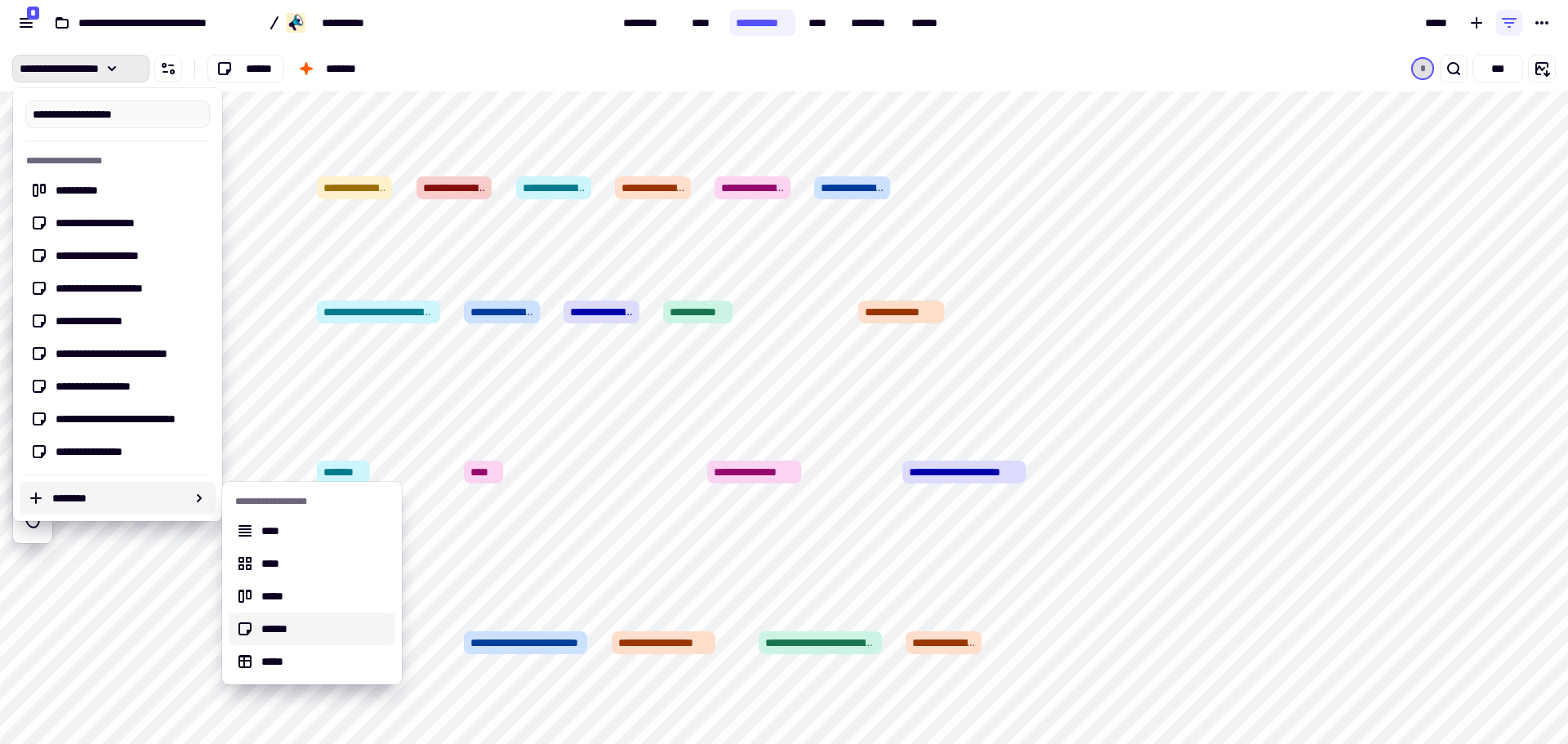 click on "******" at bounding box center (325, 629) 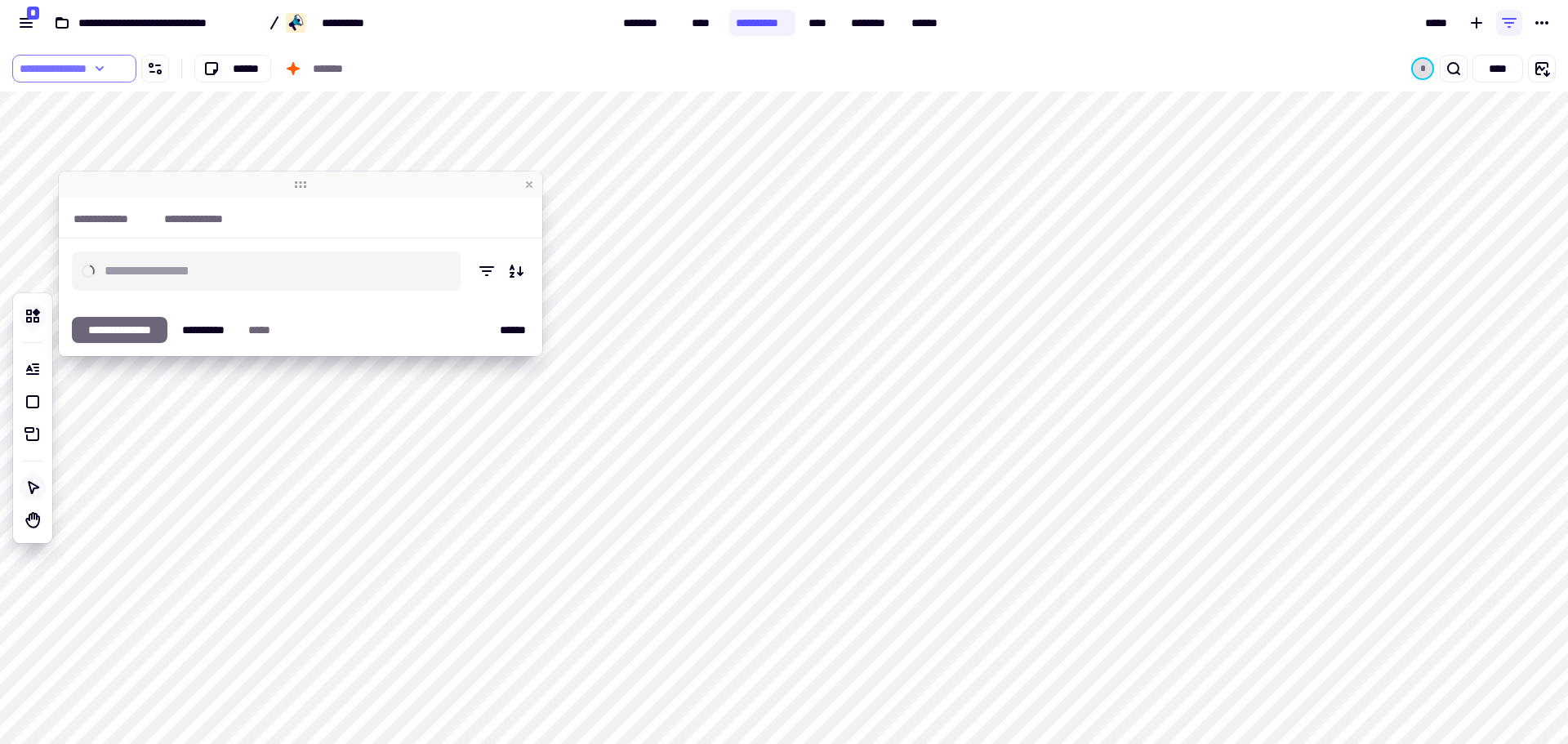 click on "**********" 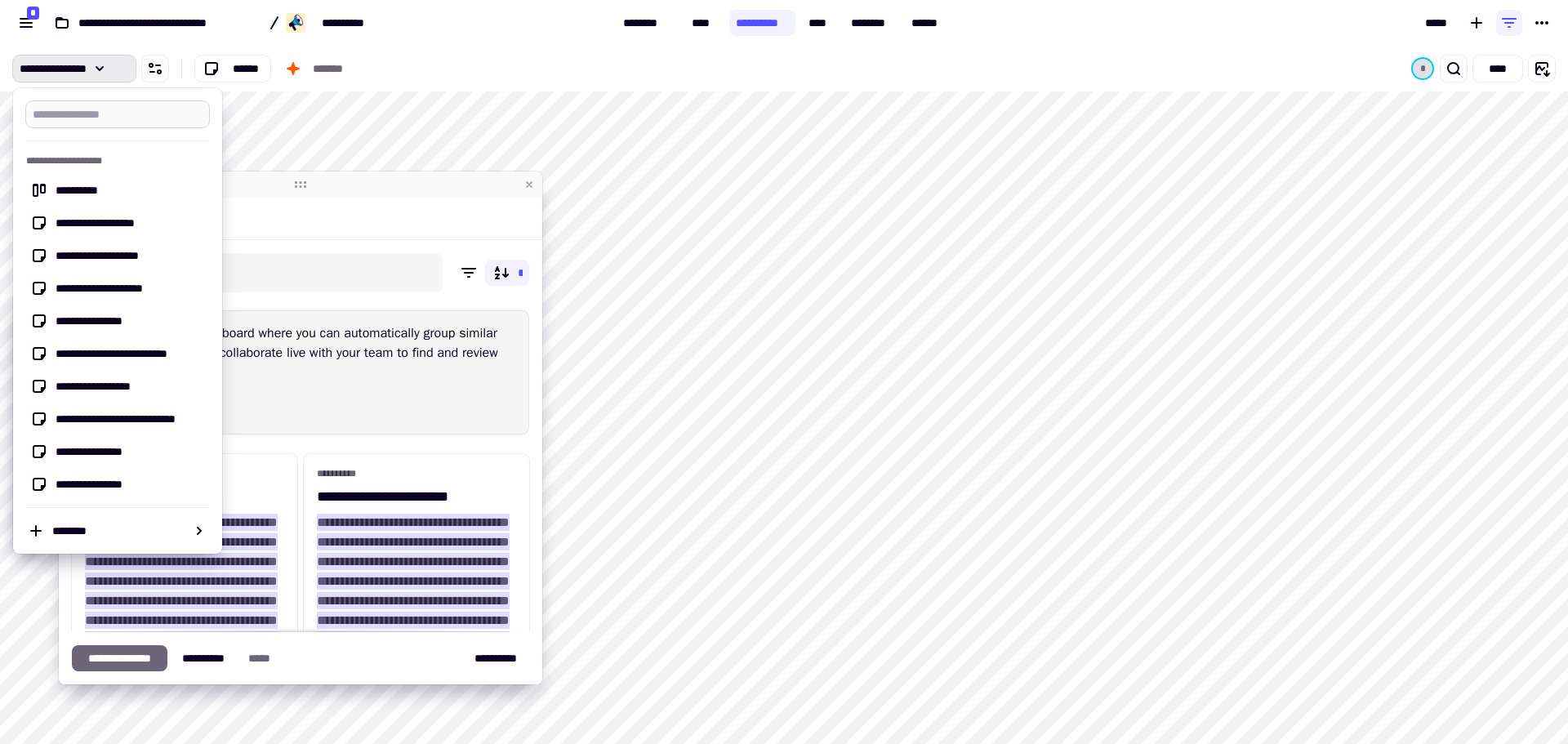 click at bounding box center (118, 114) 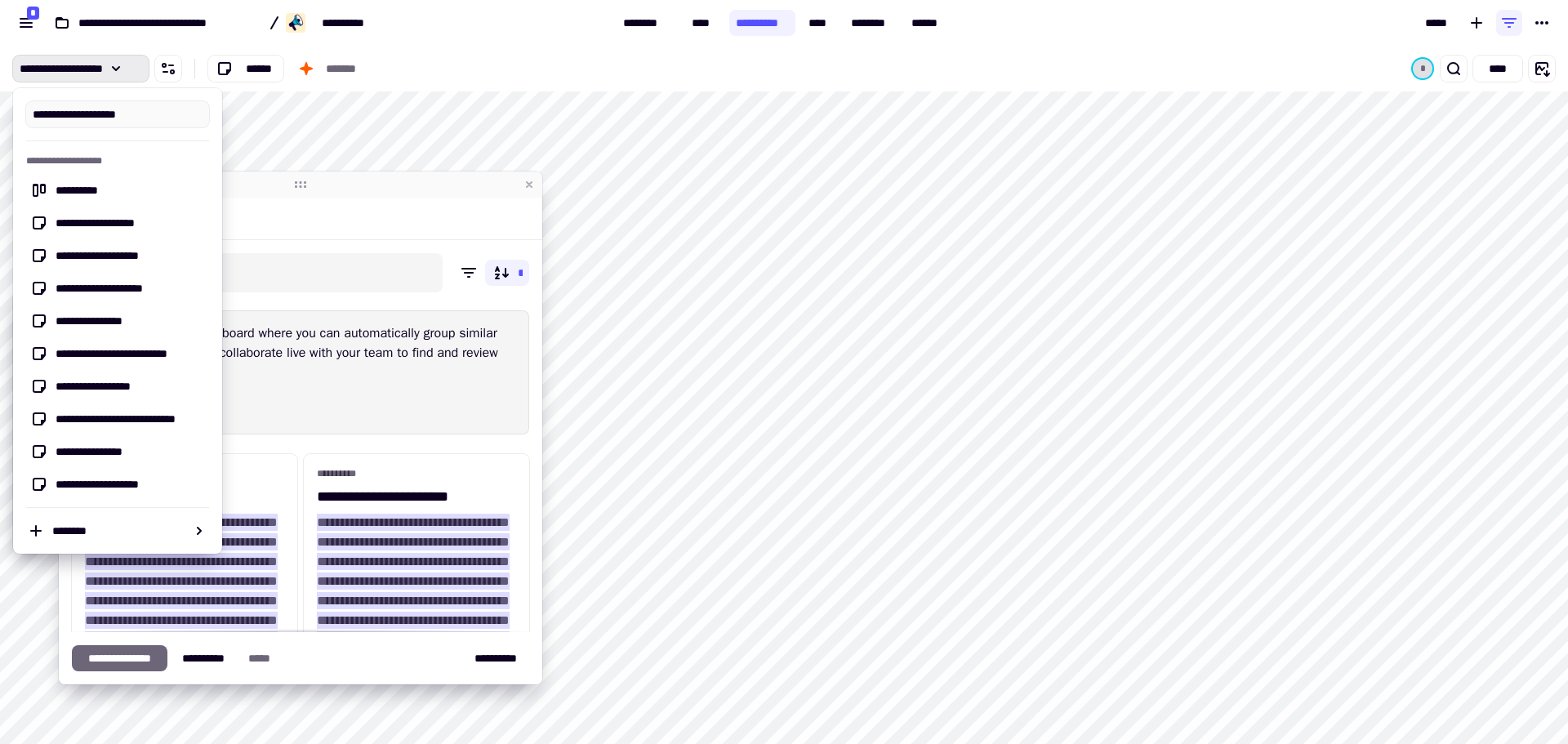 type on "**********" 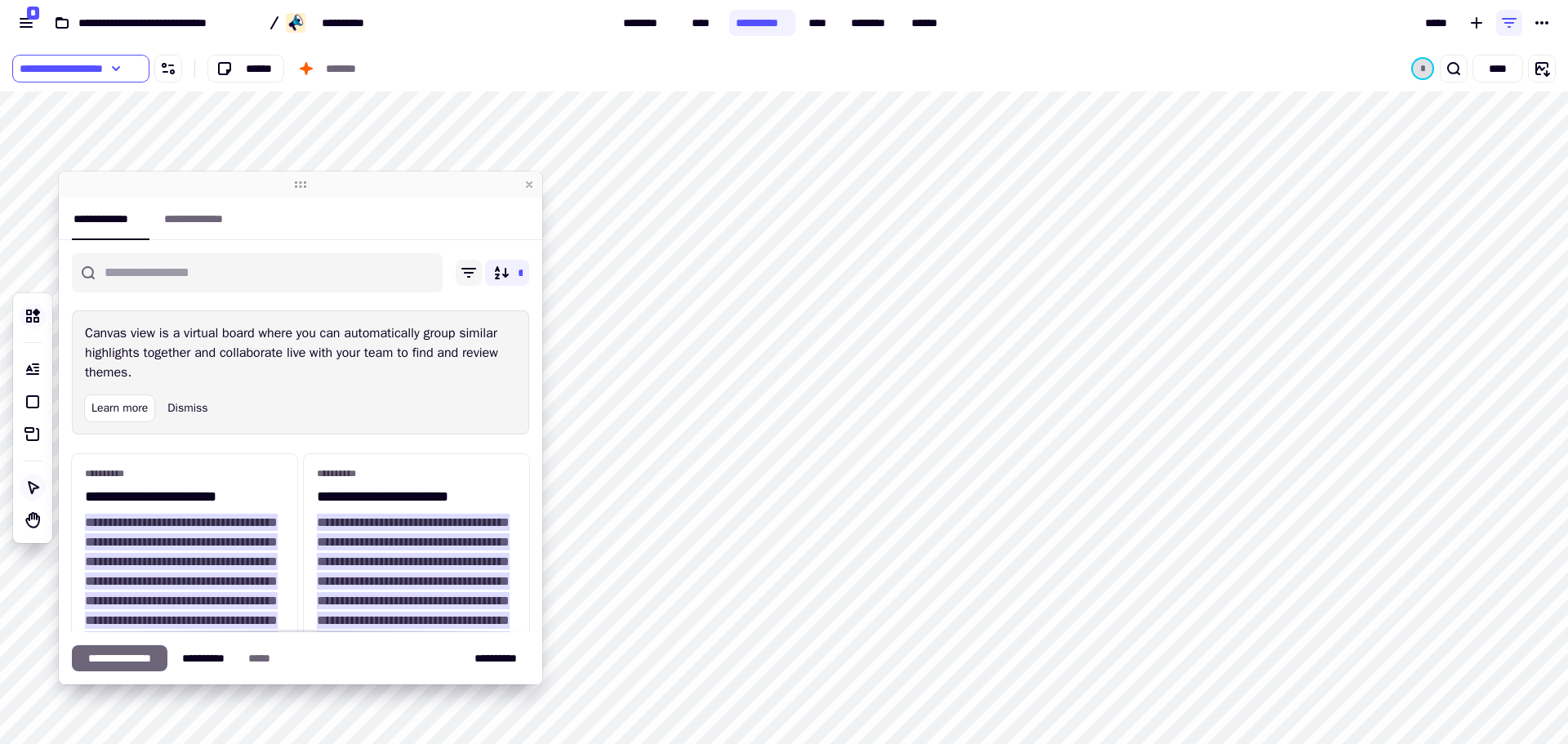 click 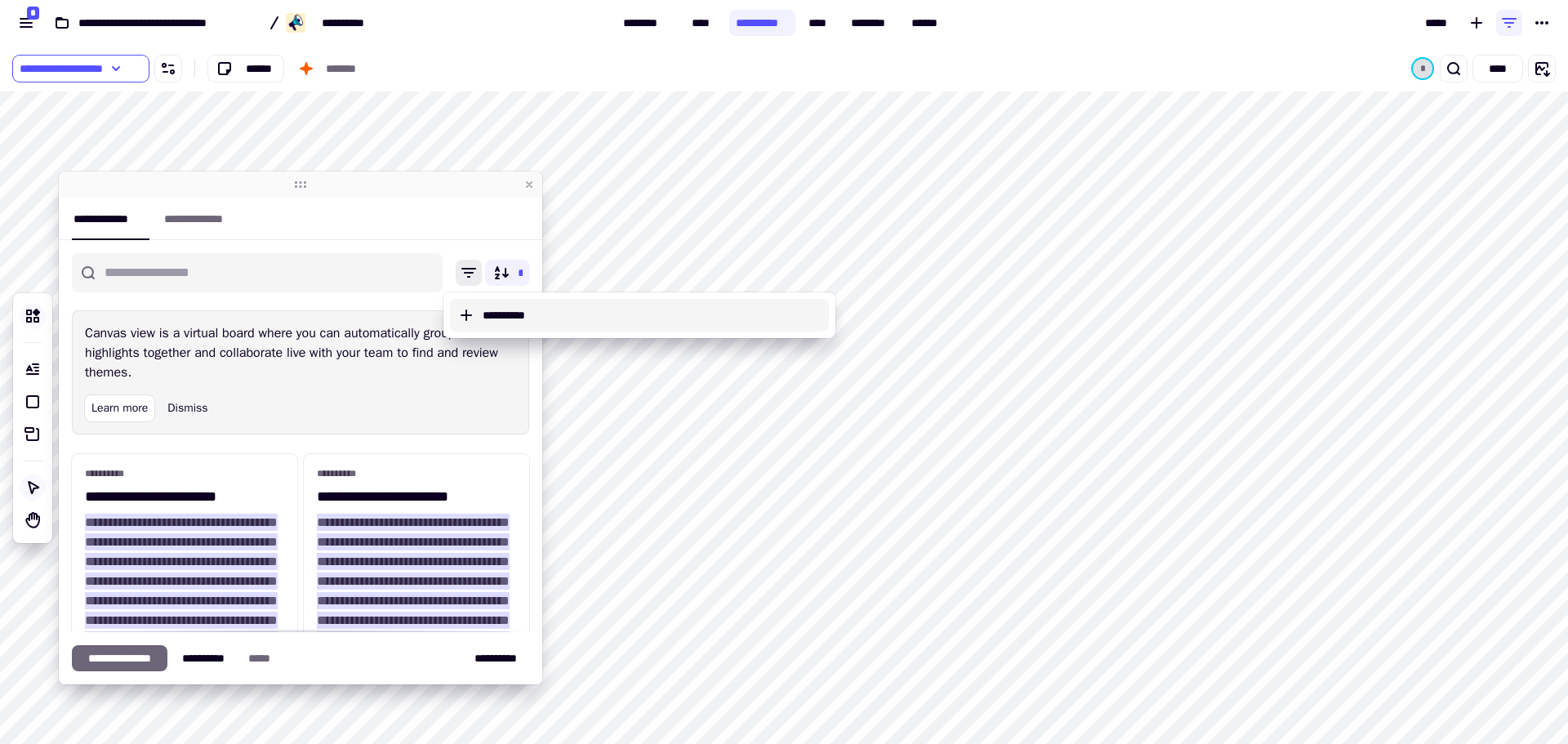 click on "**********" at bounding box center [653, 315] 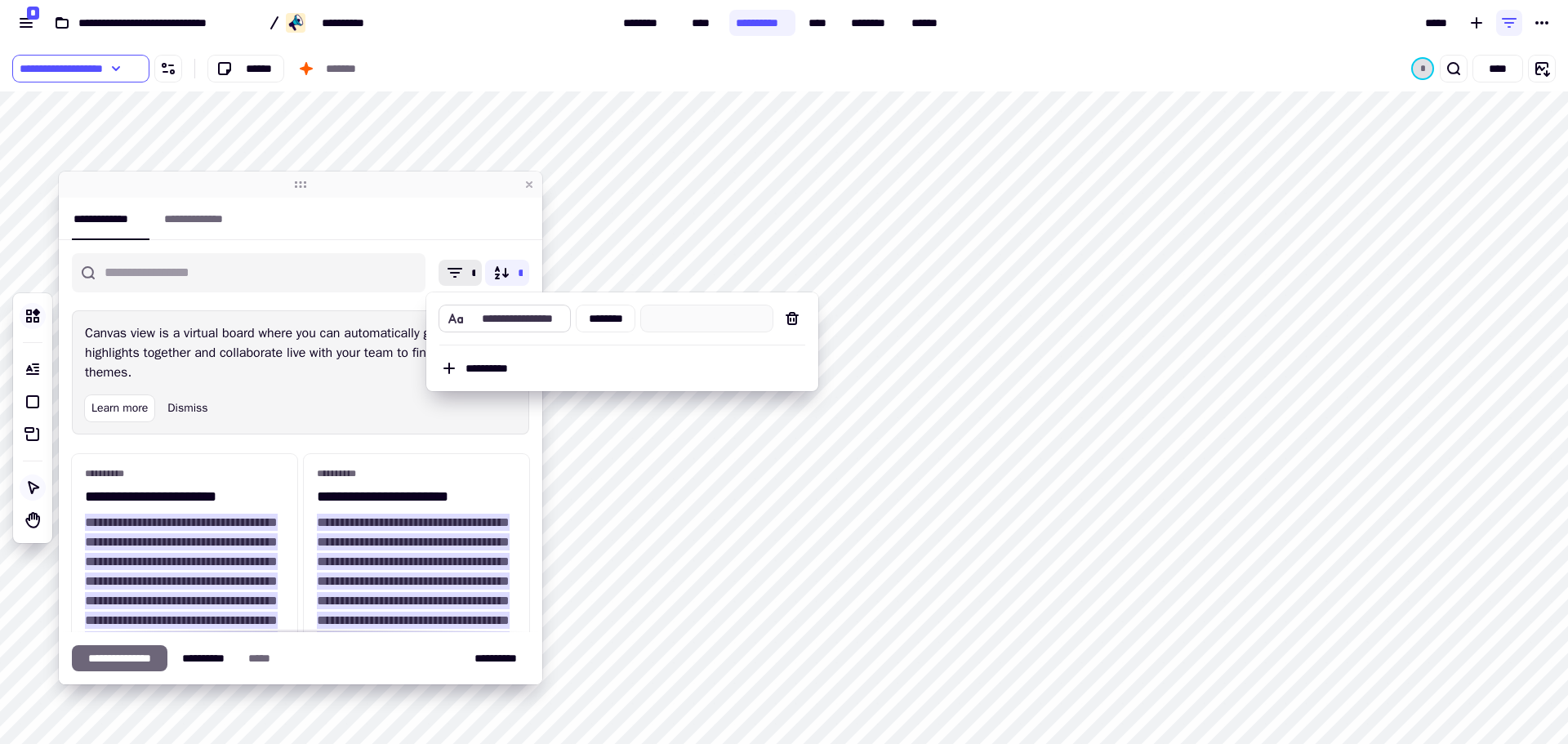 click on "**********" 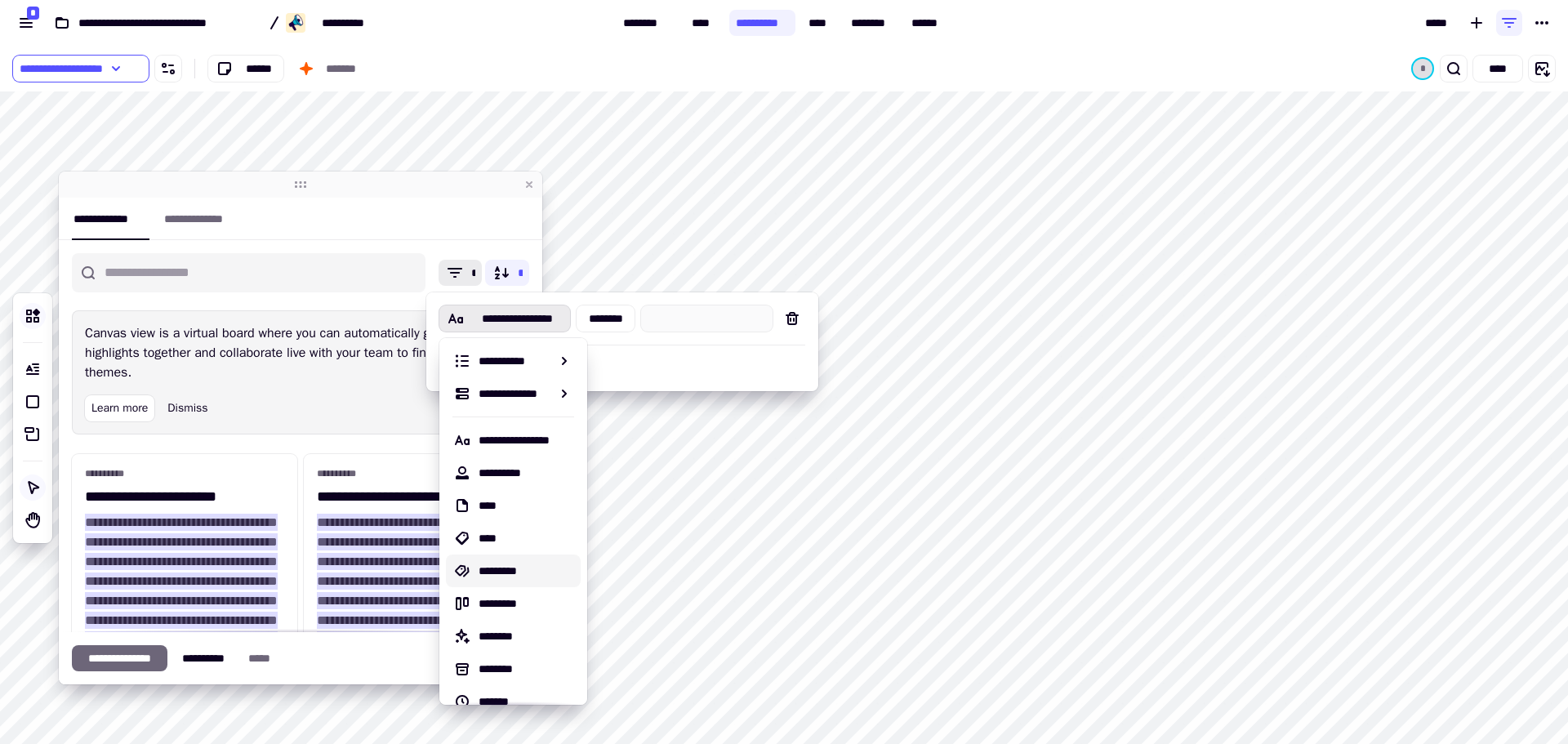 scroll, scrollTop: 84, scrollLeft: 0, axis: vertical 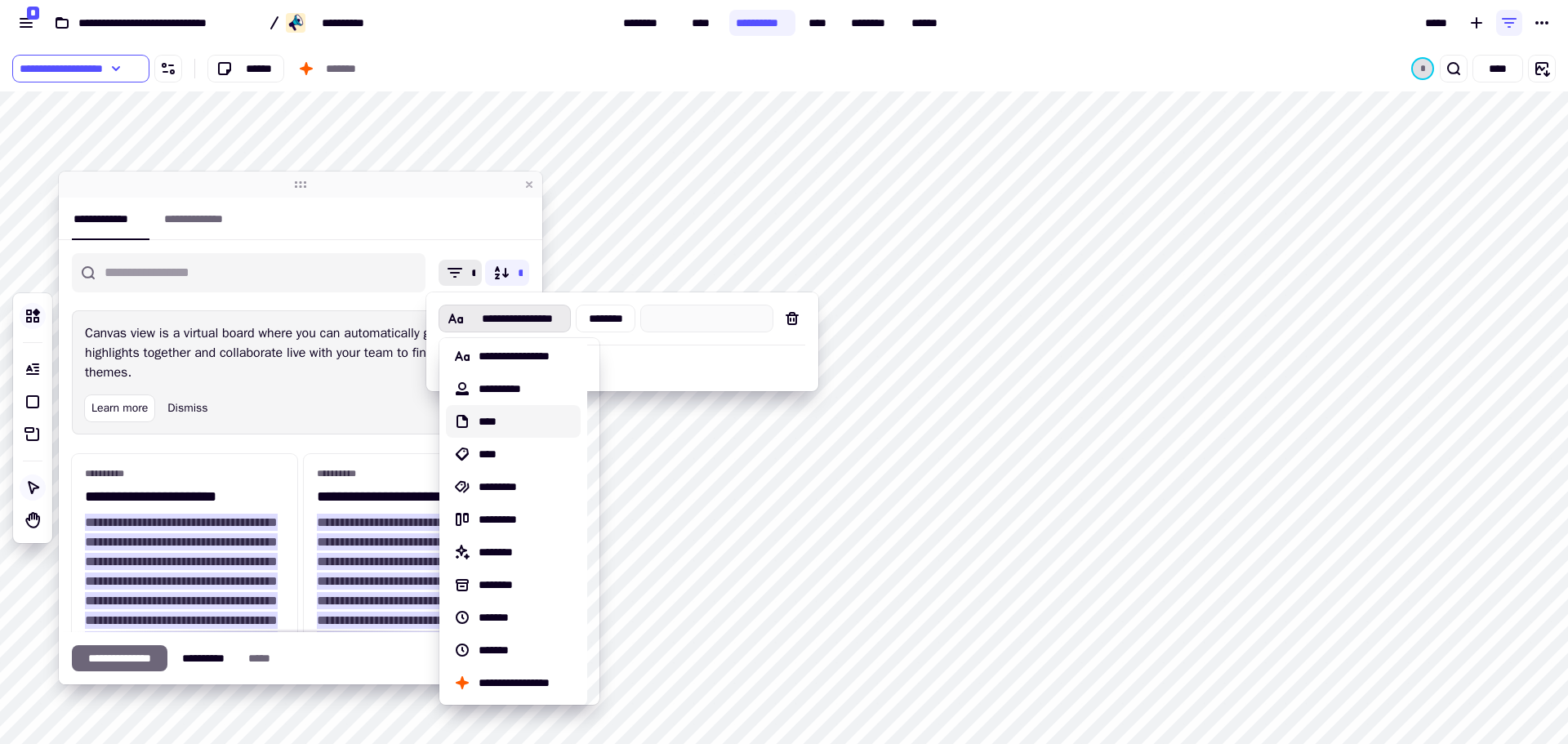 click on "****" at bounding box center (526, 421) 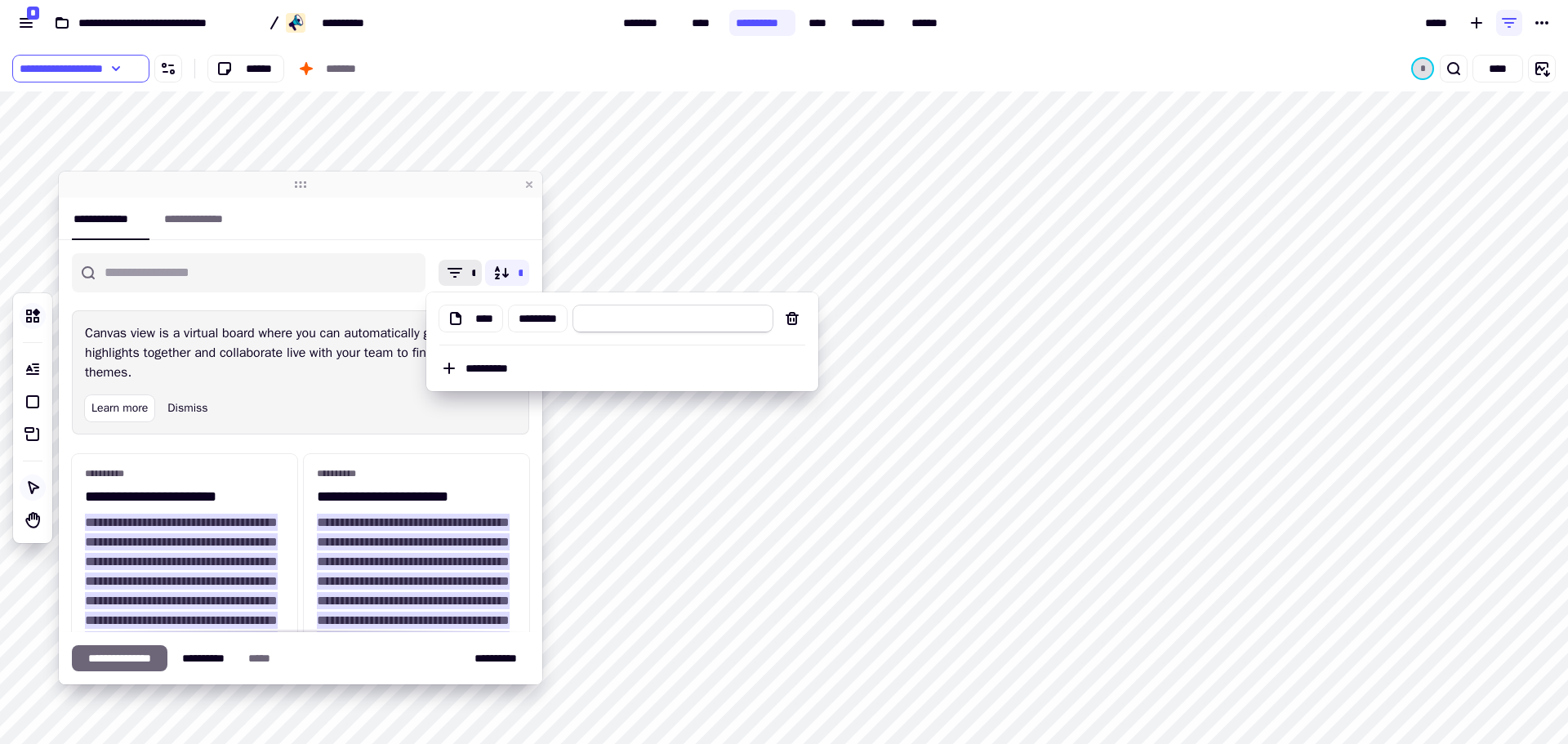 click at bounding box center (673, 319) 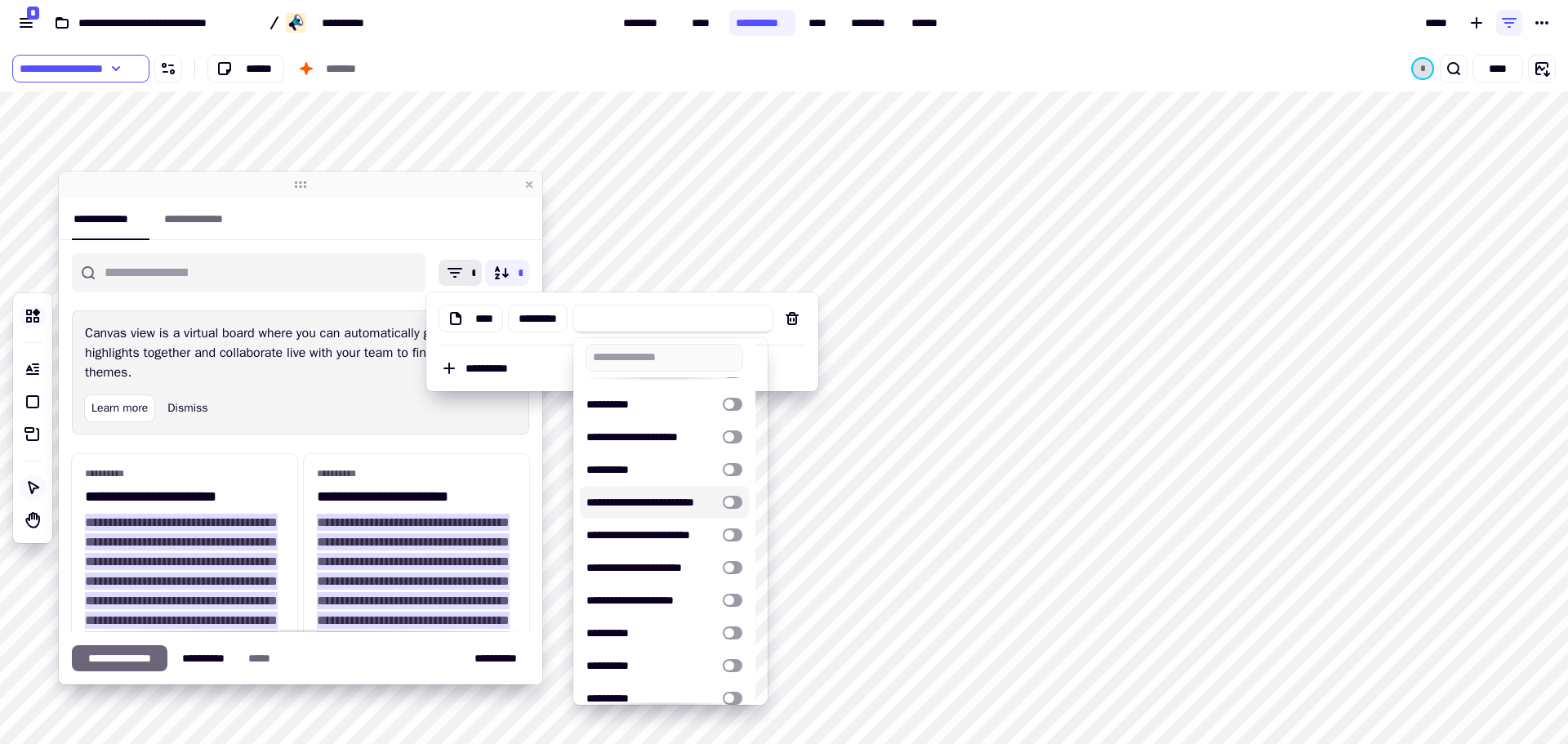 scroll, scrollTop: 88, scrollLeft: 0, axis: vertical 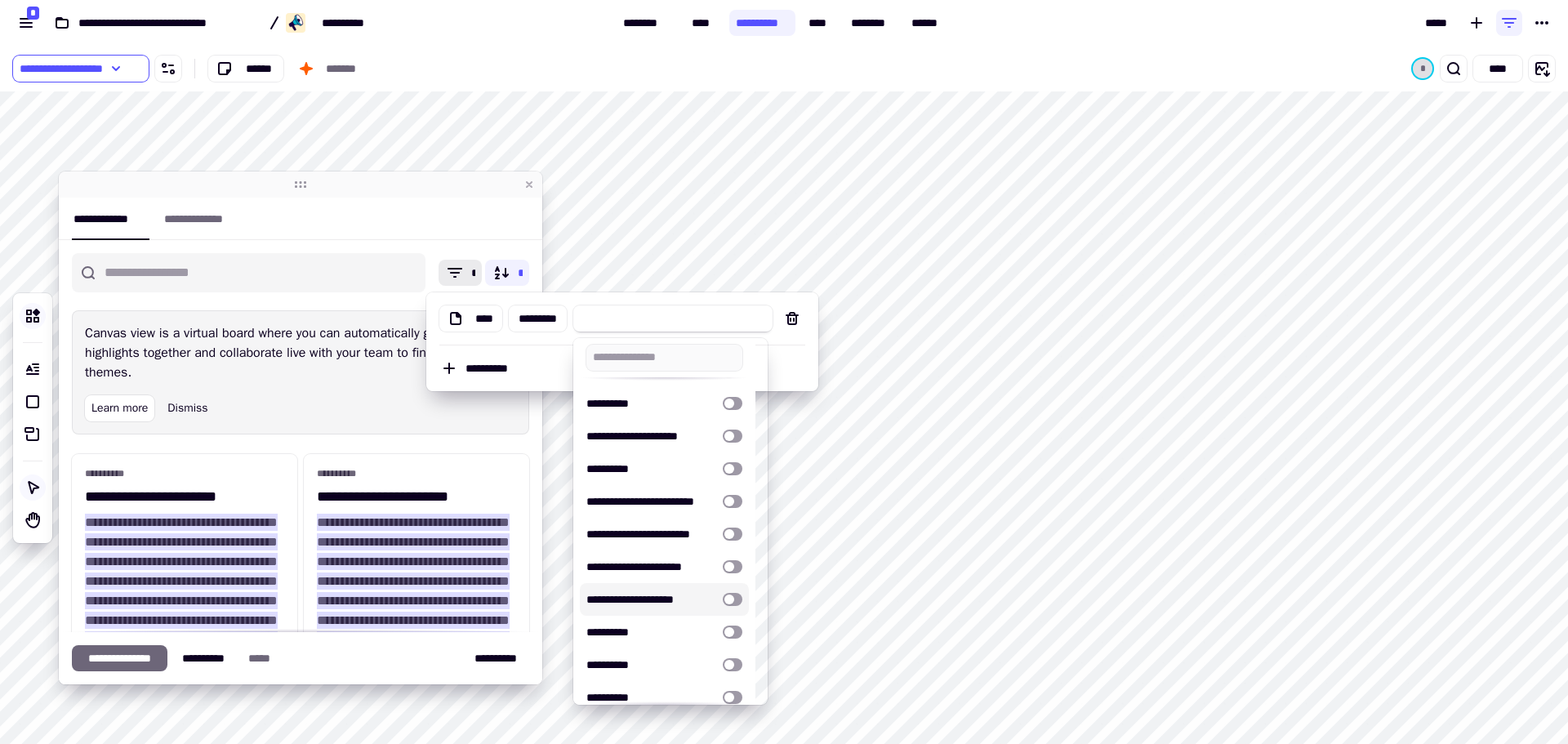 click at bounding box center (733, 599) 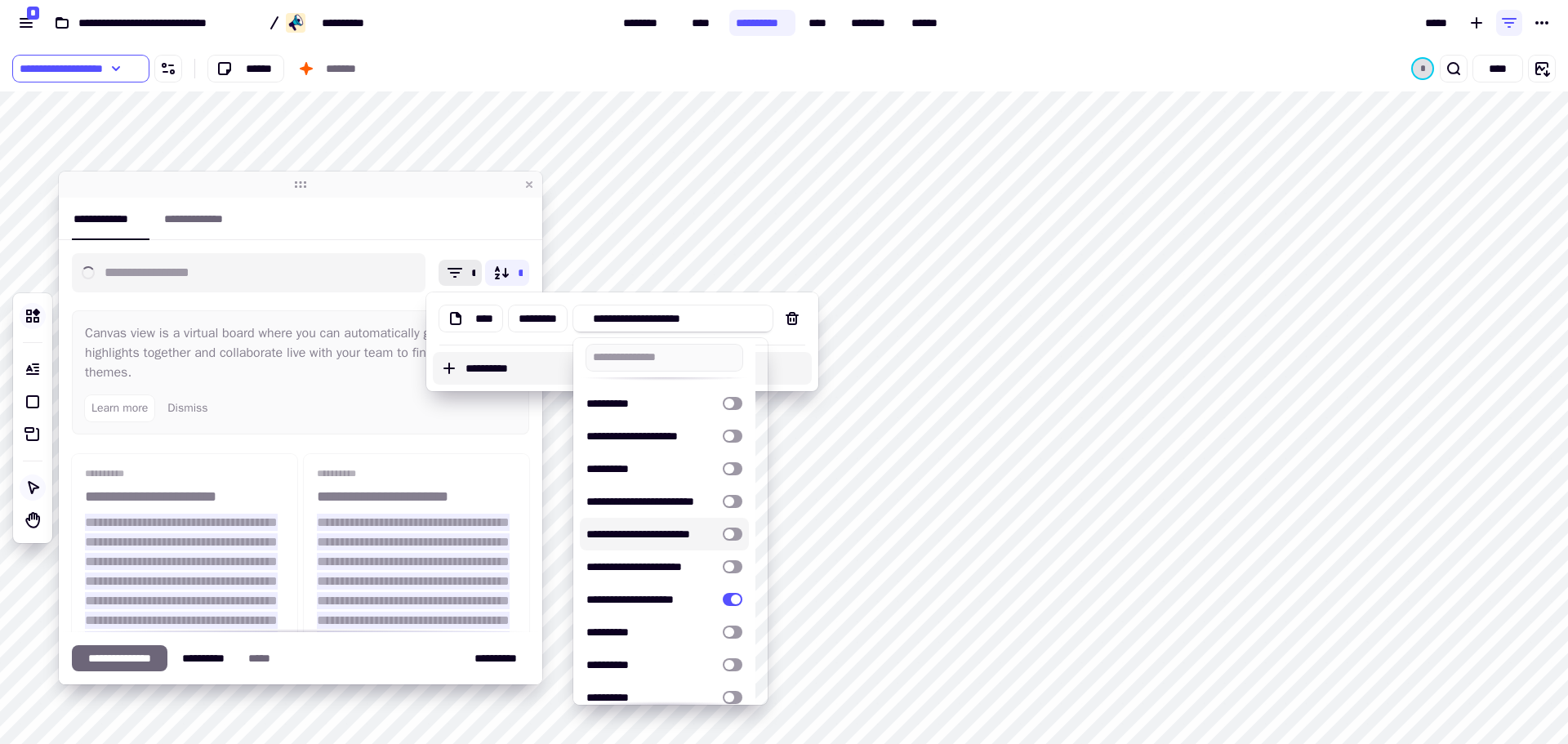 click on "**********" at bounding box center [635, 368] 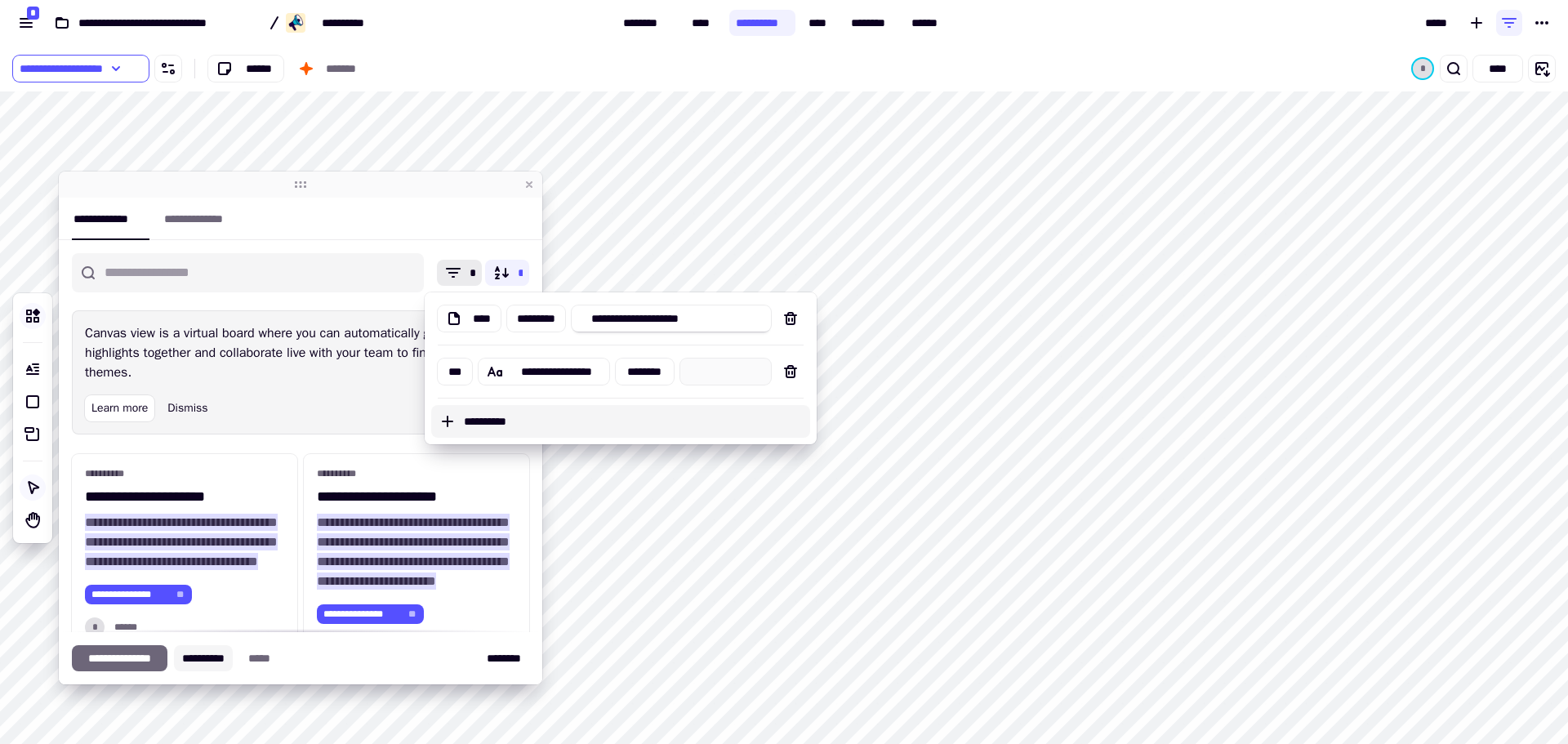 click on "**********" 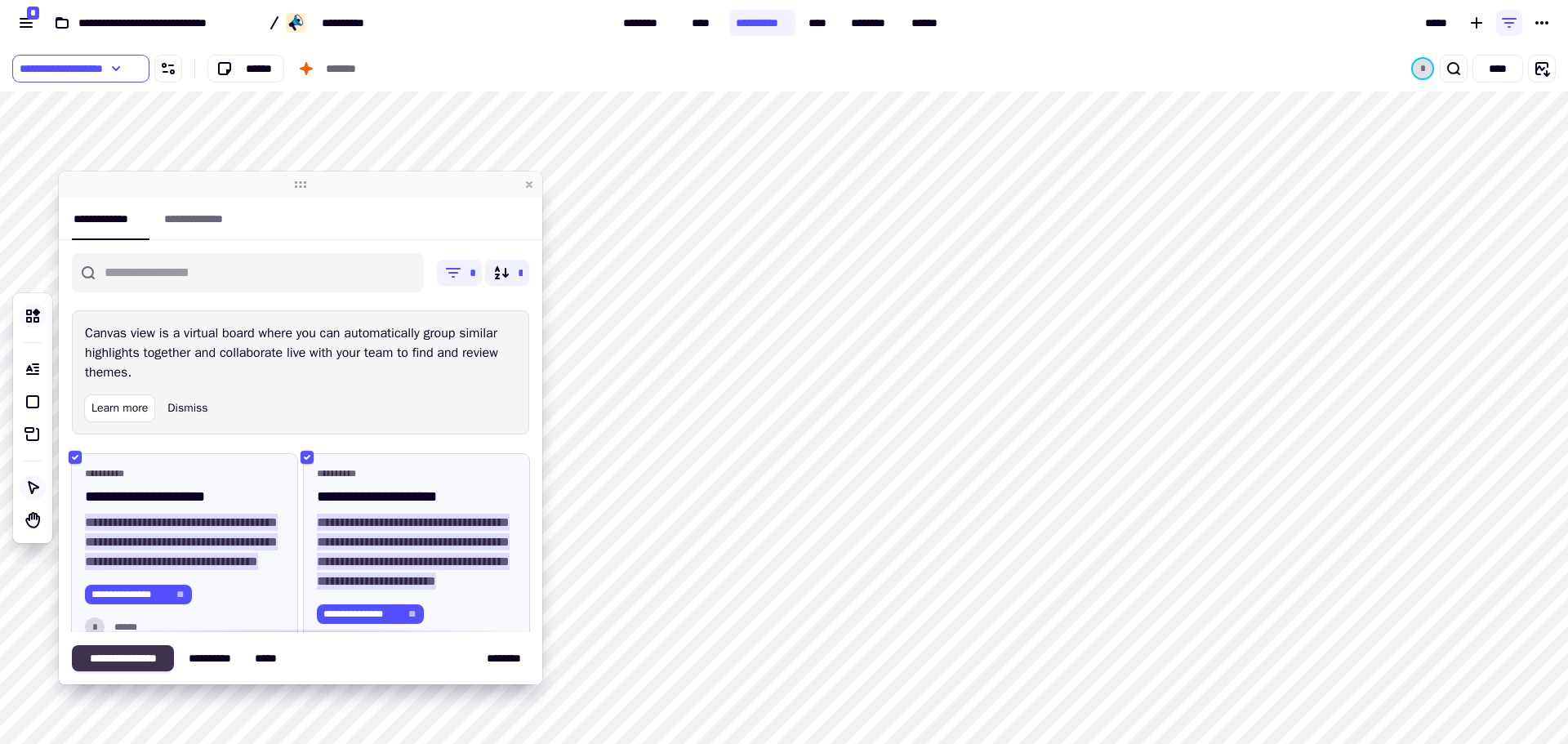click on "**********" 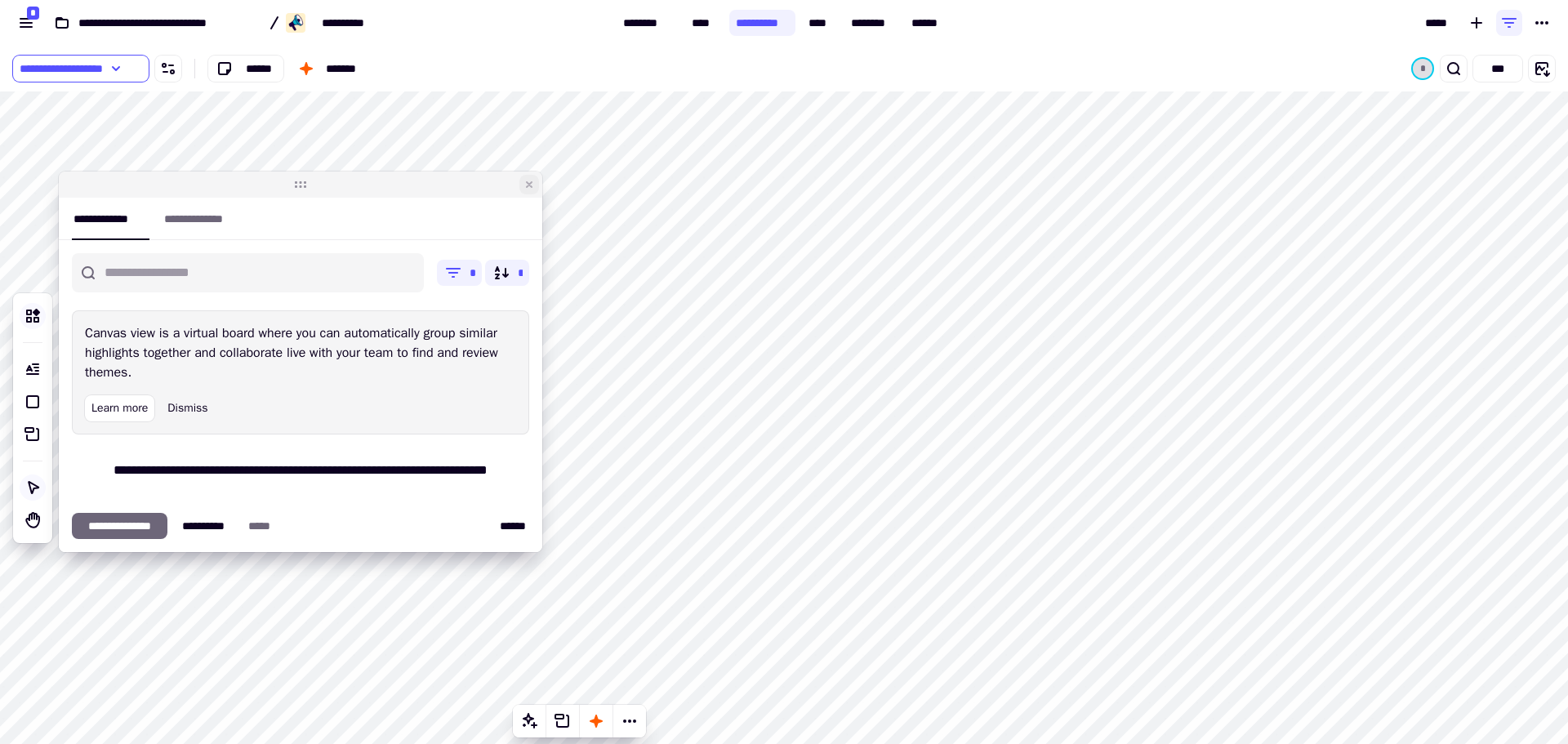 click 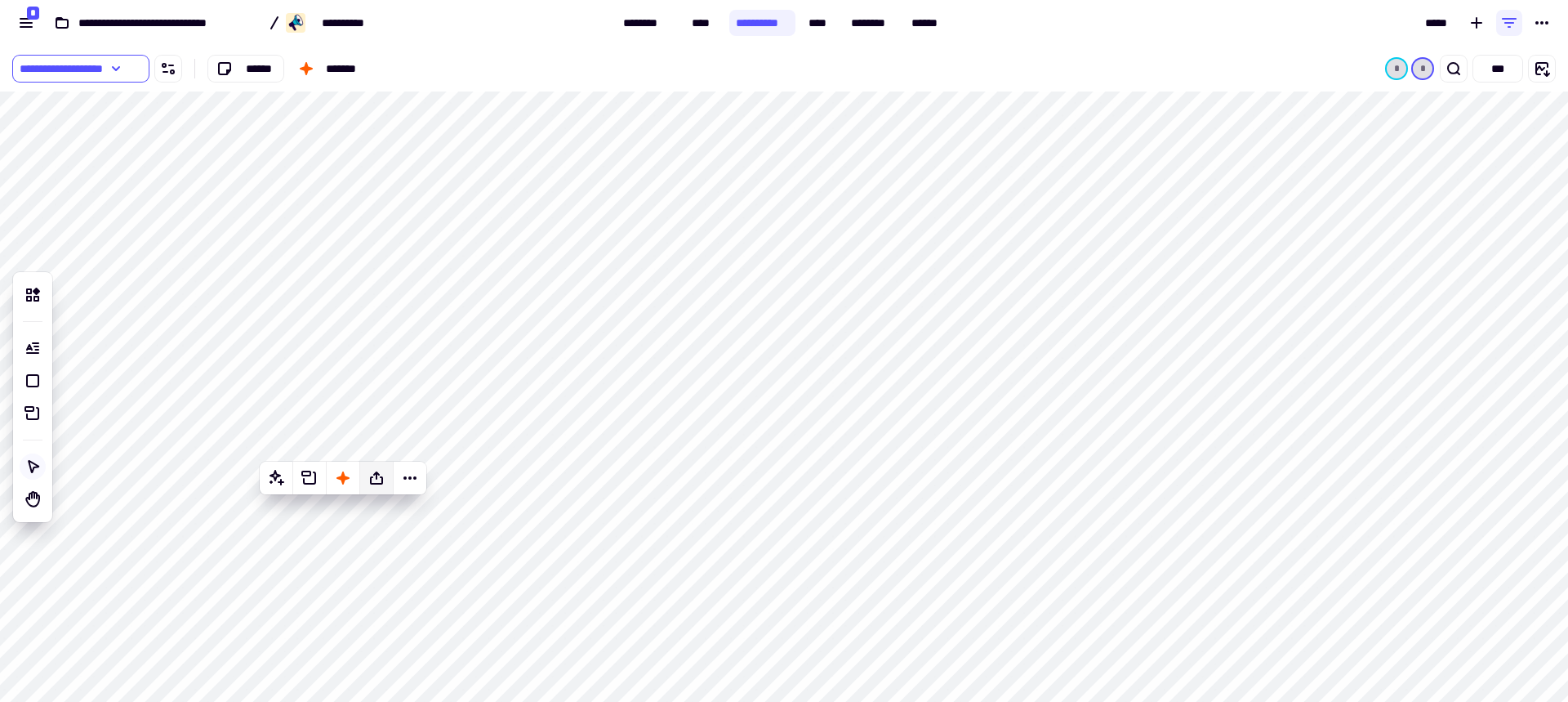 click 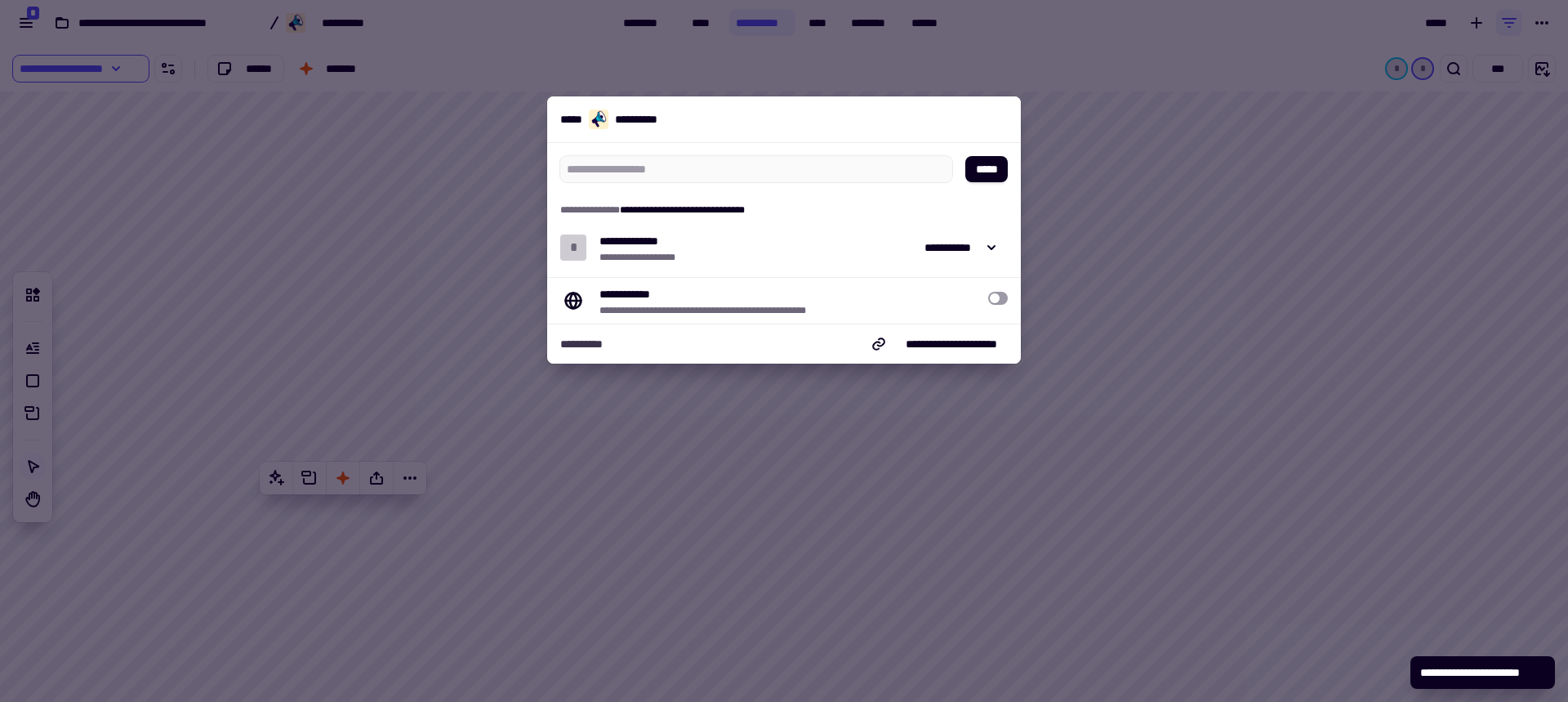 click at bounding box center [784, 351] 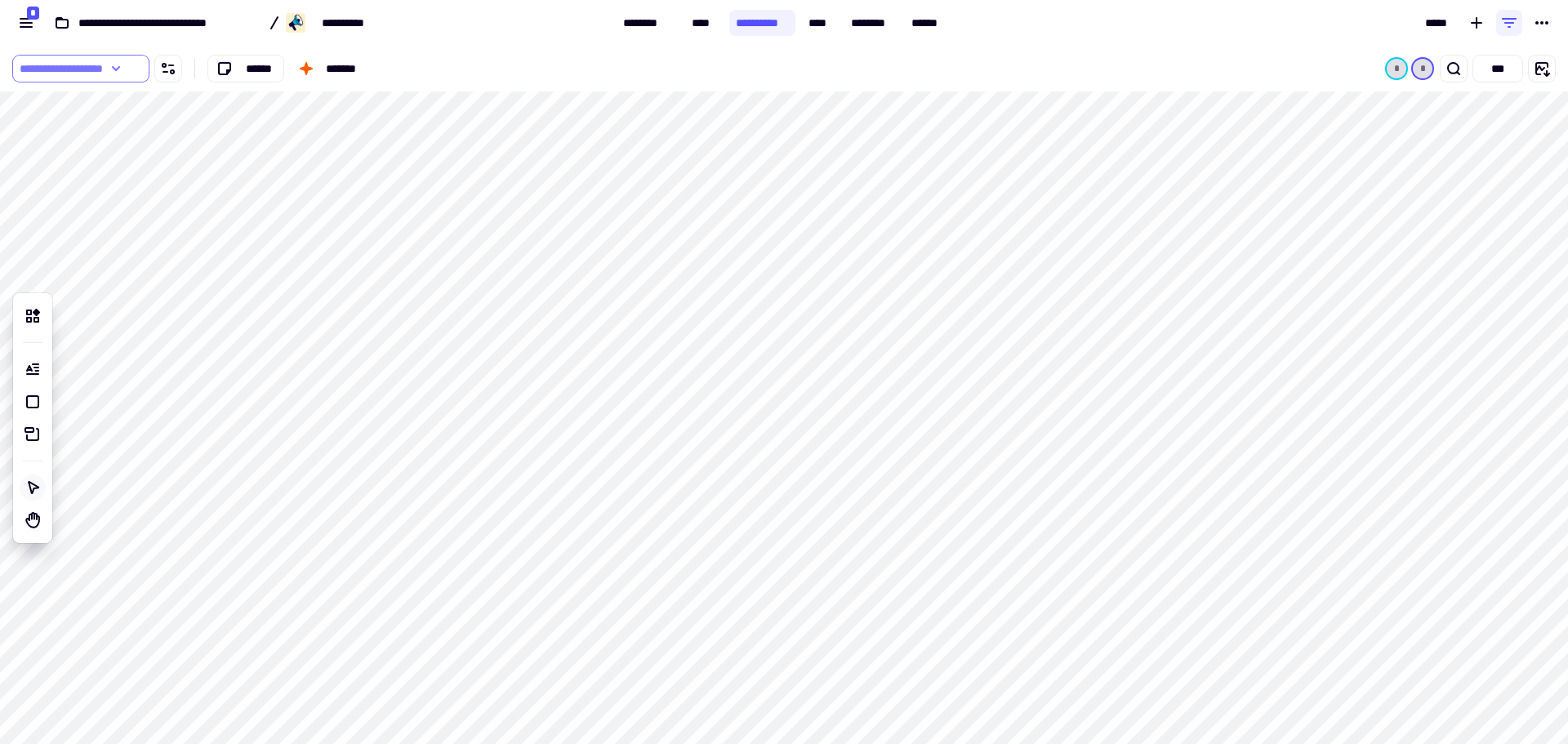 click on "**********" 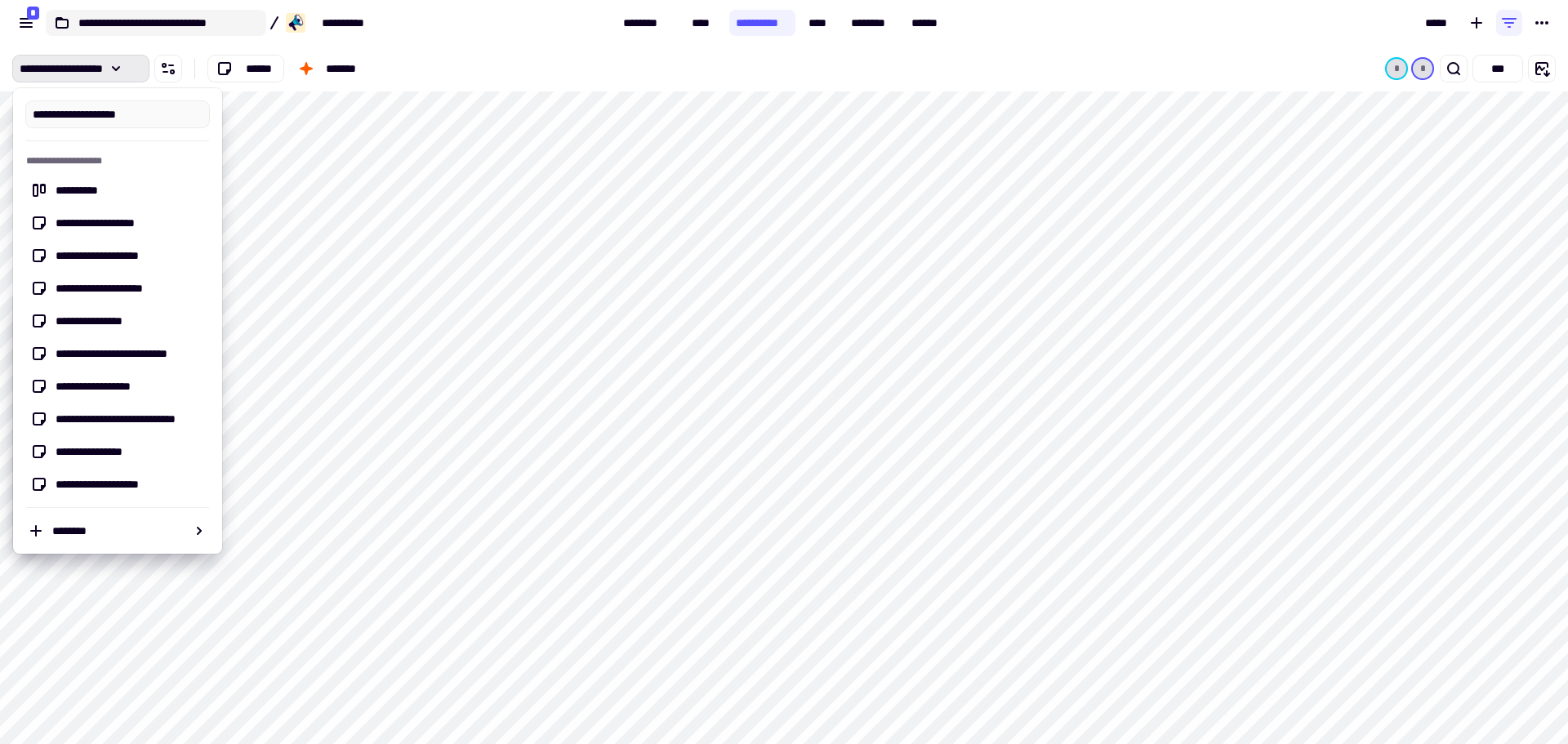 click on "**********" 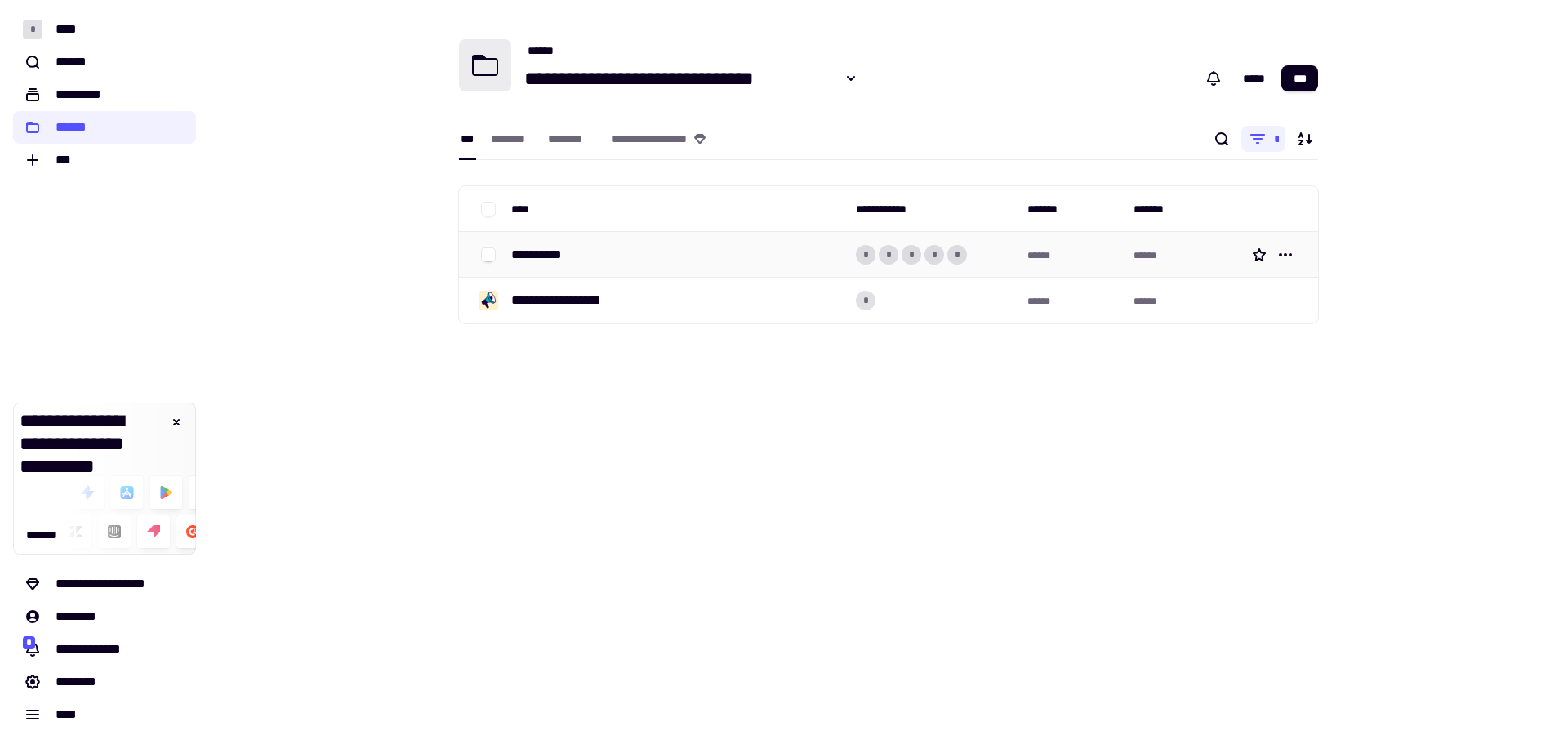 click on "**********" at bounding box center (543, 255) 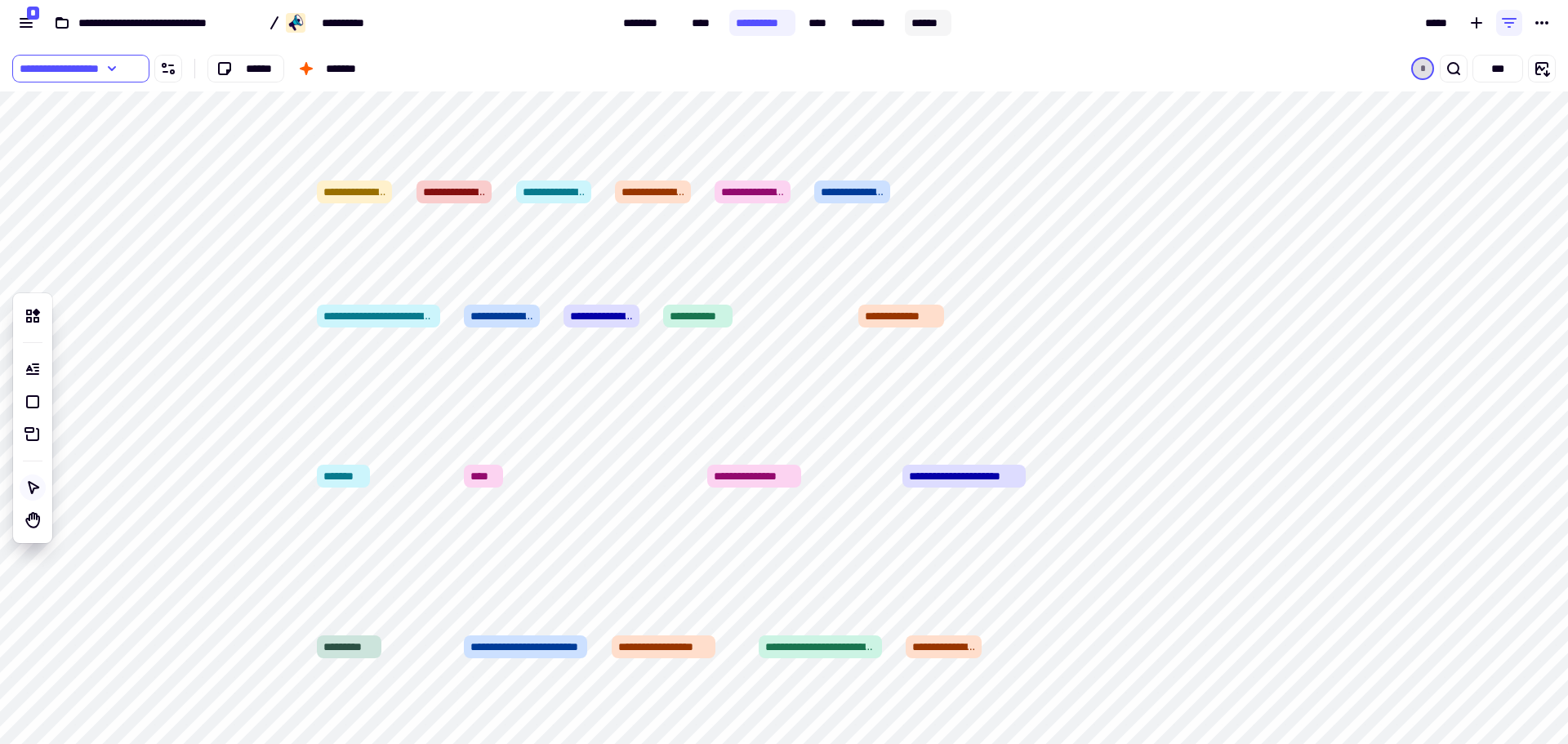 click on "******" 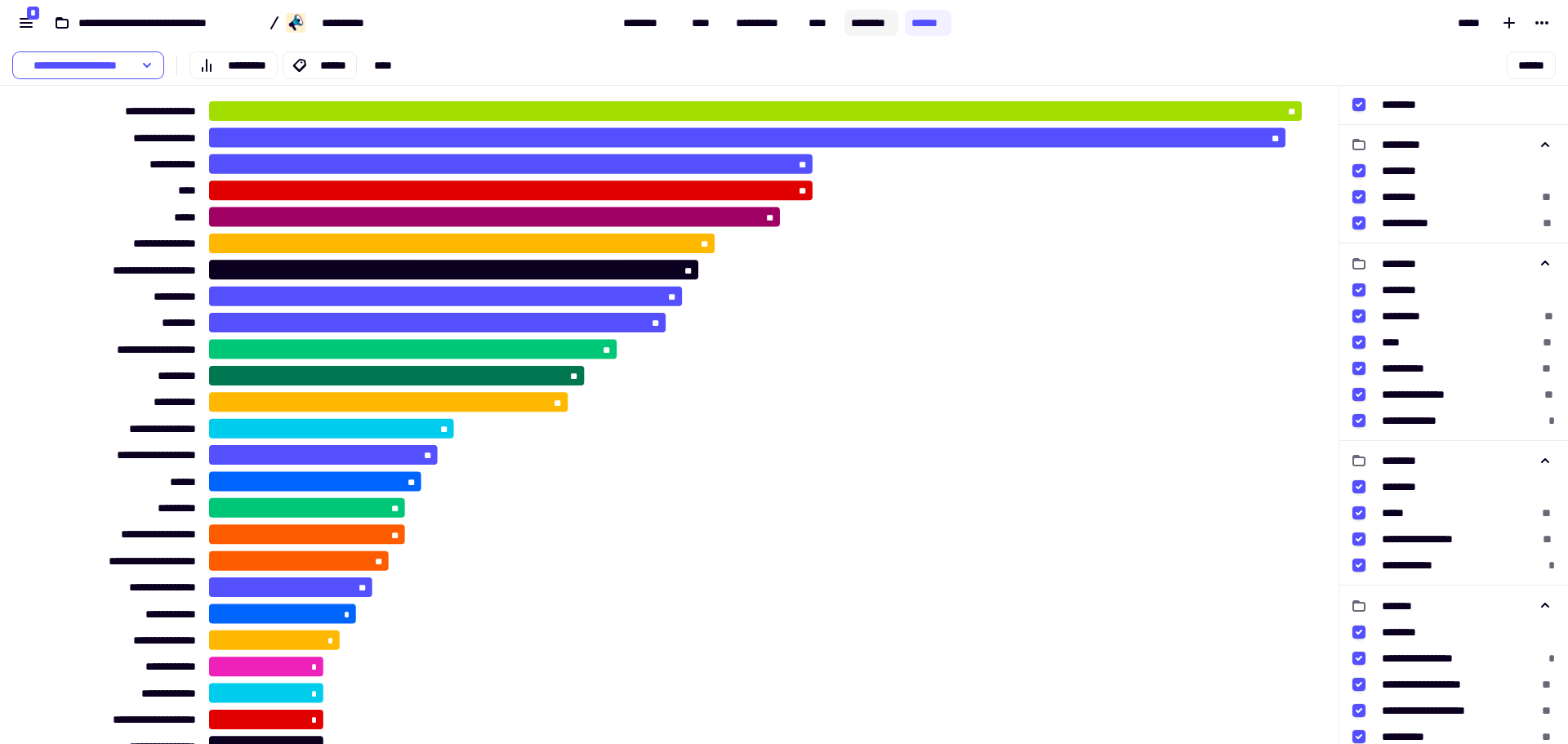 click on "********" 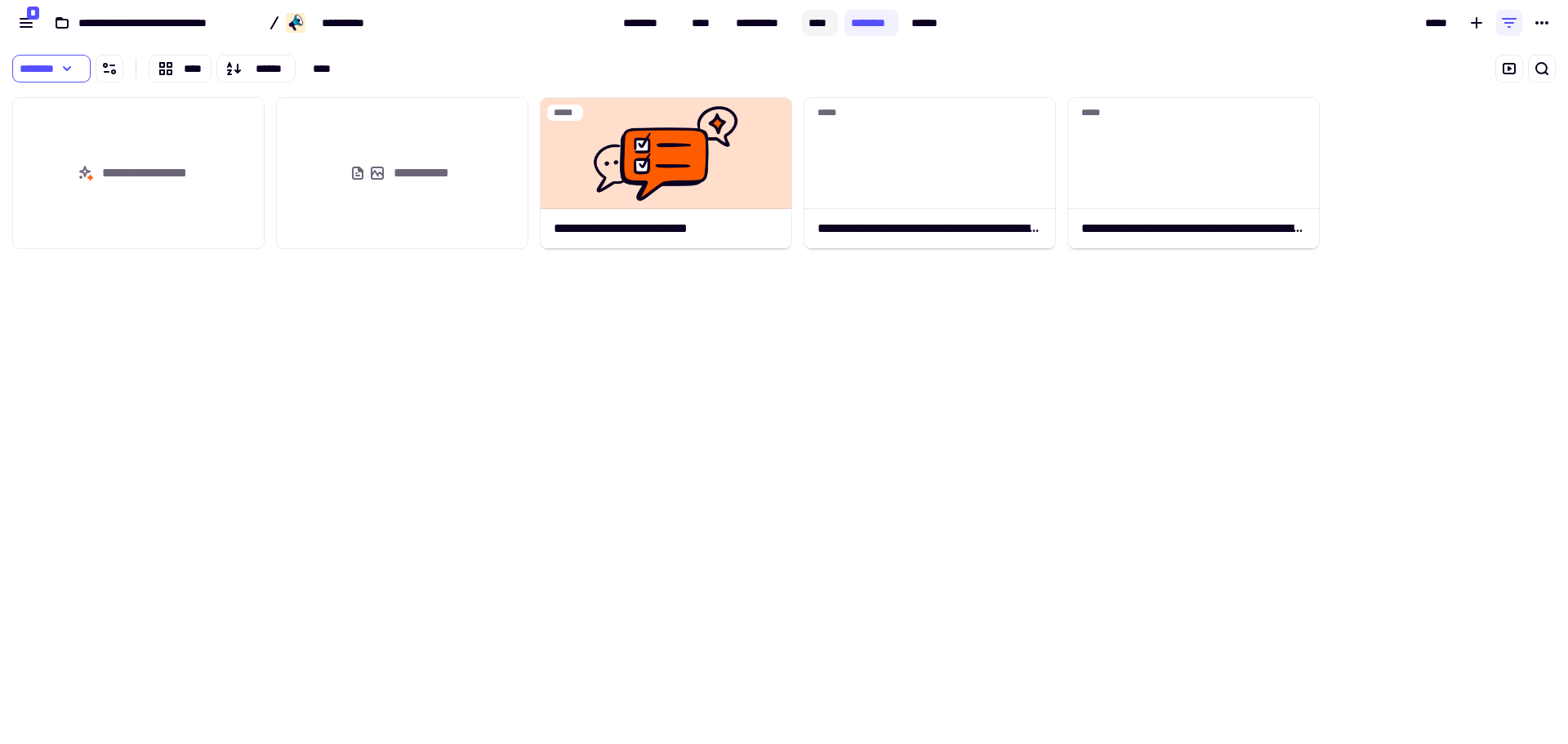 scroll, scrollTop: 13, scrollLeft: 13, axis: both 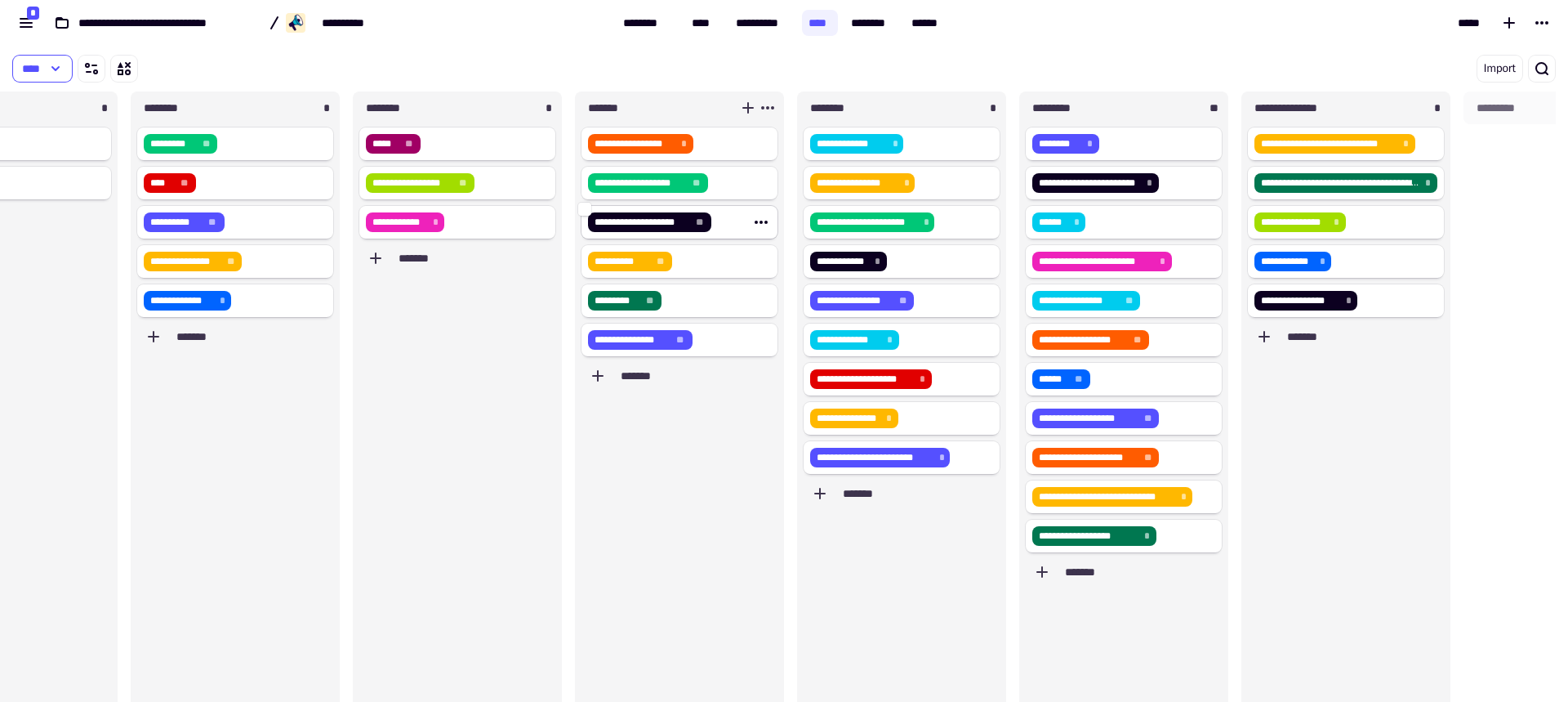 click on "**********" 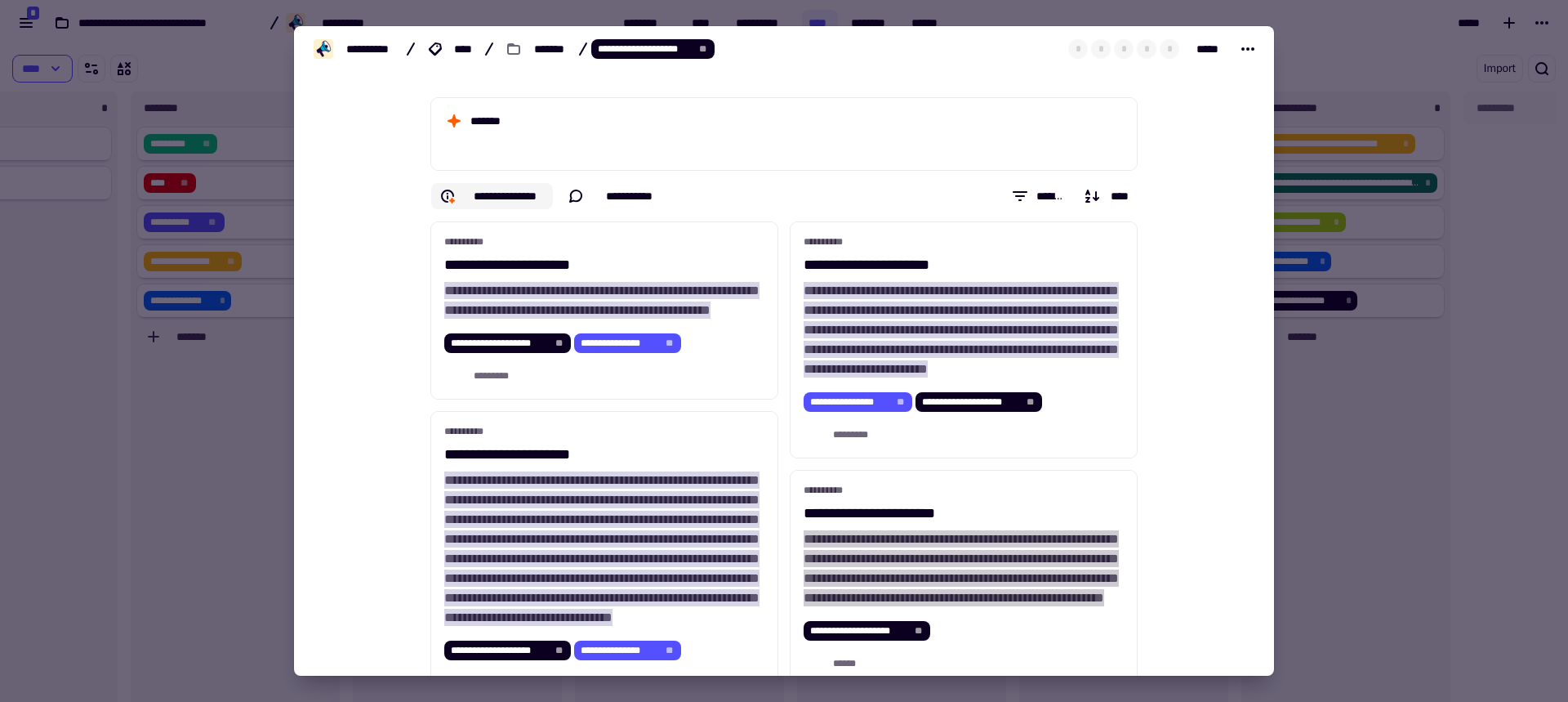 click on "**********" 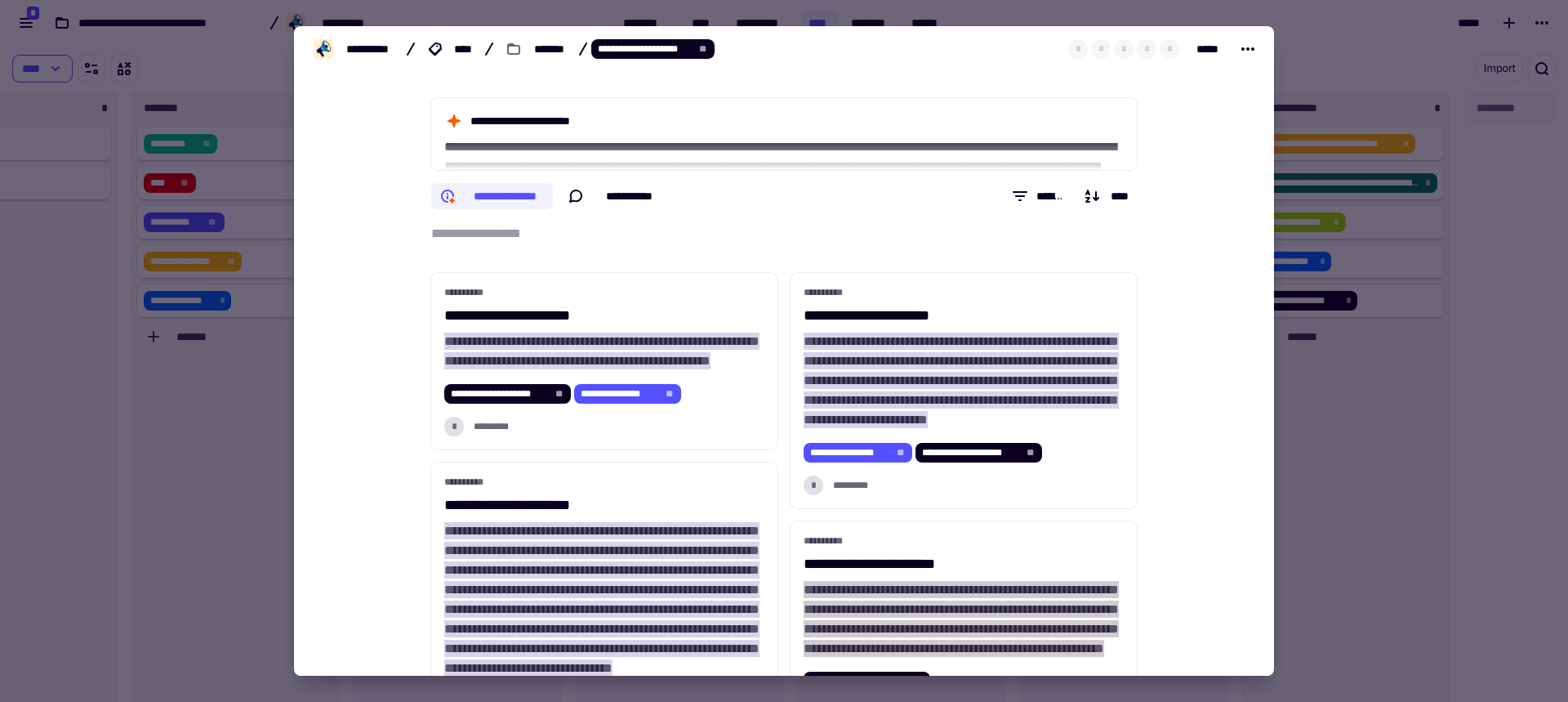 click on "**********" at bounding box center (784, 234) 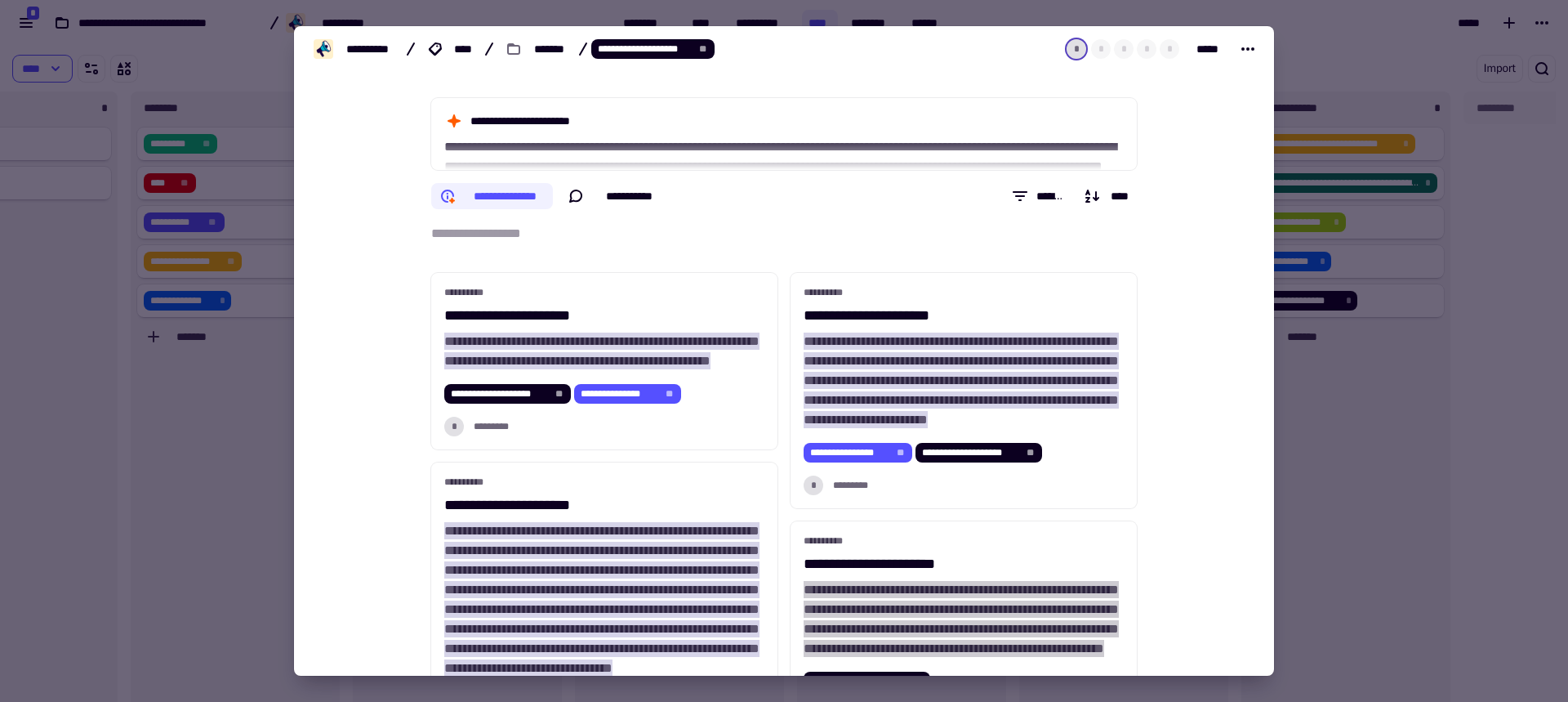 click at bounding box center (784, 351) 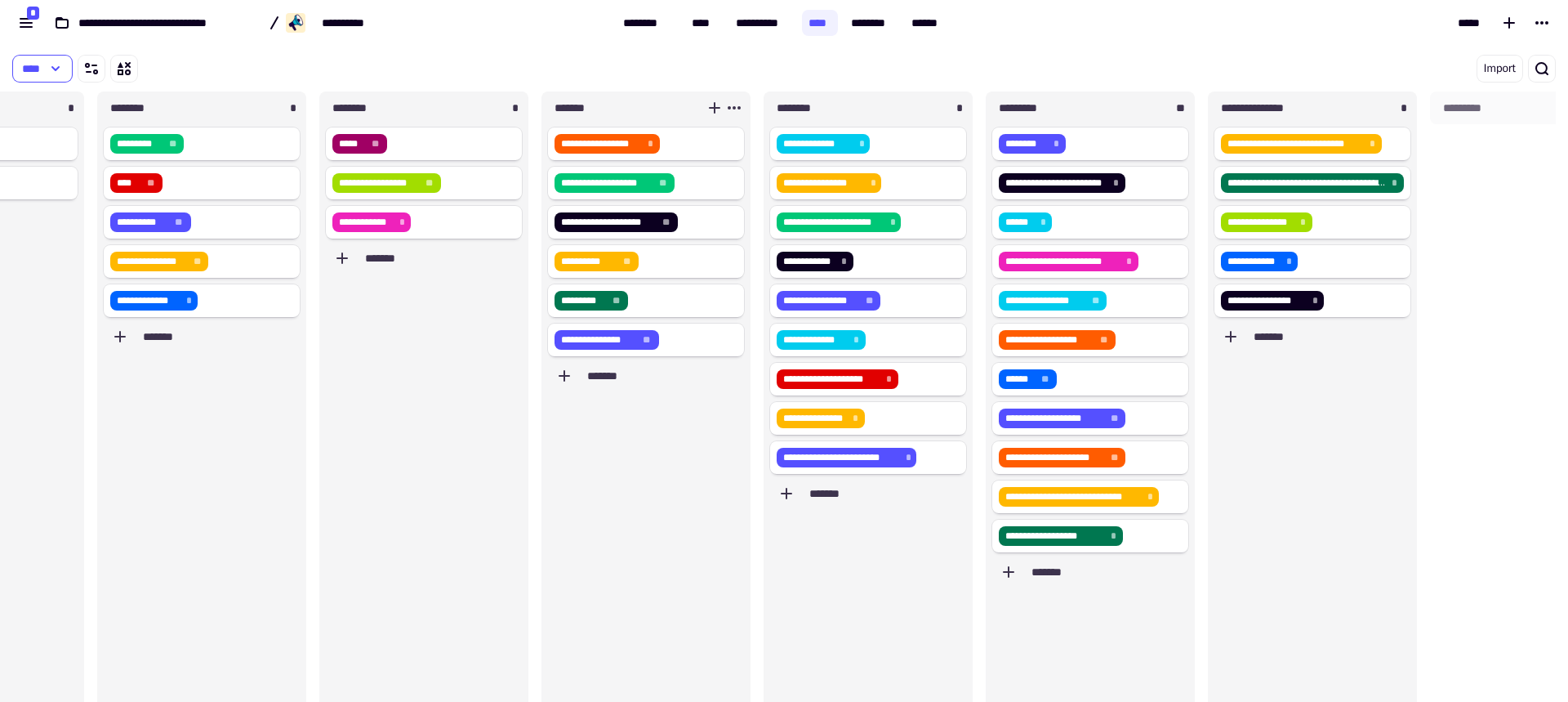 scroll, scrollTop: 0, scrollLeft: 0, axis: both 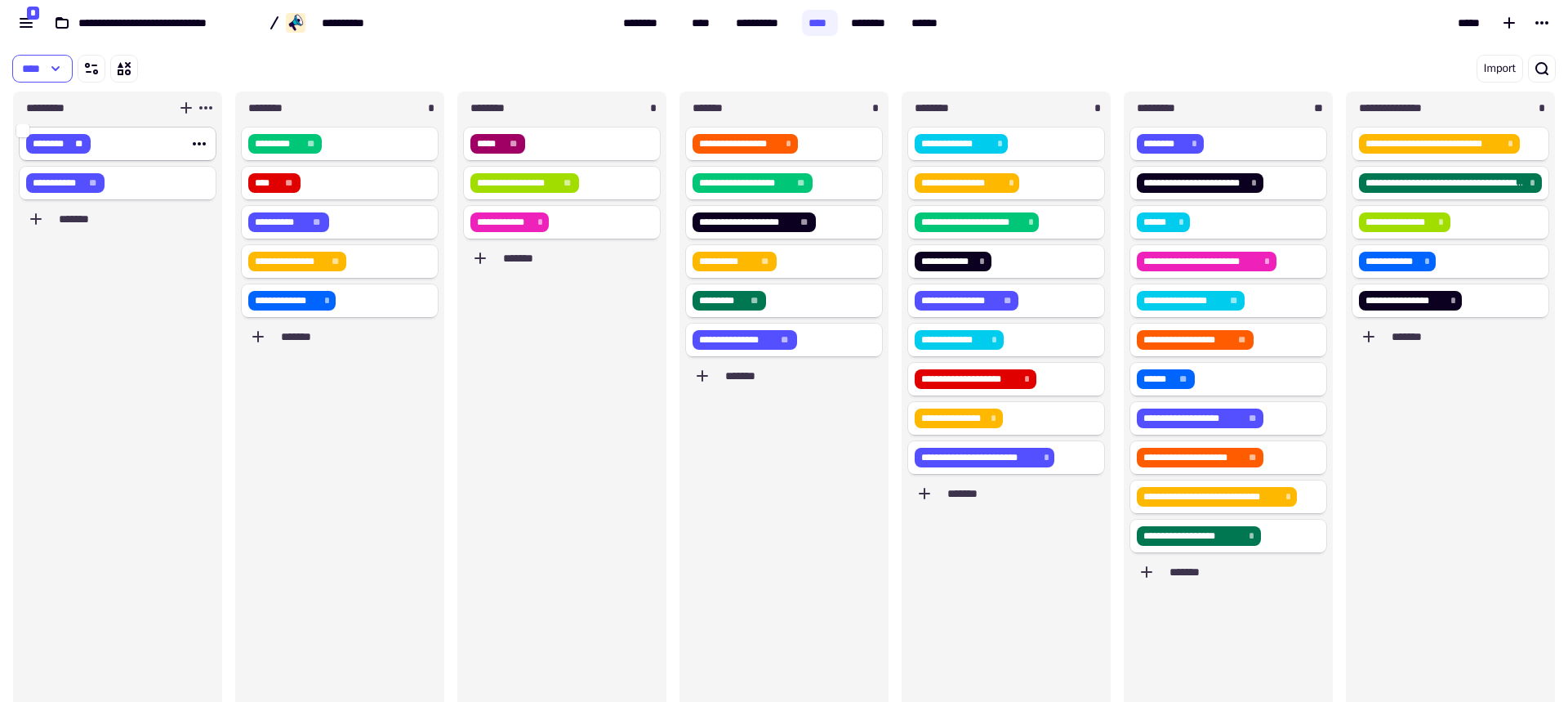 click on "**" 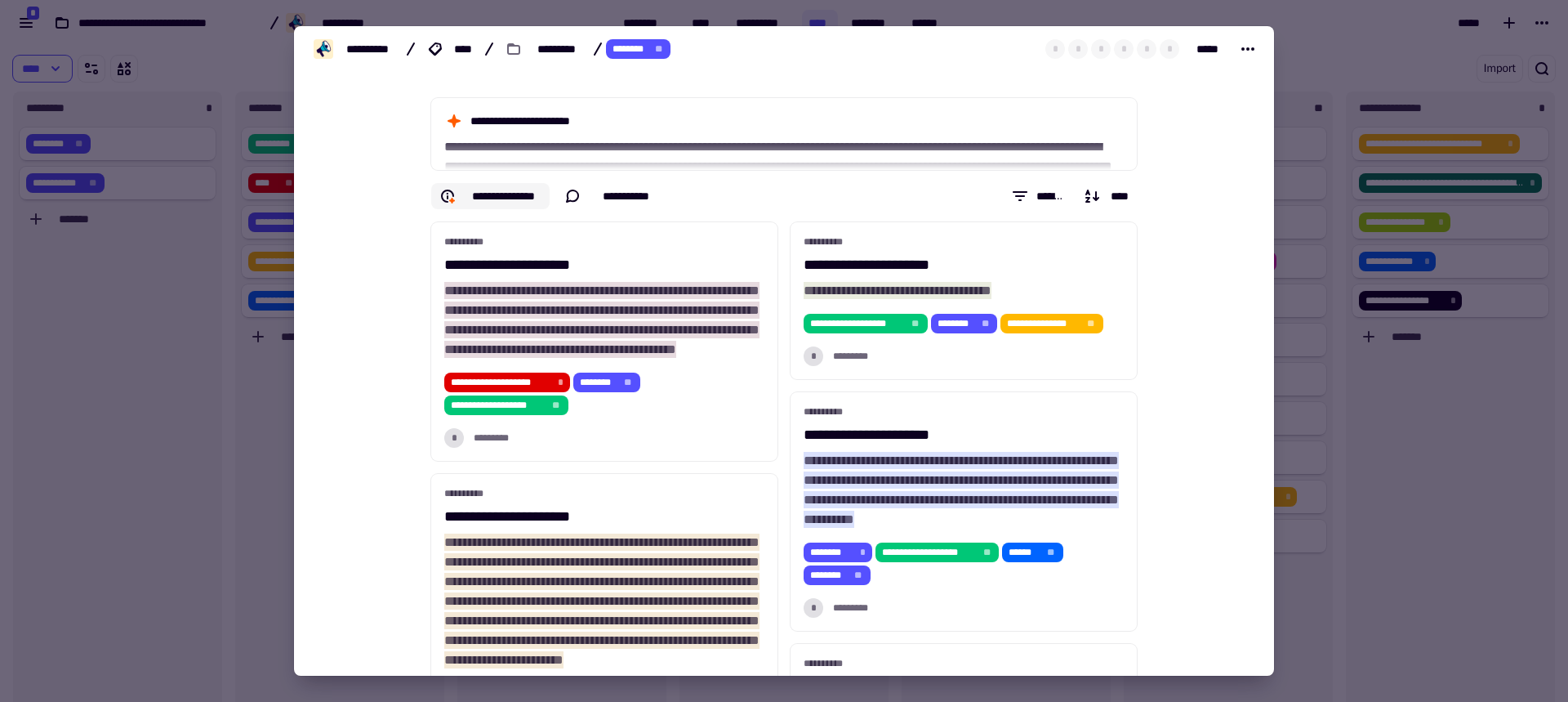 click on "**********" 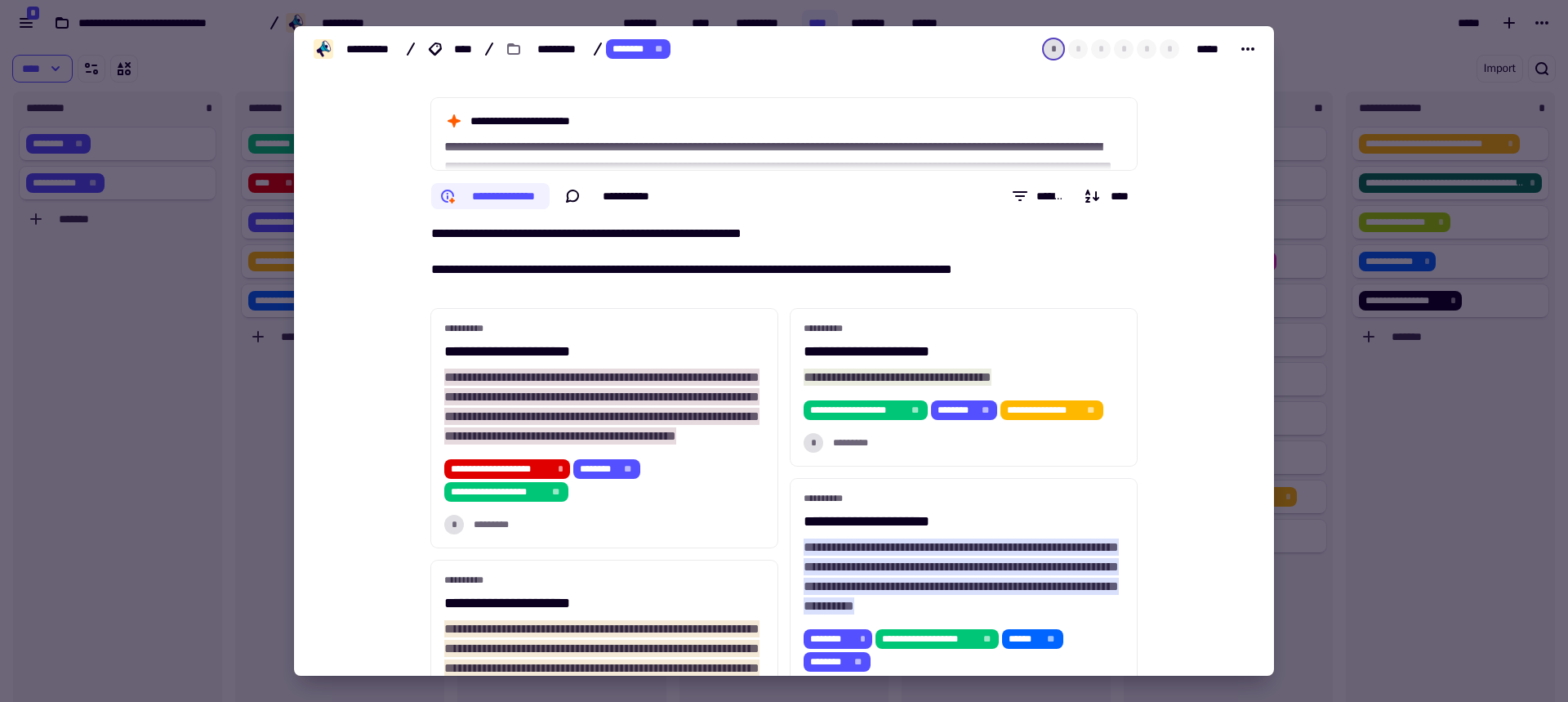 click at bounding box center [784, 351] 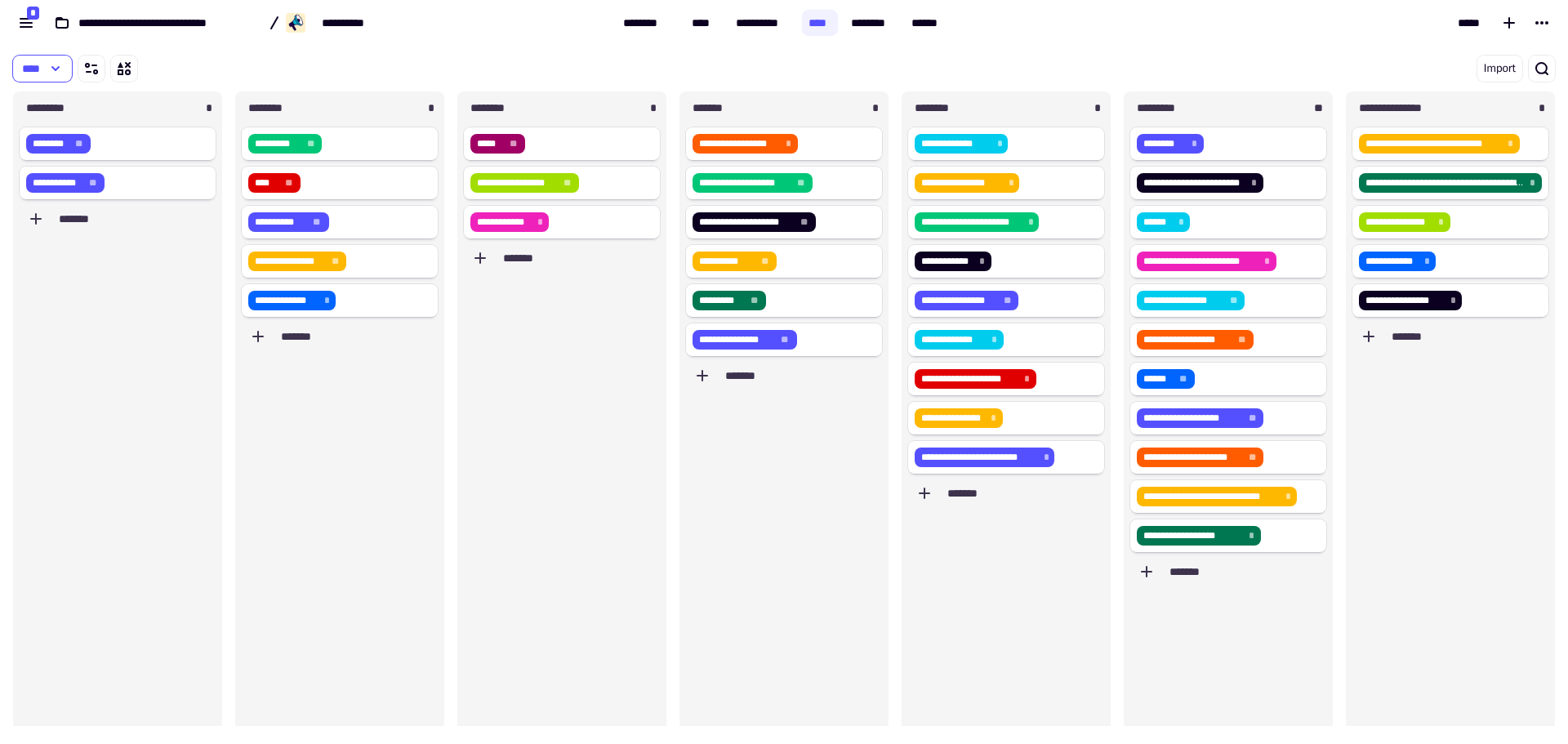 scroll, scrollTop: 13, scrollLeft: 13, axis: both 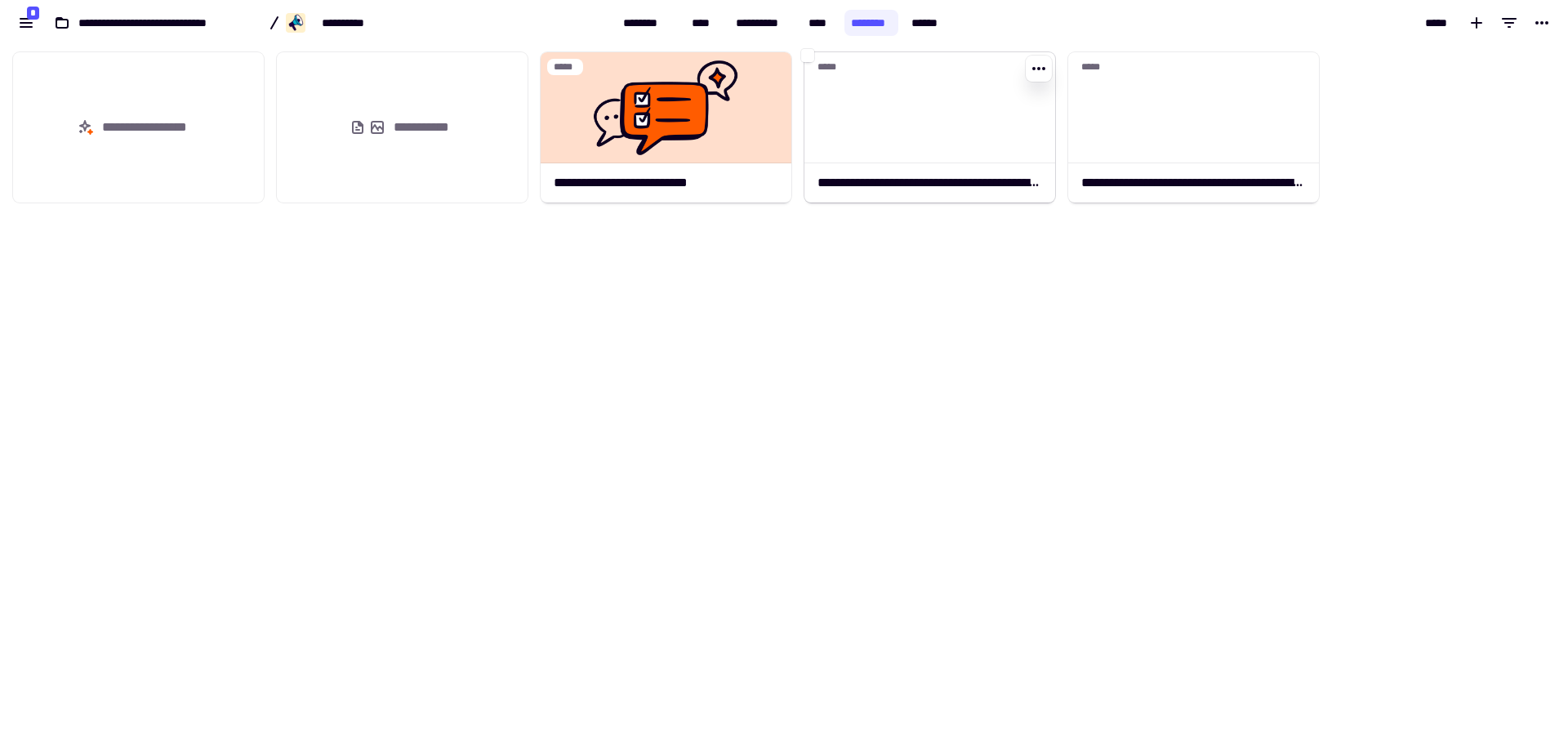 click on "**********" 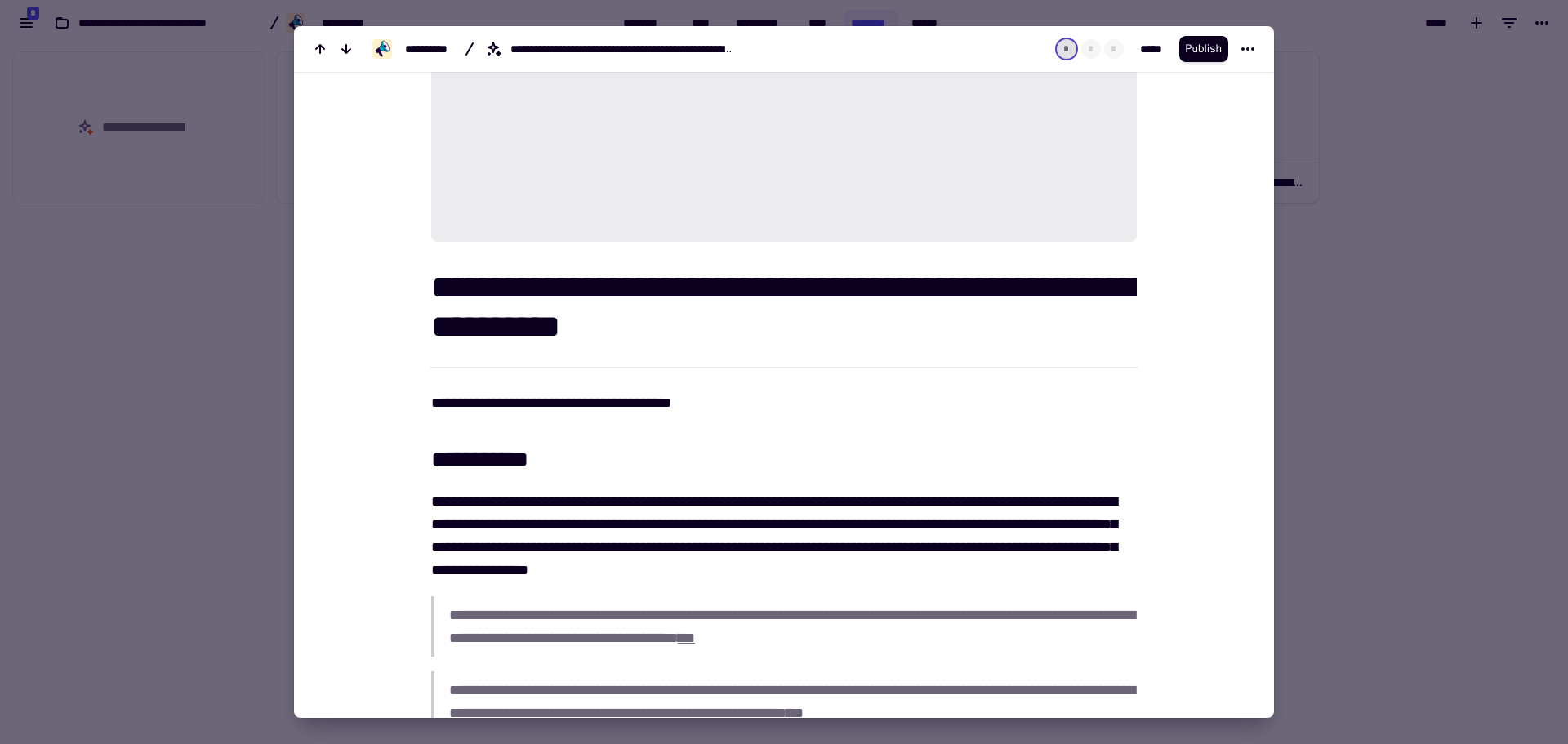 scroll, scrollTop: 0, scrollLeft: 0, axis: both 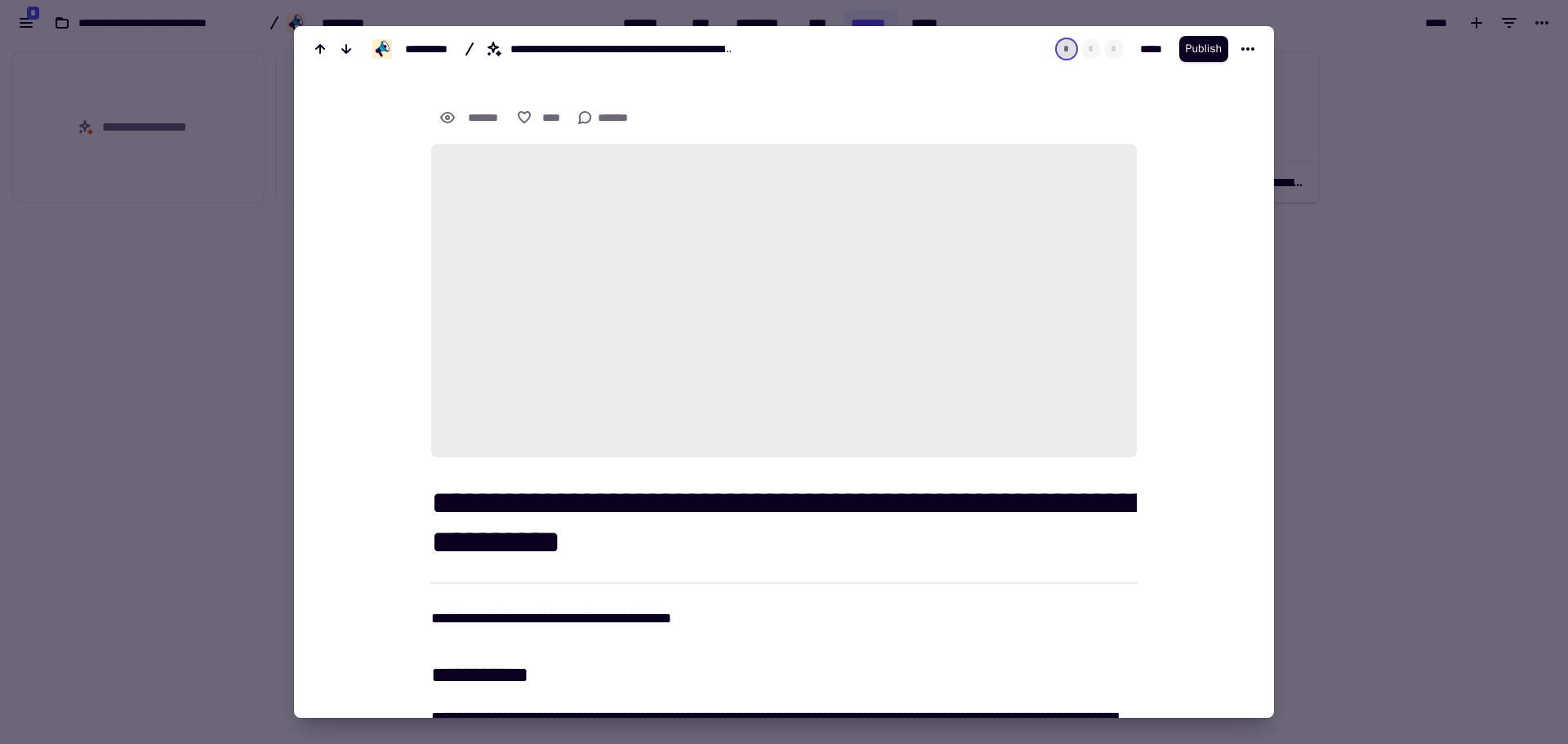 click at bounding box center (784, 372) 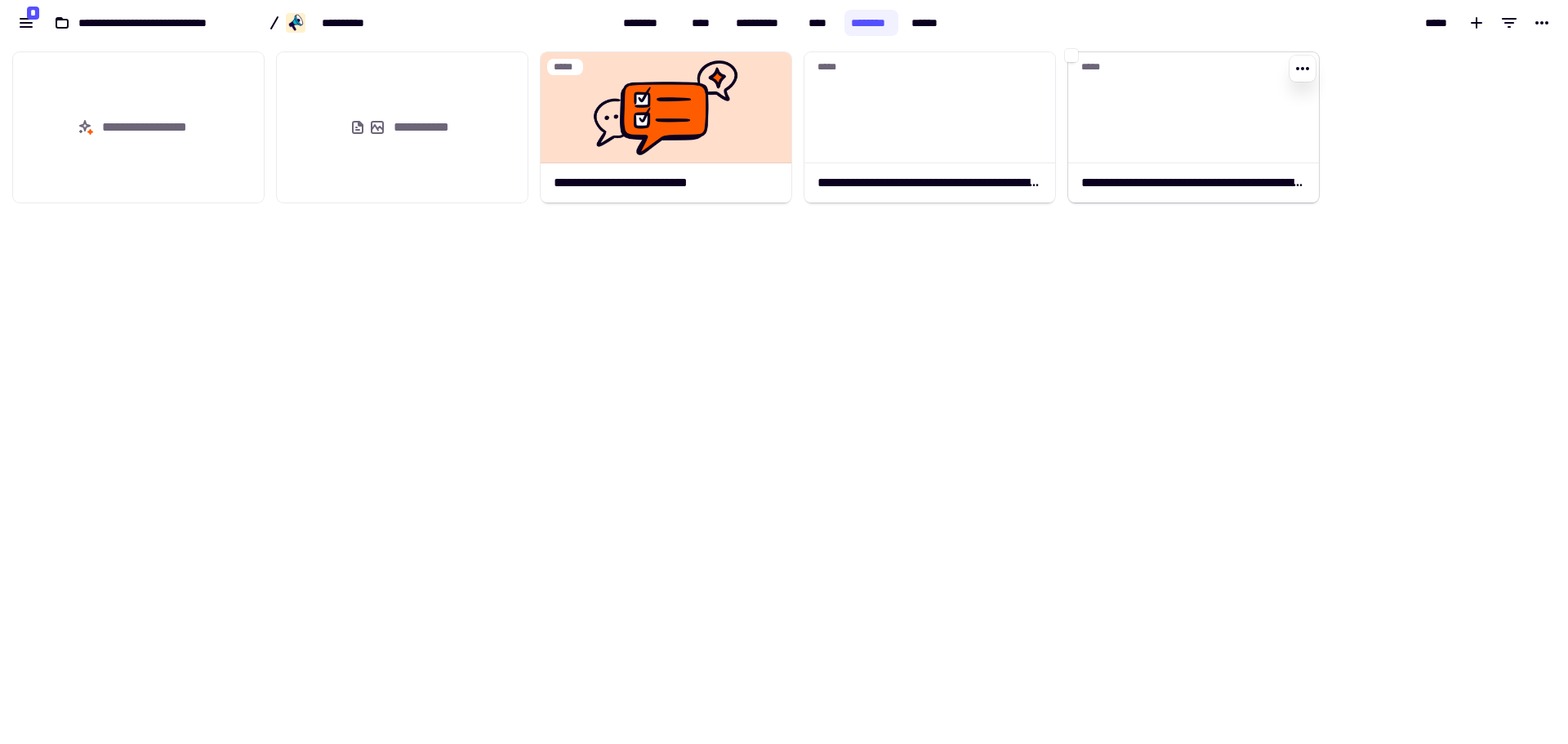 click 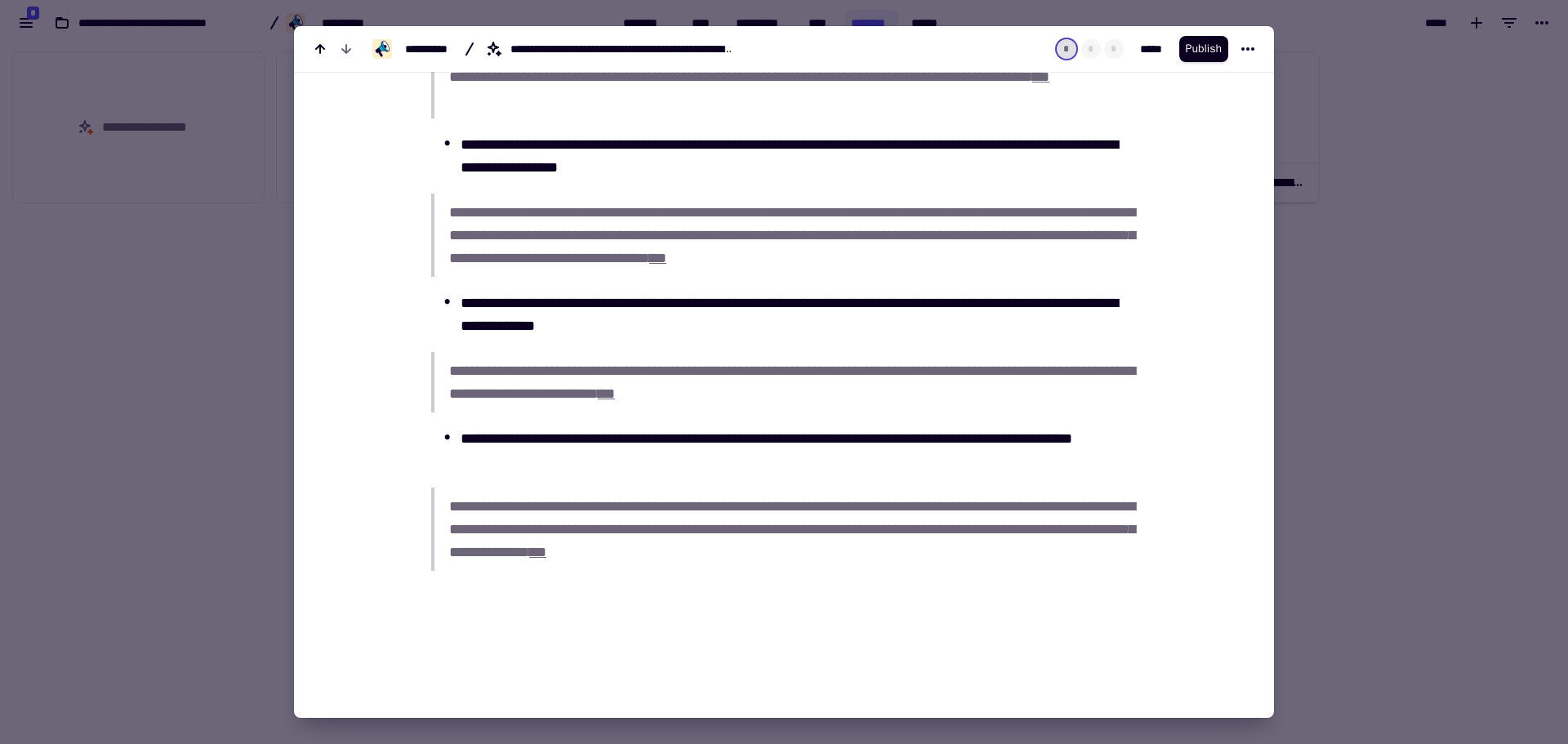 scroll, scrollTop: 1672, scrollLeft: 0, axis: vertical 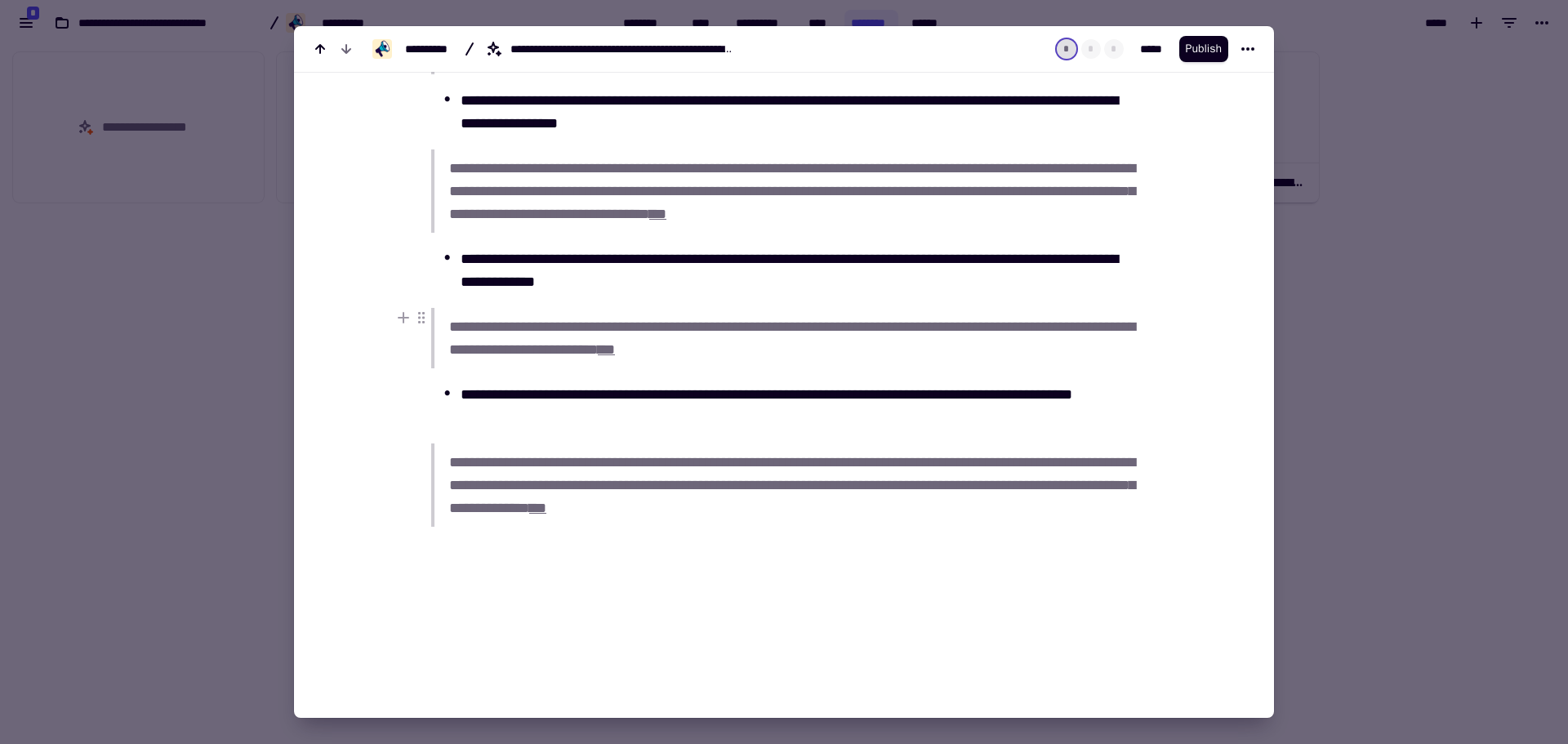 click at bounding box center [784, 372] 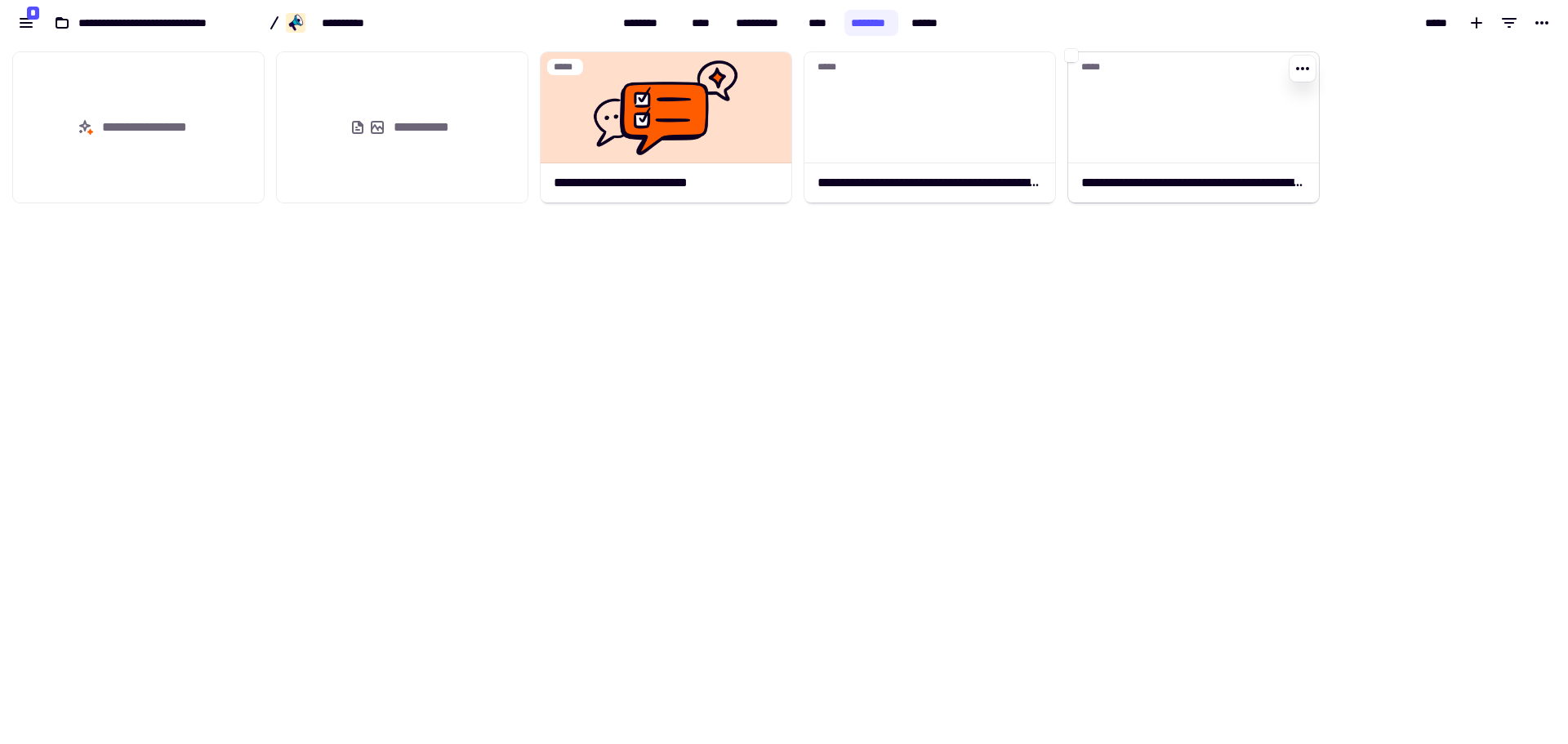 click 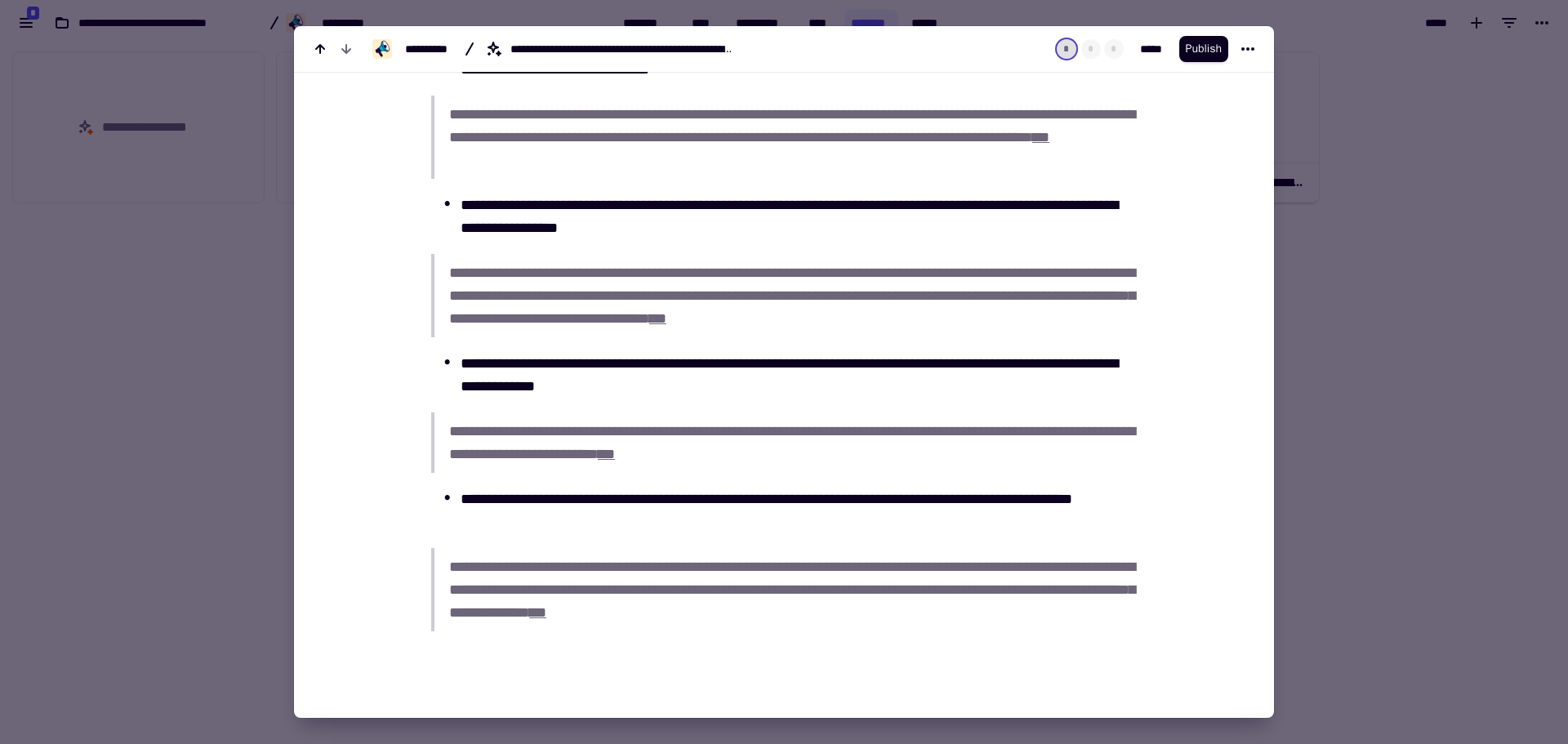 scroll, scrollTop: 1776, scrollLeft: 0, axis: vertical 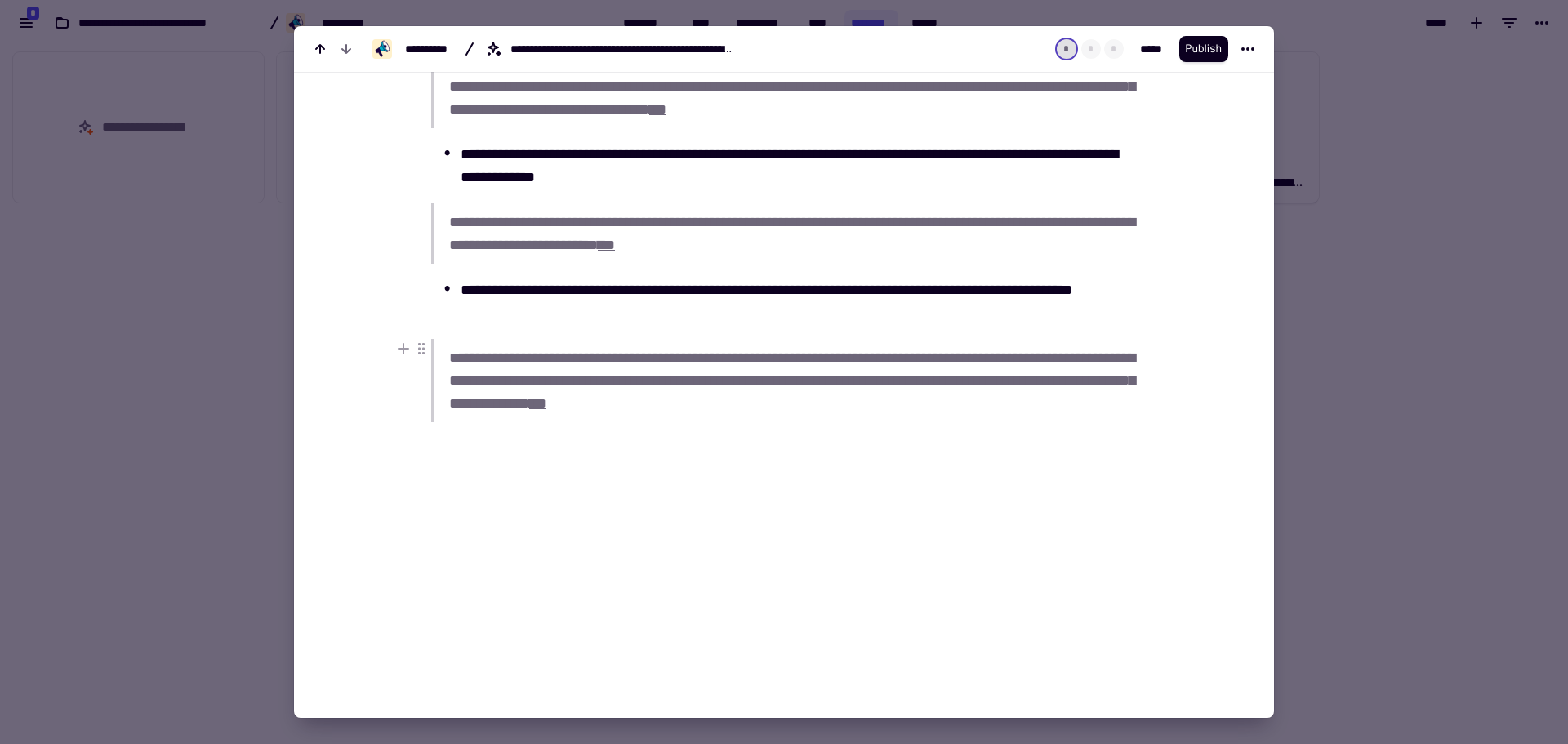 click at bounding box center (784, 372) 